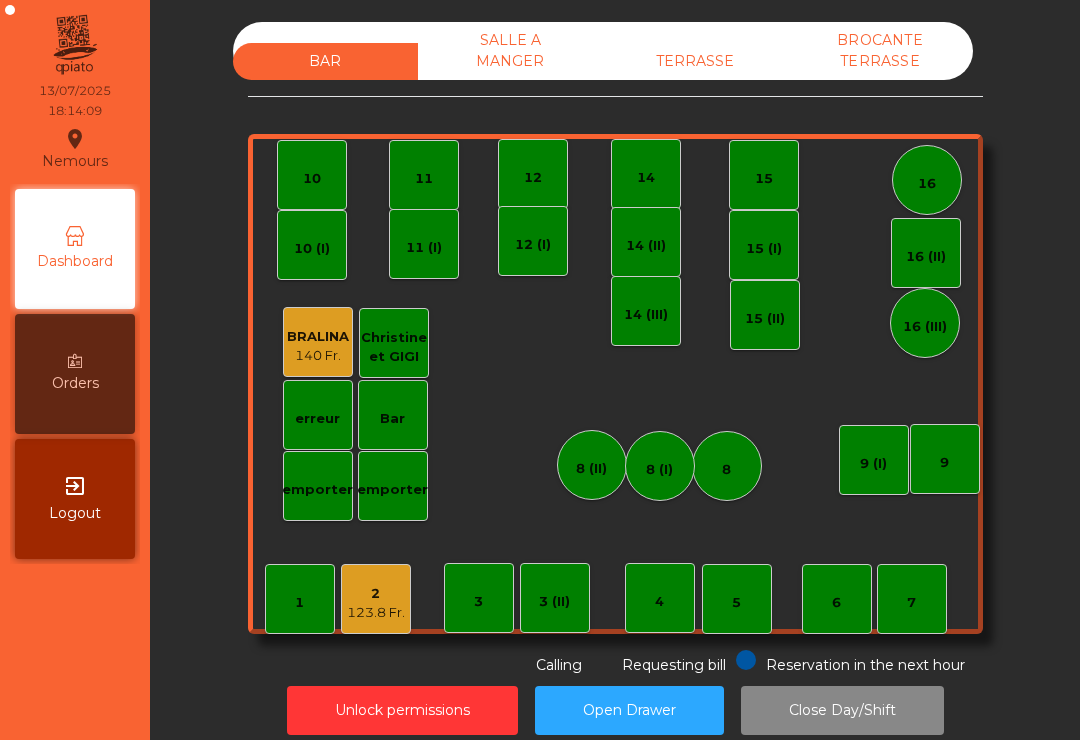 scroll, scrollTop: 0, scrollLeft: 0, axis: both 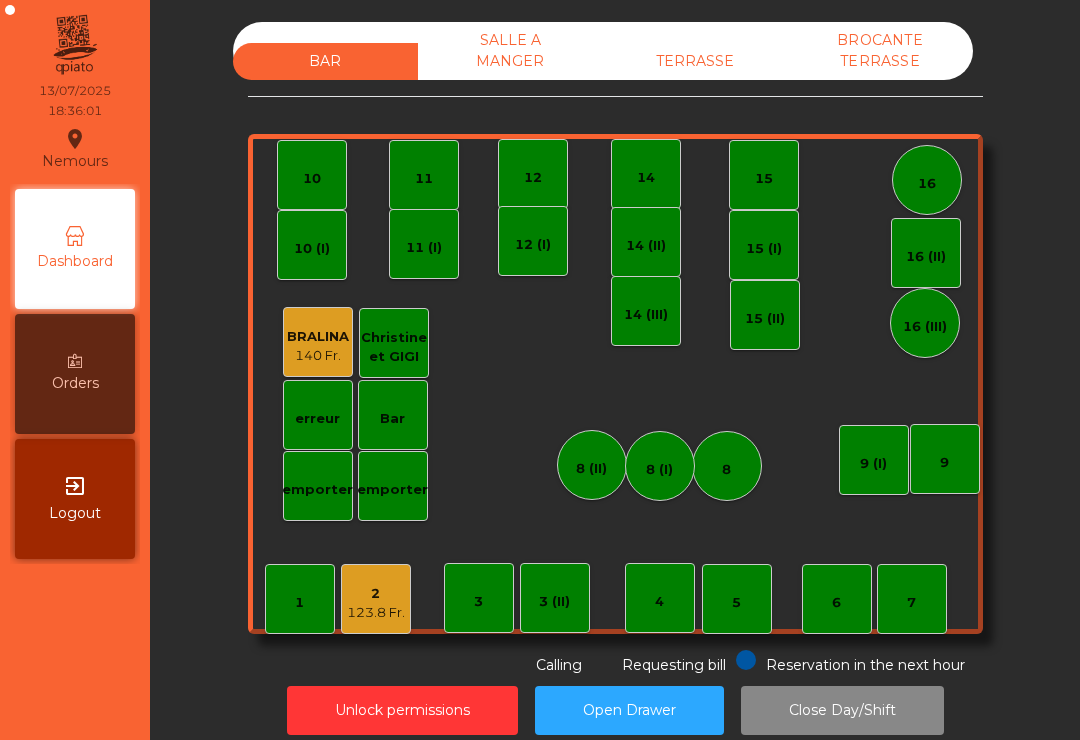 click on "7" 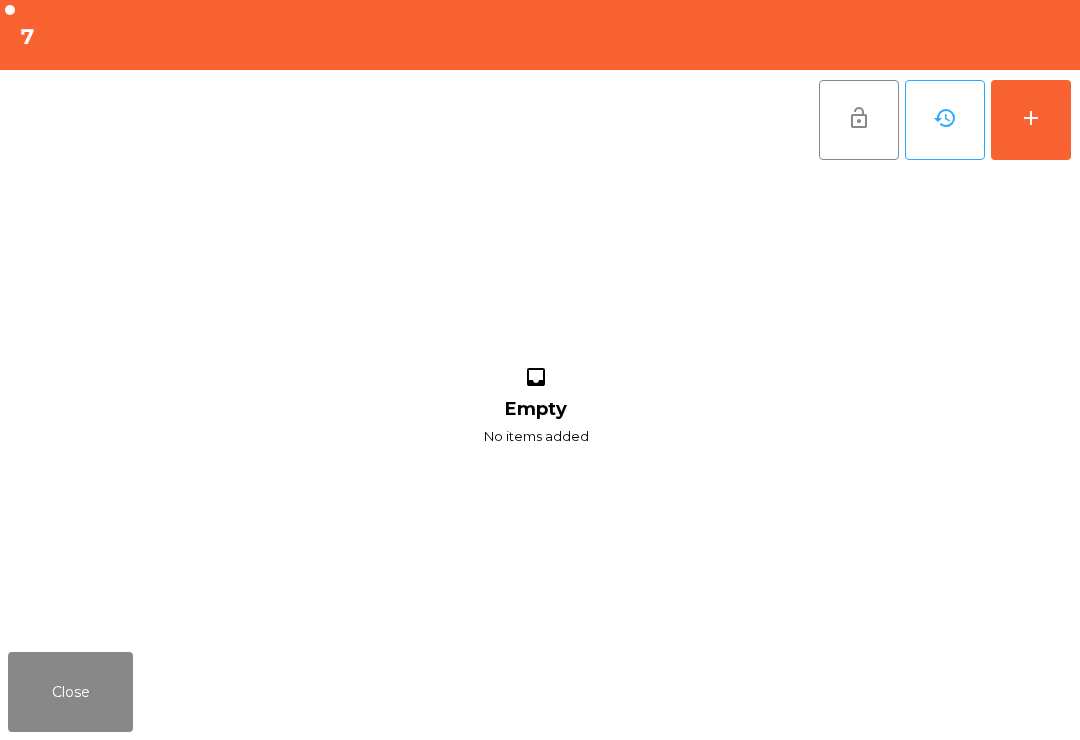 click on "add" 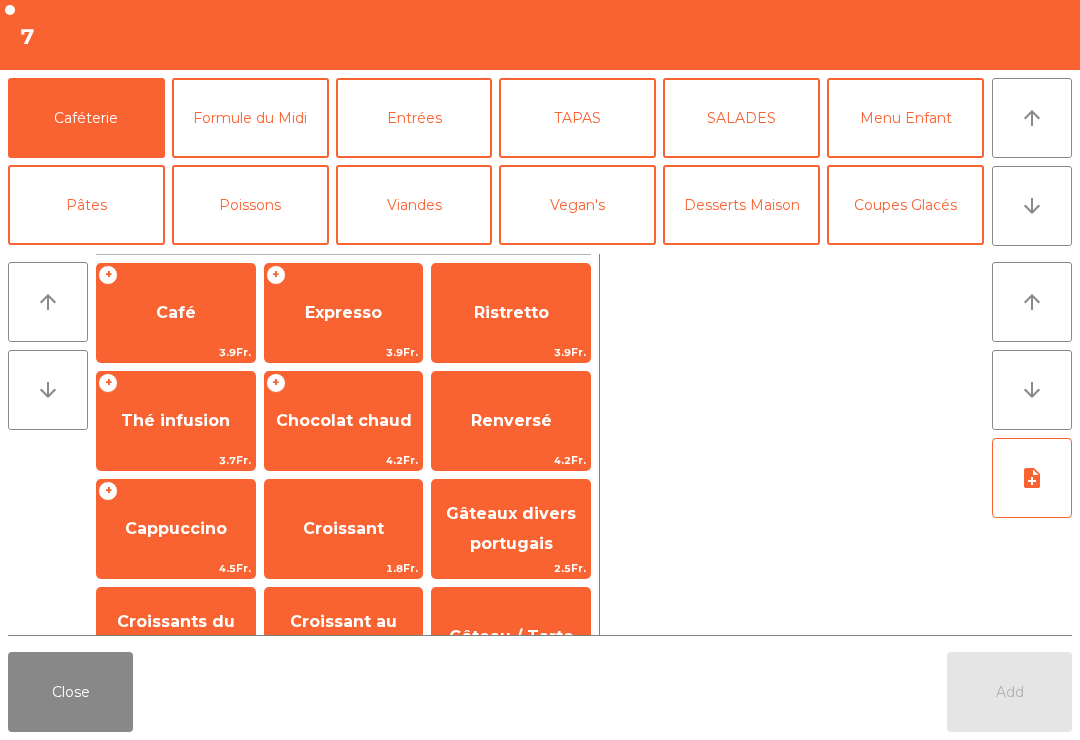 click on "arrow_downward" 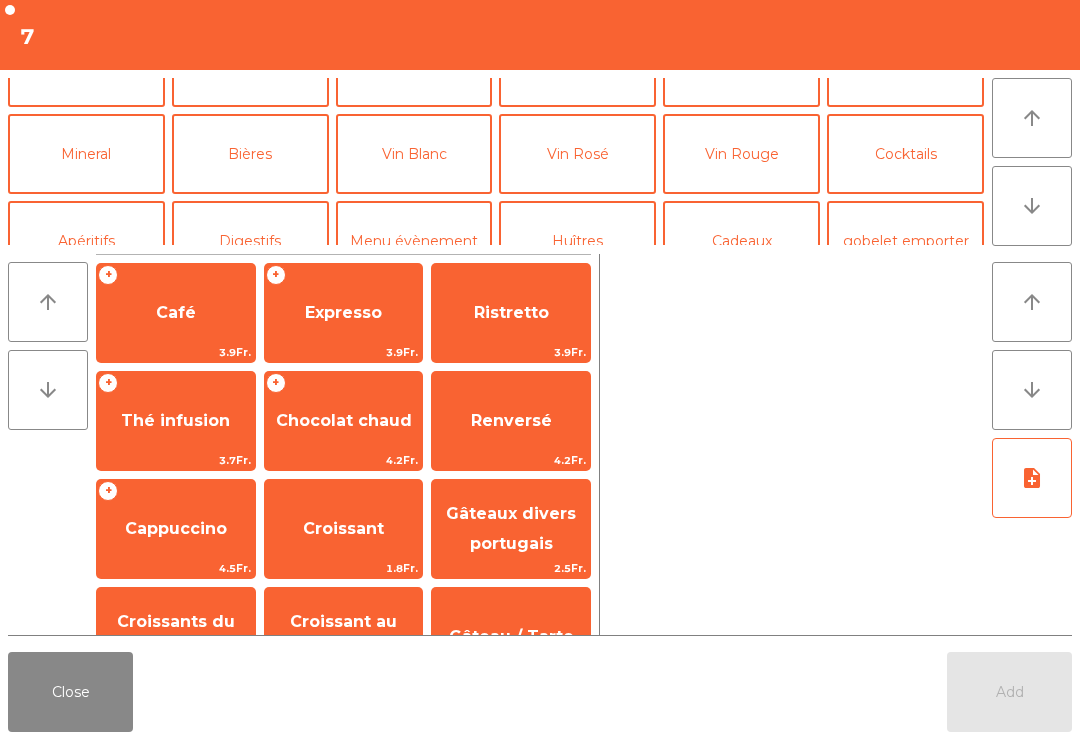 scroll, scrollTop: 174, scrollLeft: 0, axis: vertical 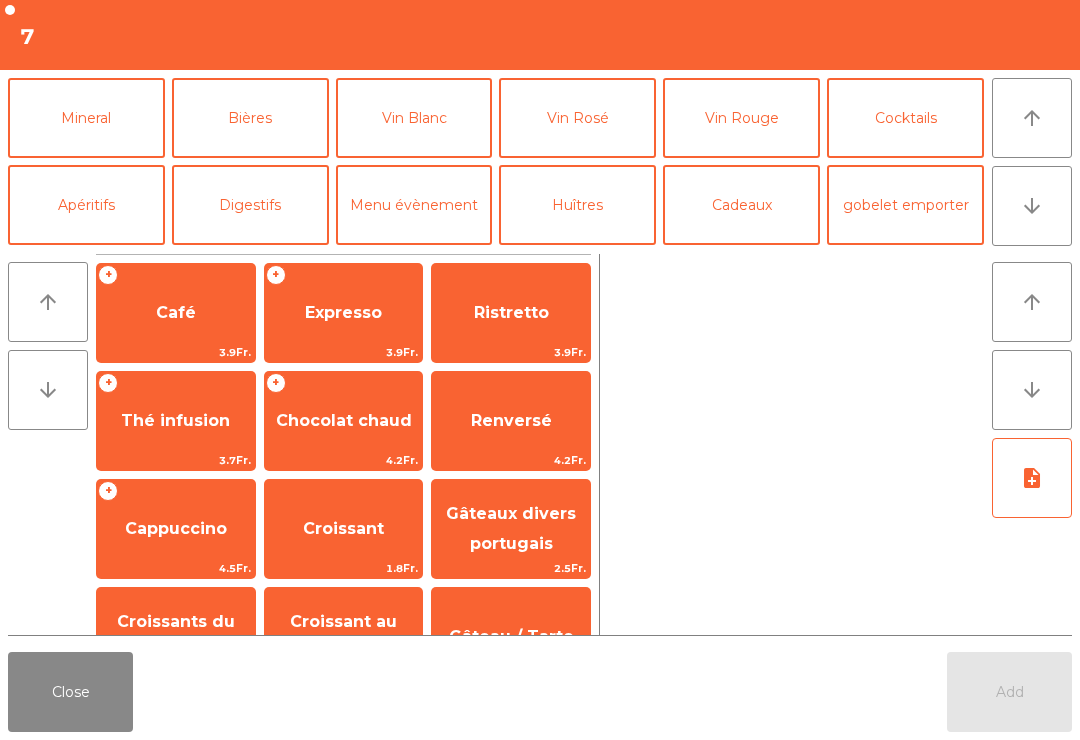 click on "Vin Blanc" 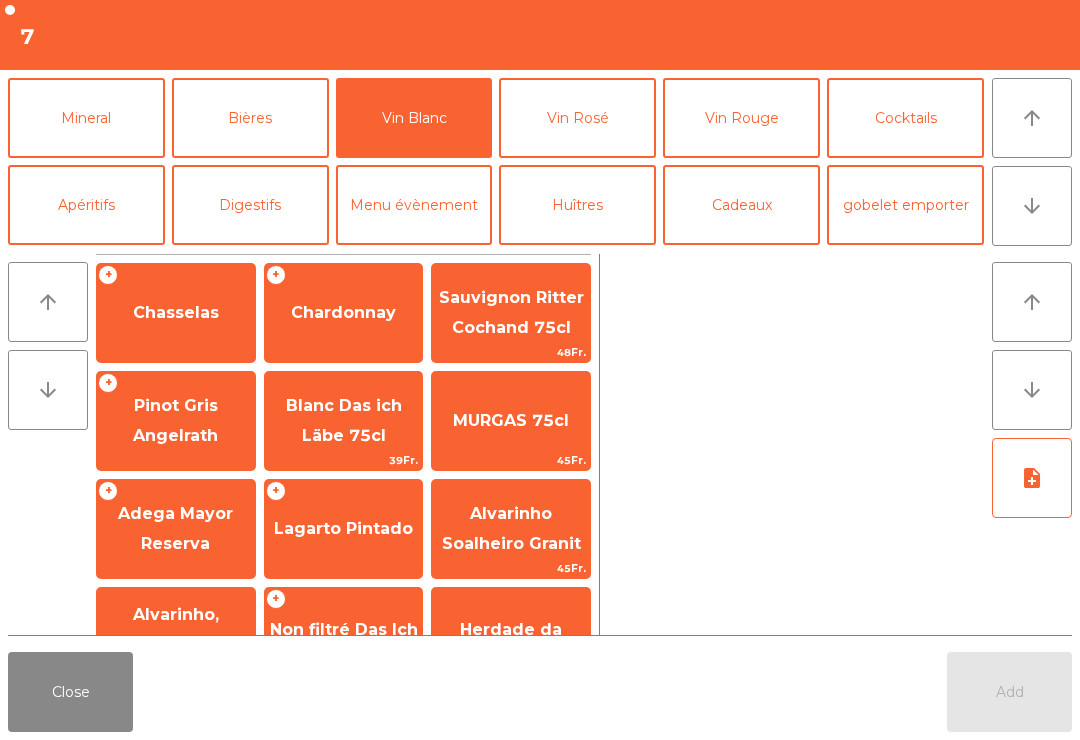 click on "Chardonnay" 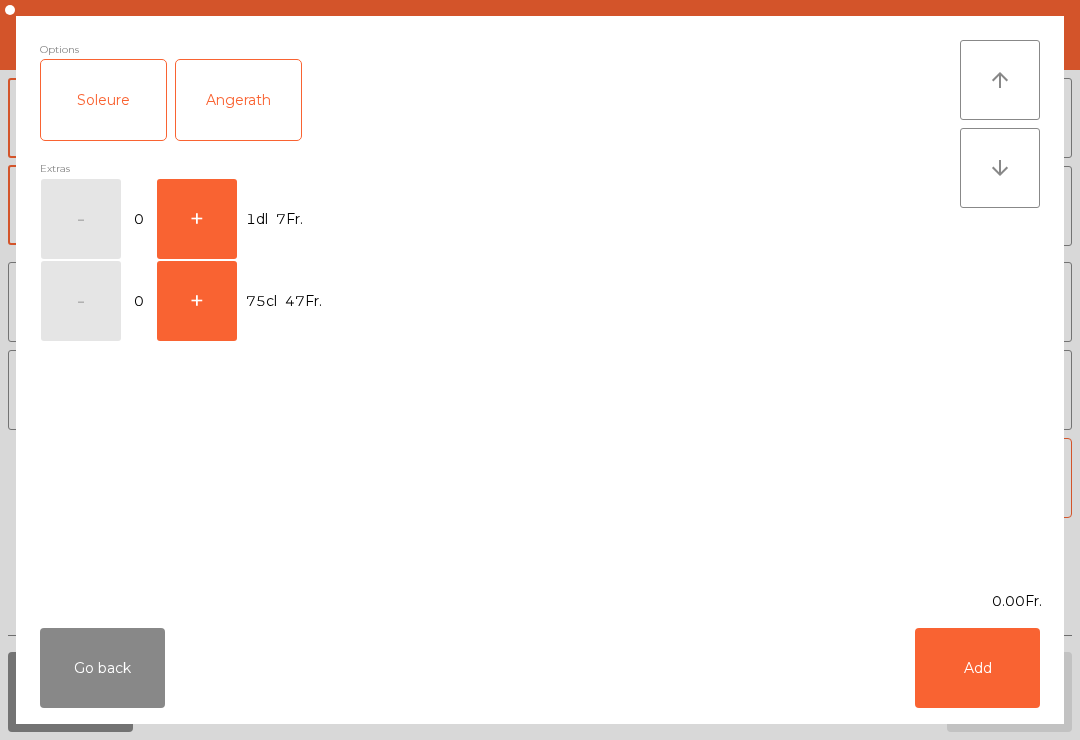 click on "Add" 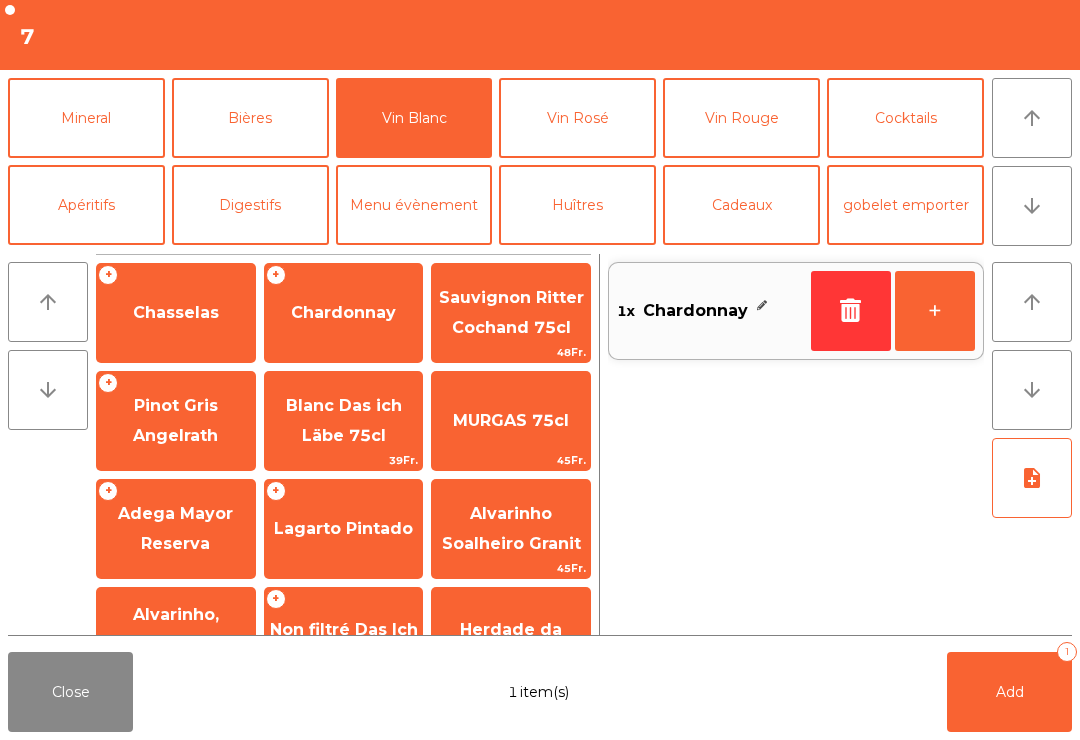 click 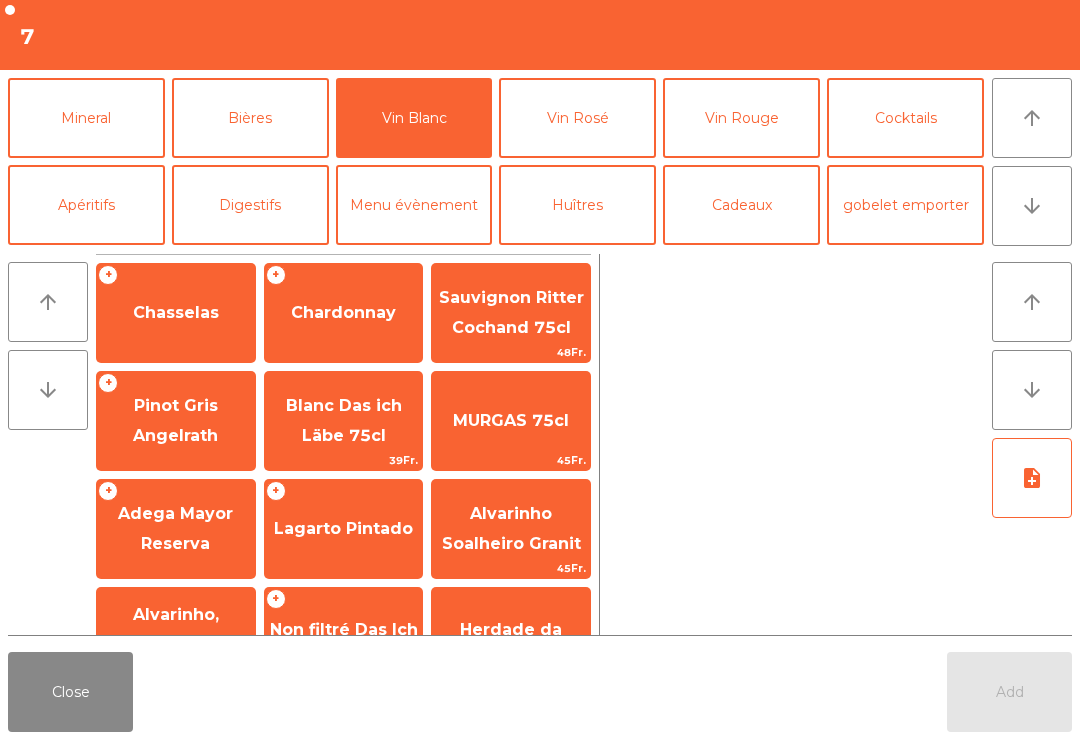 click on "Chardonnay" 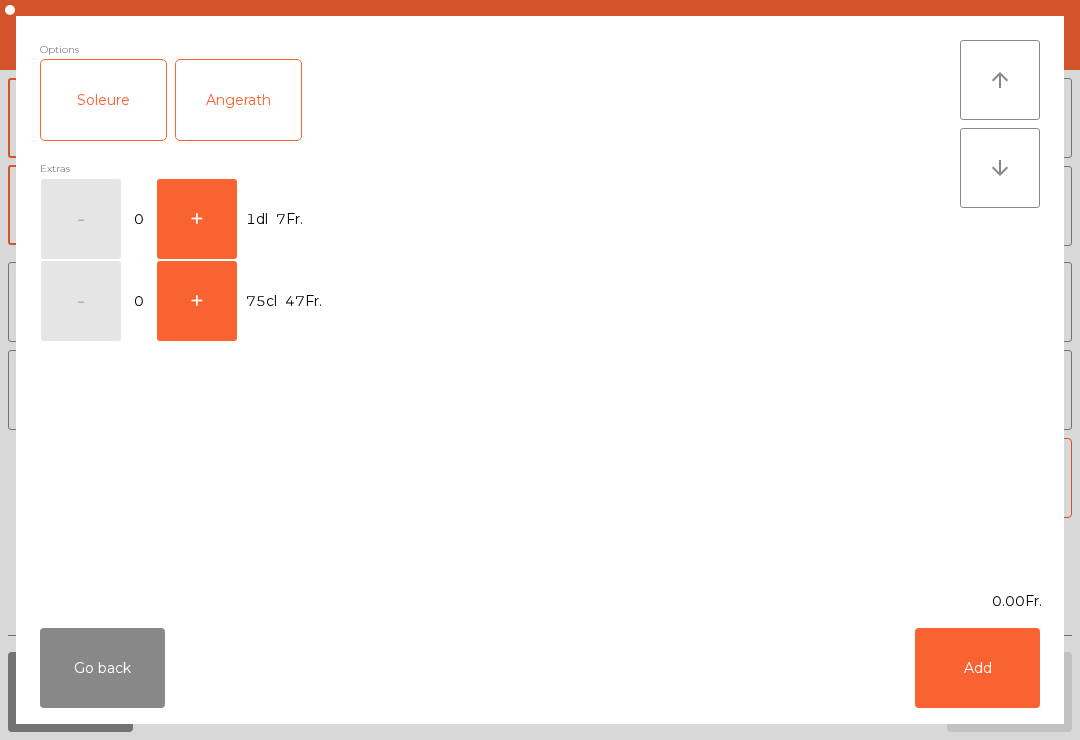 click on "+" 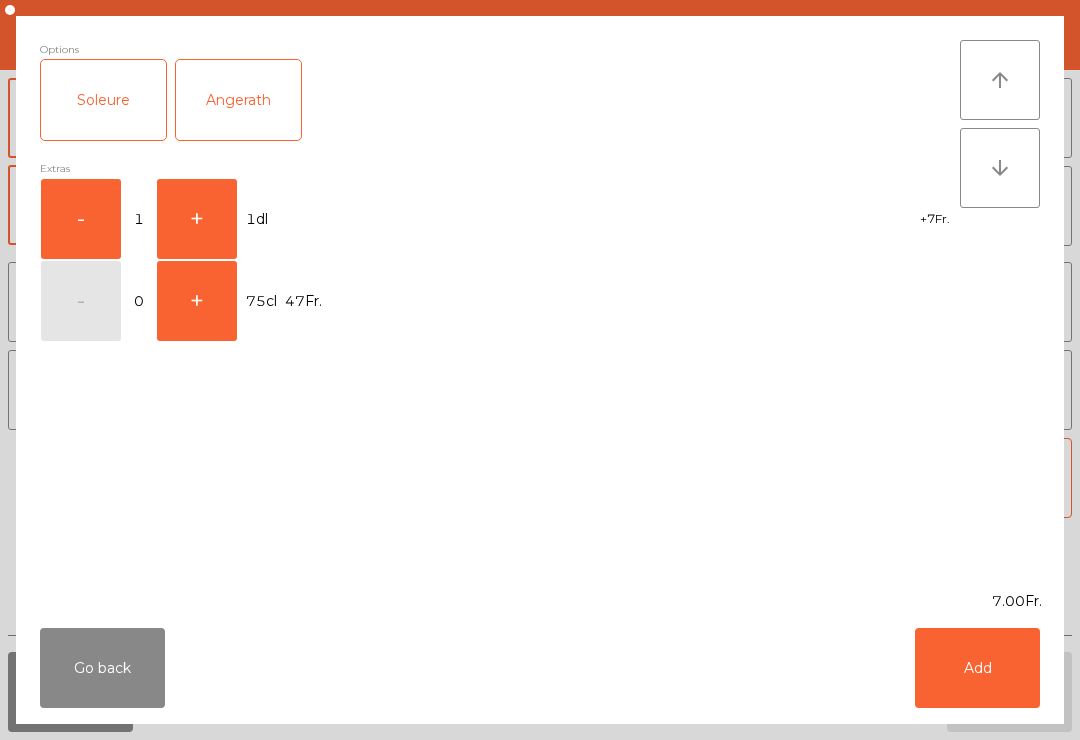 click on "+" 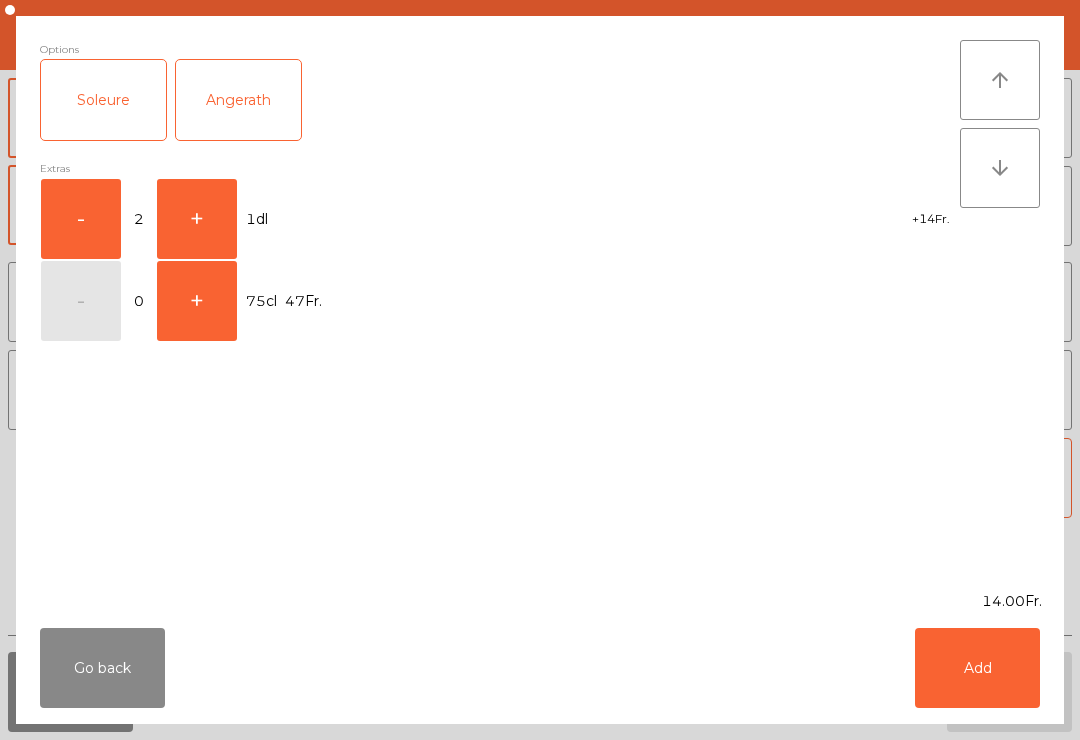 click on "Add" 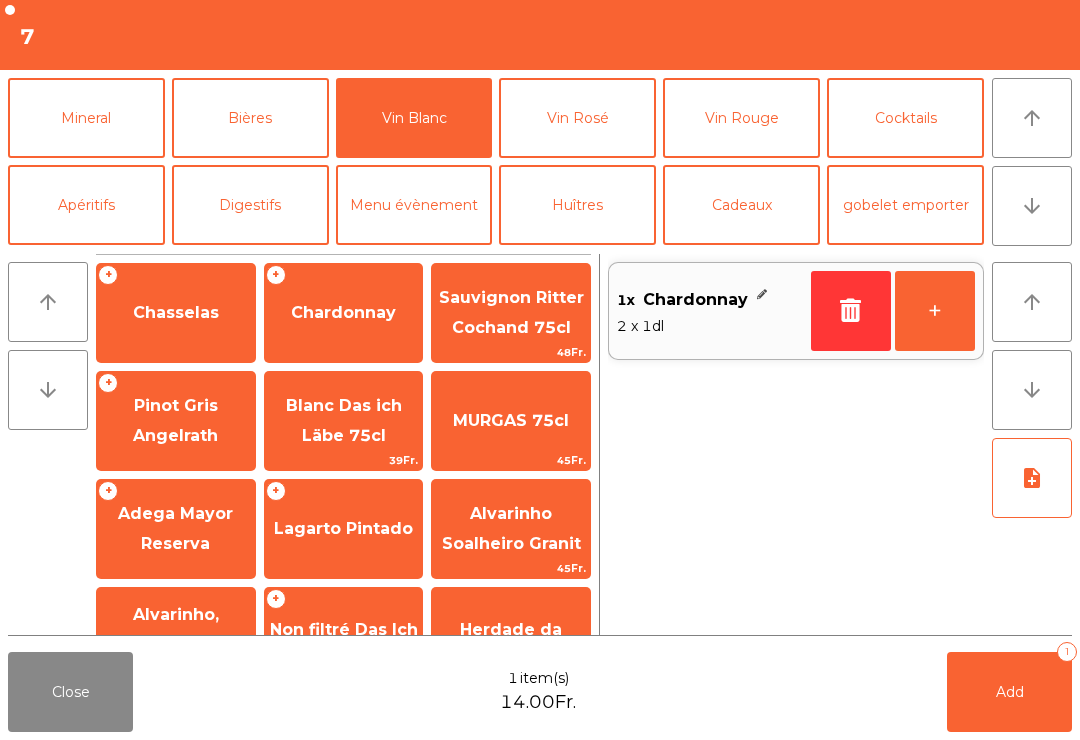 click on "Add   1" 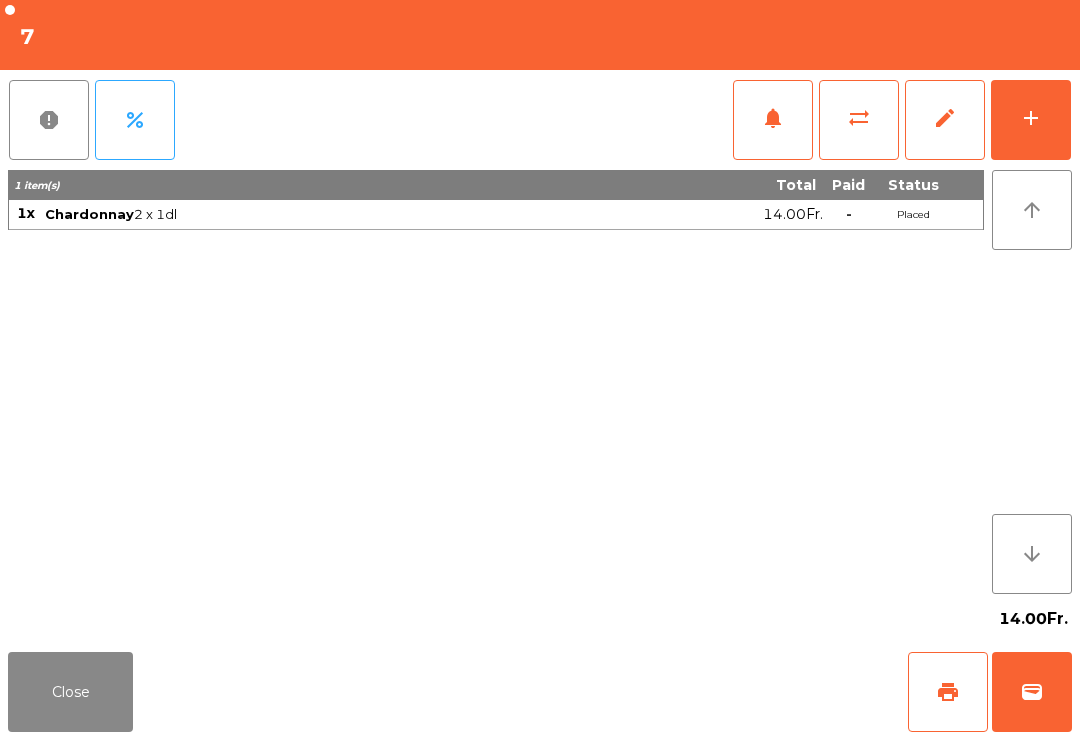 click on "Close" 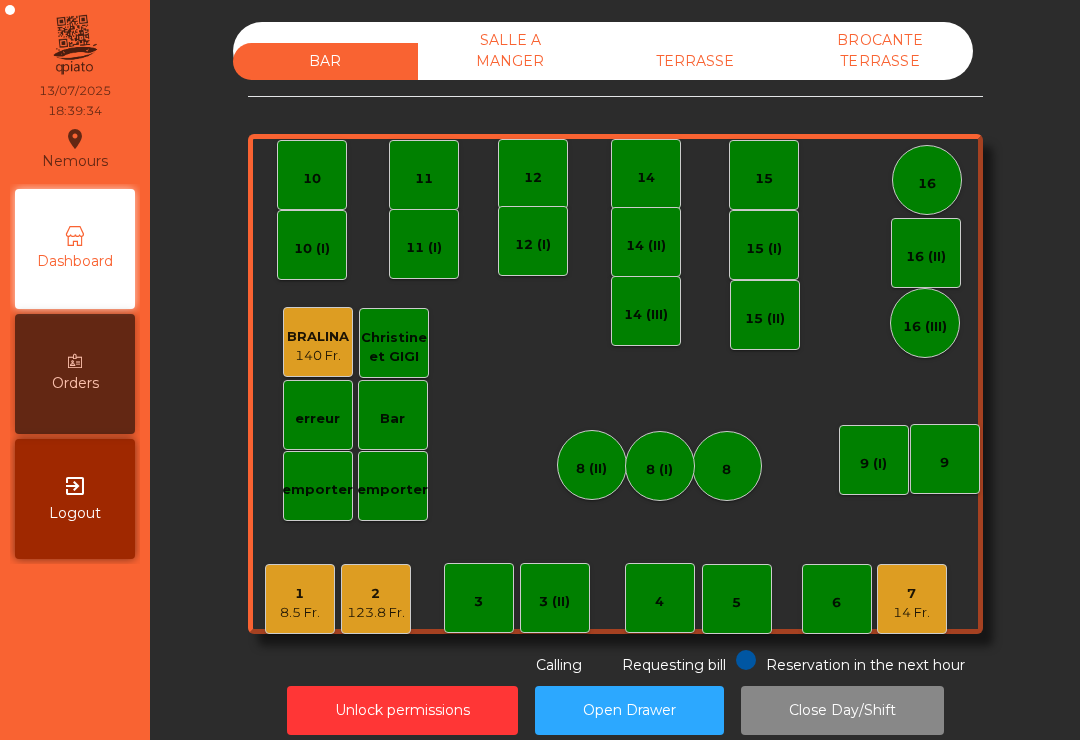 click on "14 Fr." 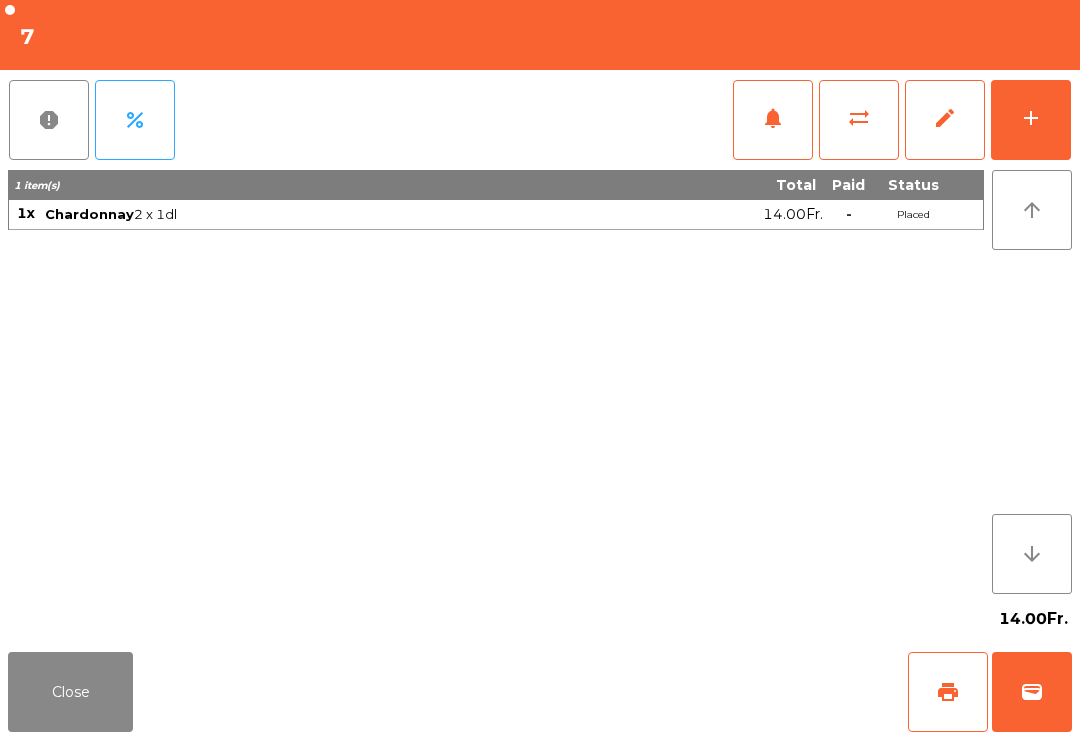 click on "add" 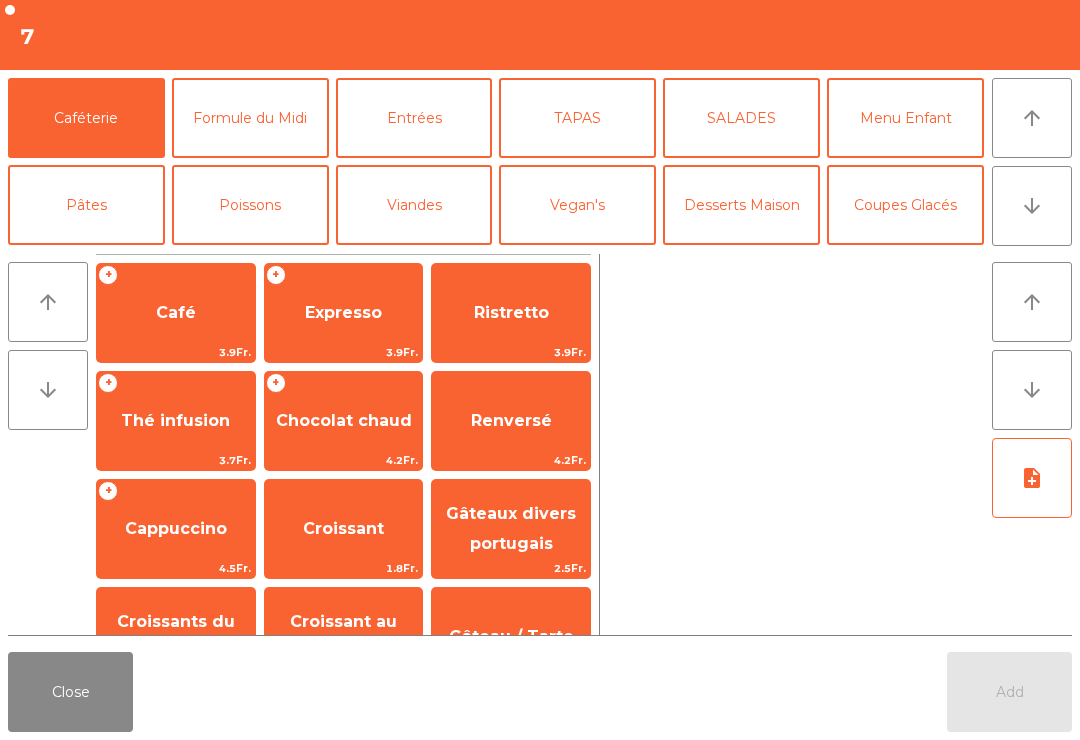 click on "Poissons" 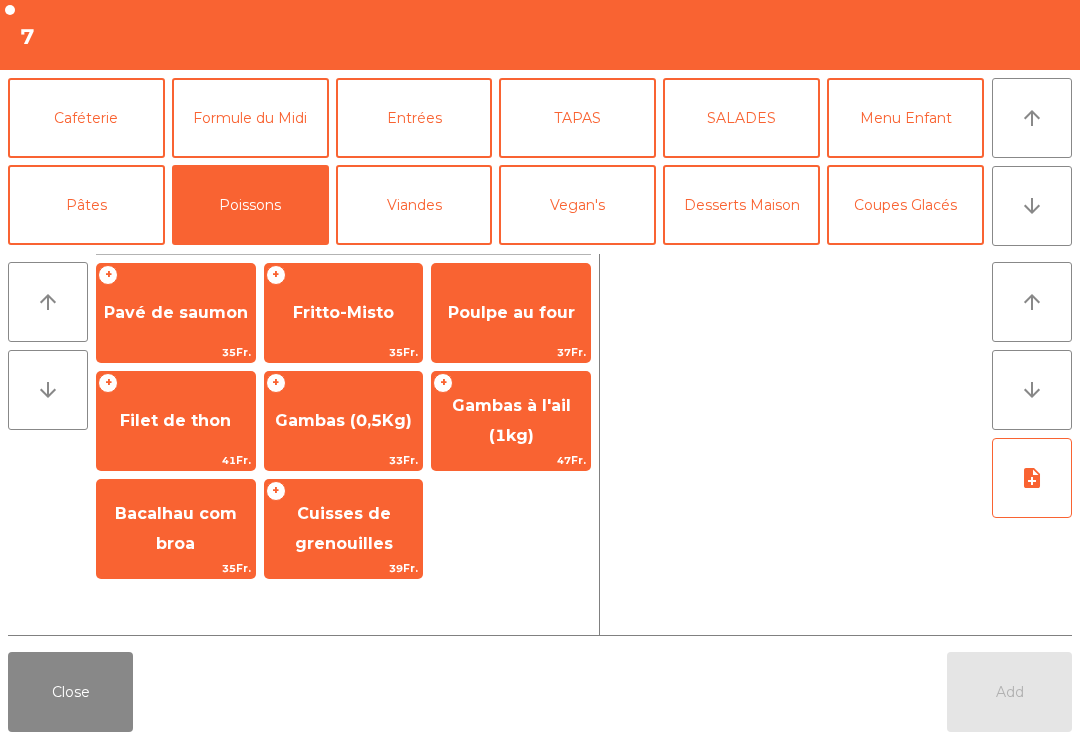 click on "Viandes" 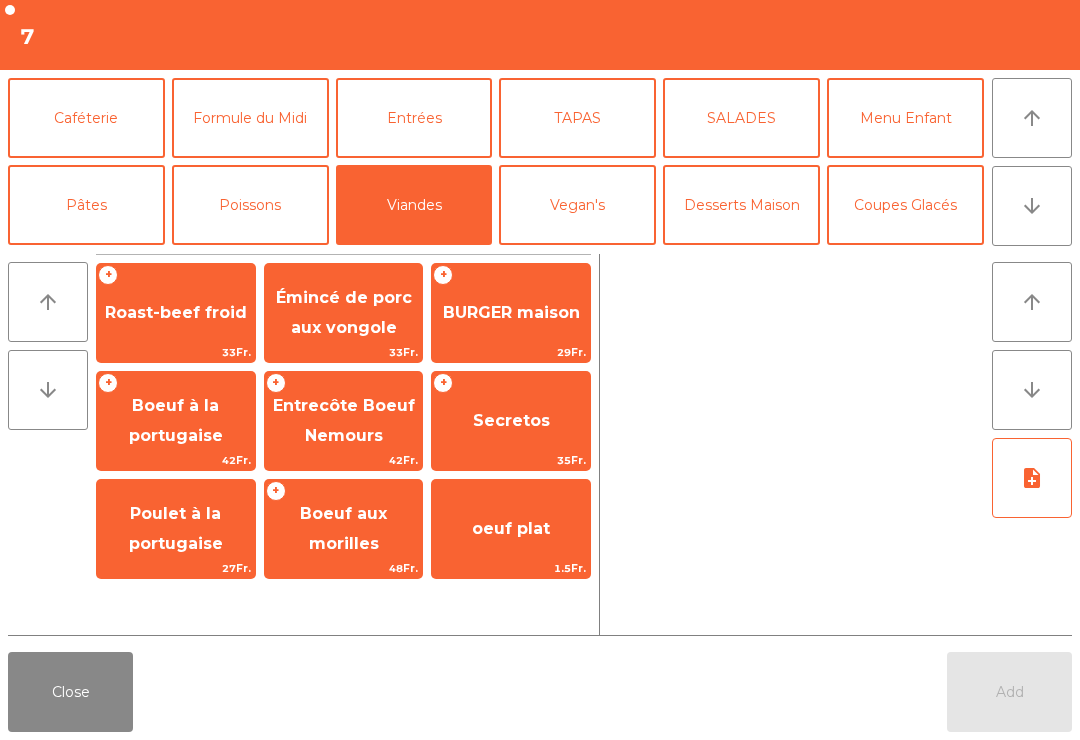 click on "Roast-beef froid" 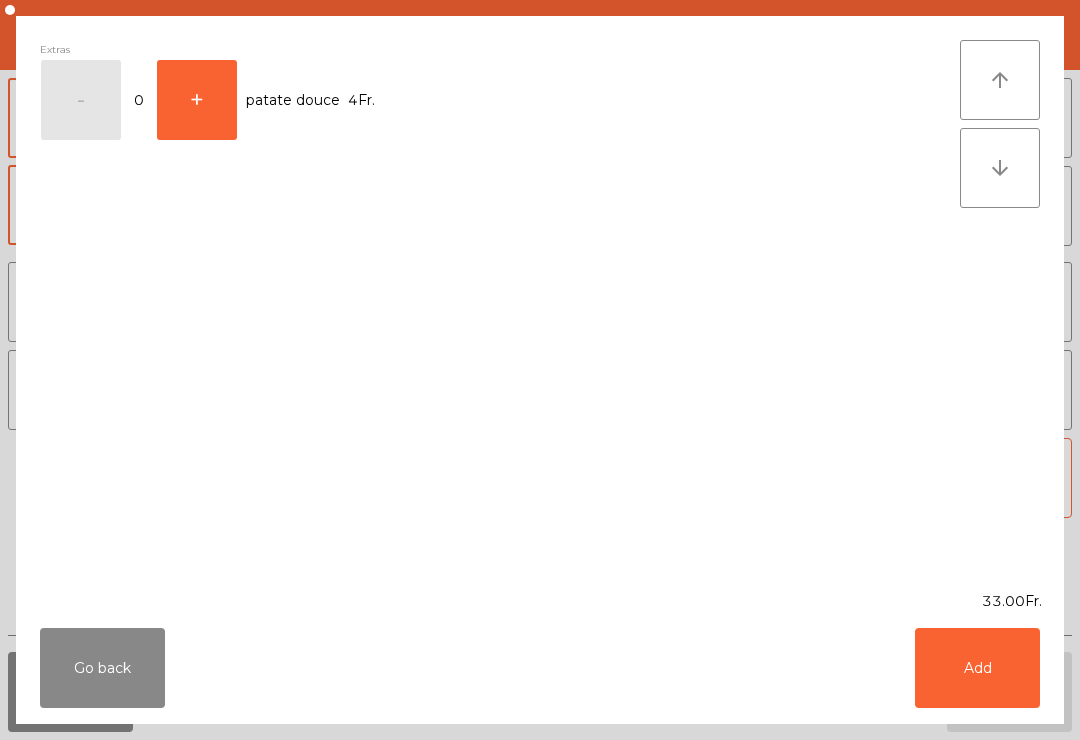 click on "Add" 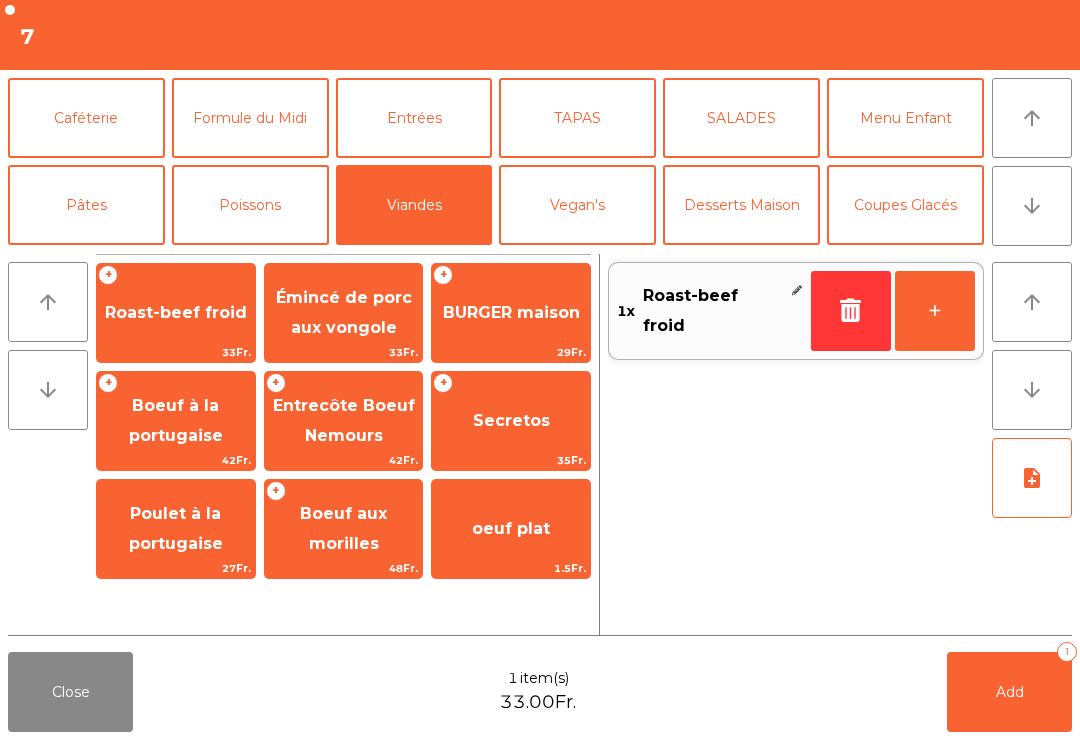 scroll, scrollTop: 0, scrollLeft: 0, axis: both 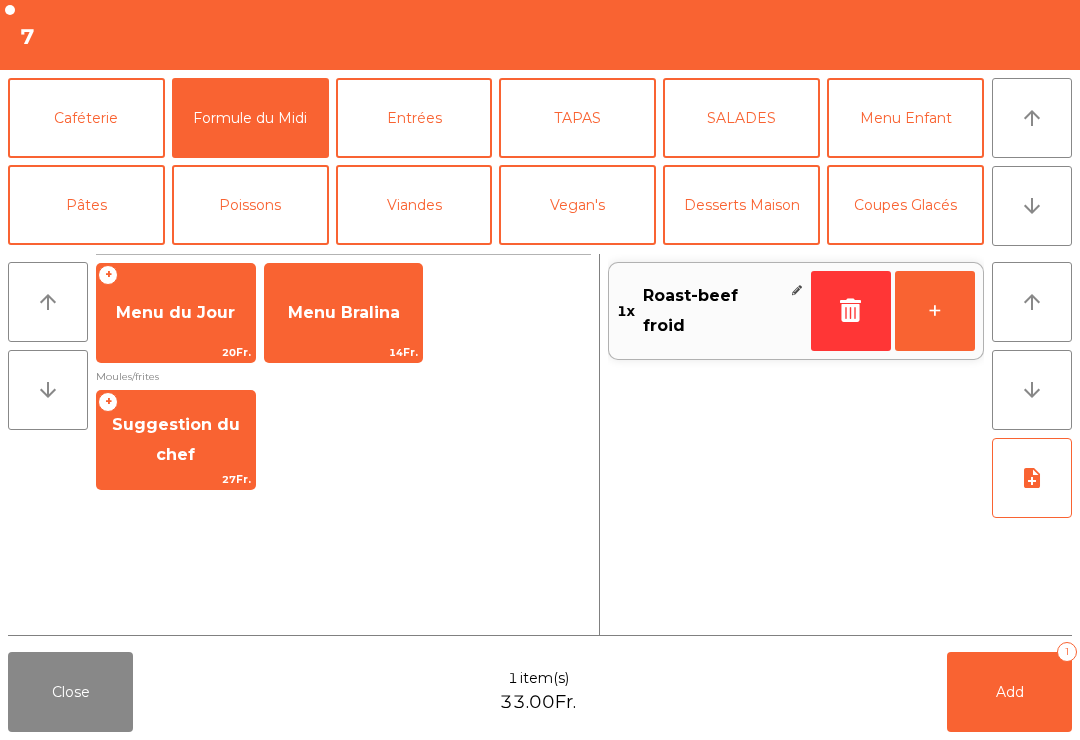 click on "27Fr." 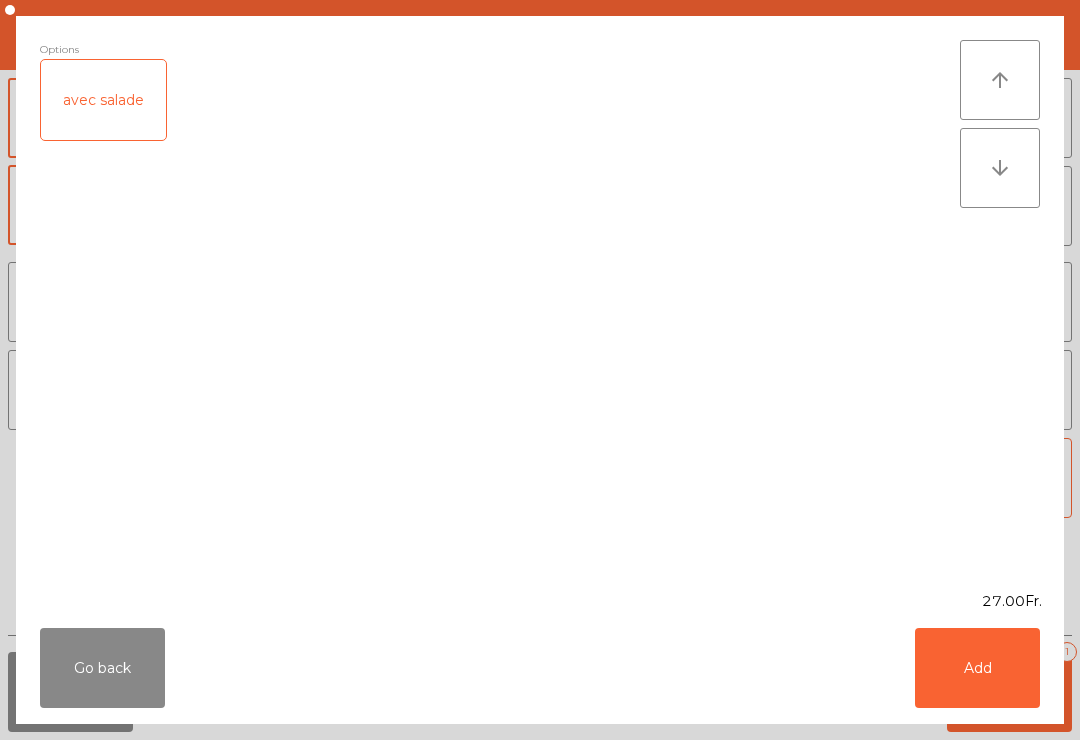 click on "Add" 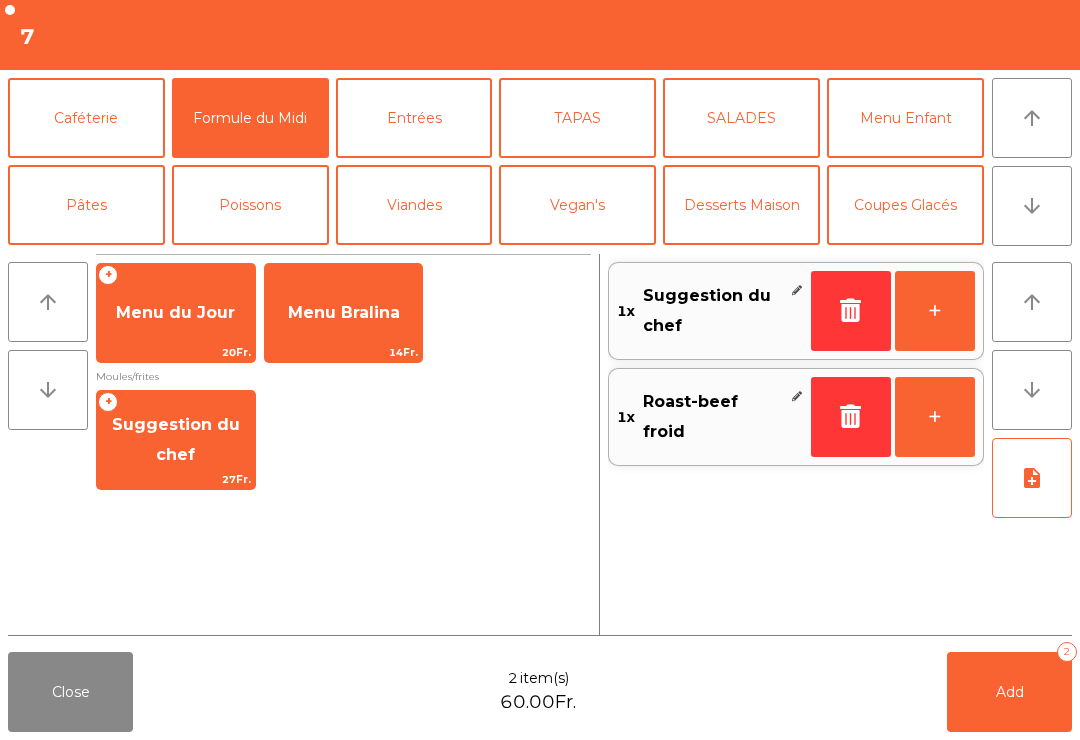 click on "note_add" 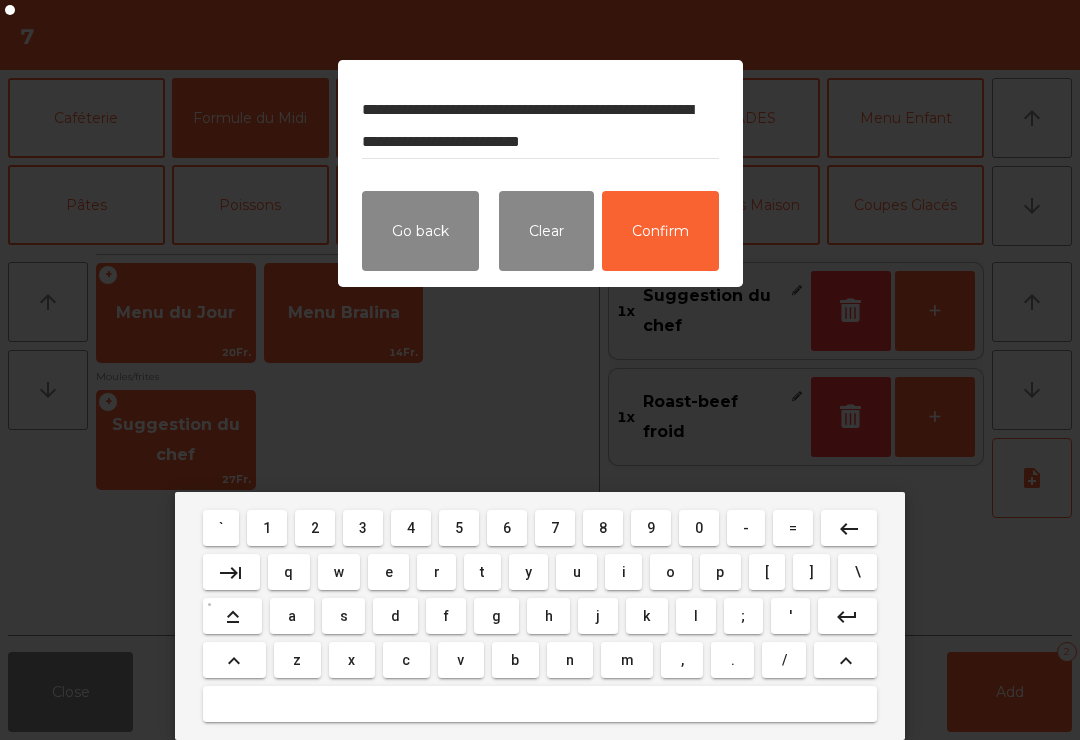 scroll, scrollTop: 26, scrollLeft: 0, axis: vertical 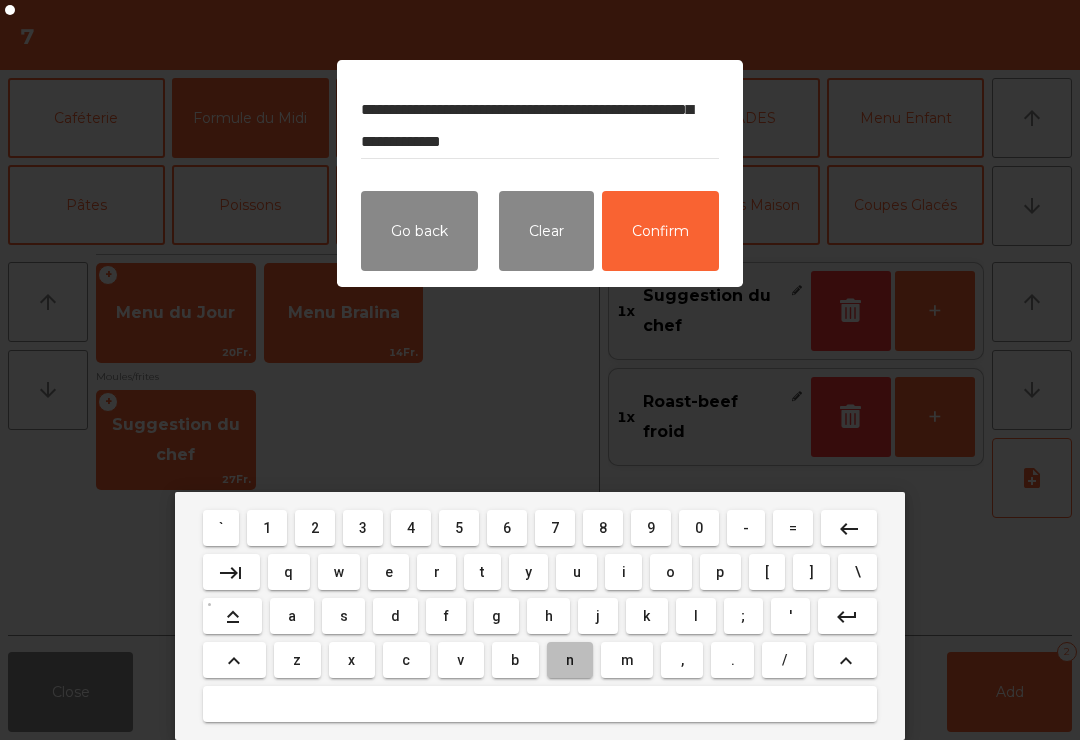 type on "**********" 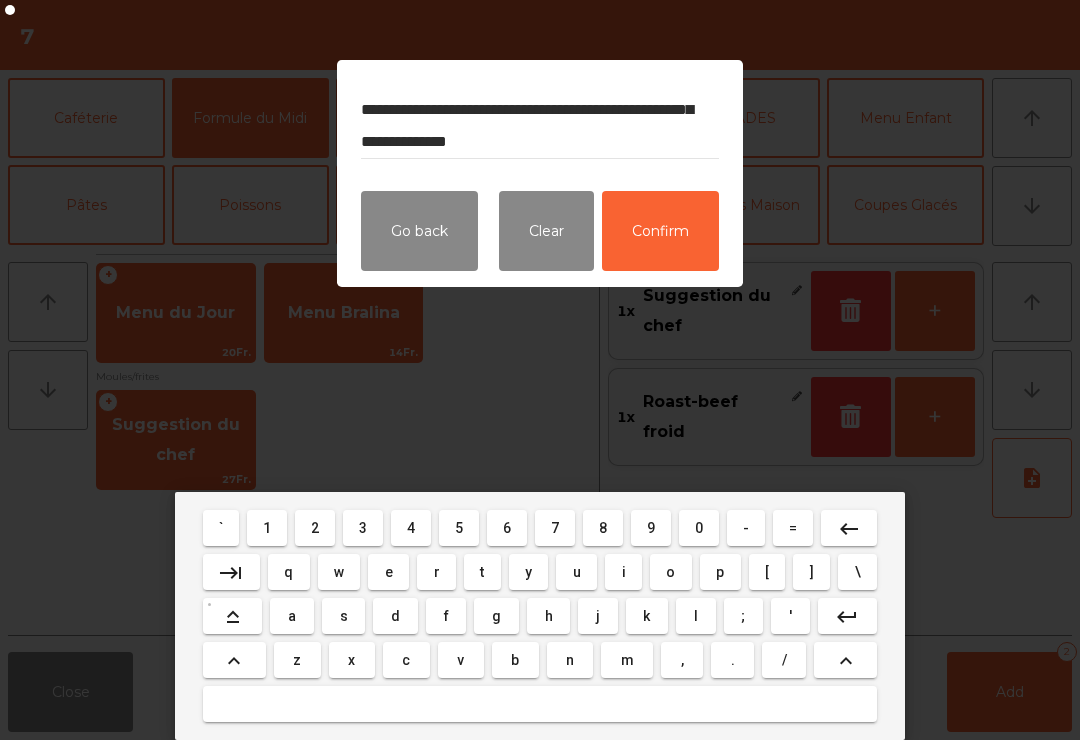 scroll, scrollTop: 58, scrollLeft: 0, axis: vertical 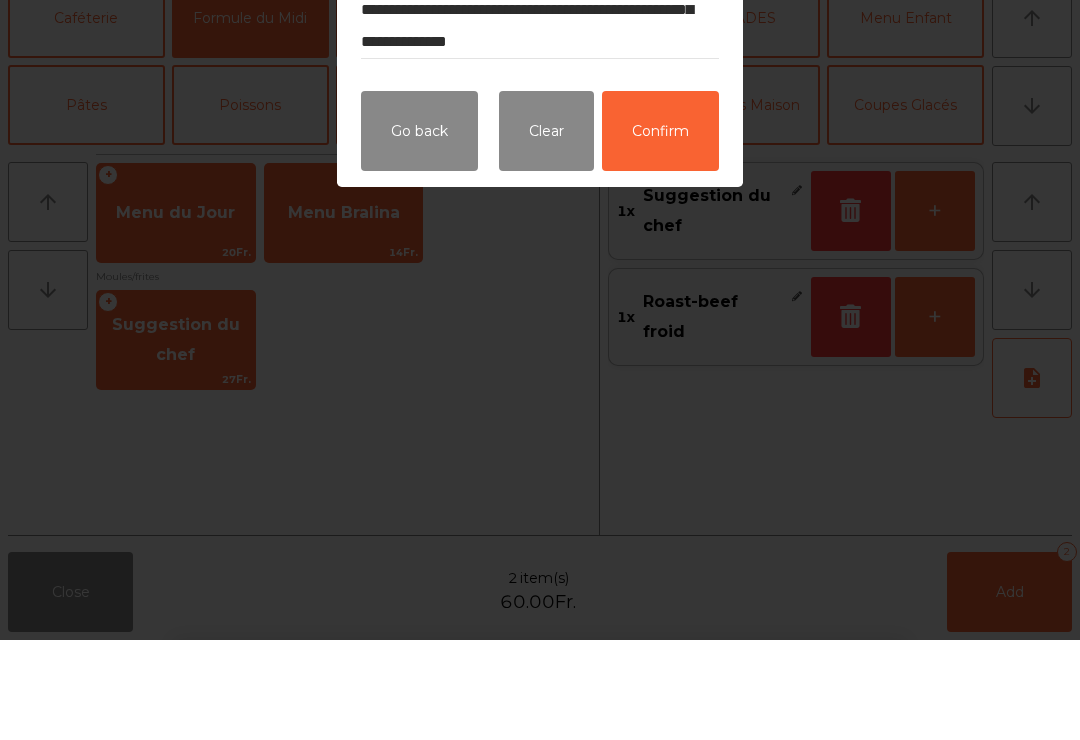 click on "Confirm" 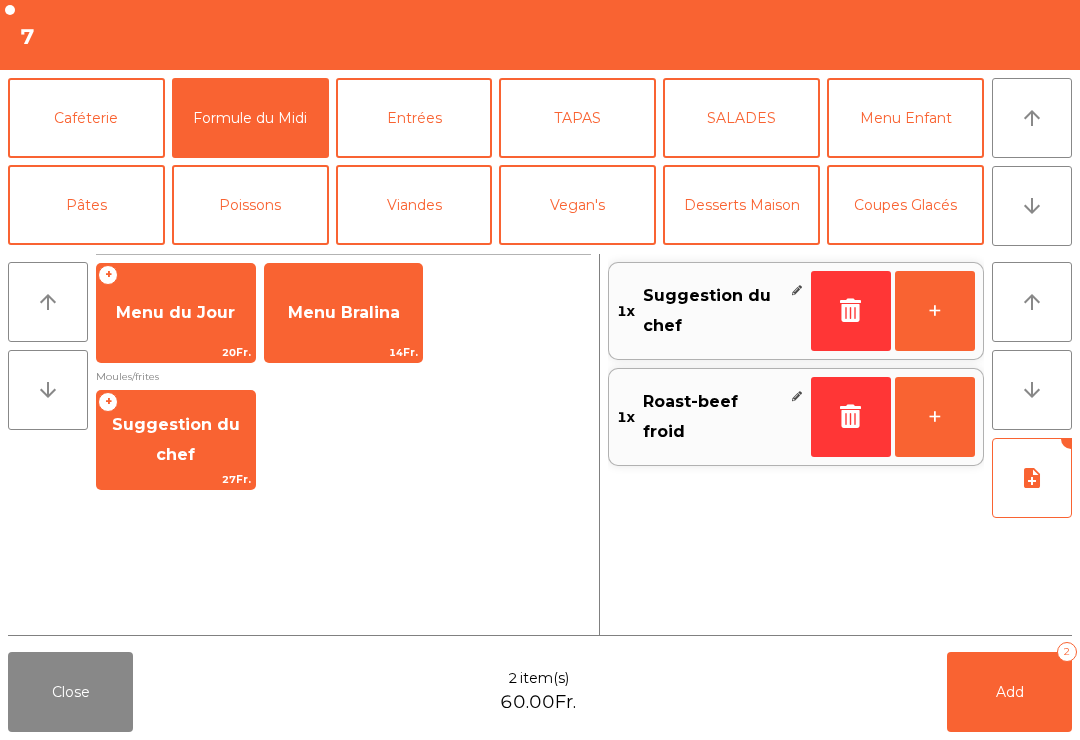 click on "Add   2" 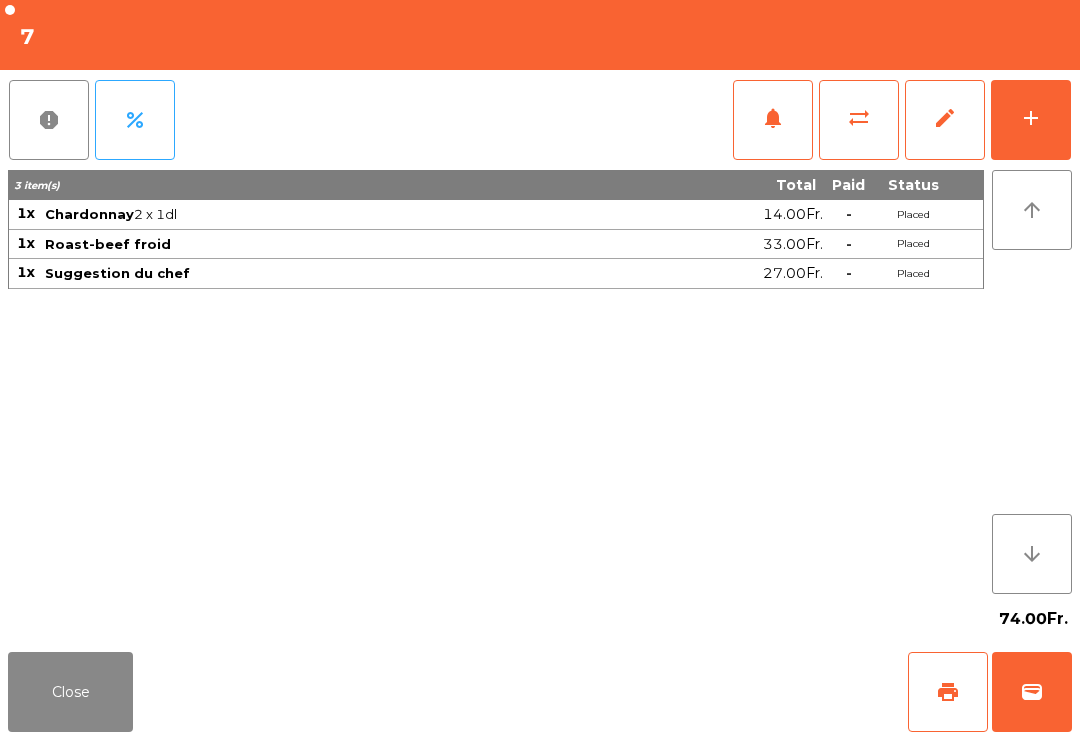 click on "Close" 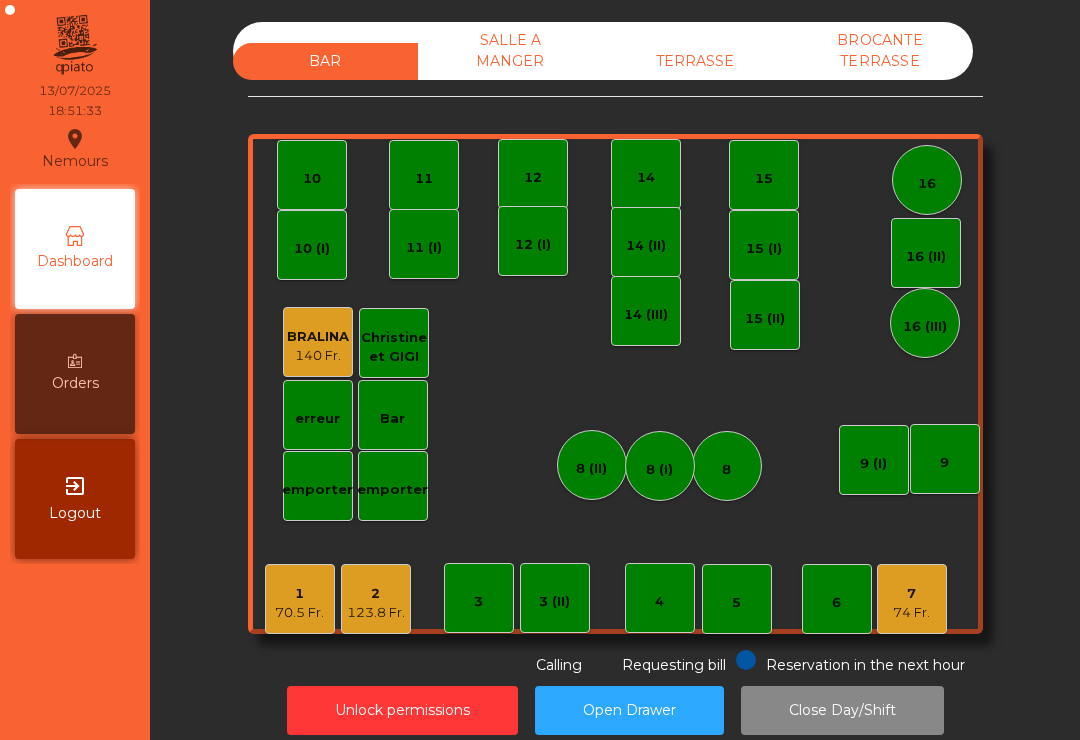 click on "7" 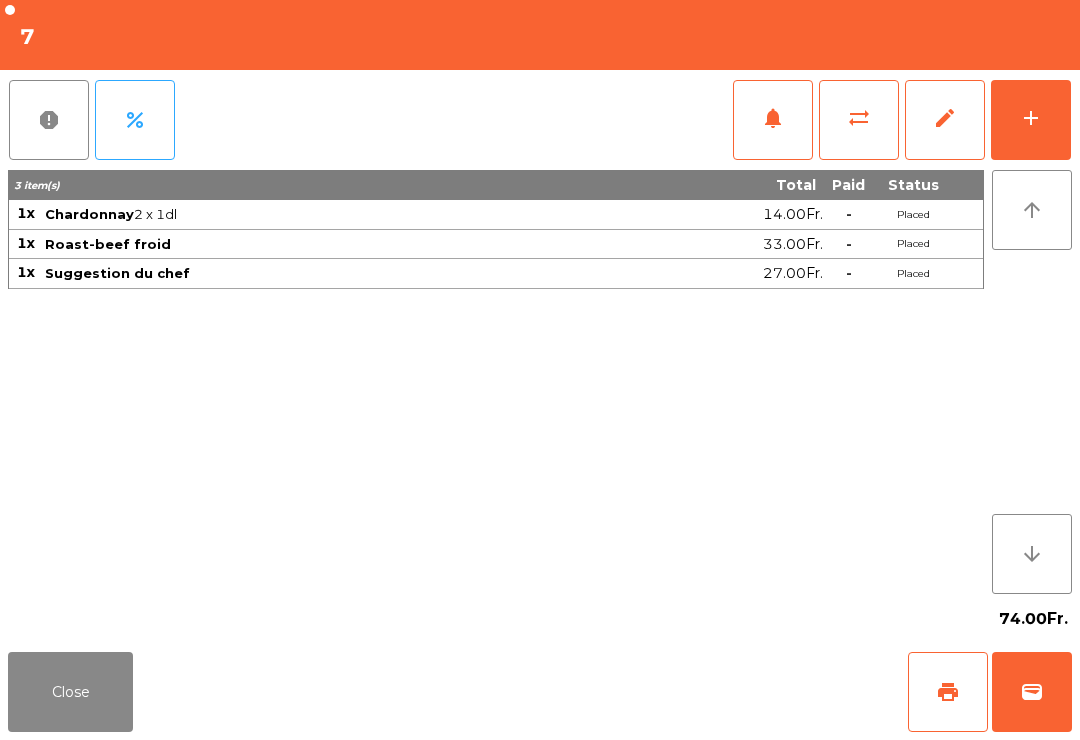 click on "add" 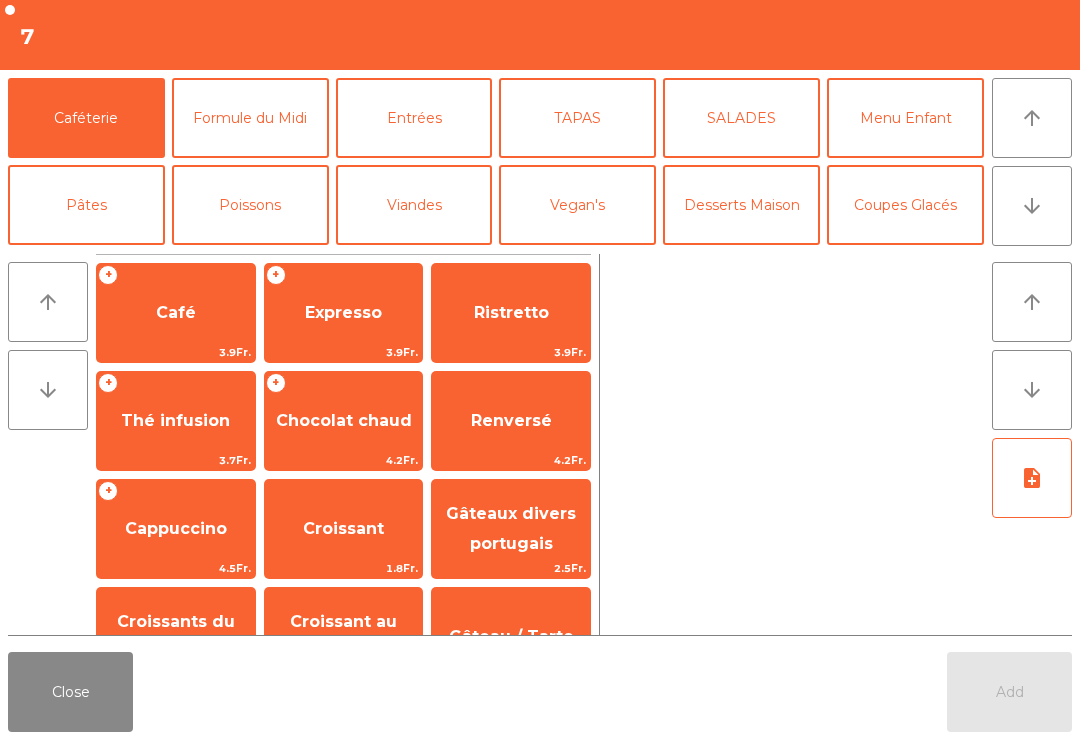 click on "arrow_downward" 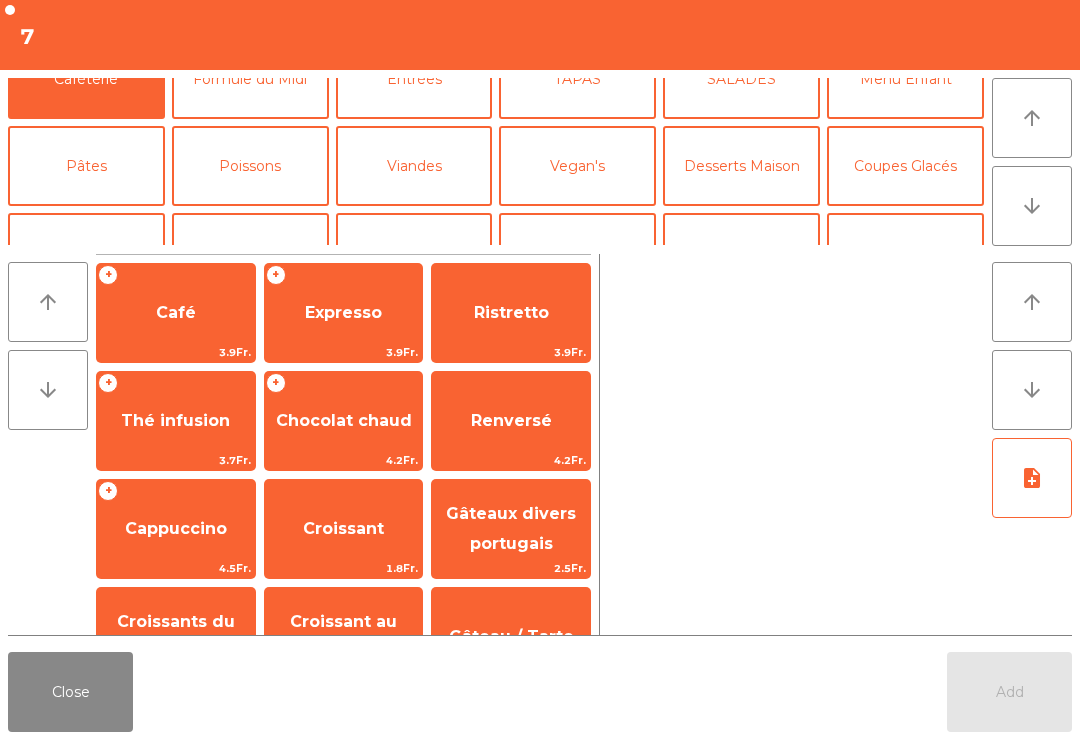 scroll, scrollTop: 174, scrollLeft: 0, axis: vertical 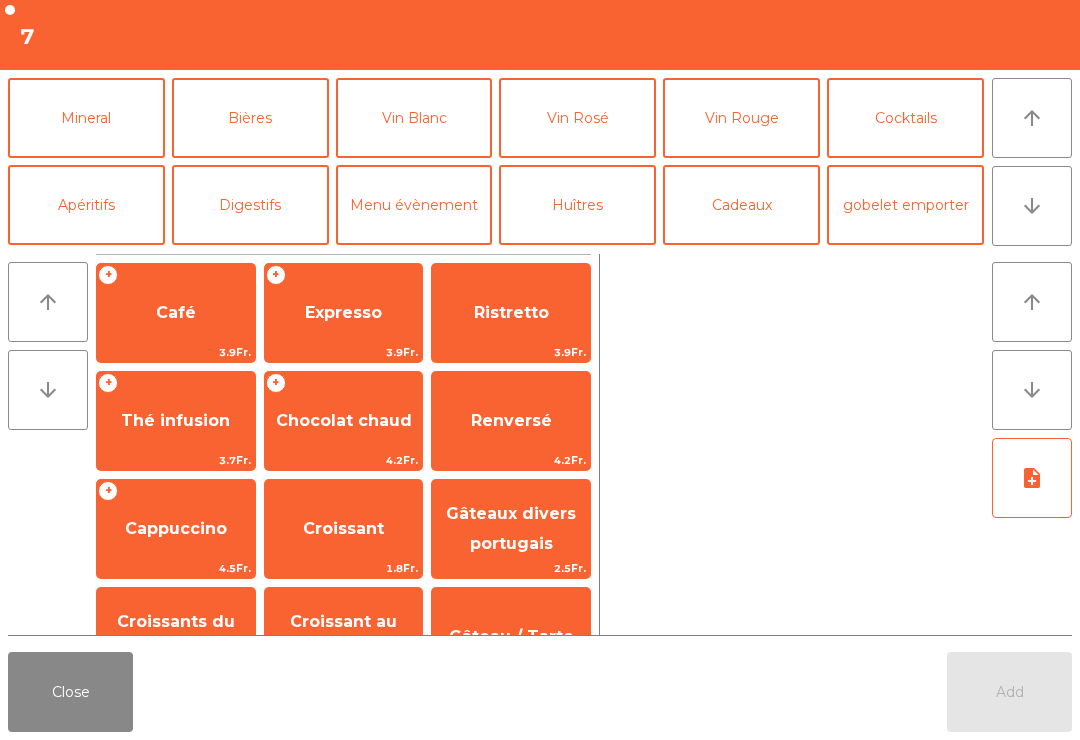 click on "Vin Blanc" 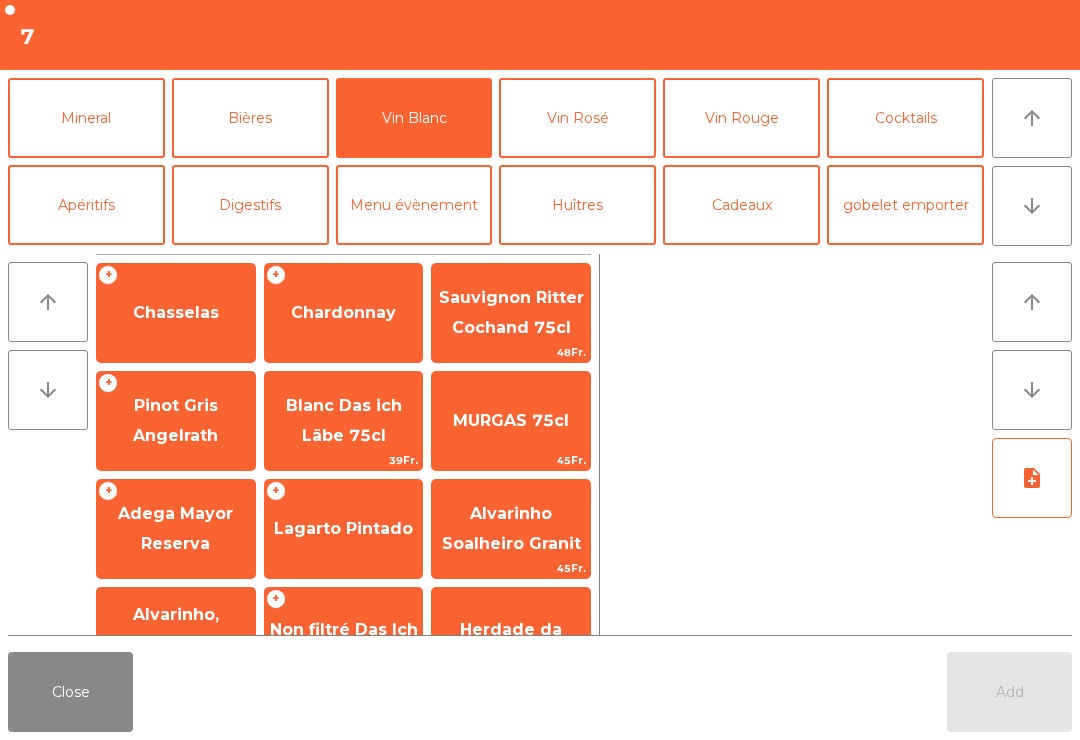 click on "Chardonnay" 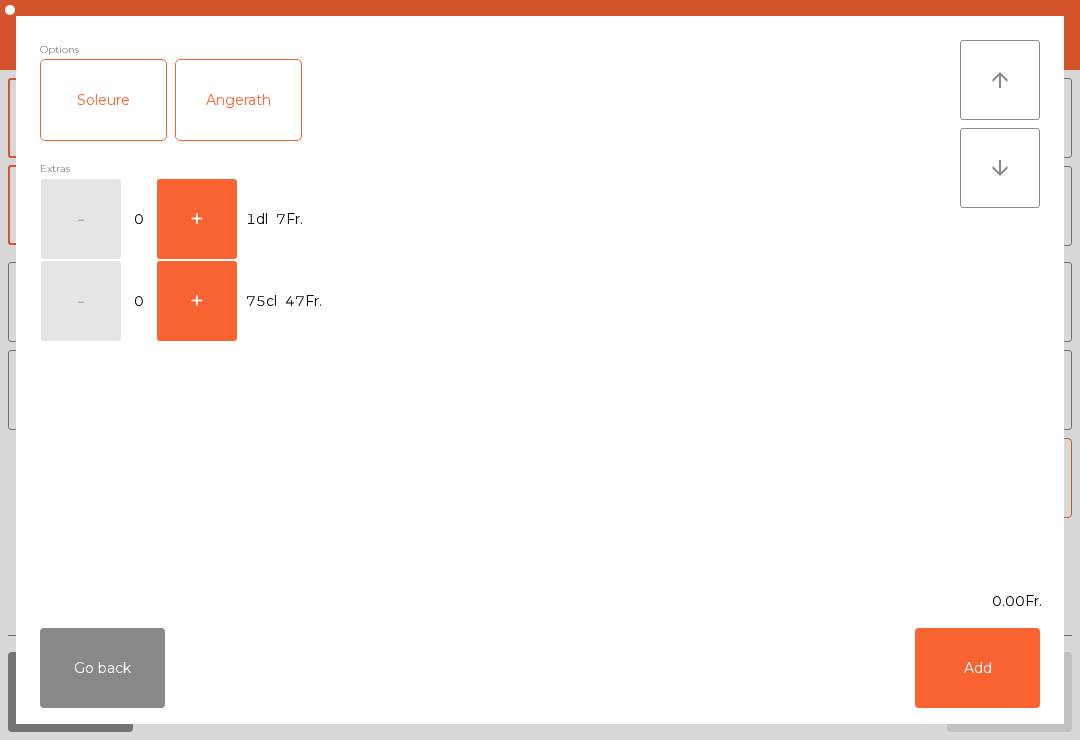 click on "+" 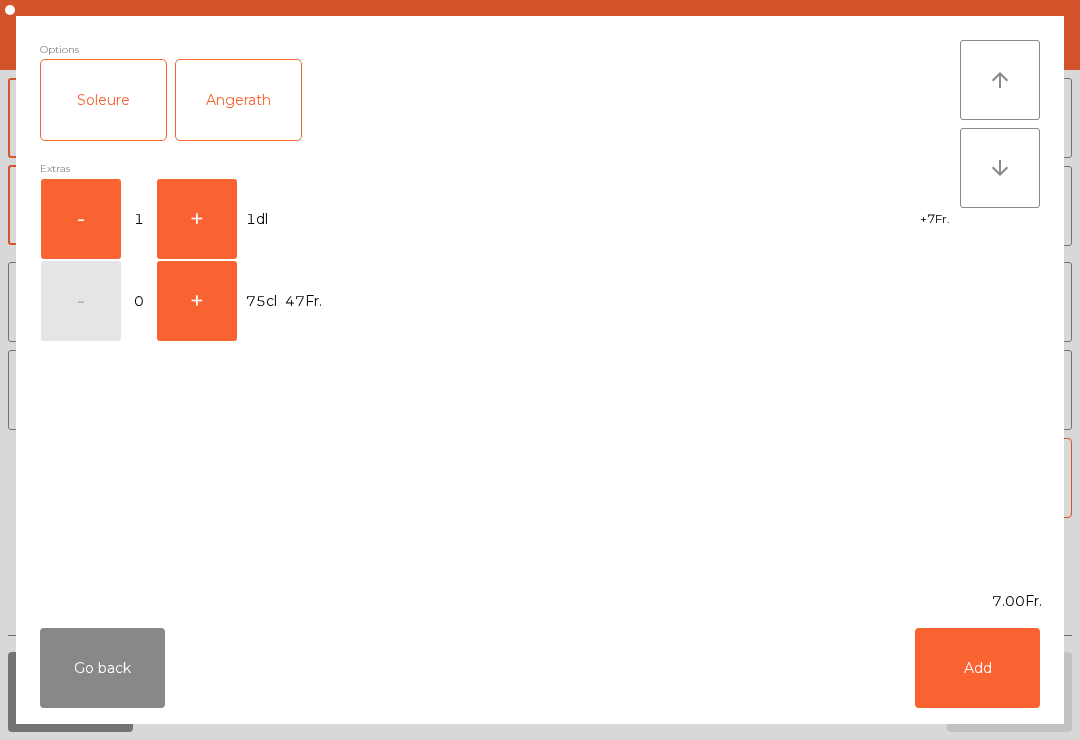 click on "+" 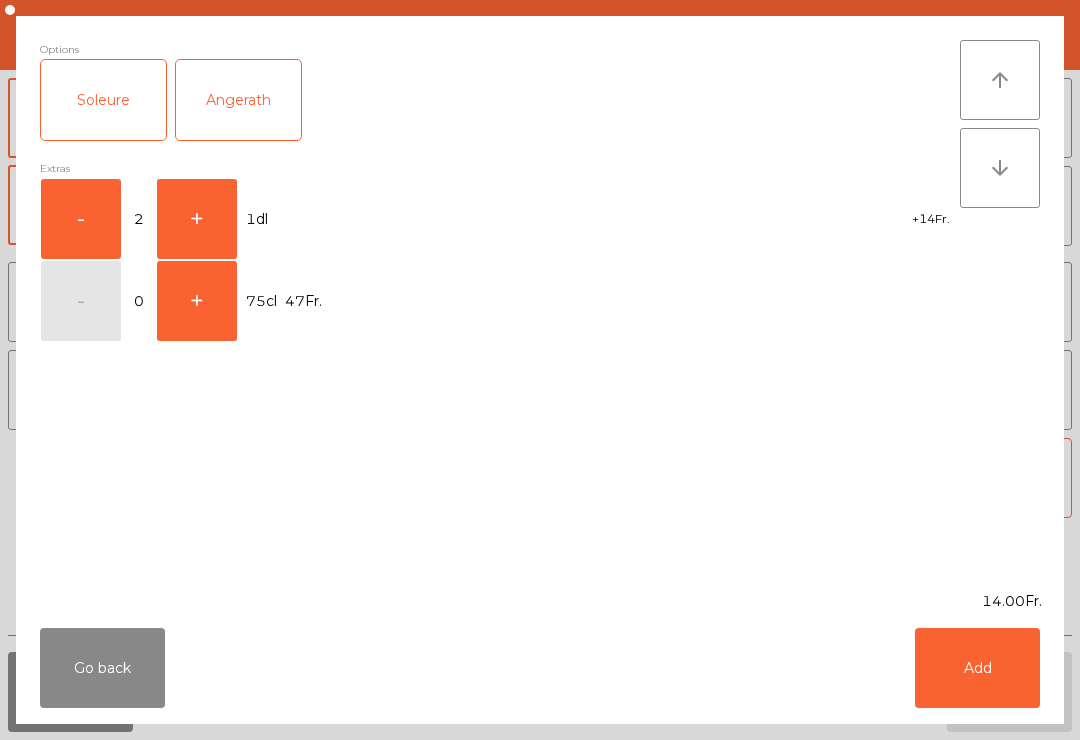 click on "Add" 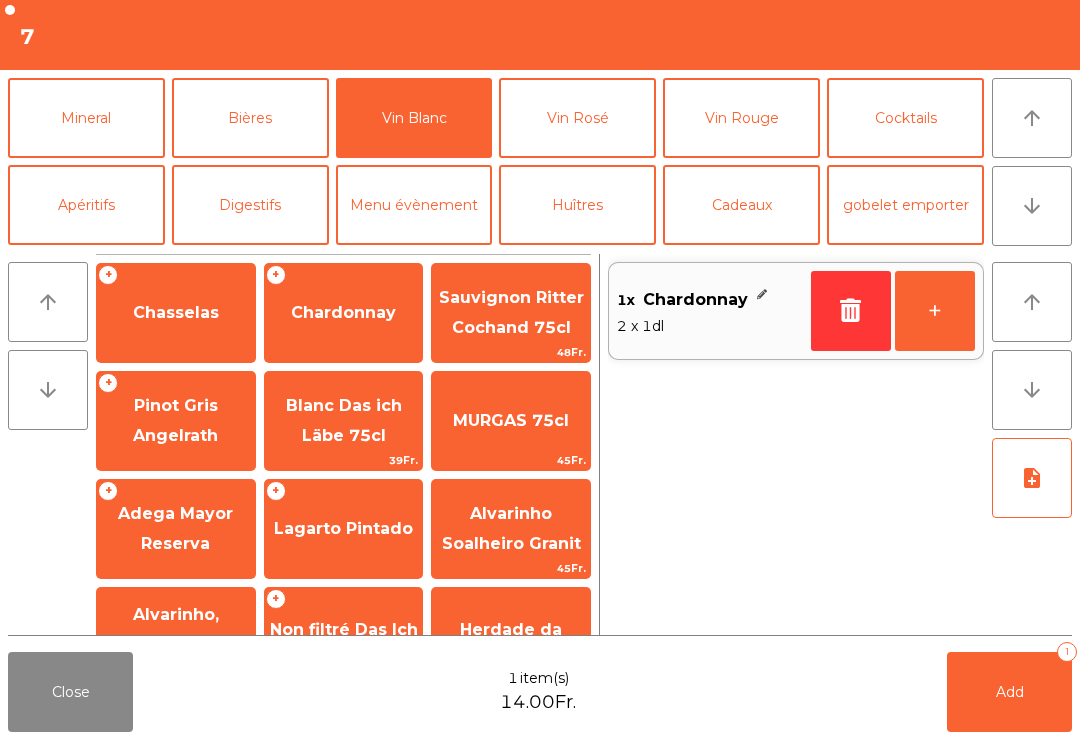click on "Add   1" 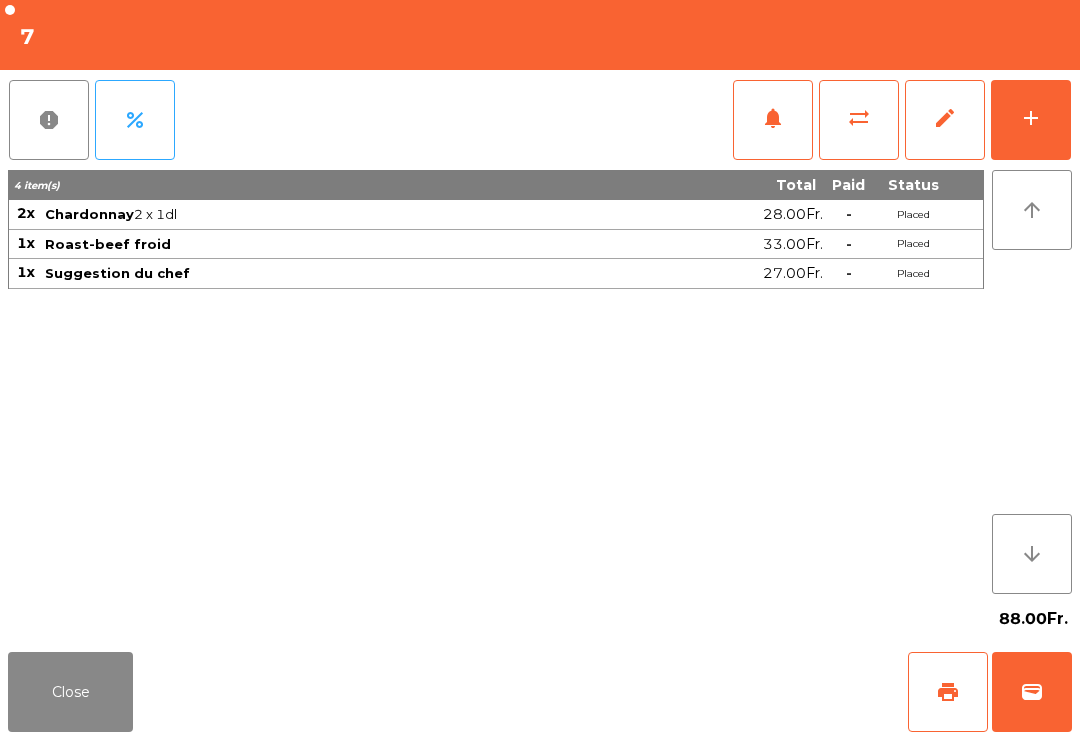 click on "Close" 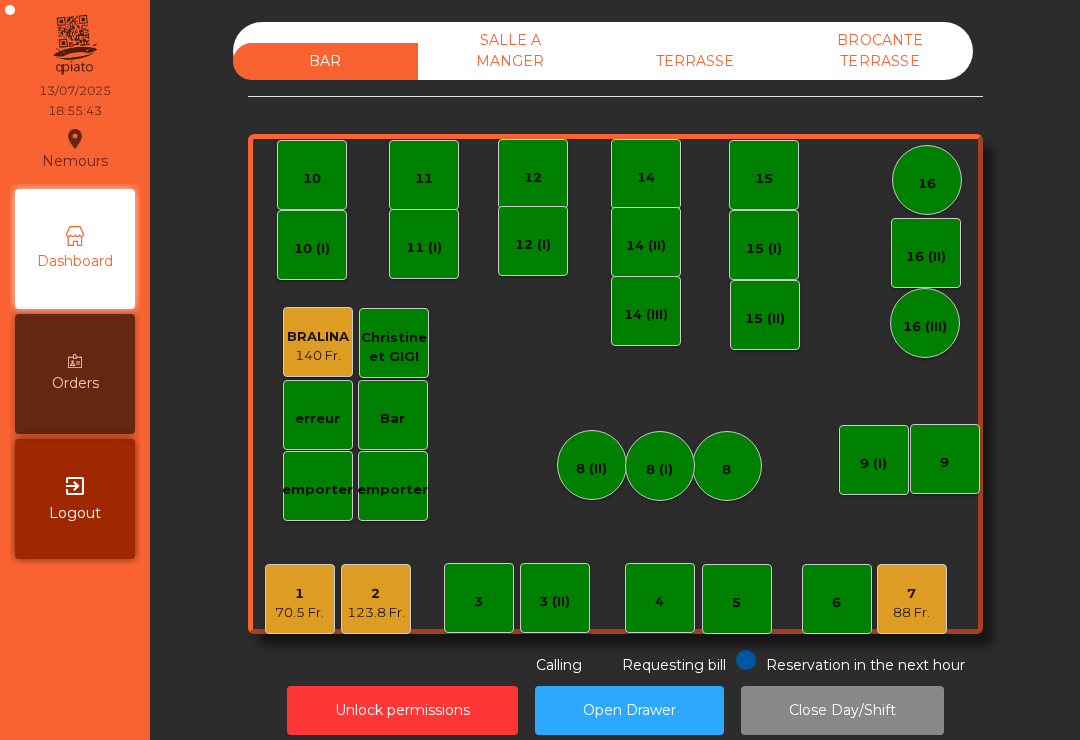 click on "7" 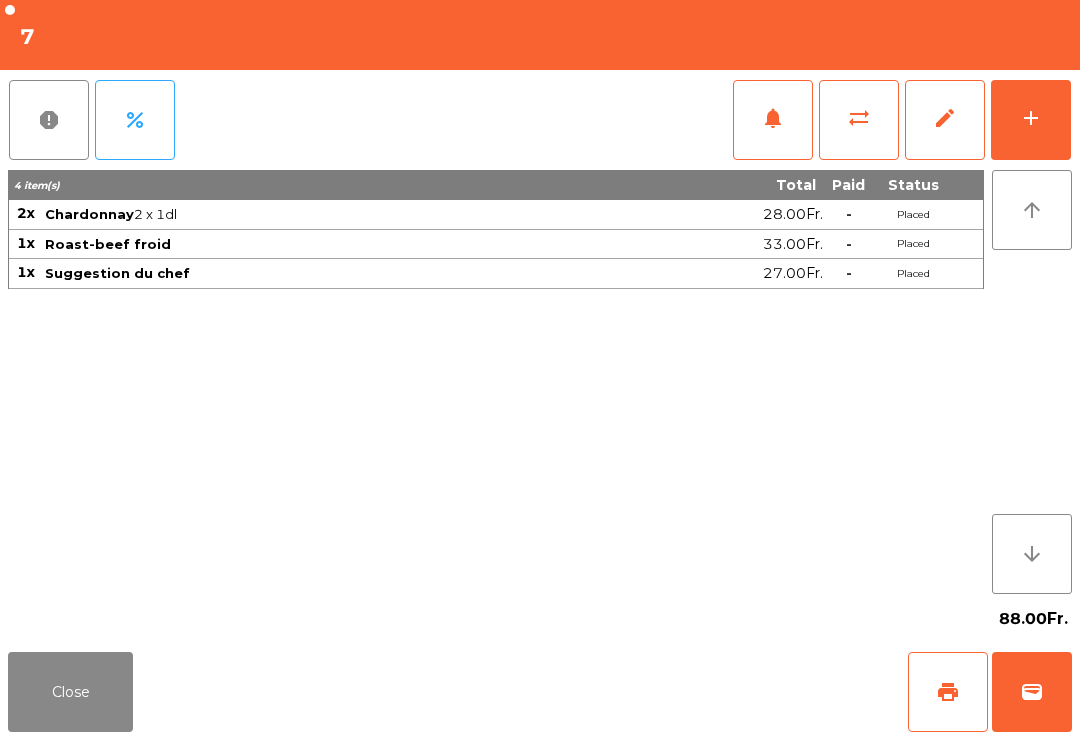 click on "notifications" 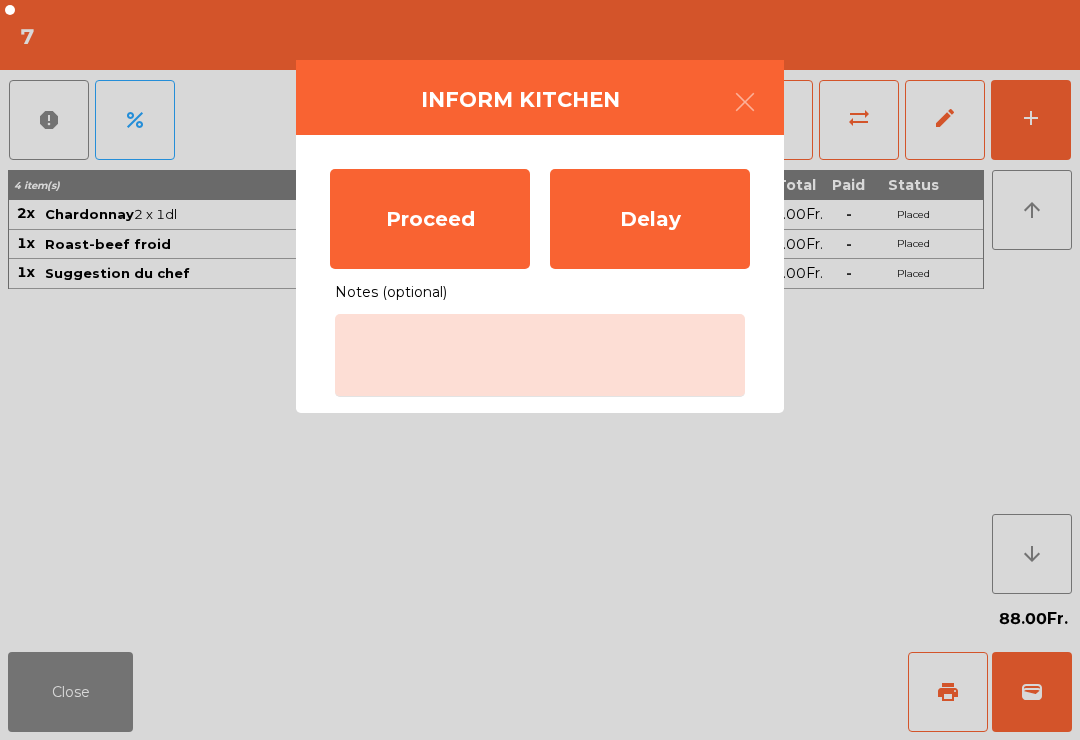 click on "Proceed" 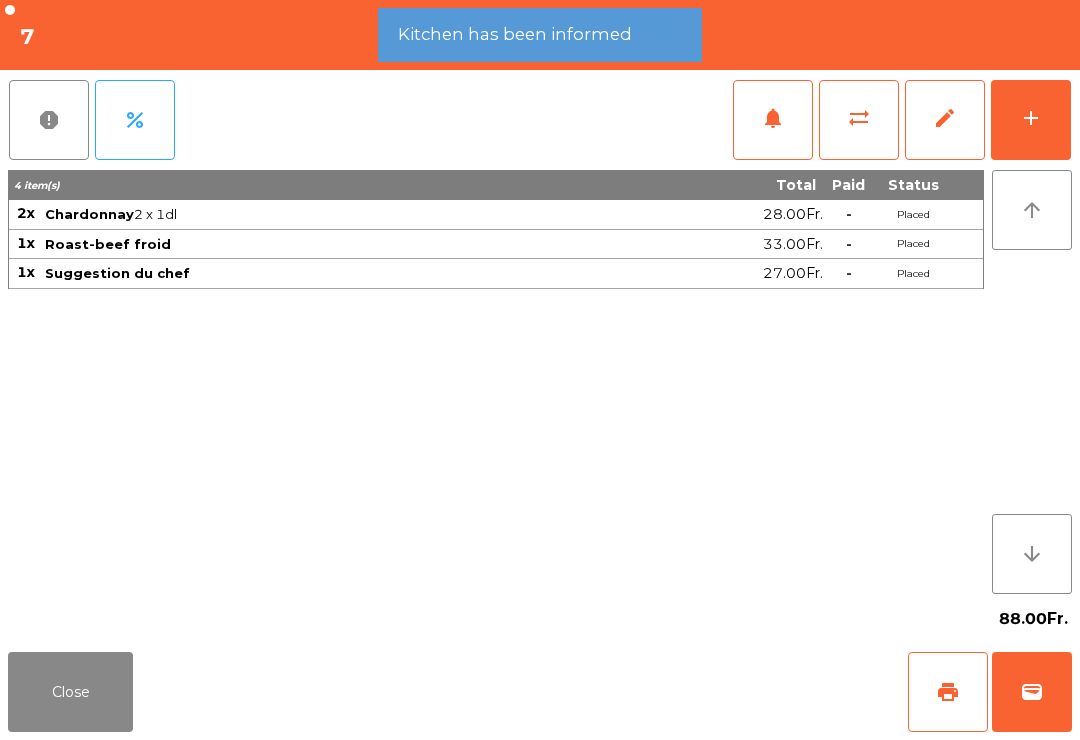 click on "Close" 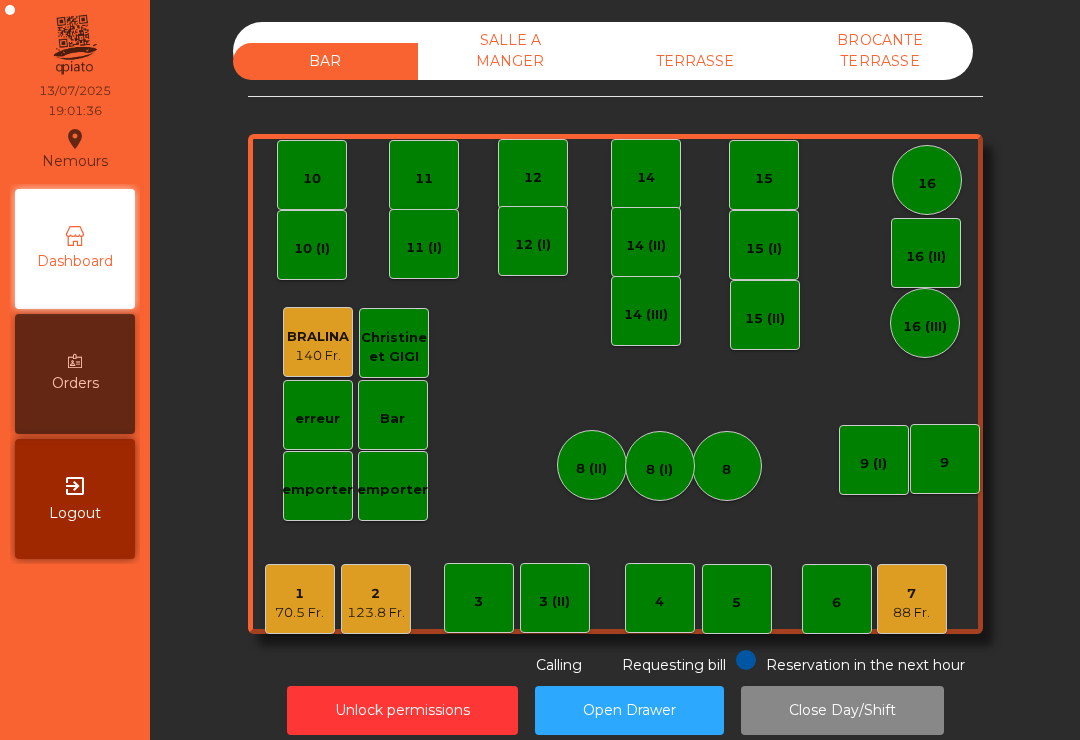 click on "5" 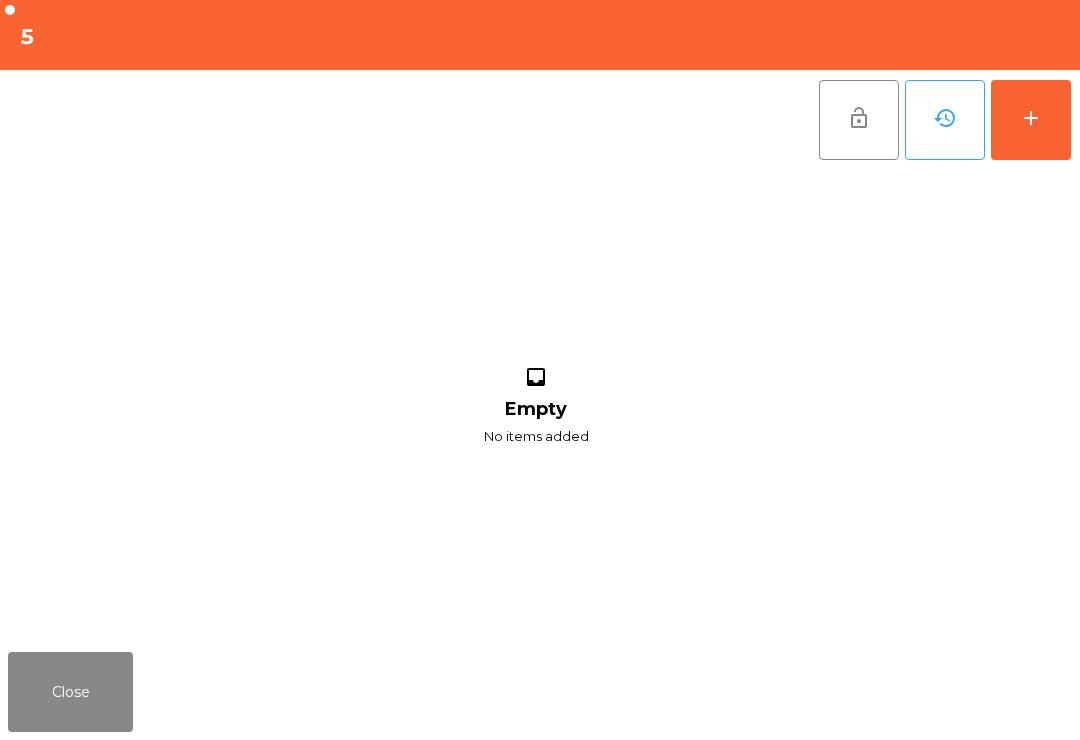 click on "add" 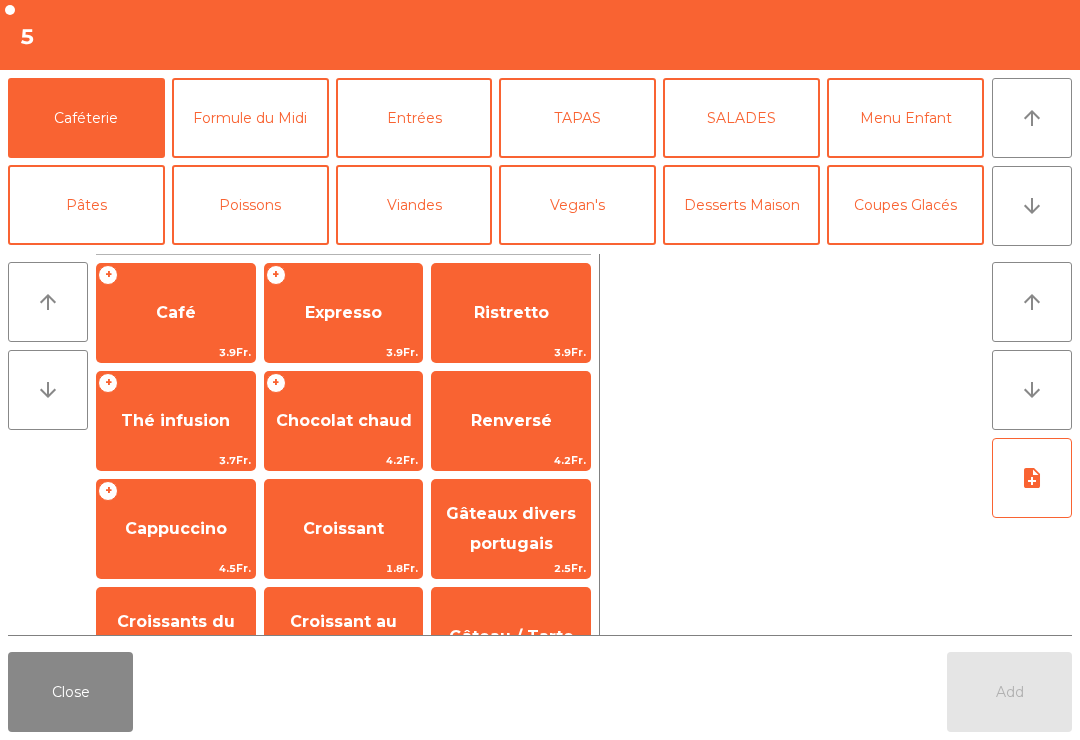click on "arrow_downward" 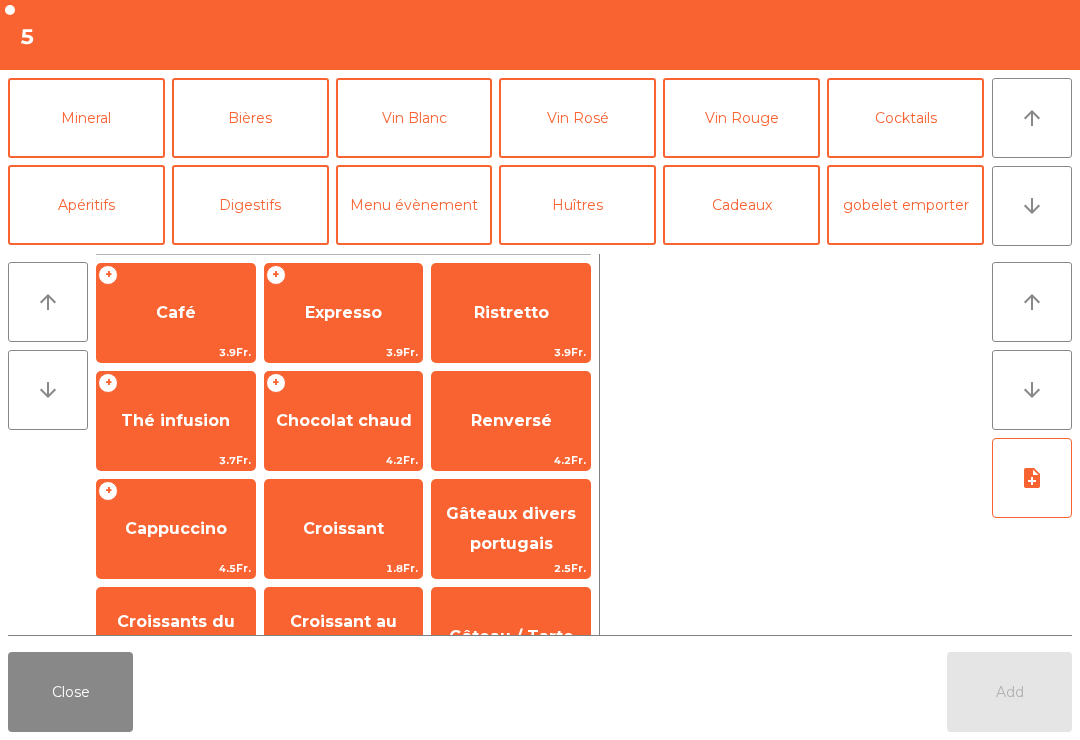 click on "Bières" 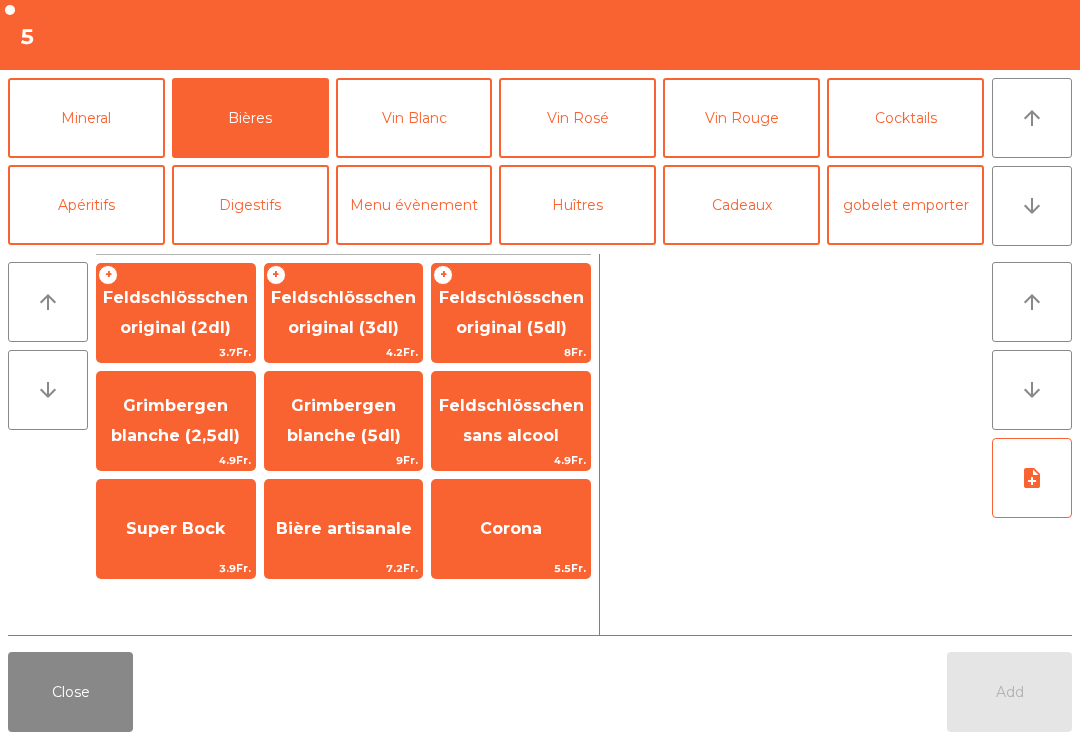 scroll, scrollTop: 174, scrollLeft: 0, axis: vertical 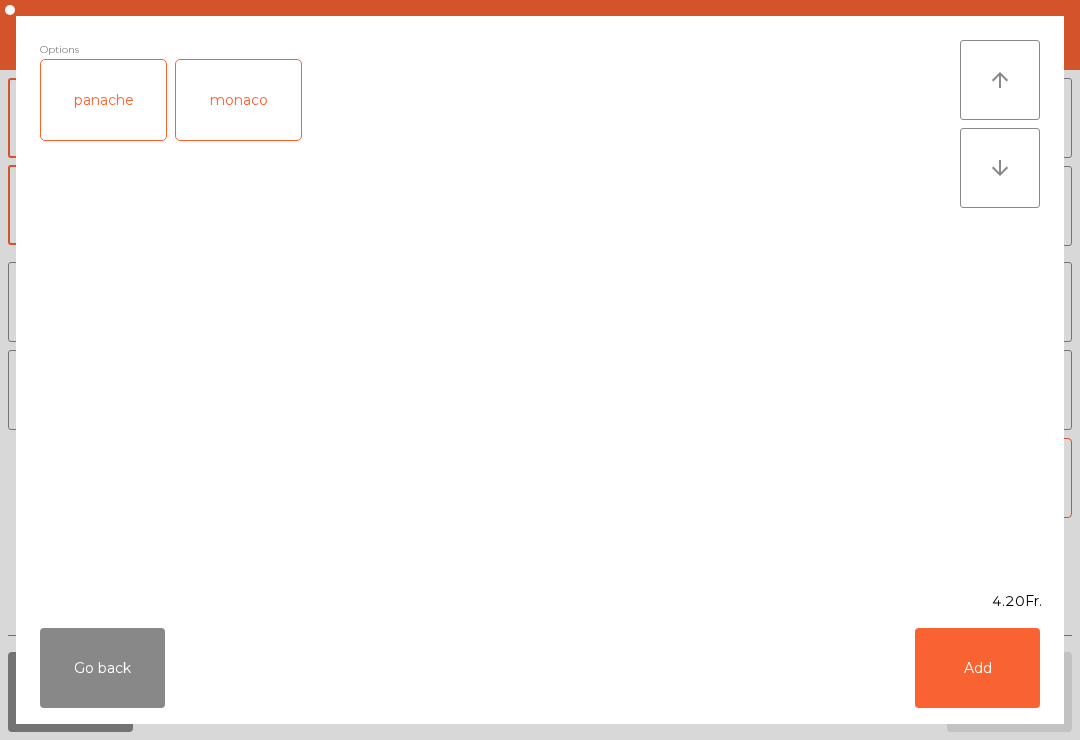 click on "Add" 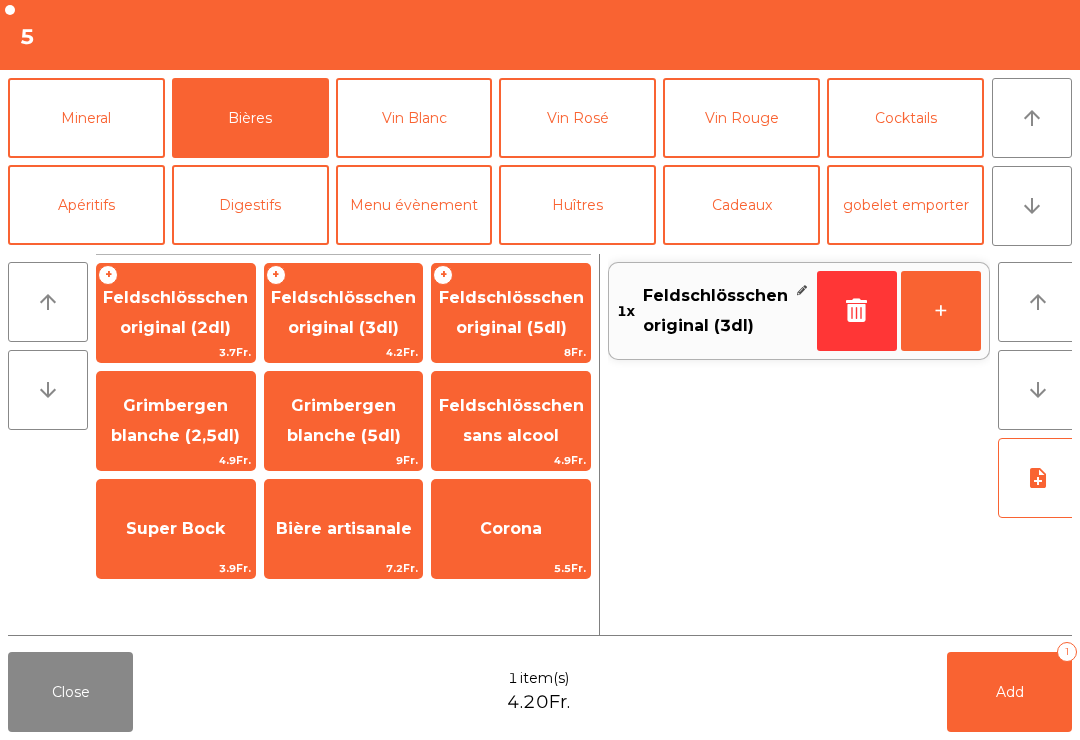 click on "Mineral" 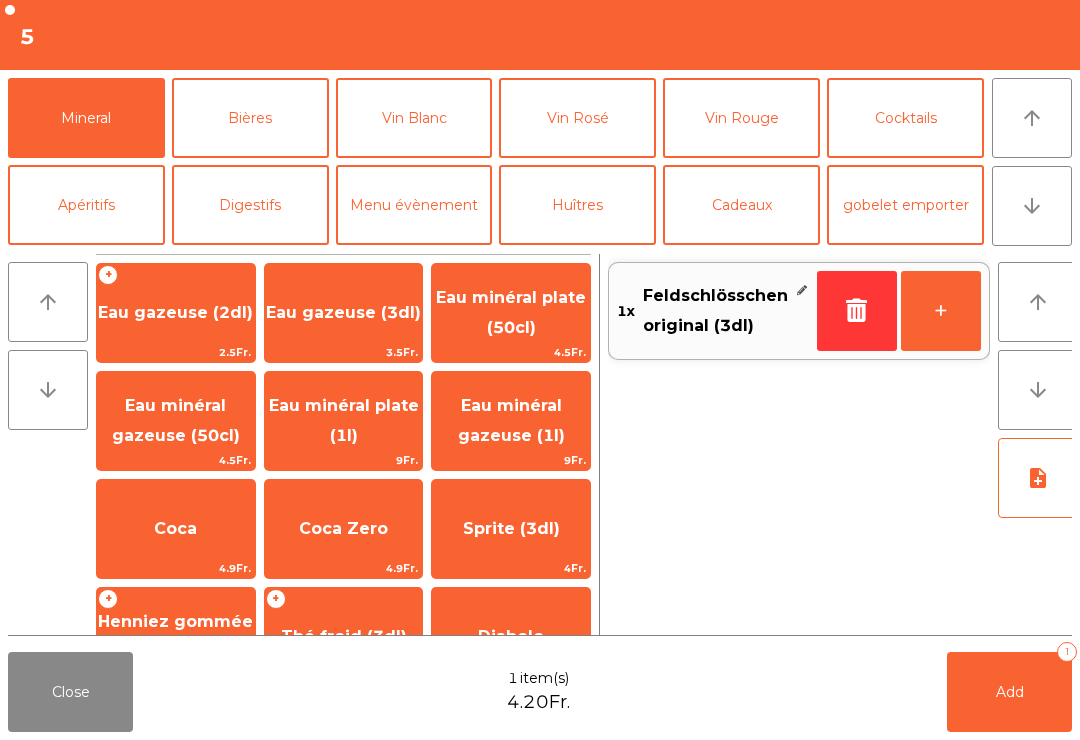 click on "Eau minéral plate (50cl)" 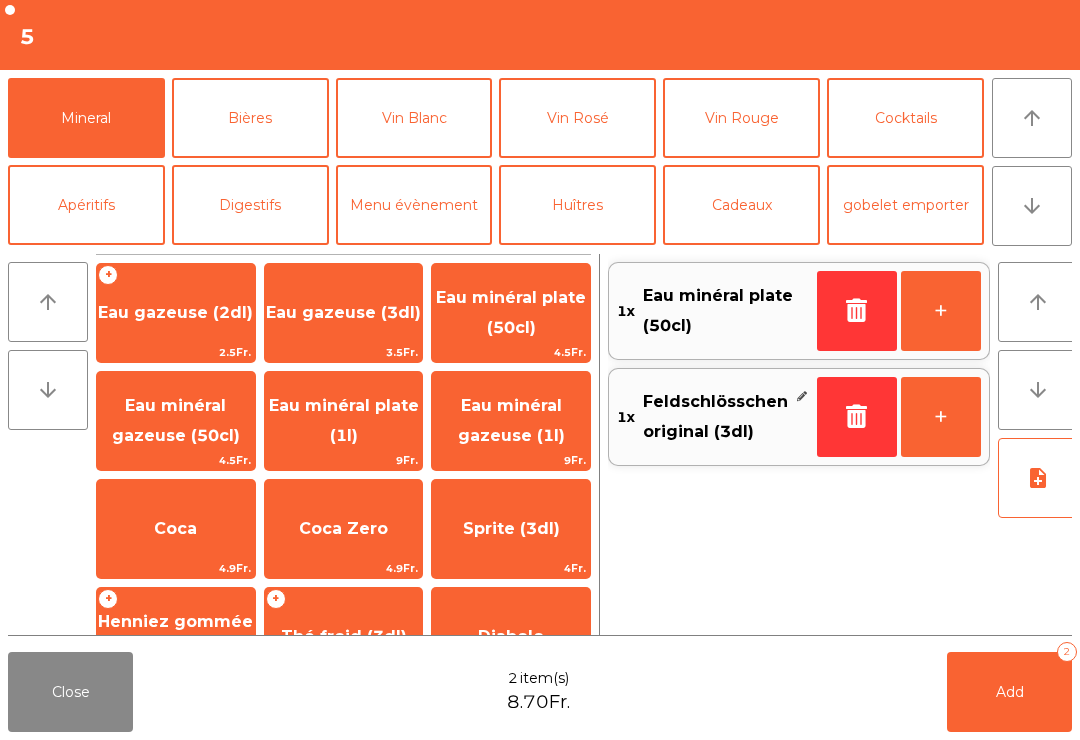 click on "Add" 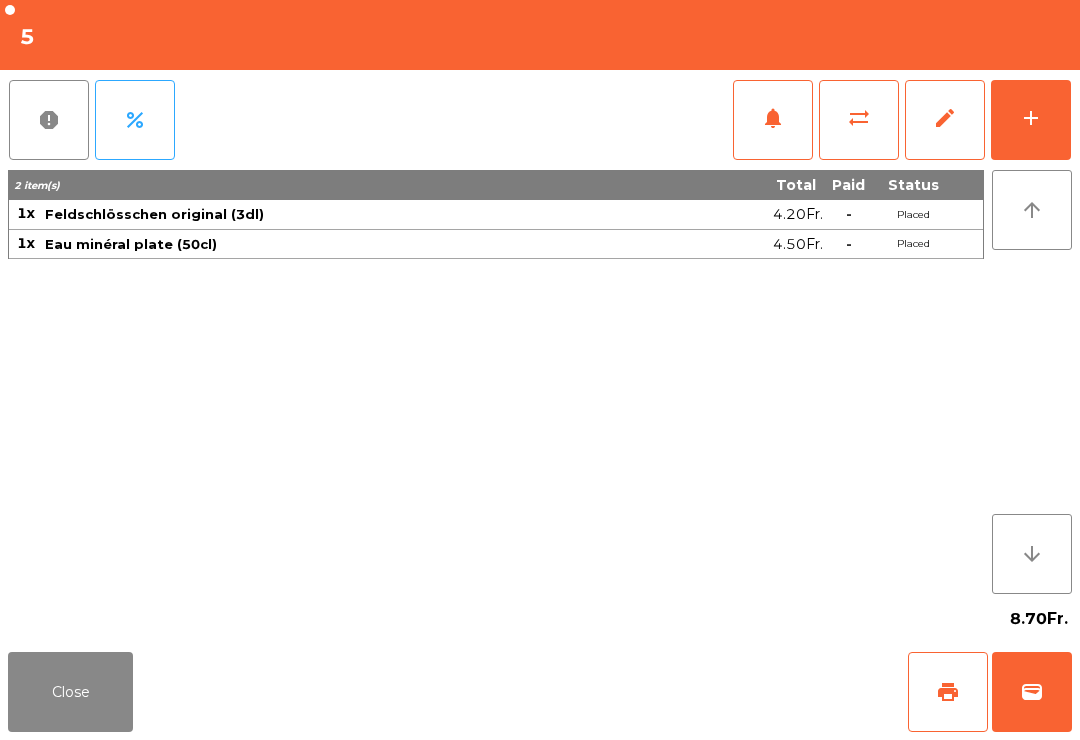 click on "Close" 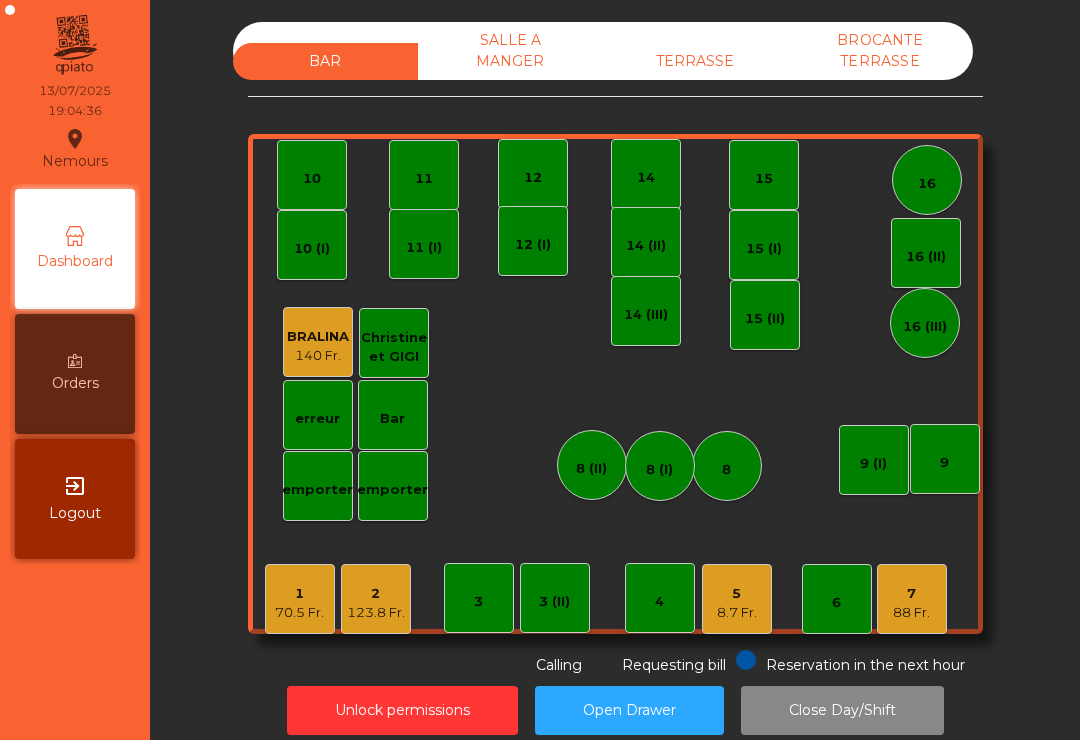 click on "8.7 Fr." 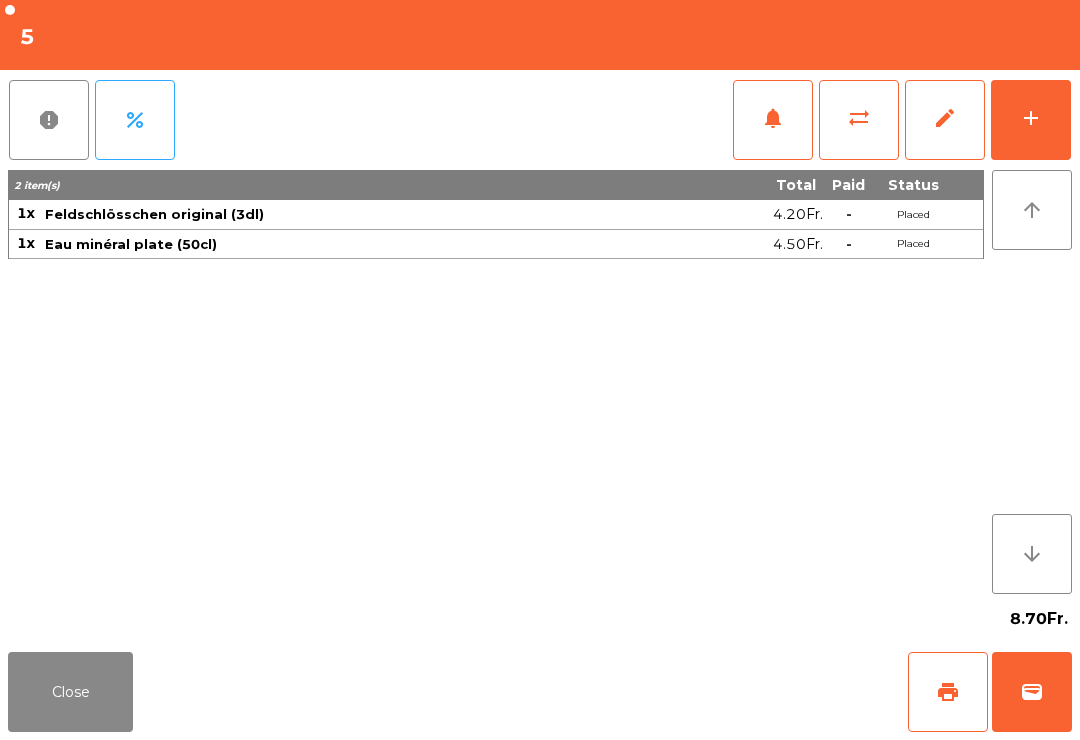 click on "add" 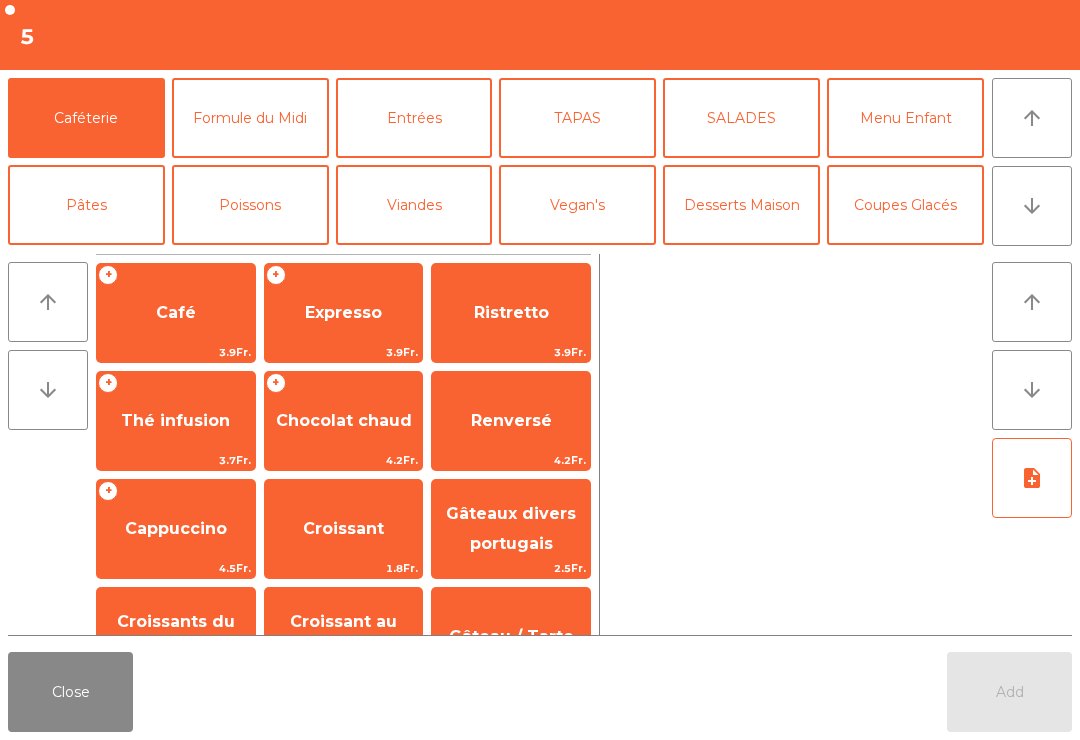 click on "Entrées" 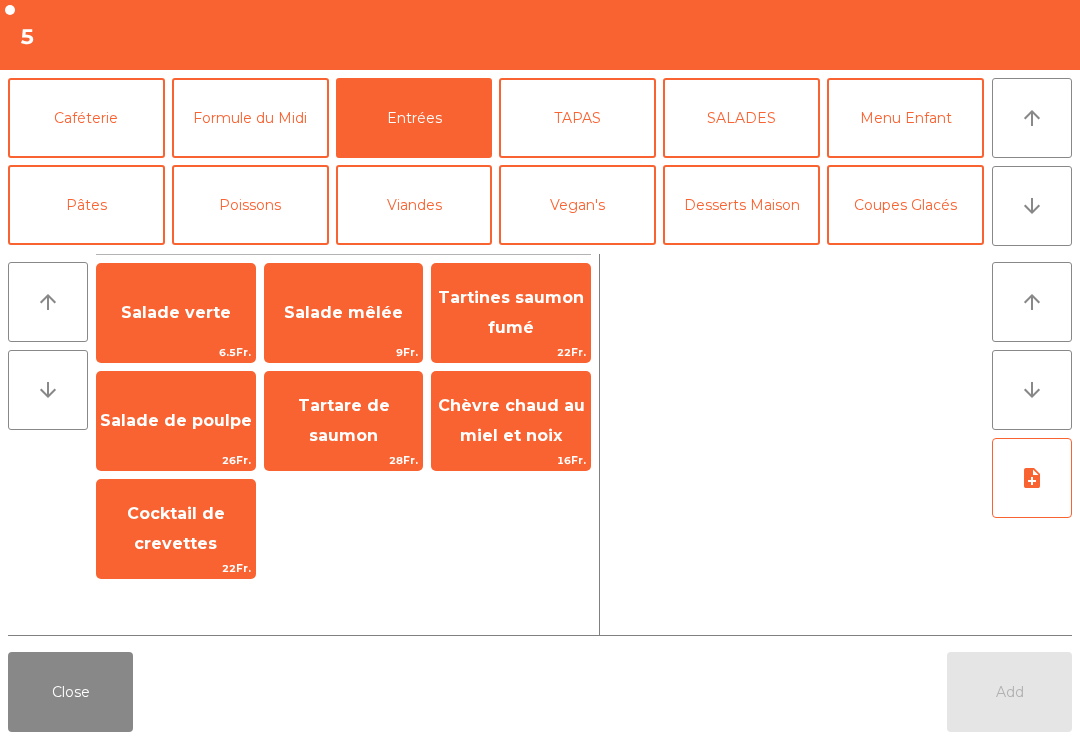 click on "Salade verte" 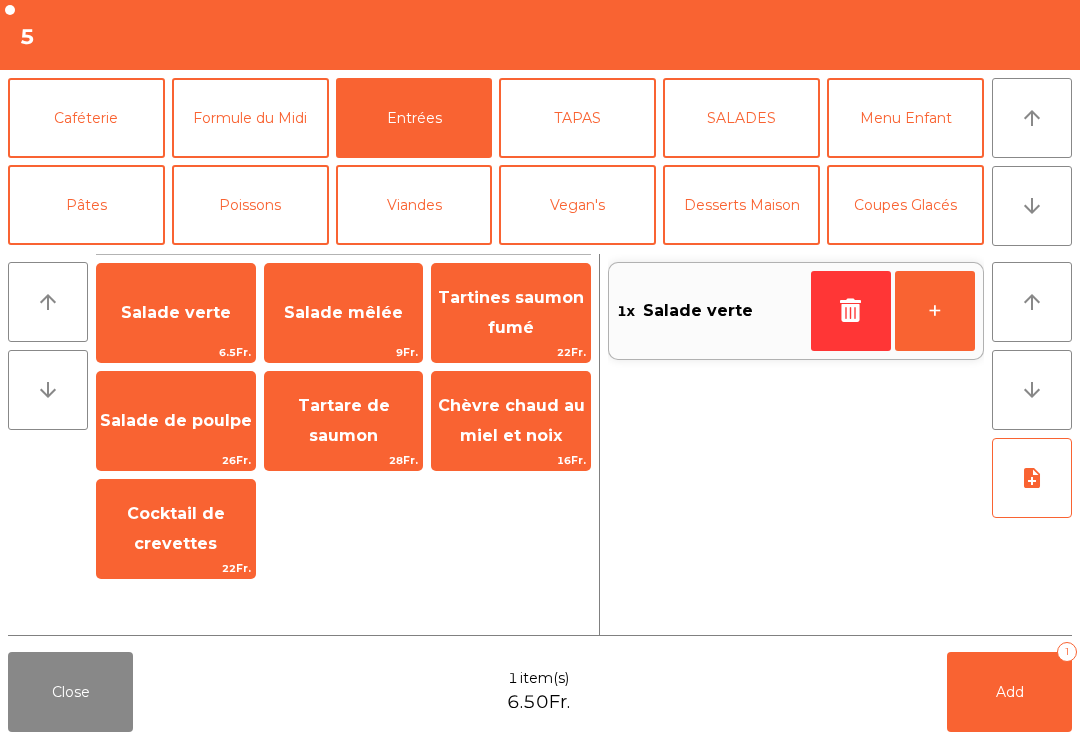 click on "Poissons" 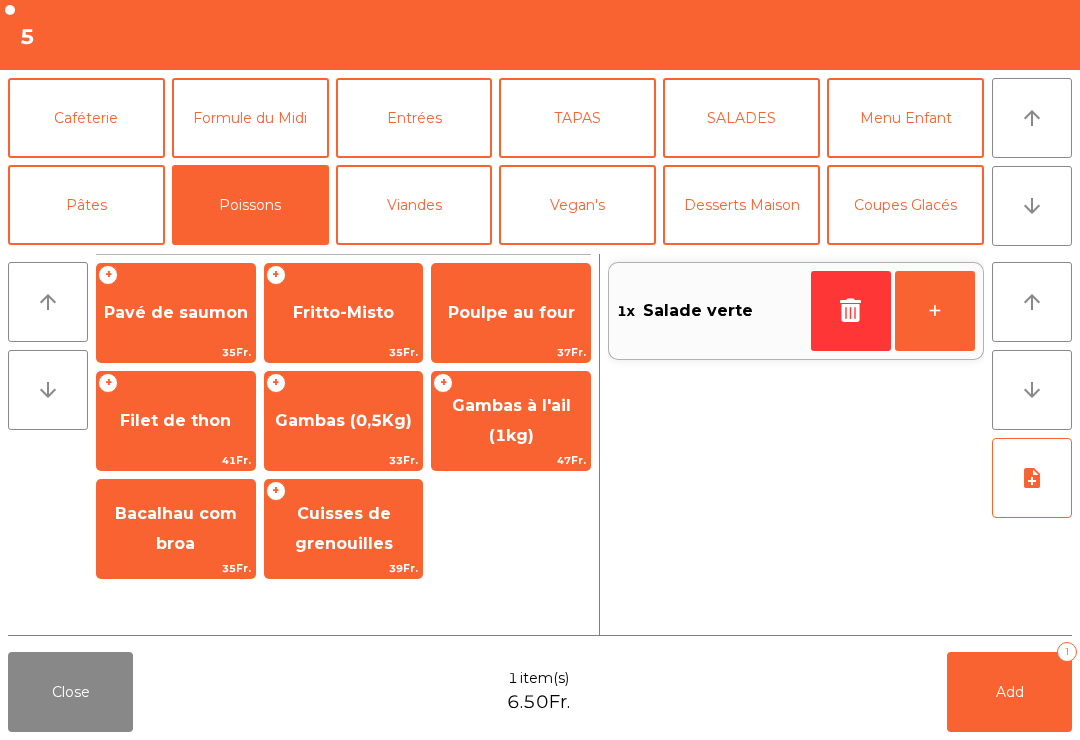 click on "Formule du Midi" 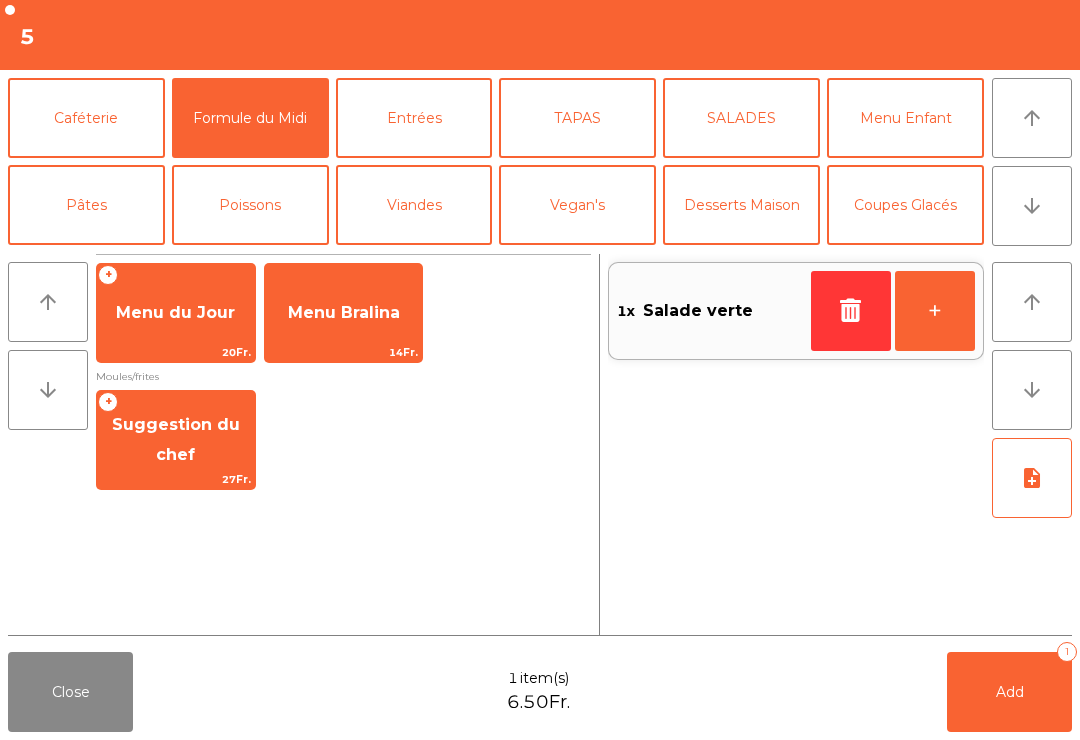 click on "Suggestion du chef" 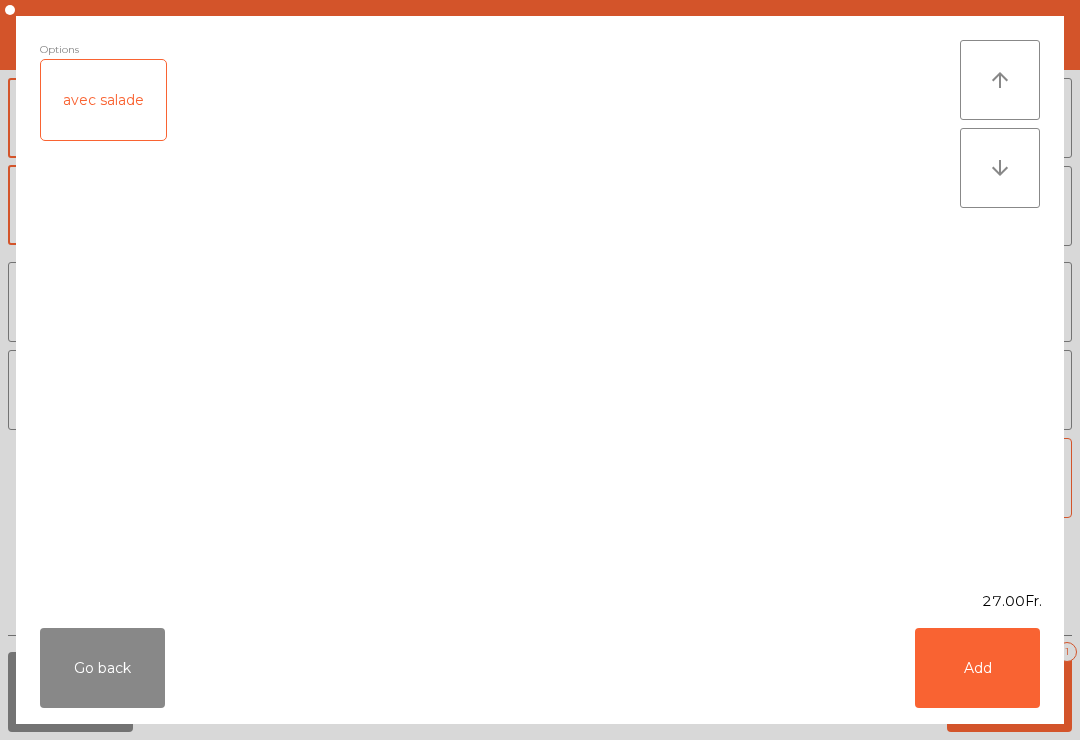 click on "Add" 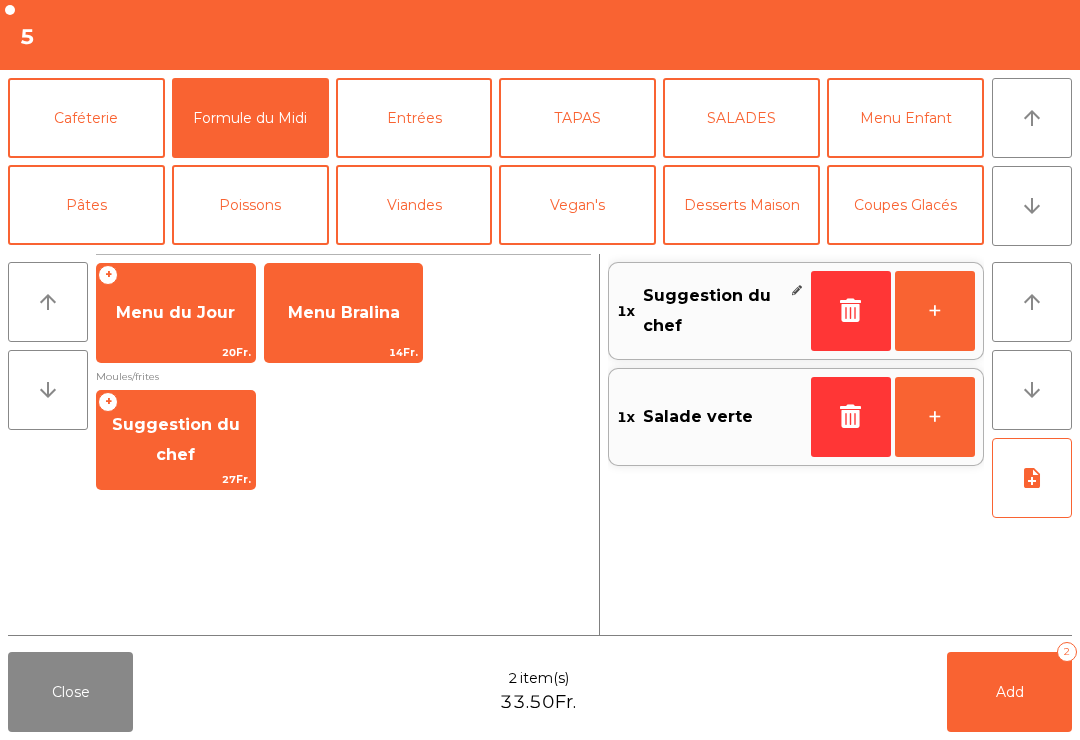 click on "+" 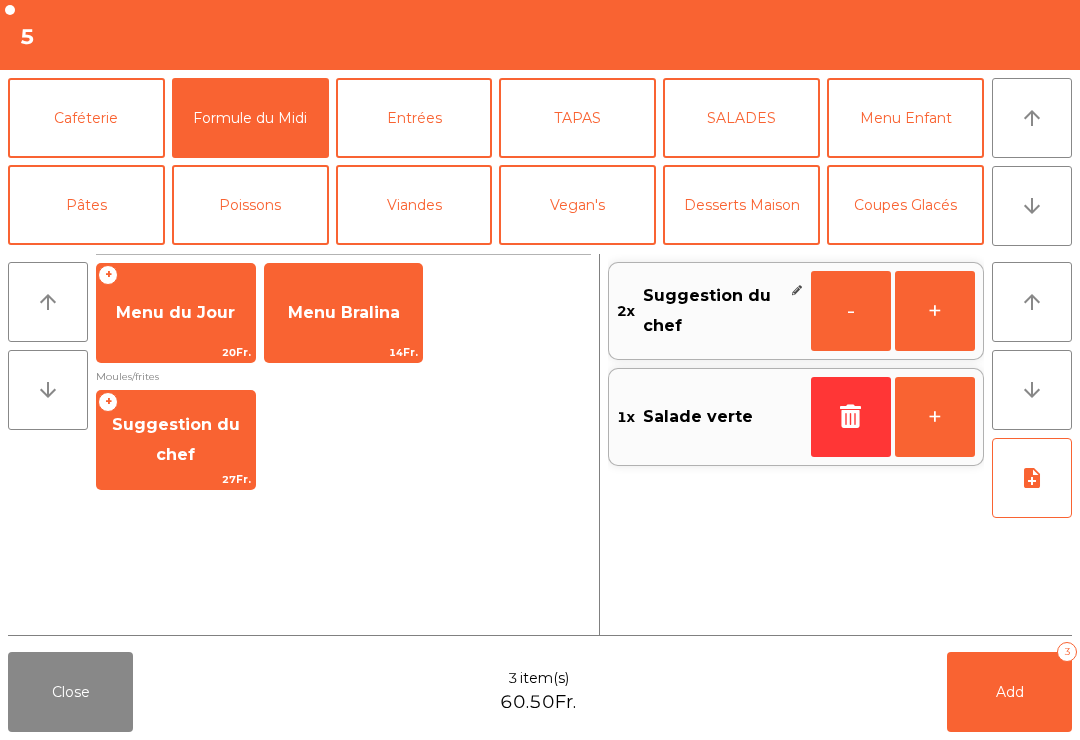 click on "Add   3" 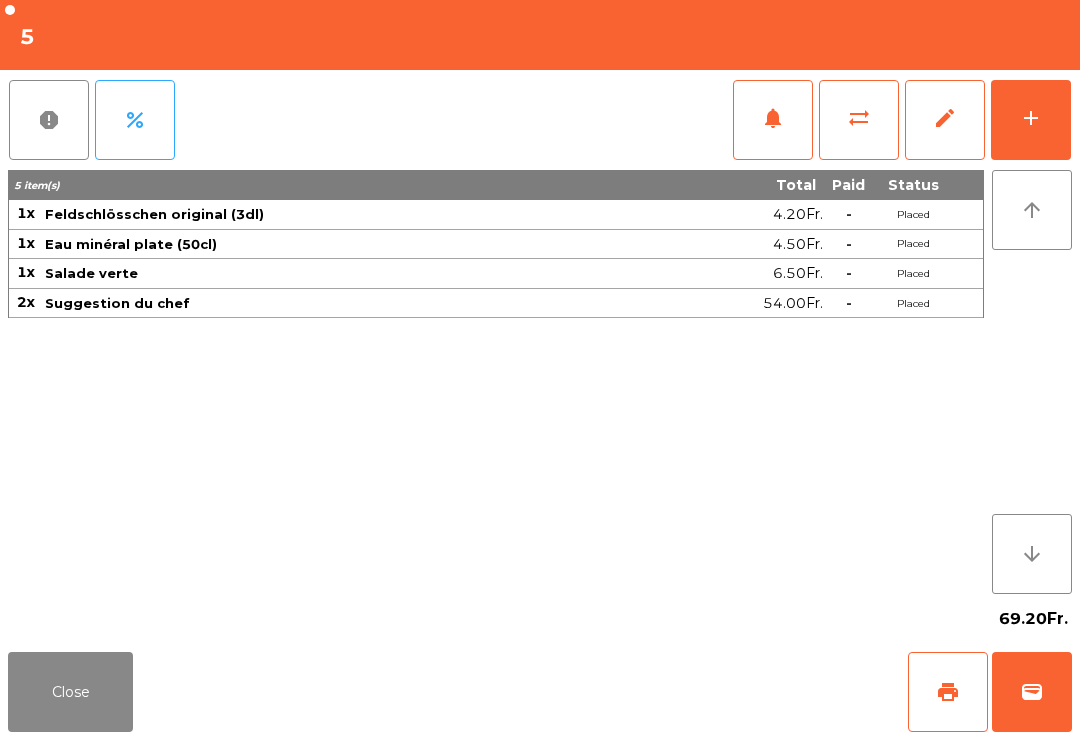 click on "Close" 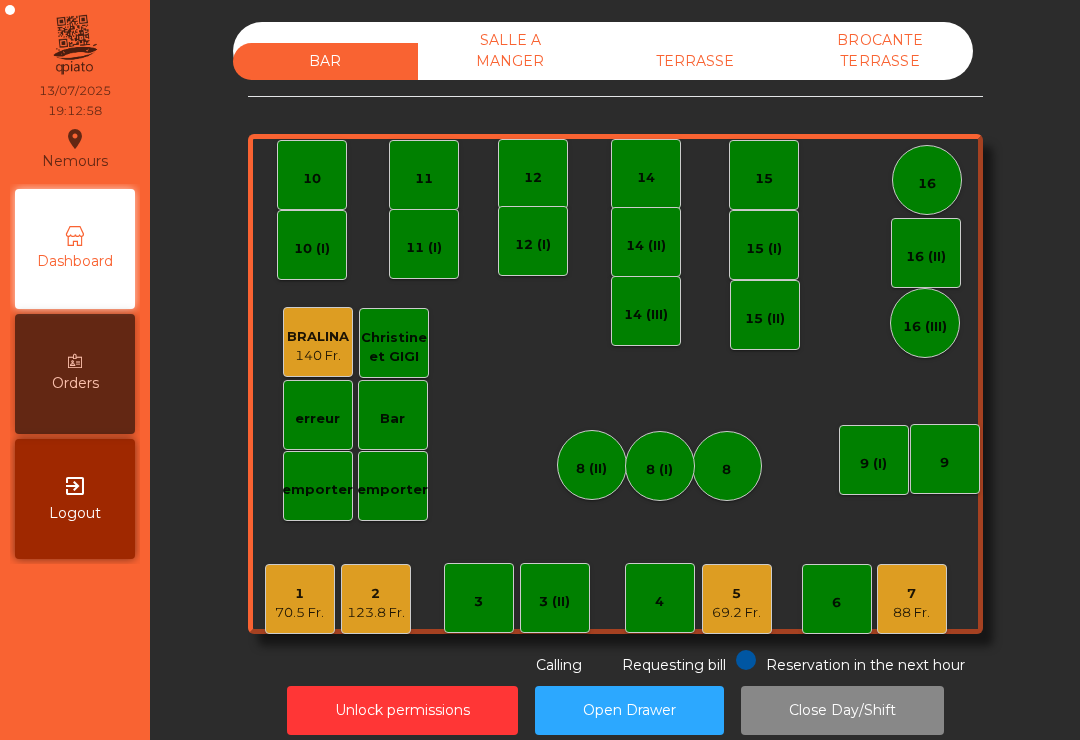 click on "16" 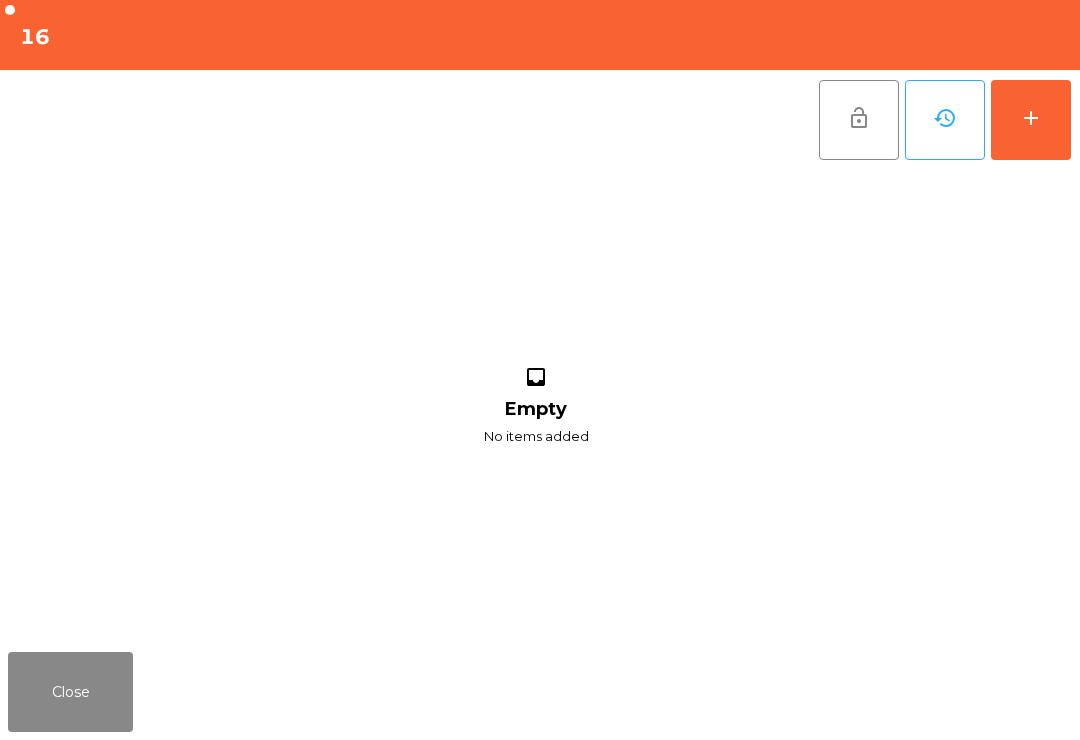 click on "add" 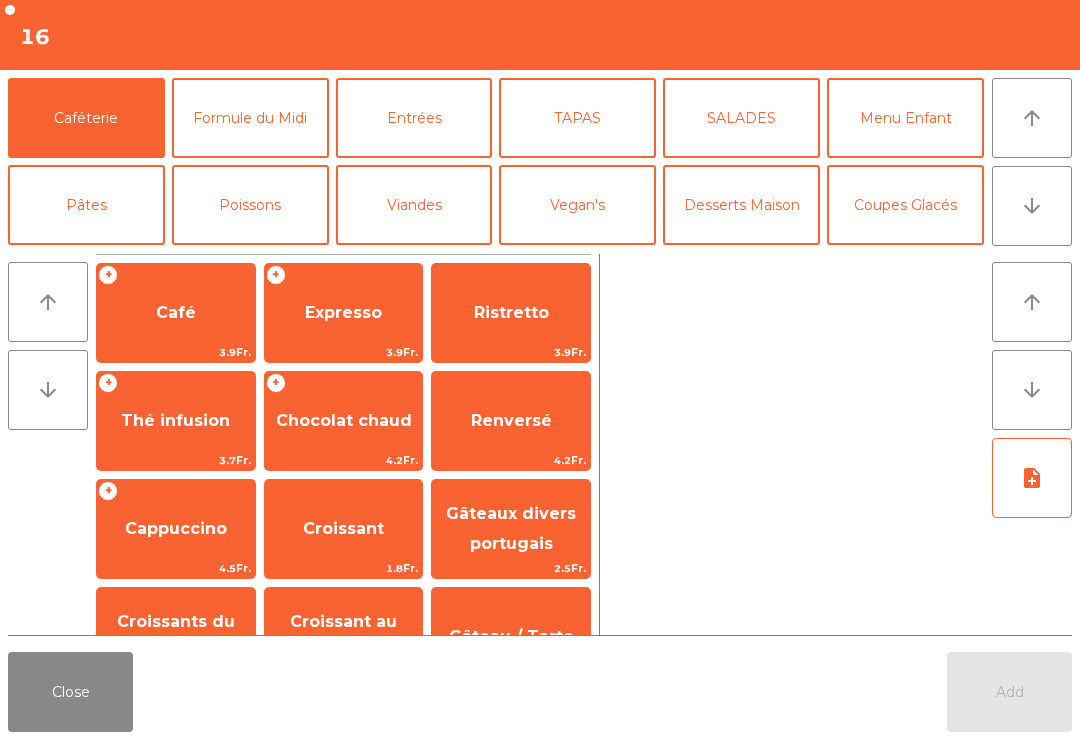 click on "arrow_downward" 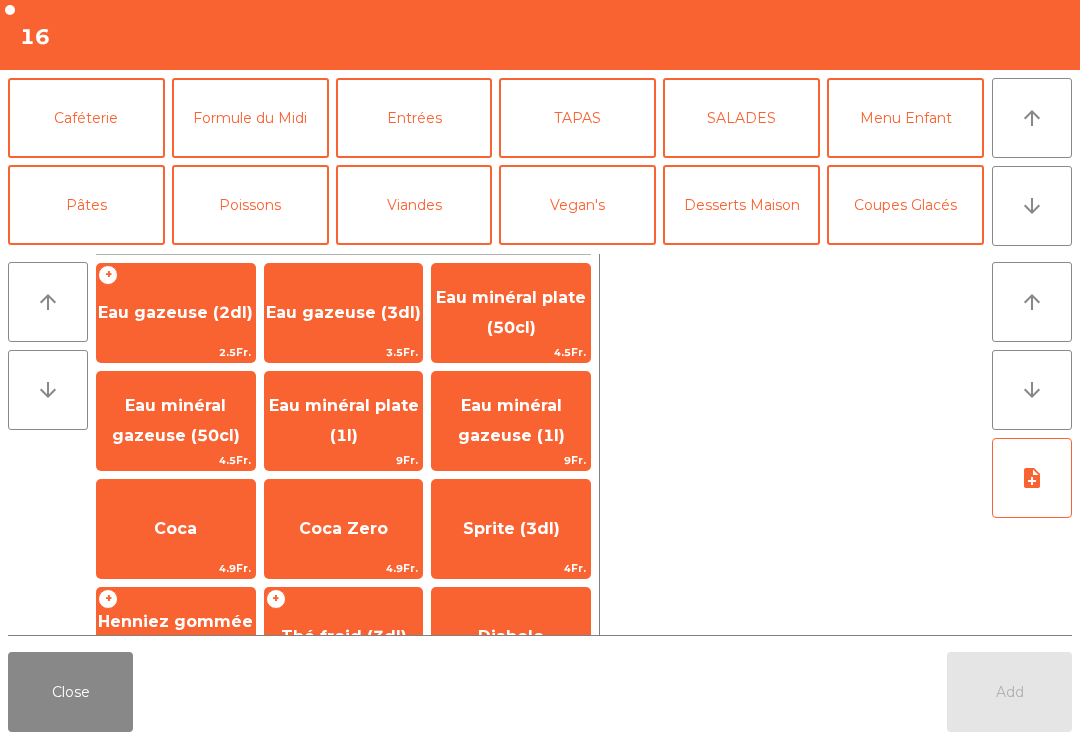 scroll, scrollTop: 174, scrollLeft: 0, axis: vertical 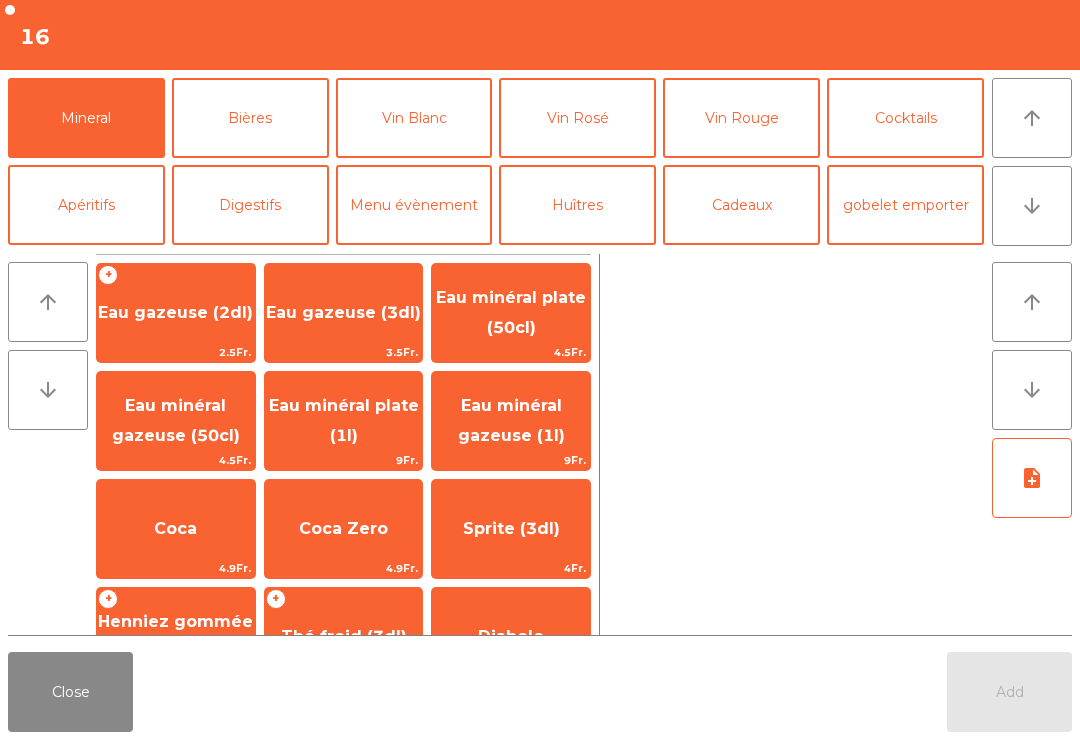 click on "Eau minéral gazeuse (1l)" 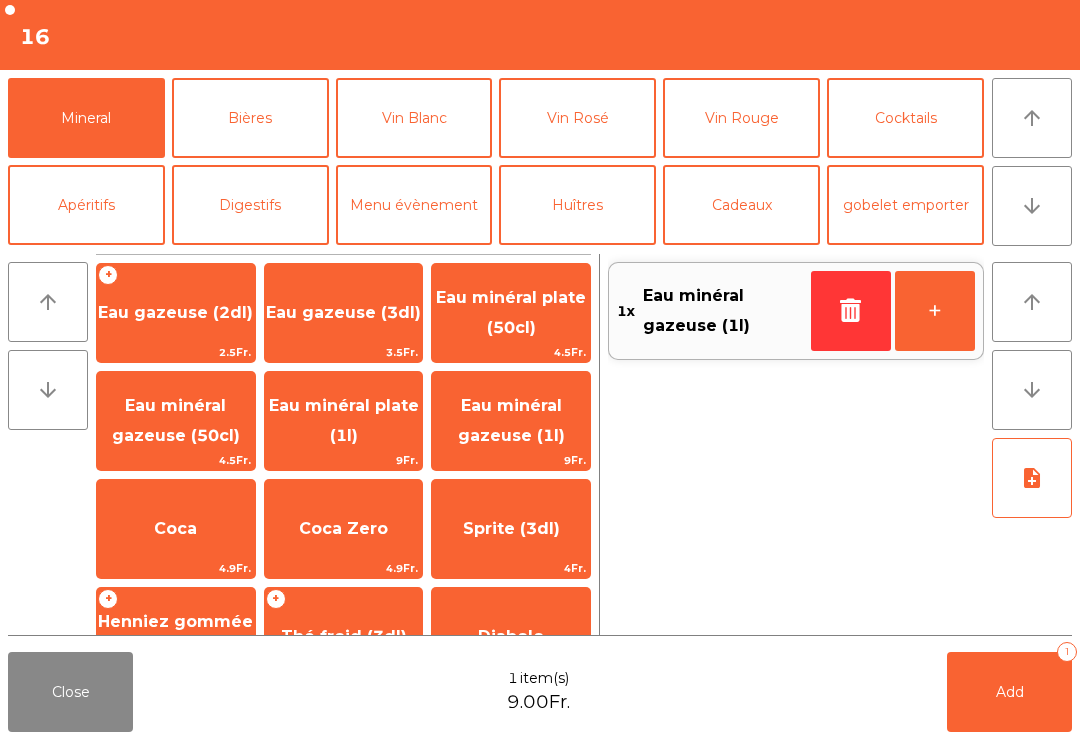 click on "Cadeaux" 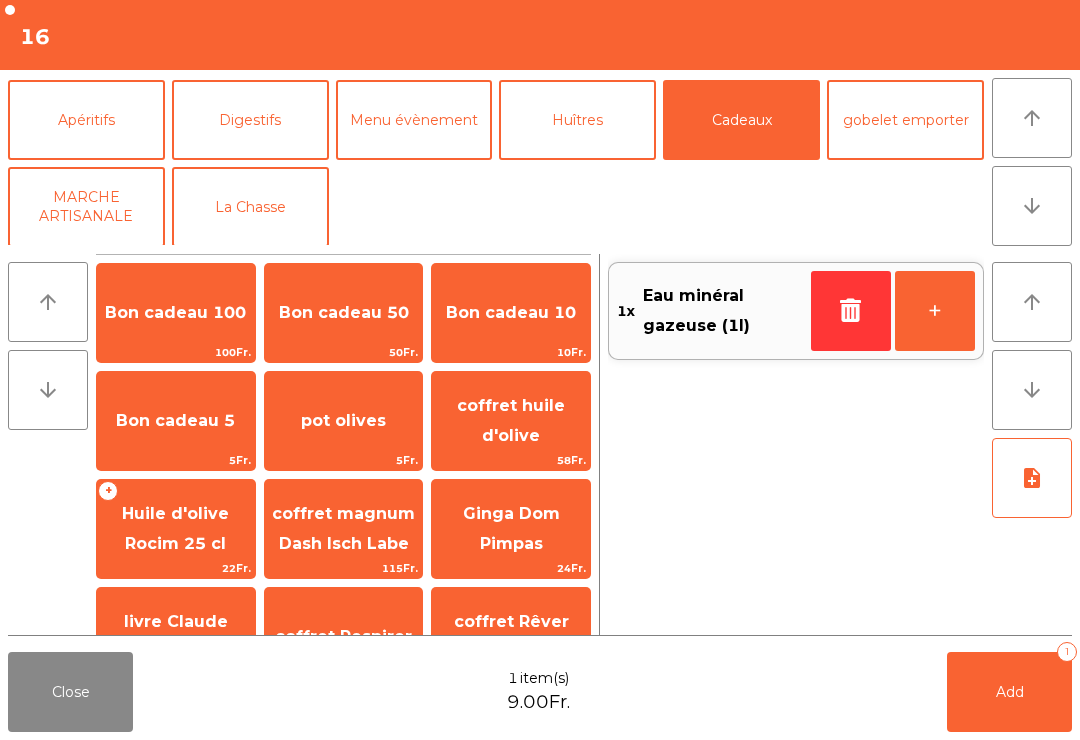click on "Cocktails" 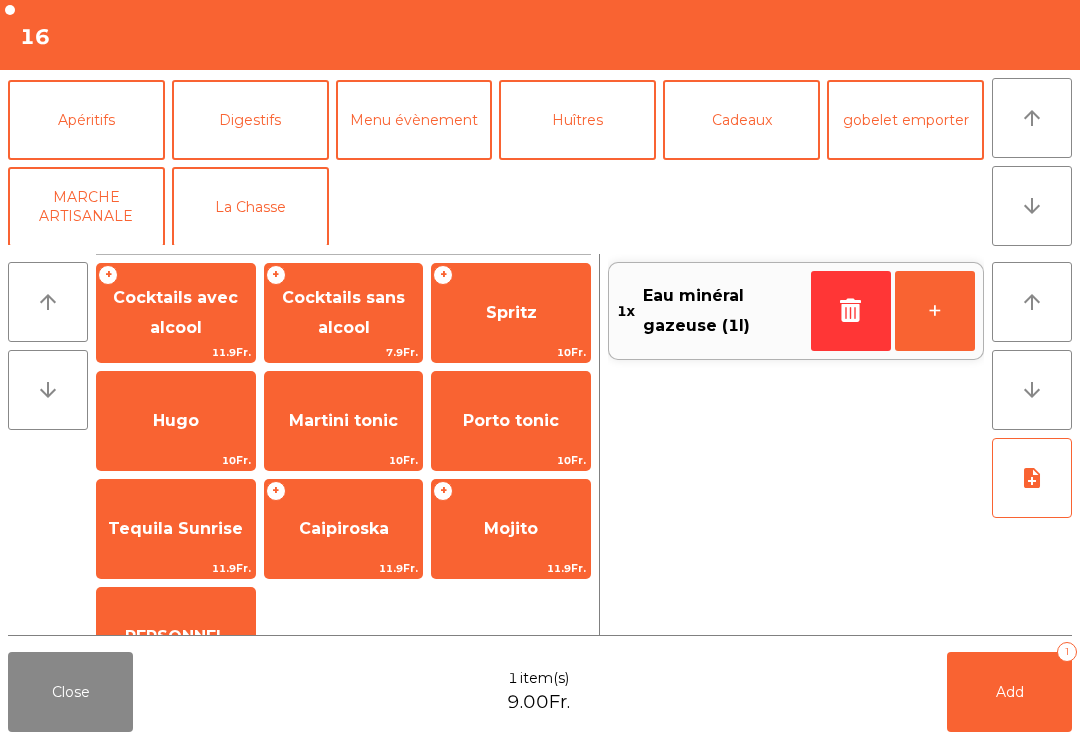 scroll, scrollTop: 148, scrollLeft: 0, axis: vertical 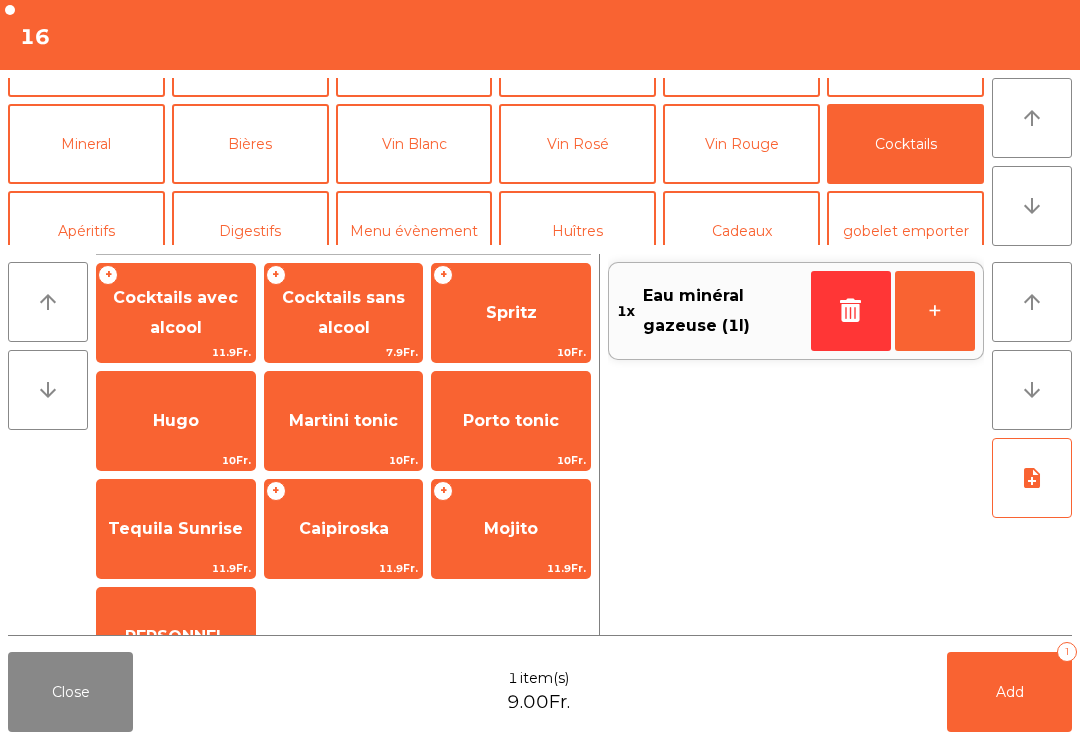 click on "Spritz" 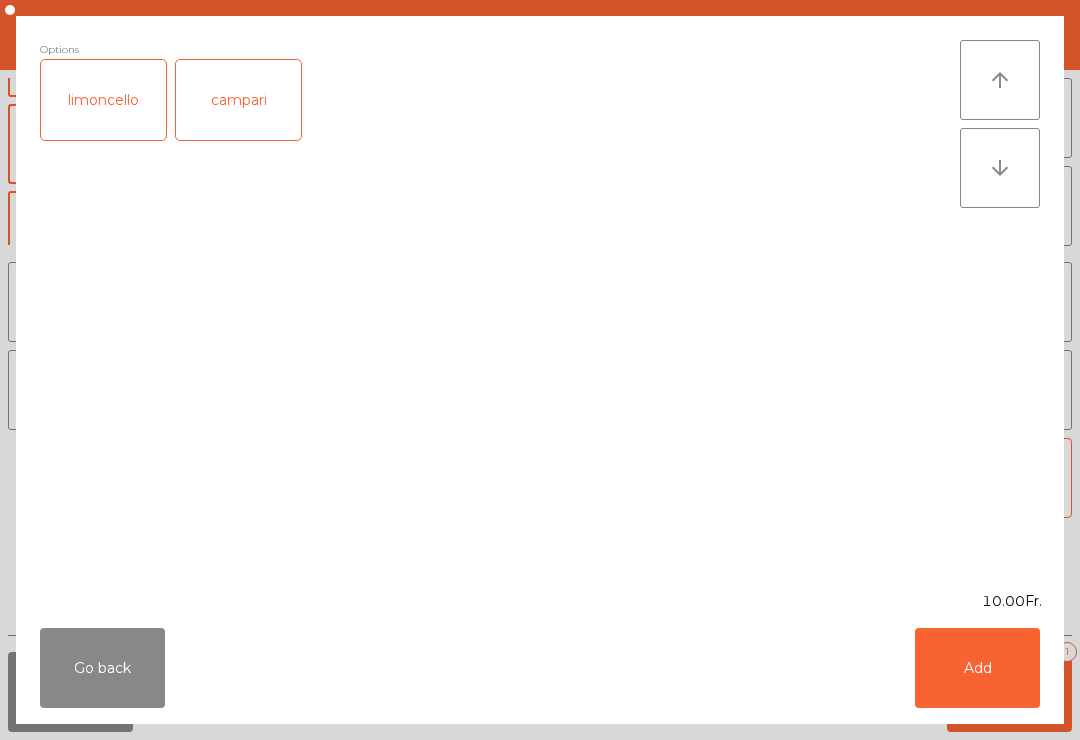 click on "Add" 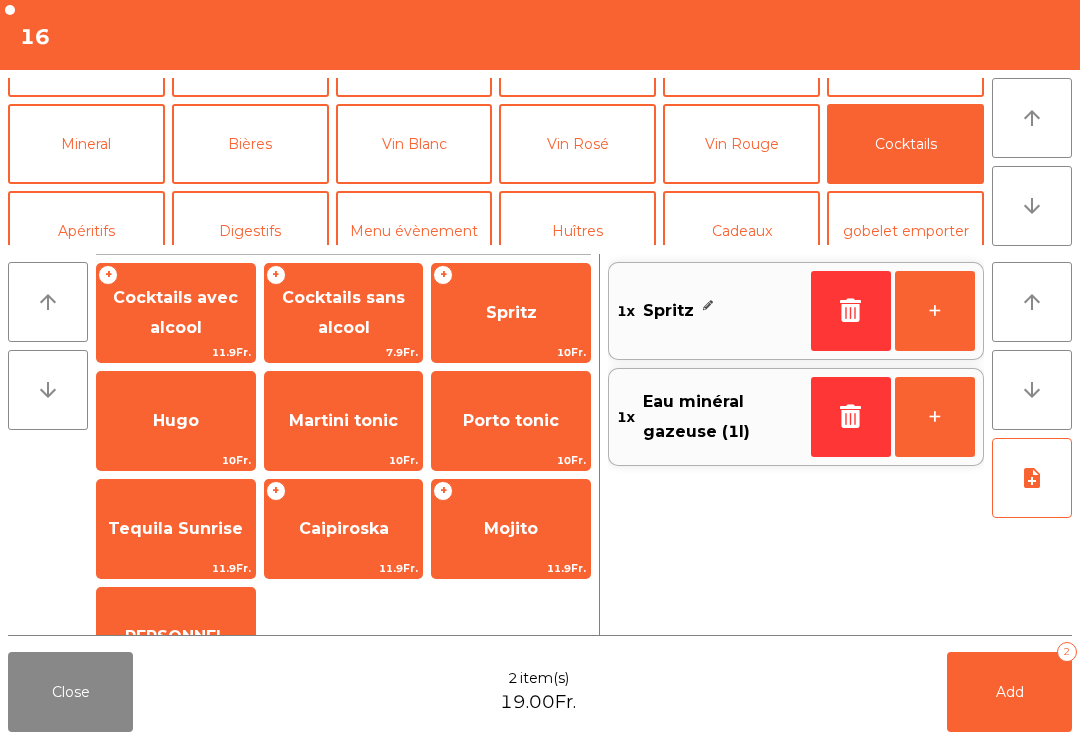 click on "+" 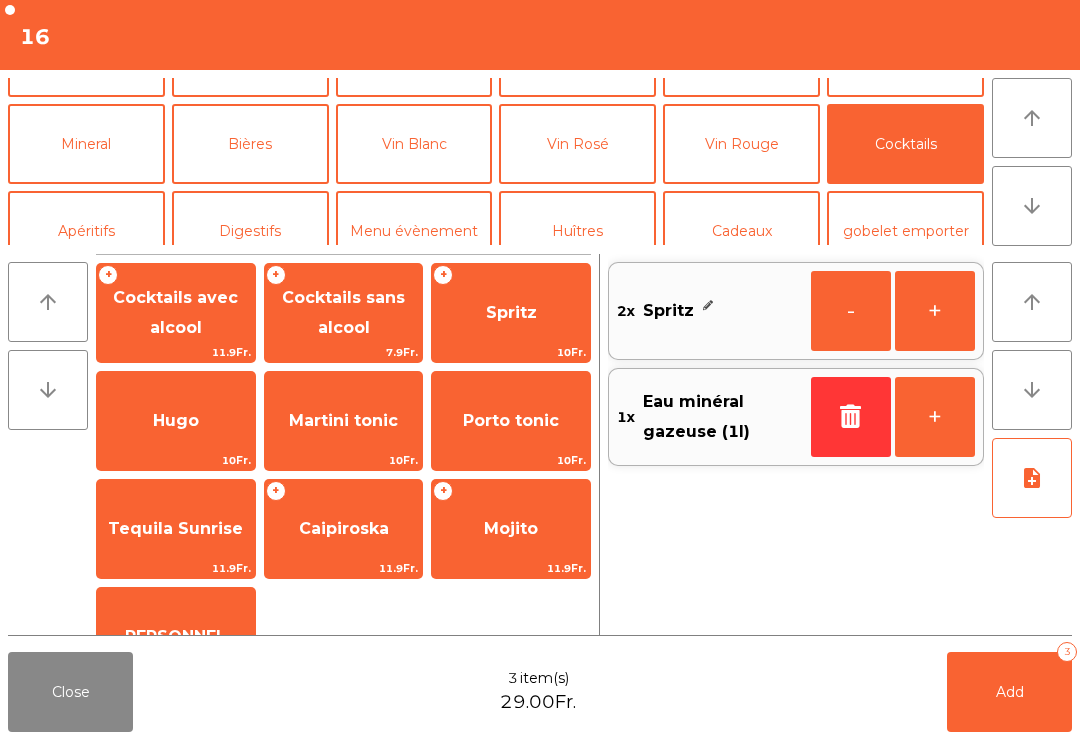 click on "Add   3" 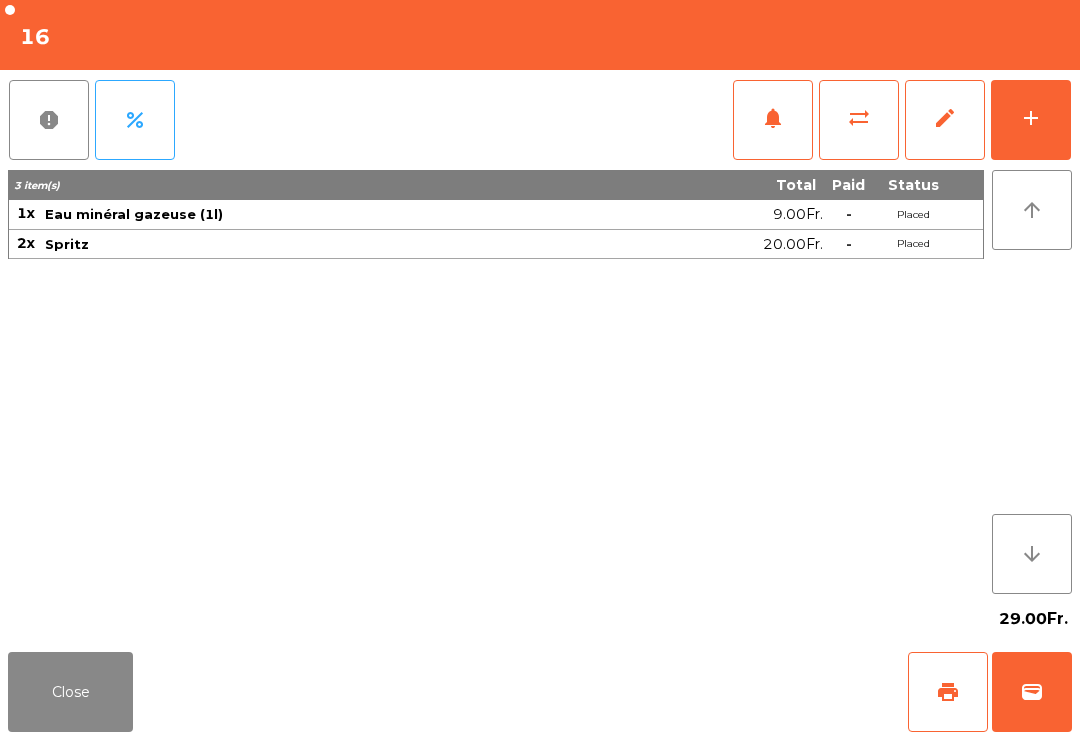 click on "Close" 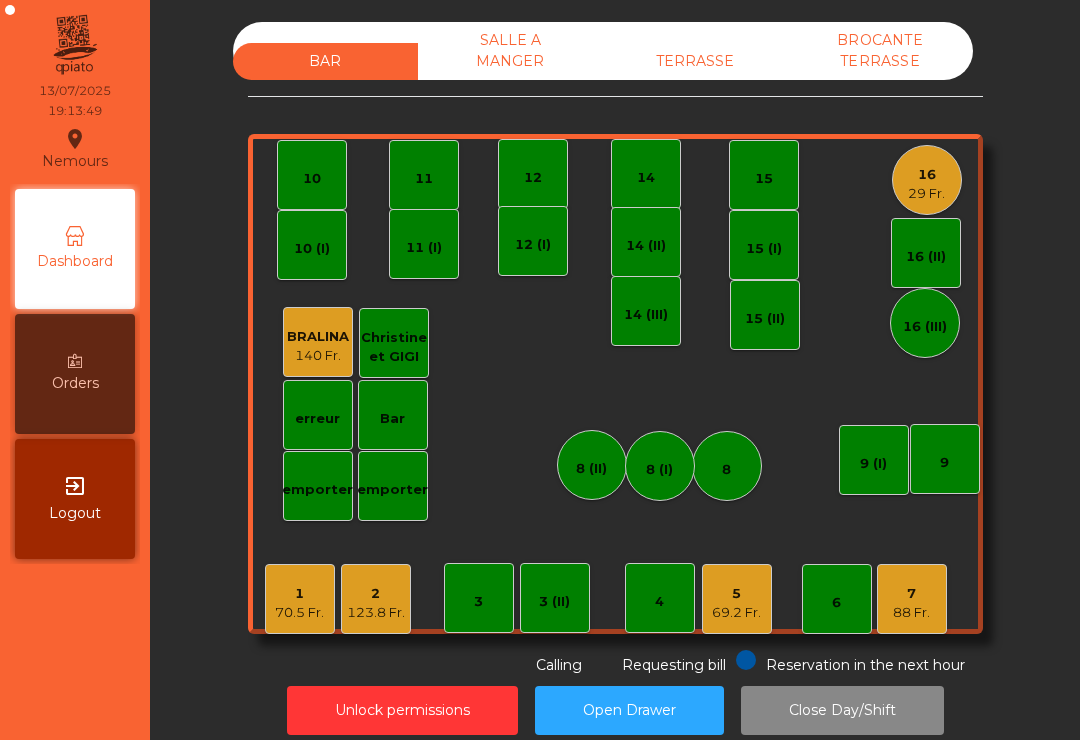 click on "5" 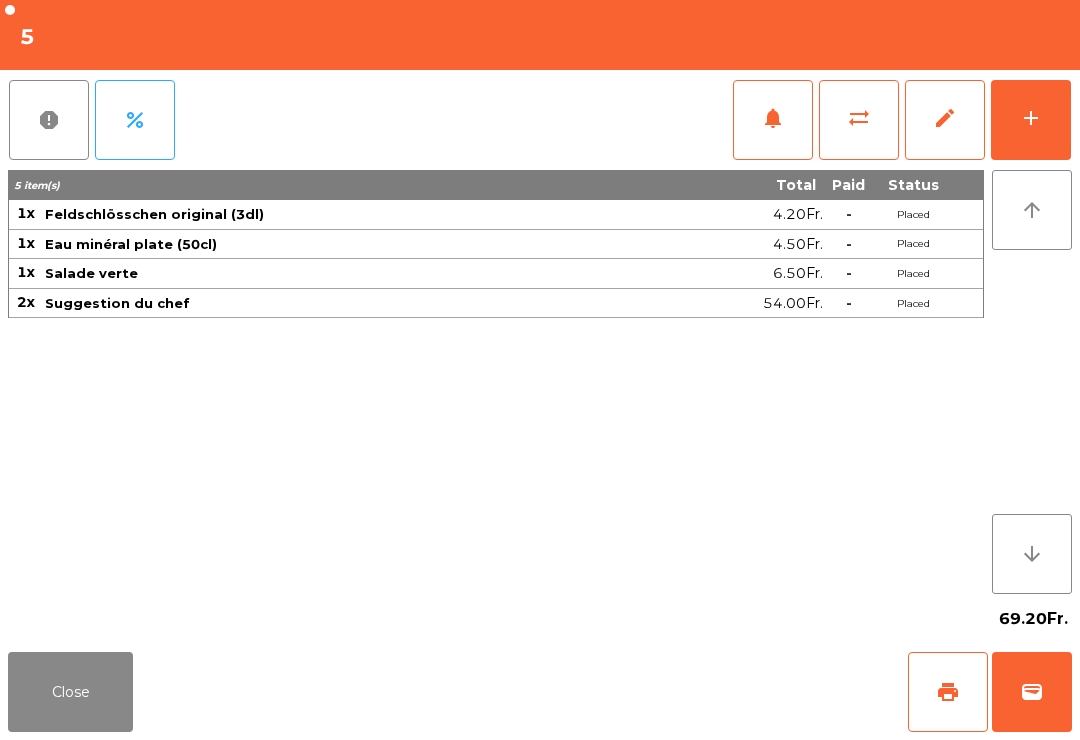 click on "notifications" 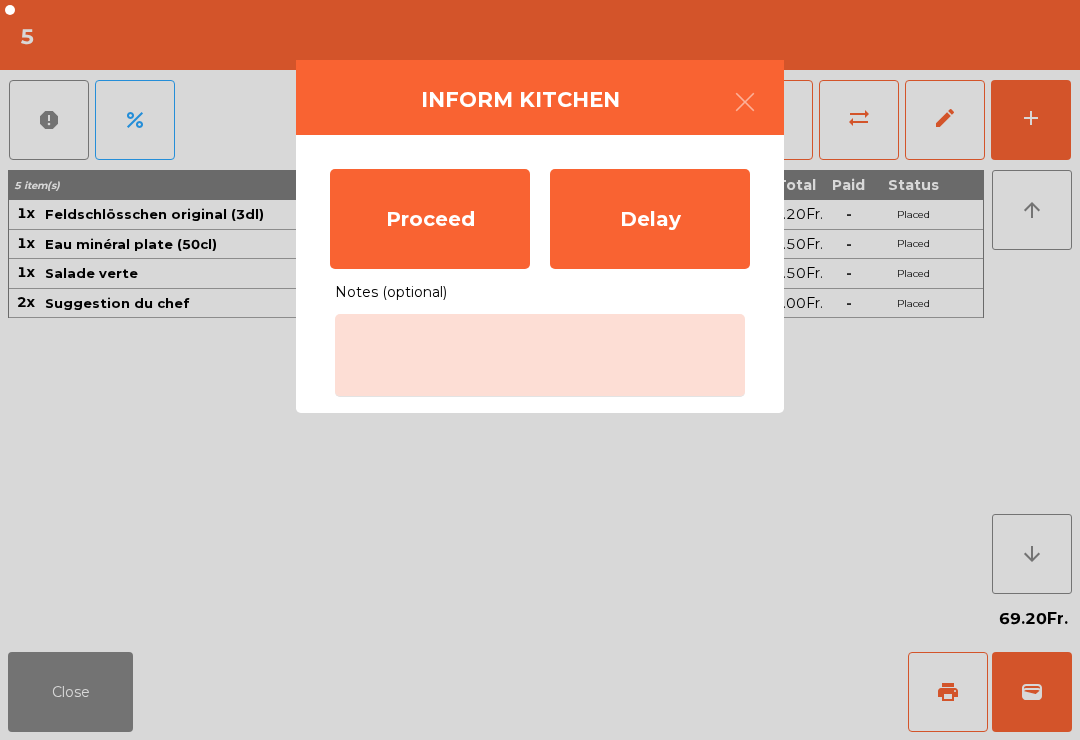 click on "Proceed" 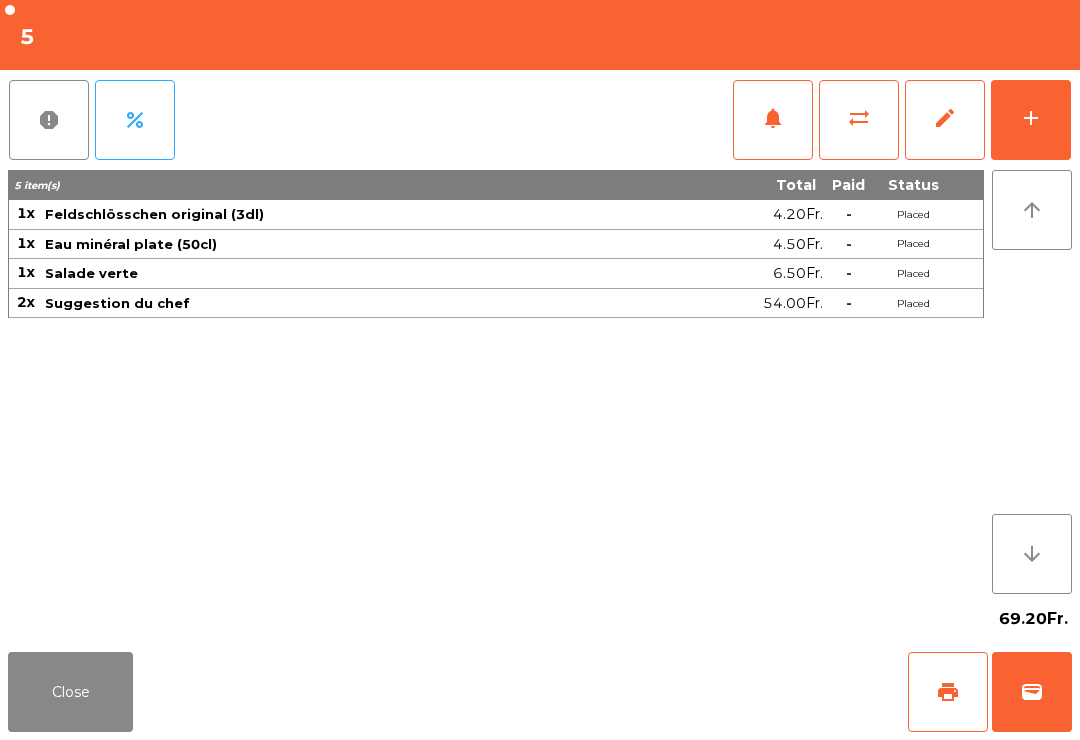 click on "Close" 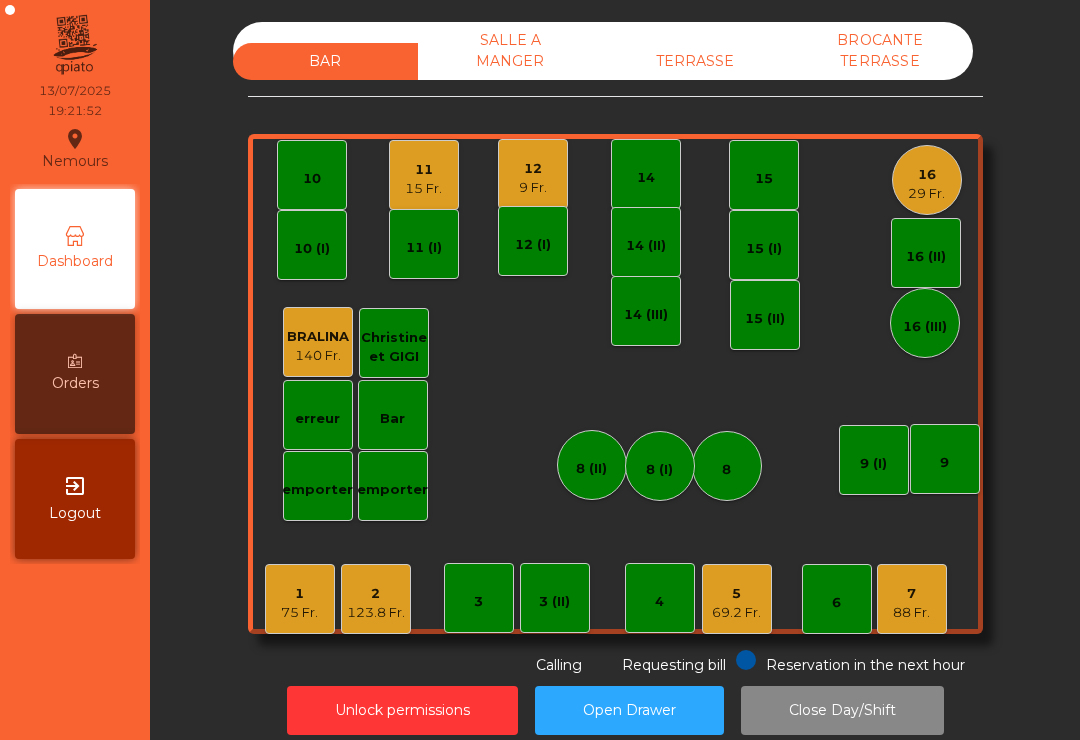 click on "69.2 Fr." 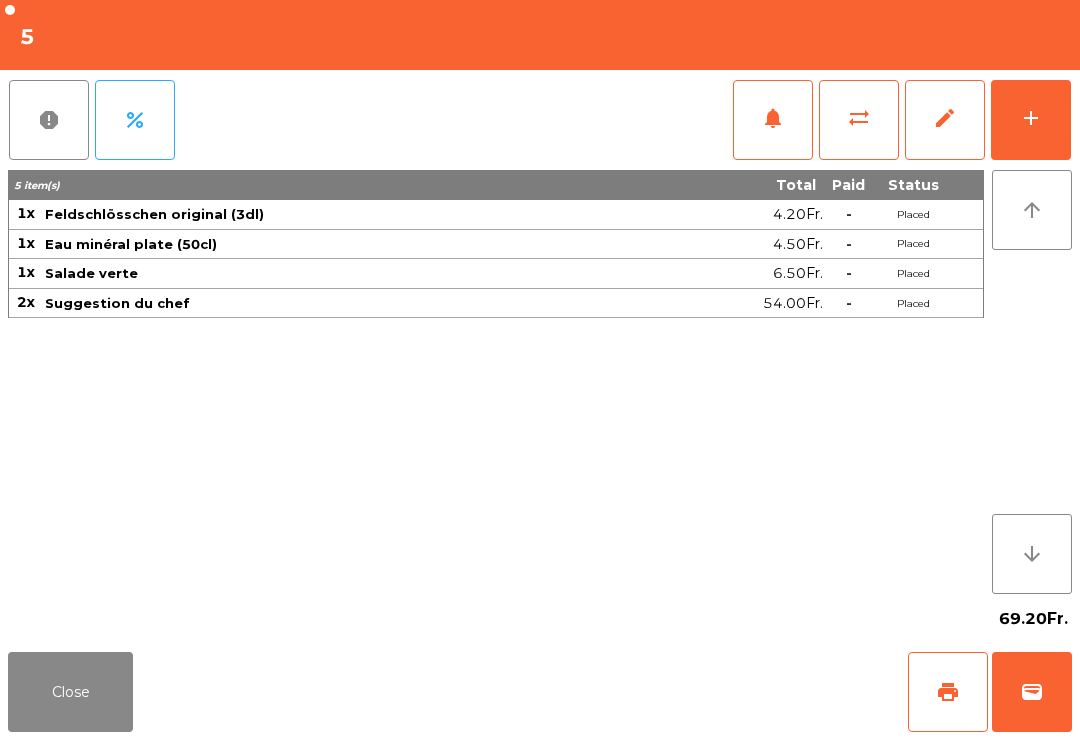 click on "add" 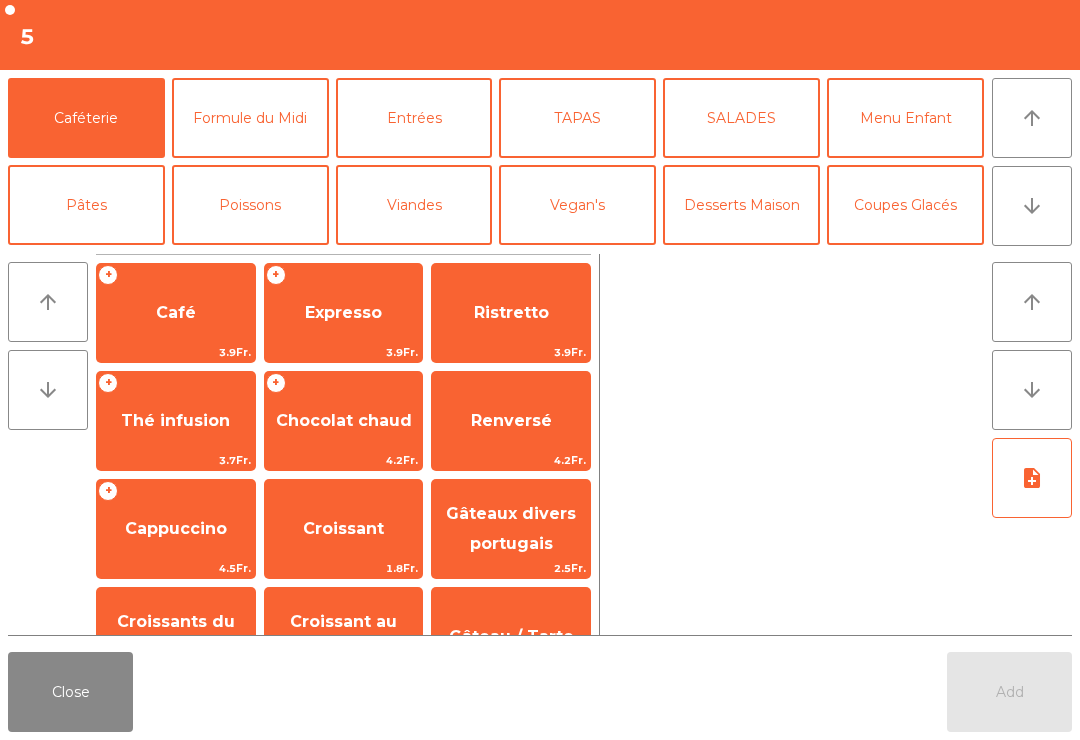 click on "arrow_downward" 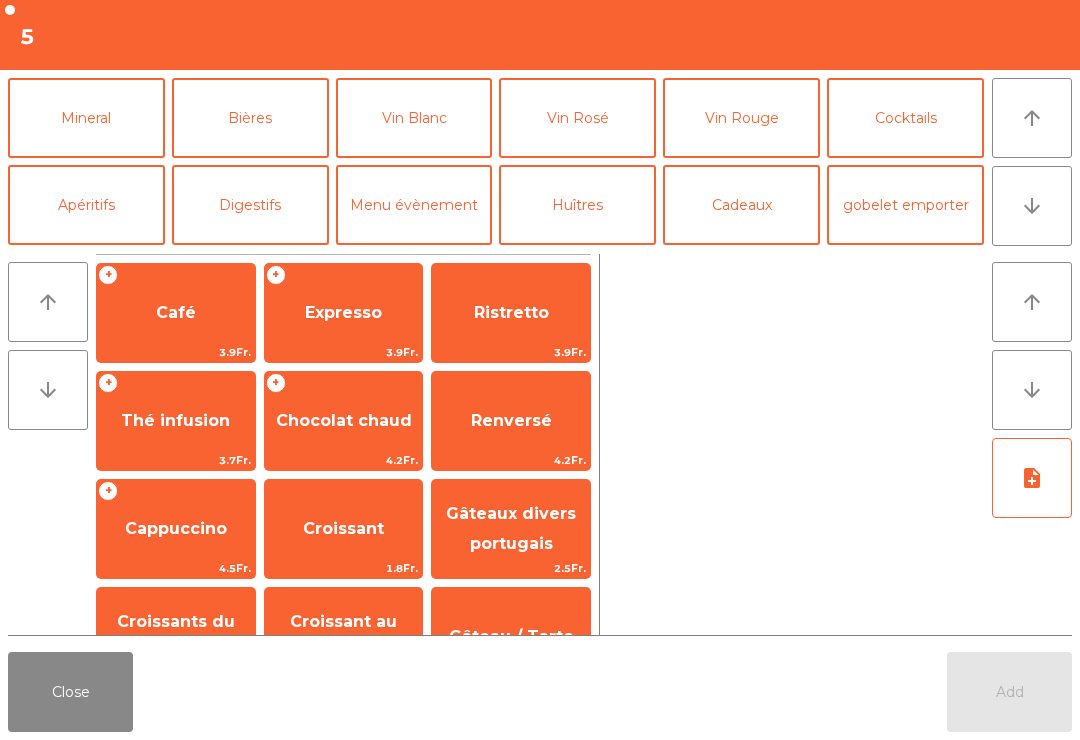 click on "Vin Blanc" 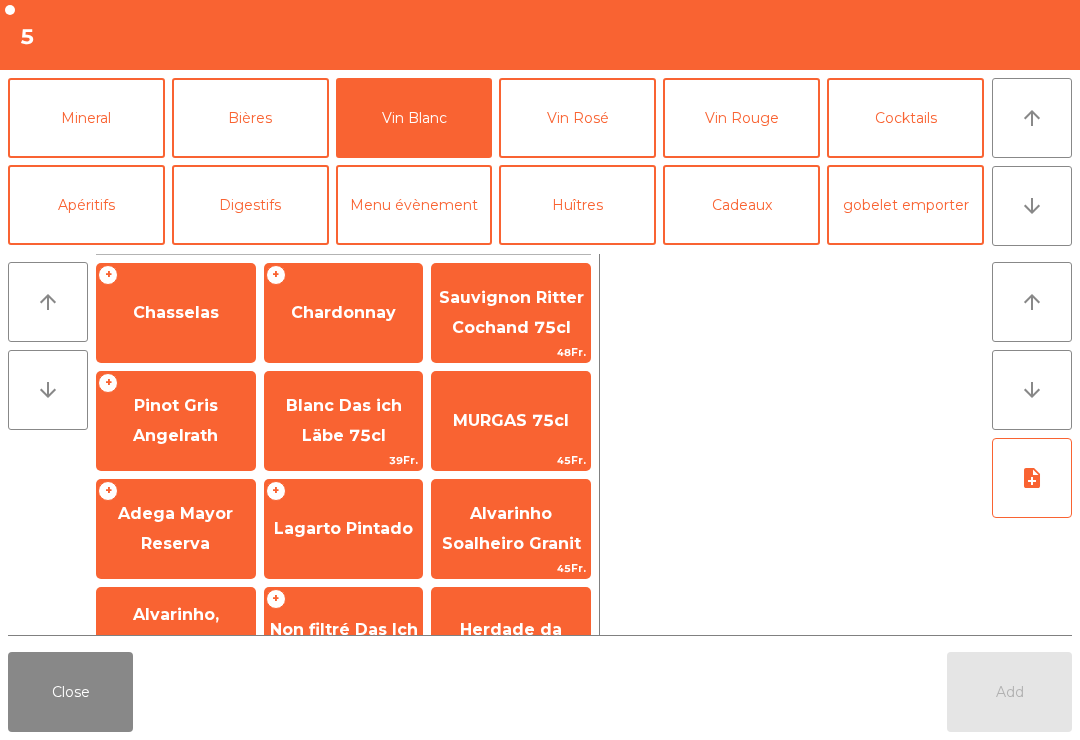 click on "Chardonnay" 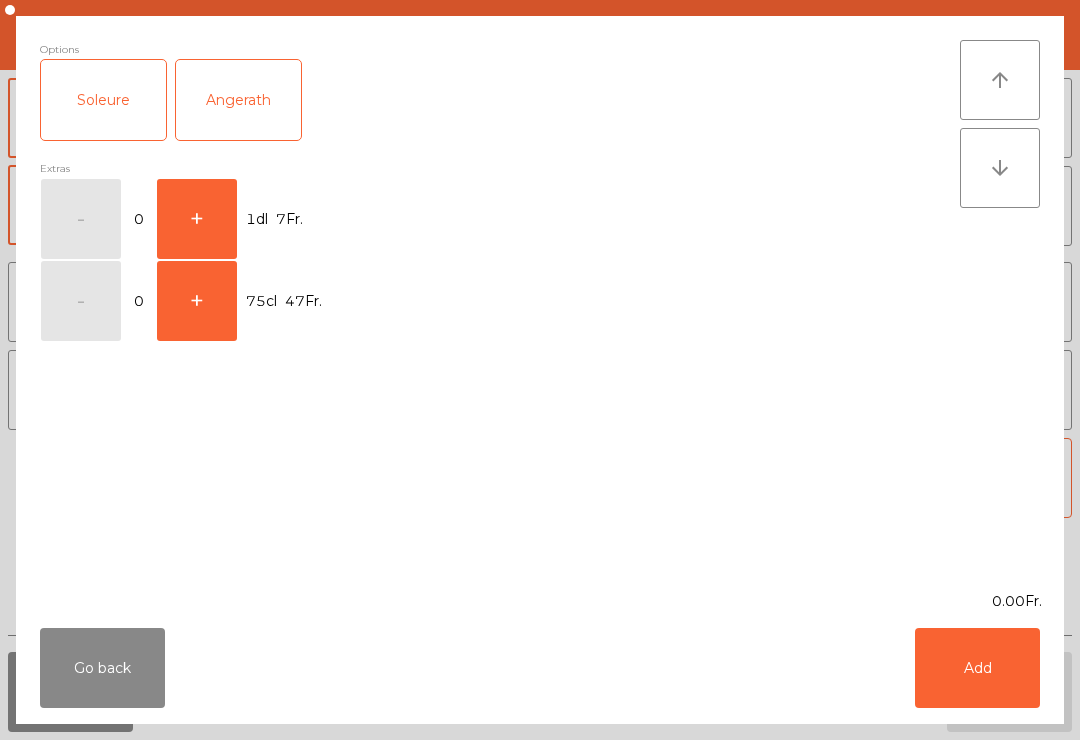 click on "+" 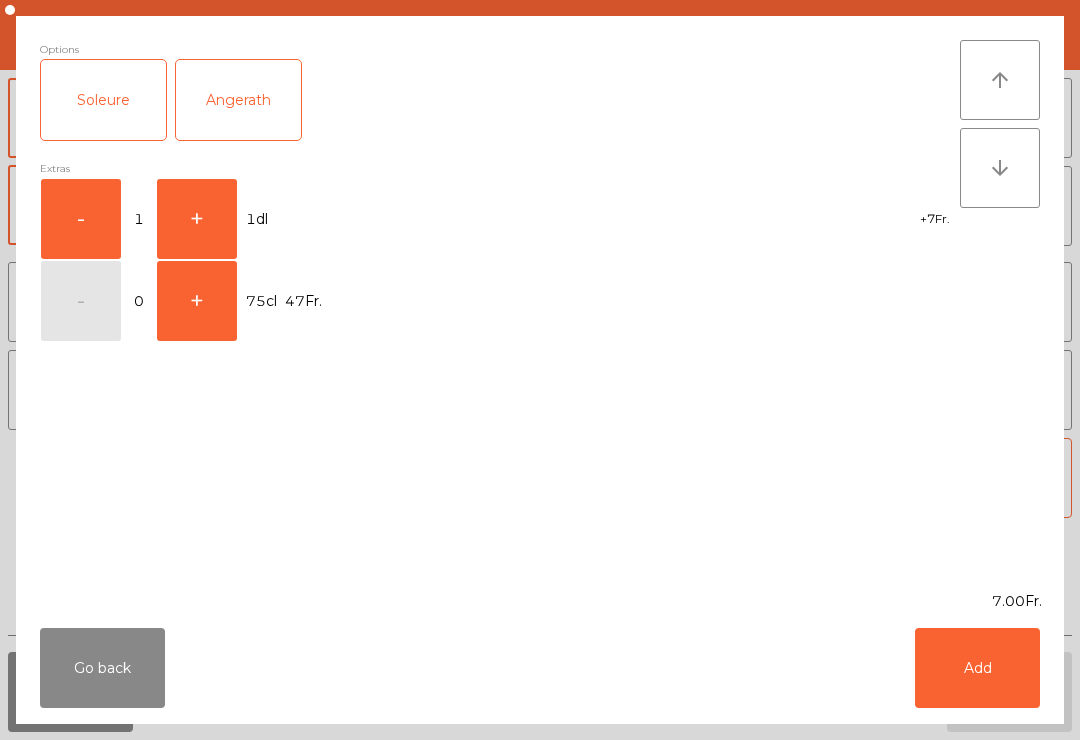 click on "Add" 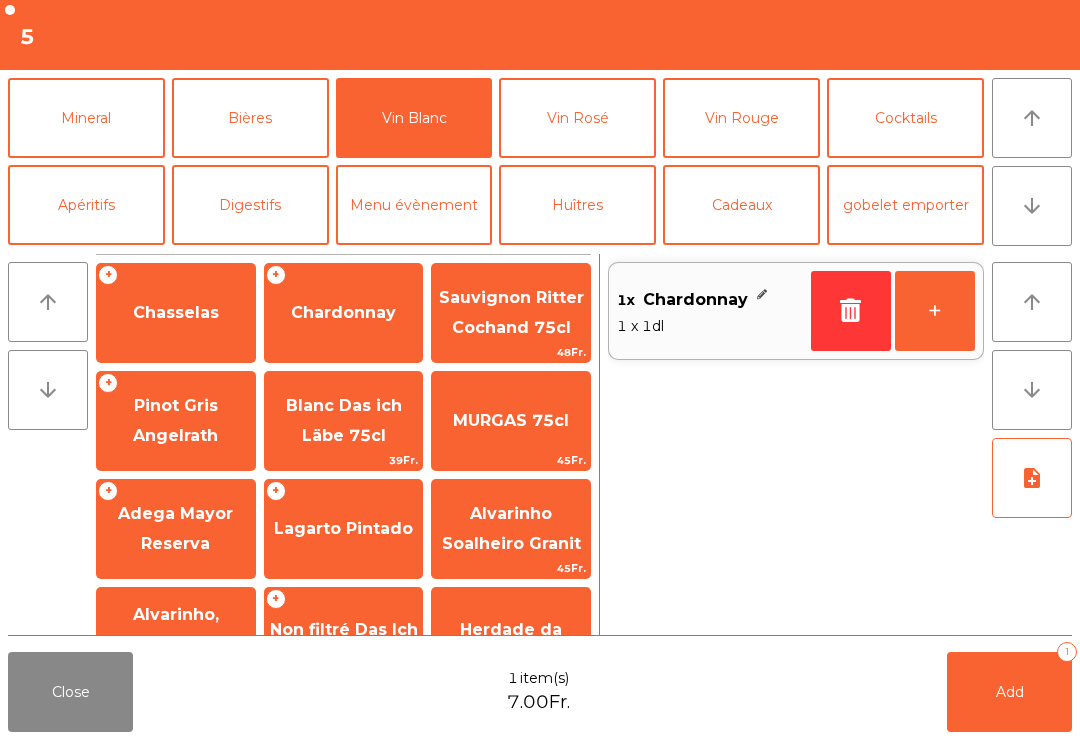 click on "Add   1" 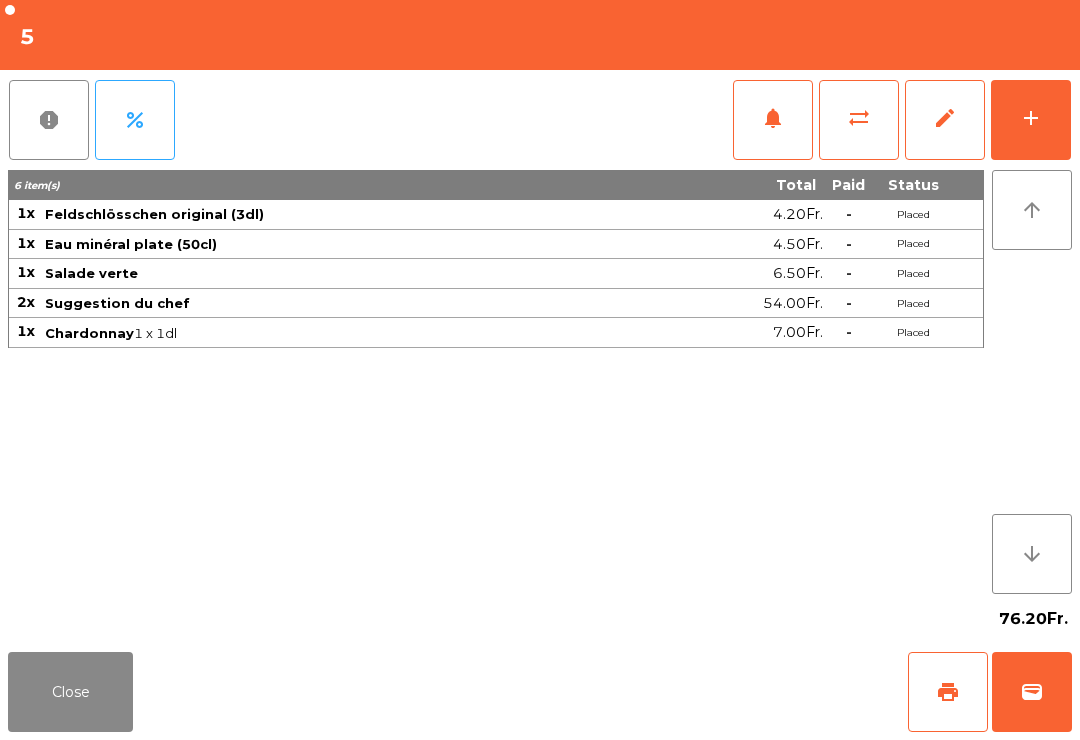 click on "Close   print   wallet" 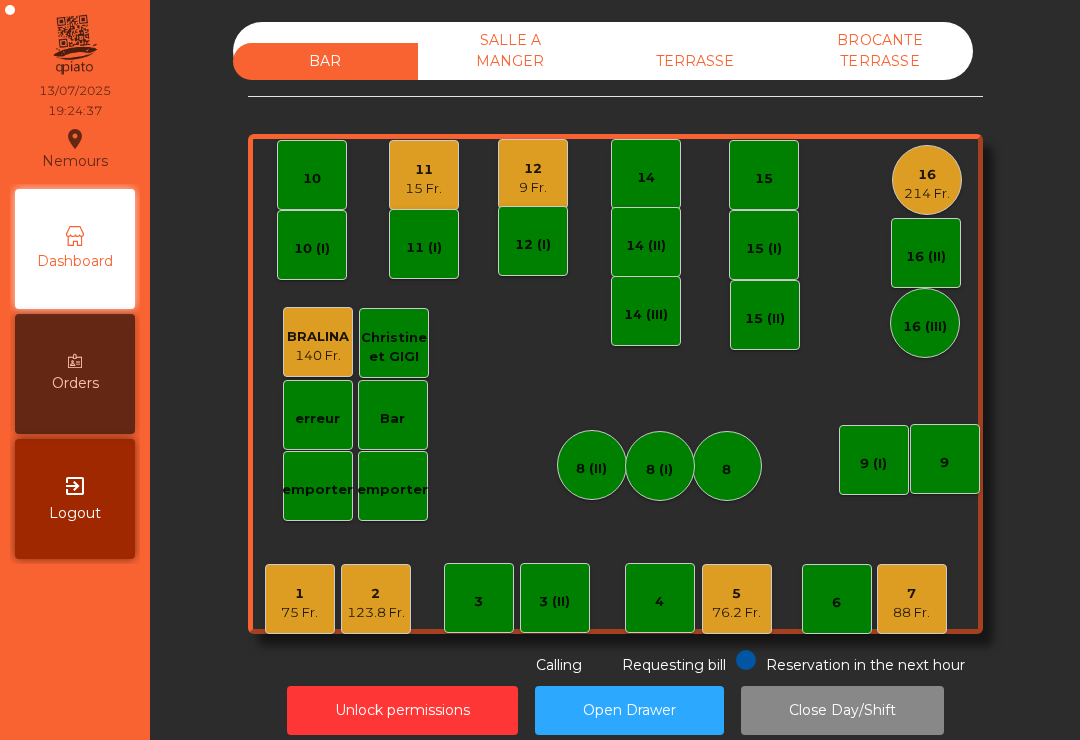 click on "12" 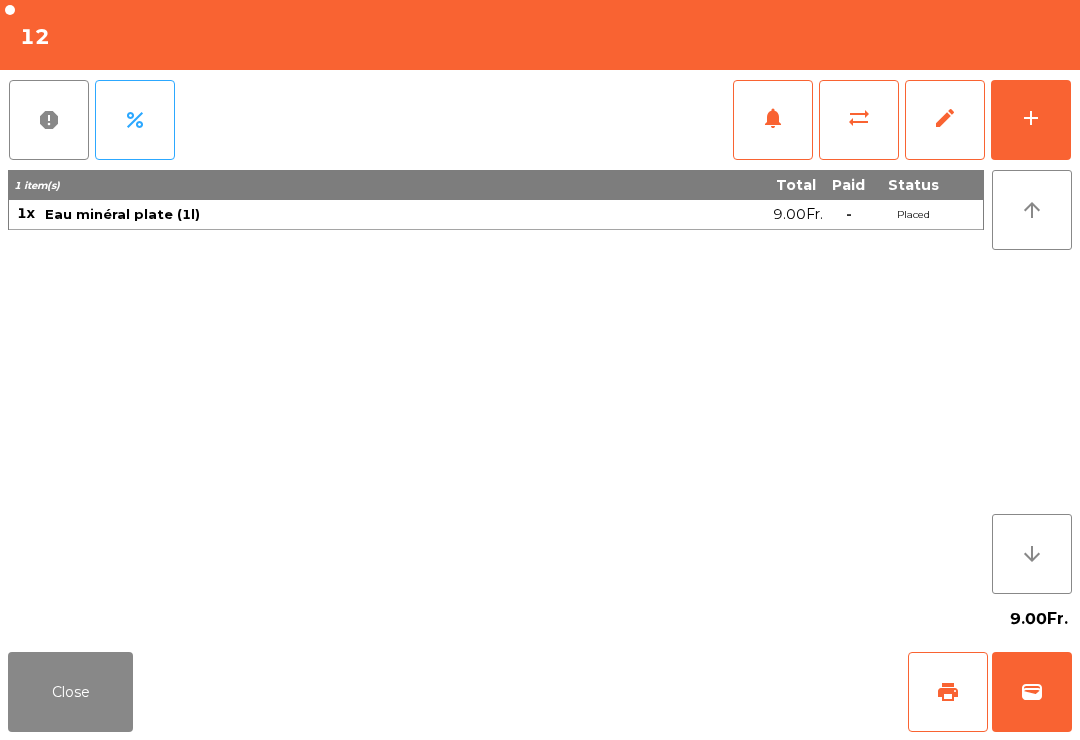 click on "add" 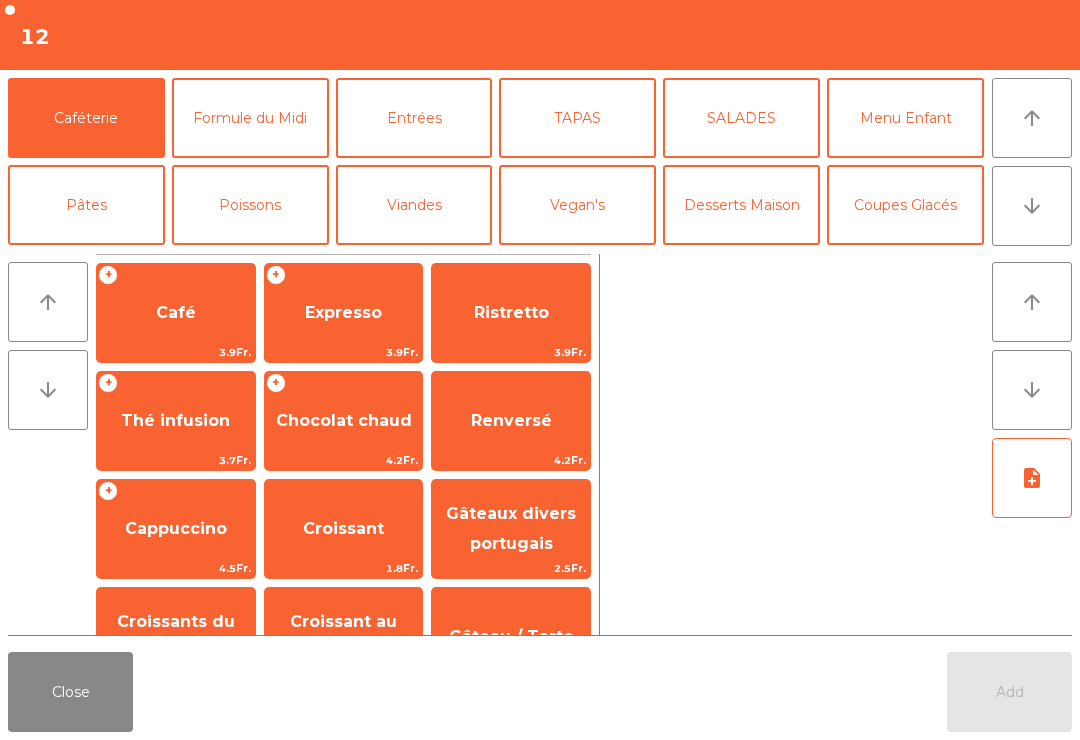 click on "arrow_downward" 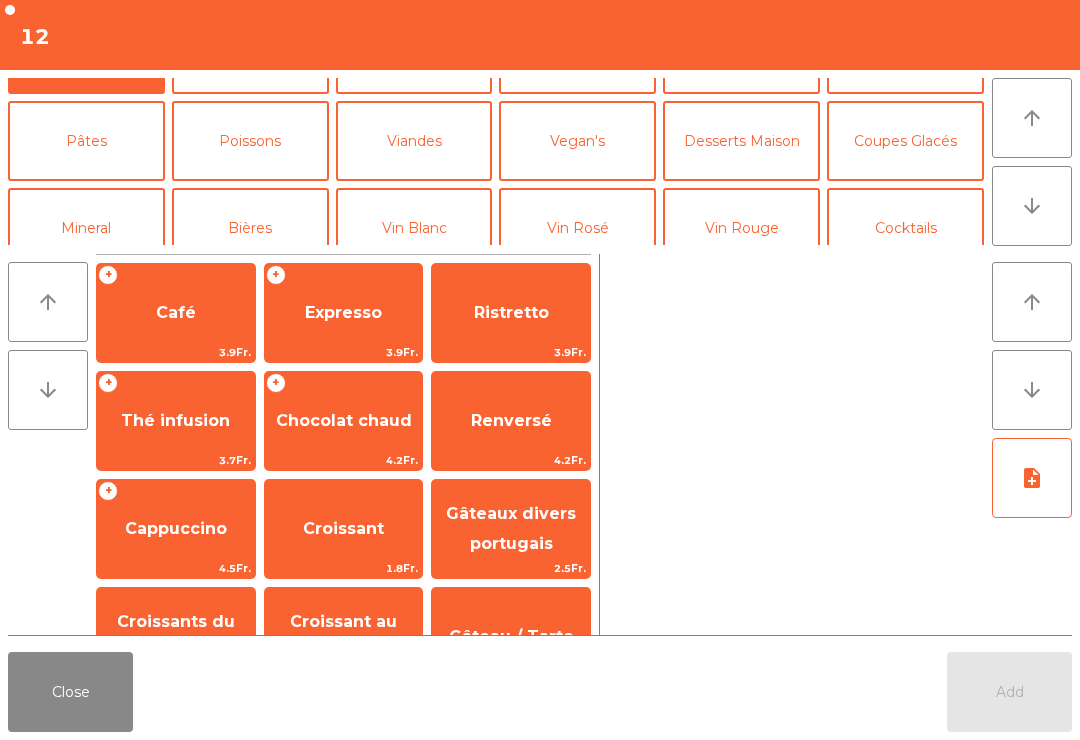 scroll, scrollTop: 174, scrollLeft: 0, axis: vertical 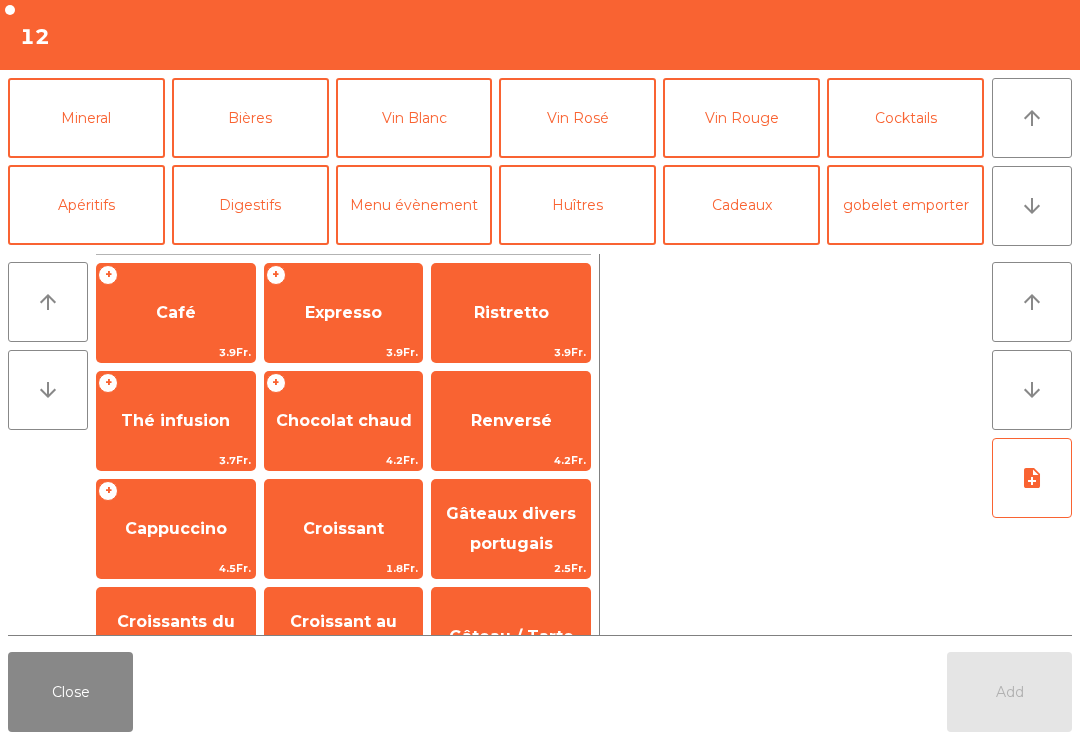 click on "Vin Blanc" 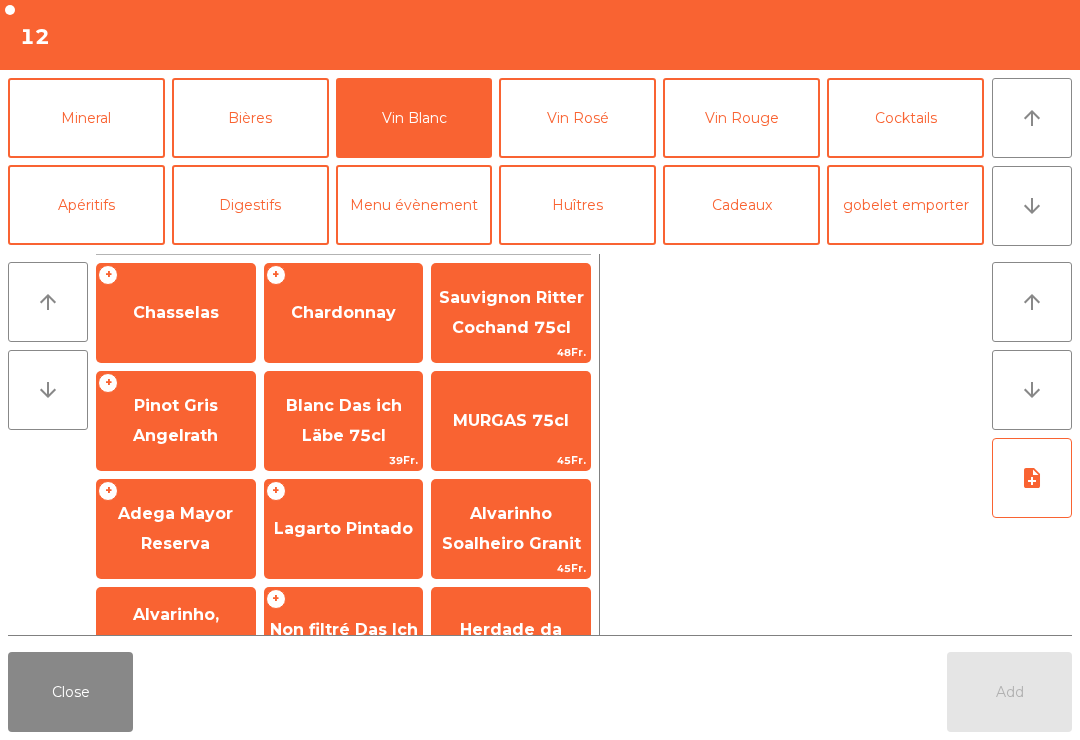 click on "Pinot Gris Angelrath" 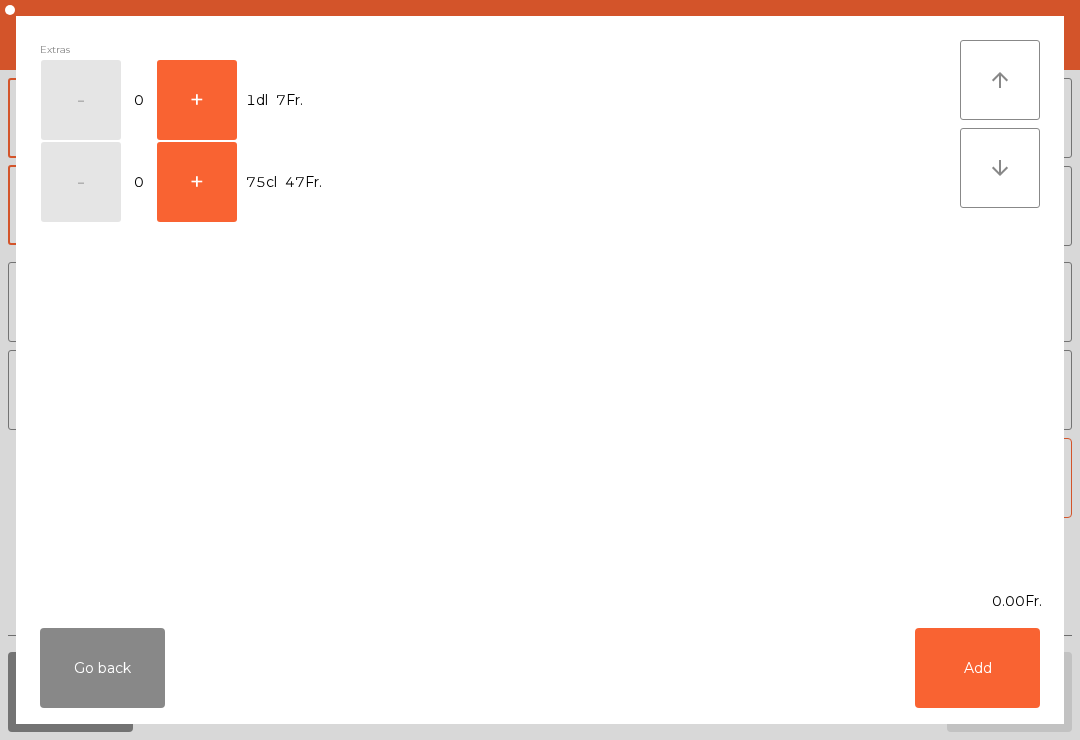click on "+" 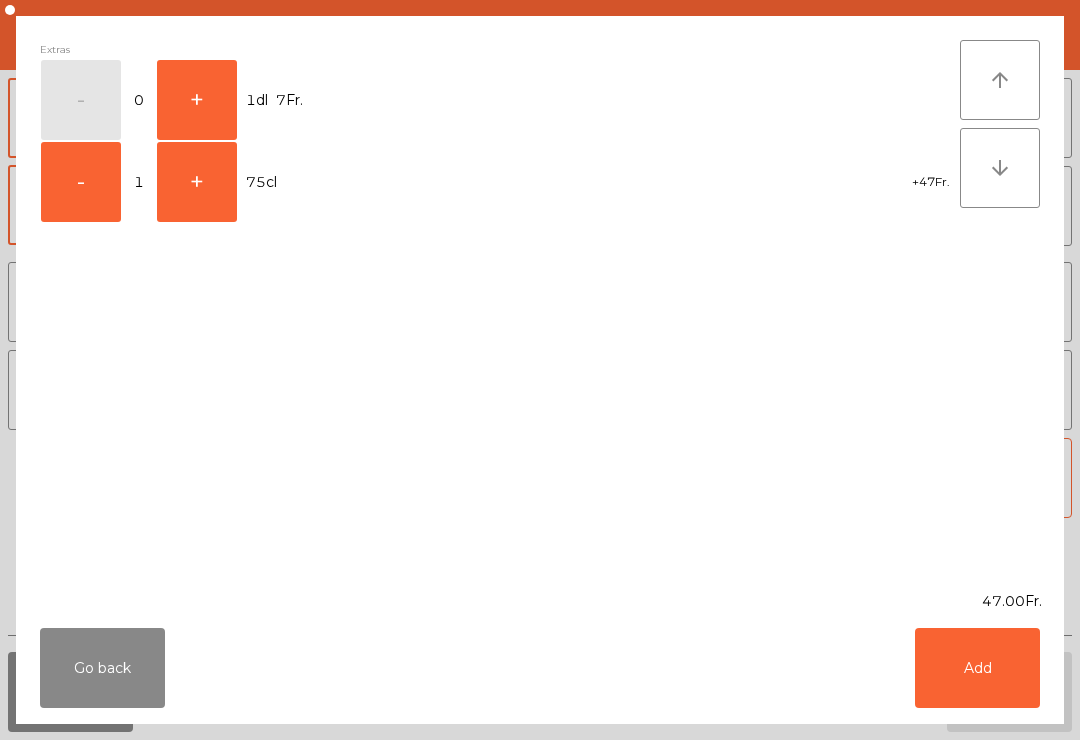 click on "Add" 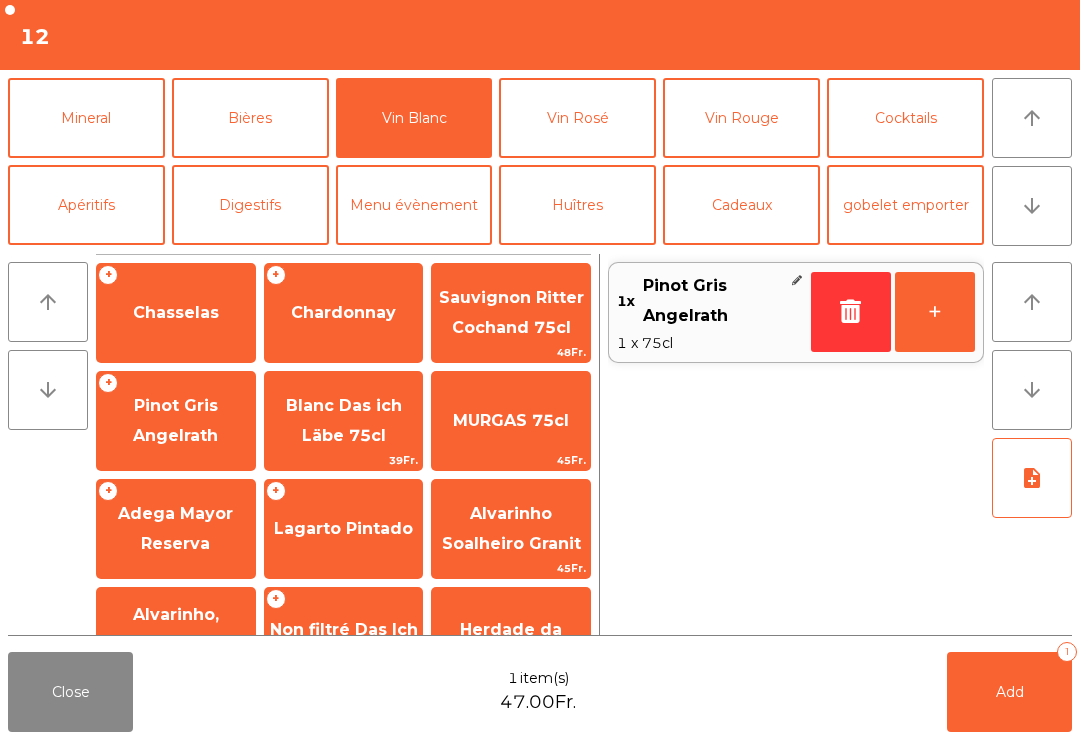 click on "arrow_upward" 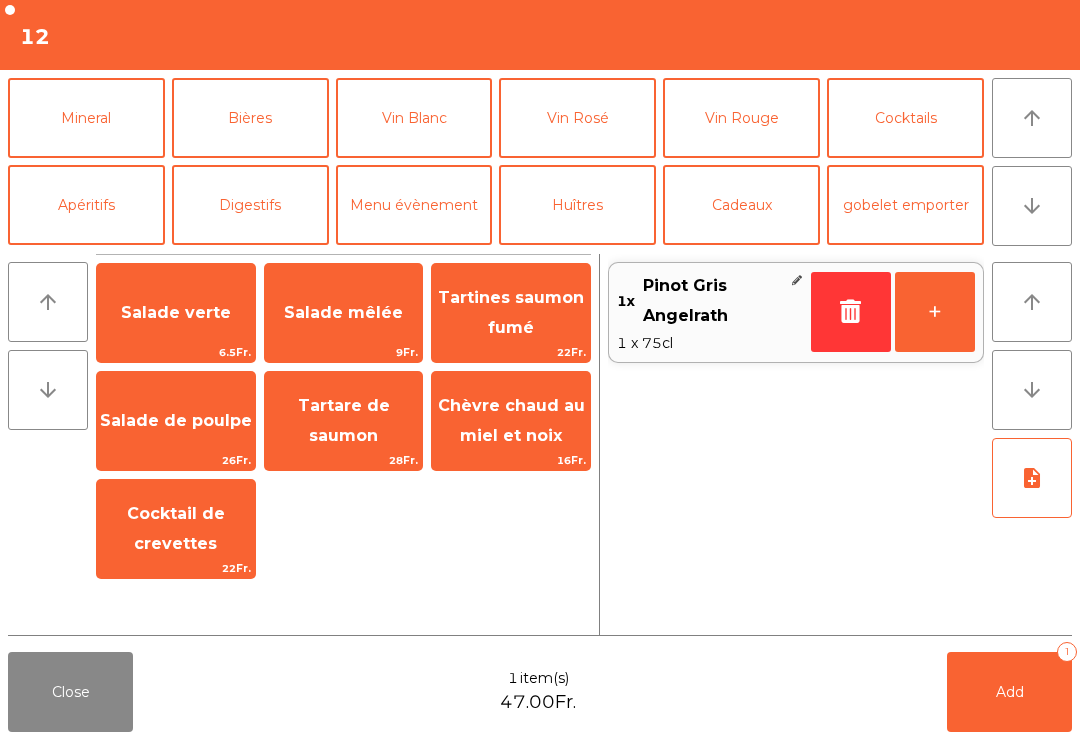 scroll, scrollTop: 0, scrollLeft: 0, axis: both 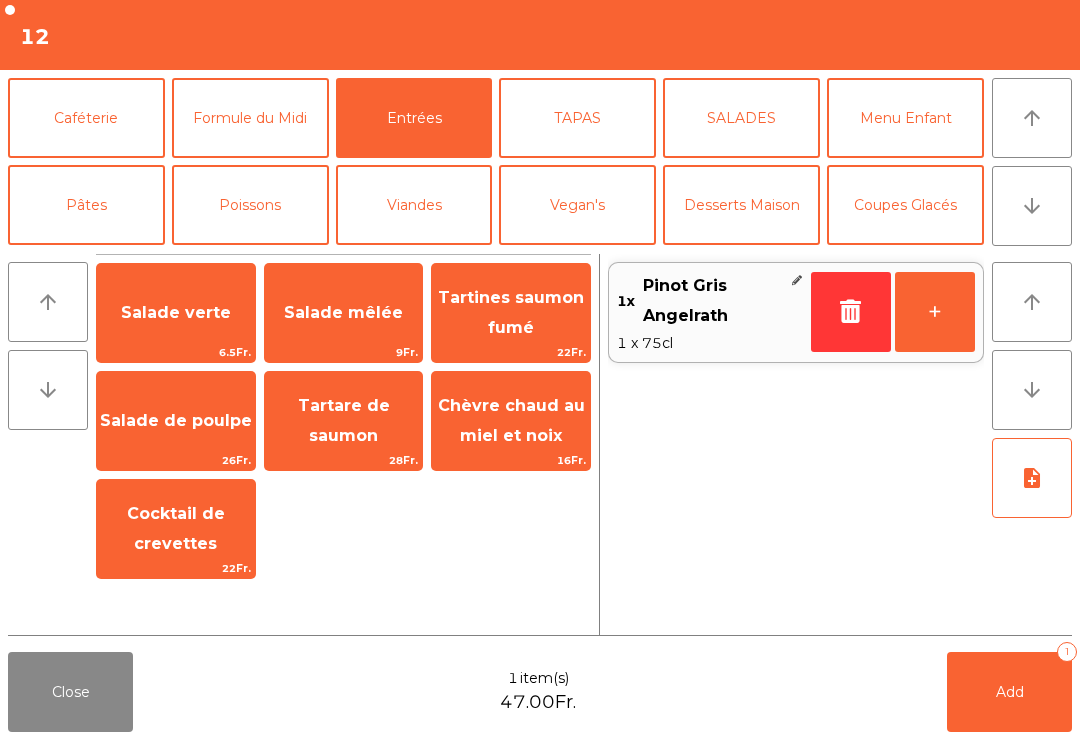 click on "Cocktail de crevettes" 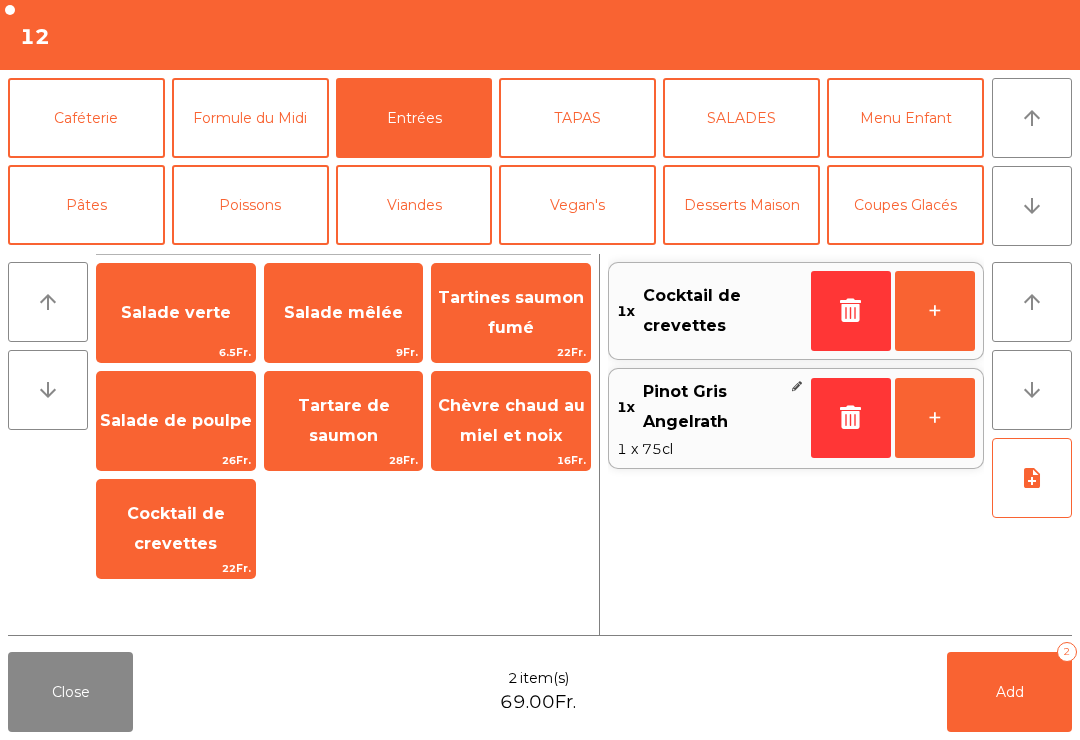 click on "note_add" 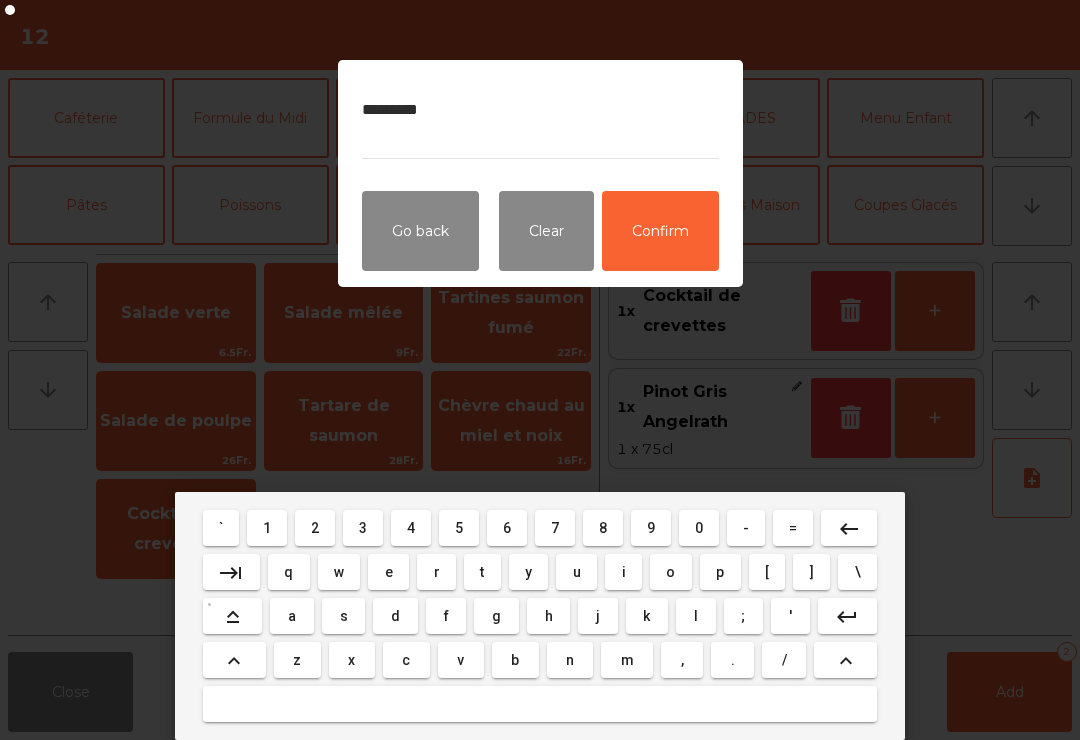 type on "*********" 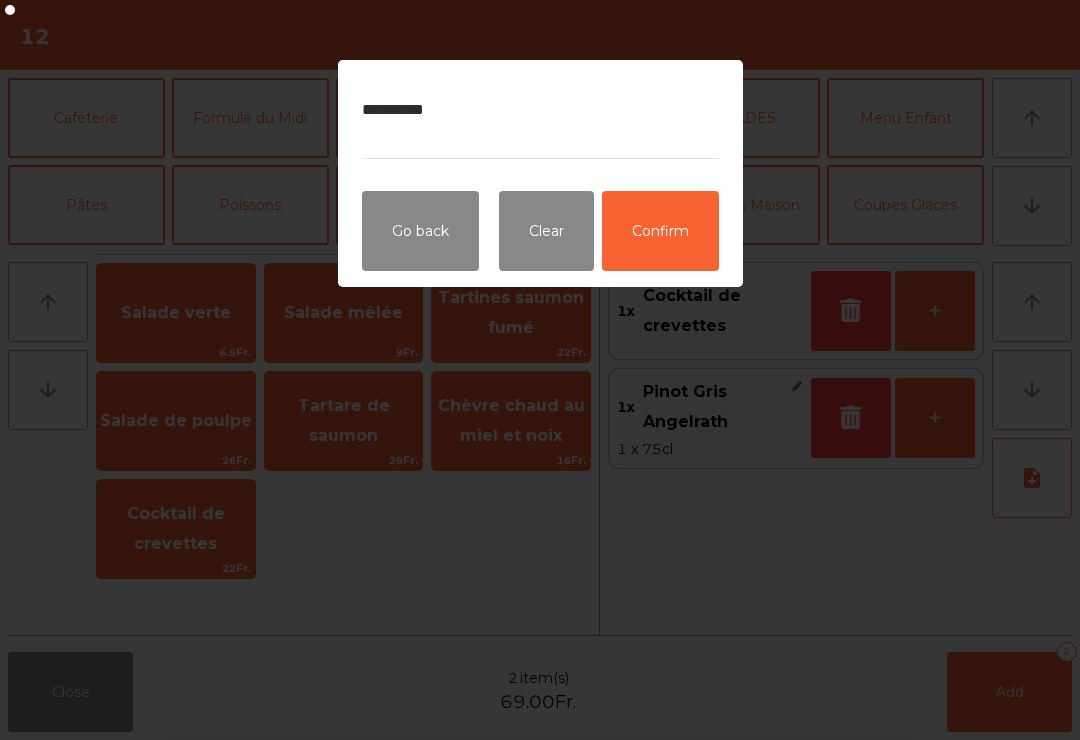 click on "Confirm" 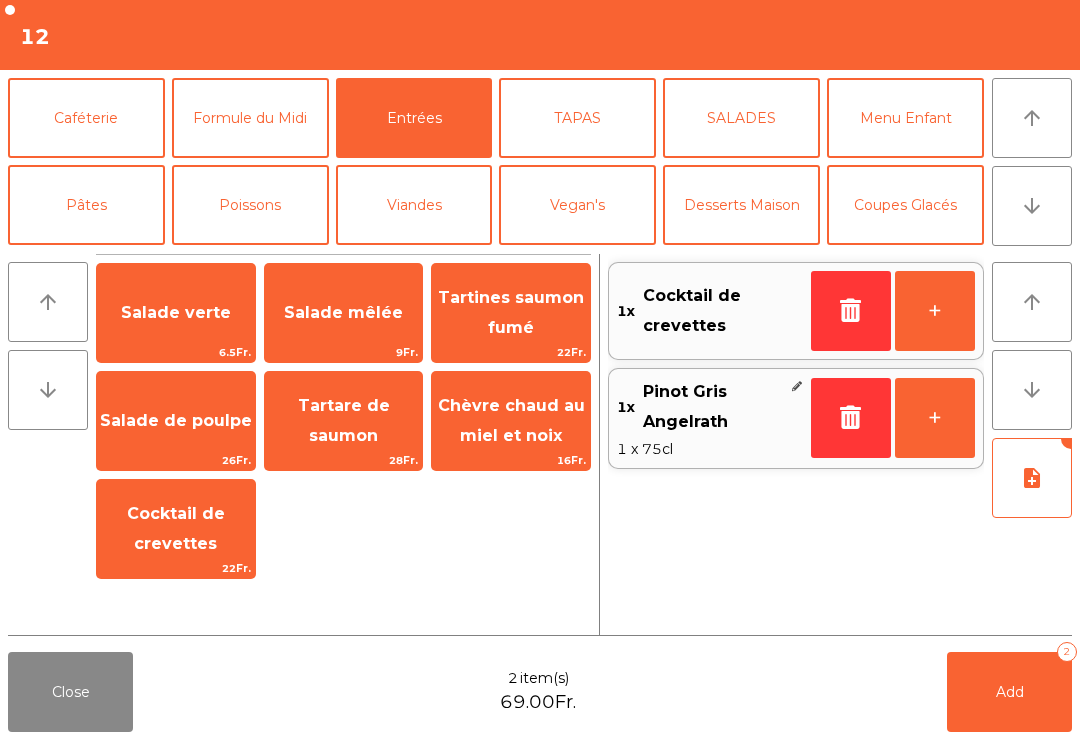 click on "Formule du Midi" 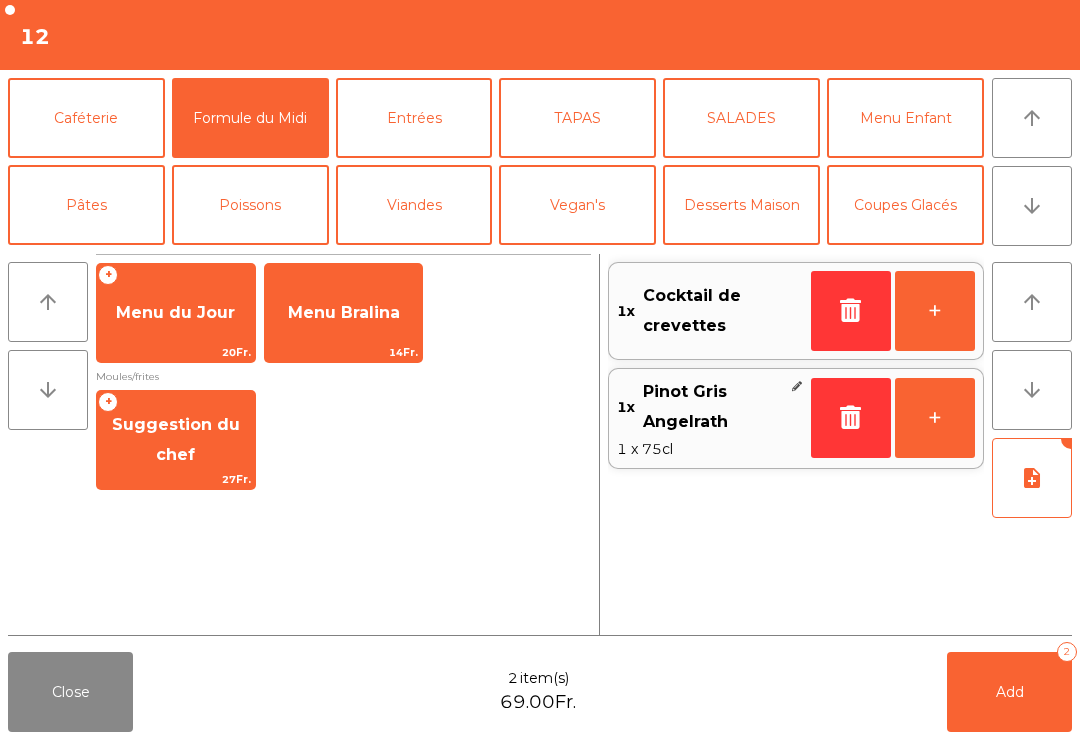 click on "Suggestion du chef" 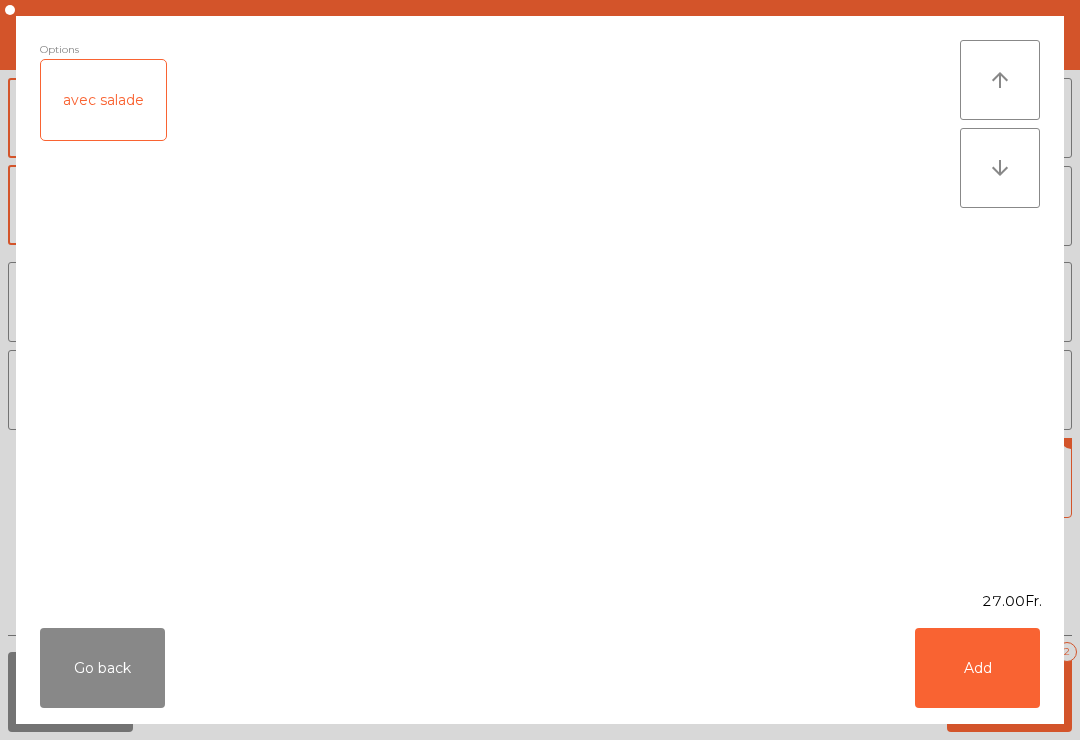 click on "Add" 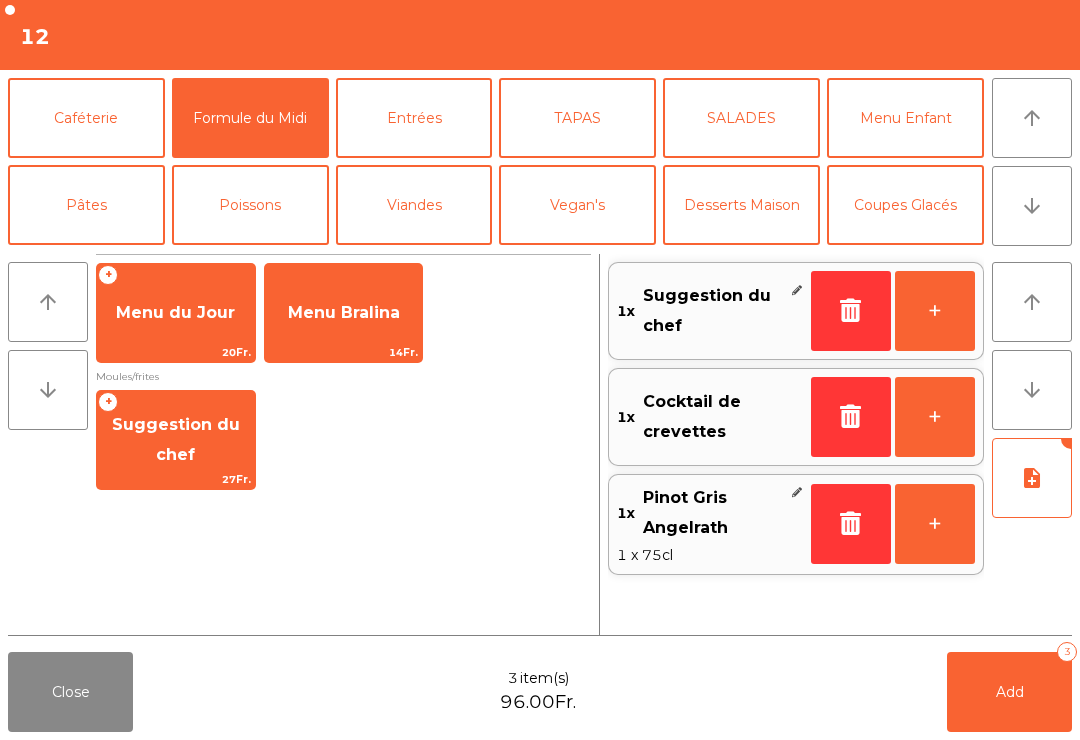 click on "+" 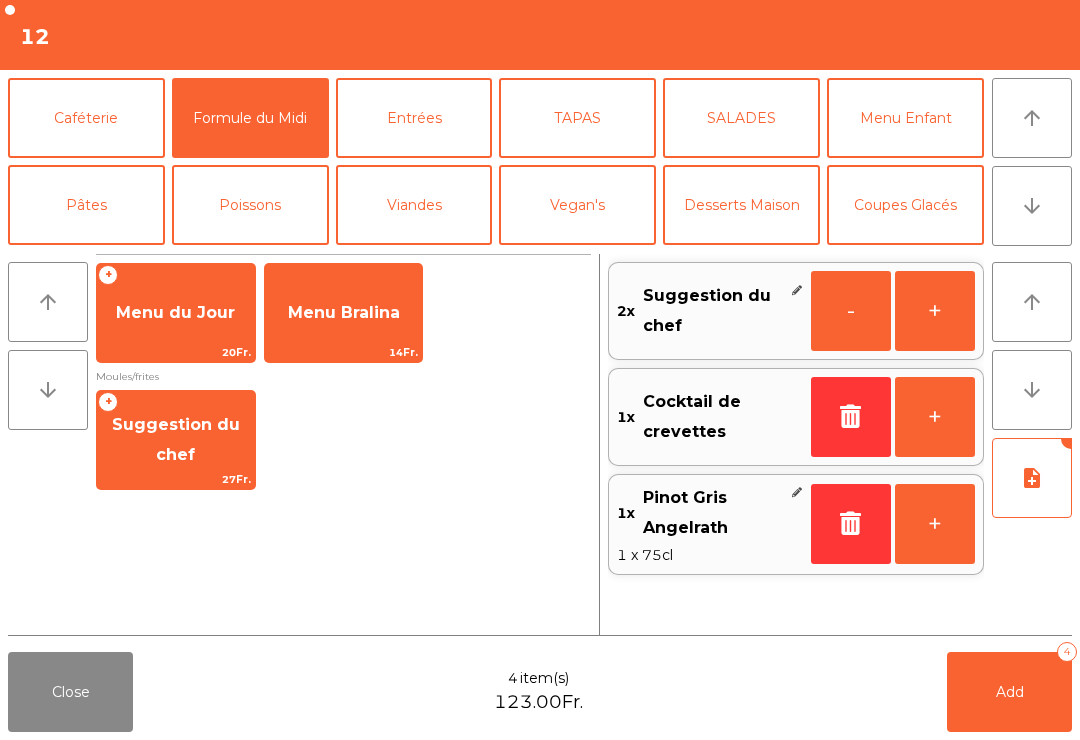 click on "Add   4" 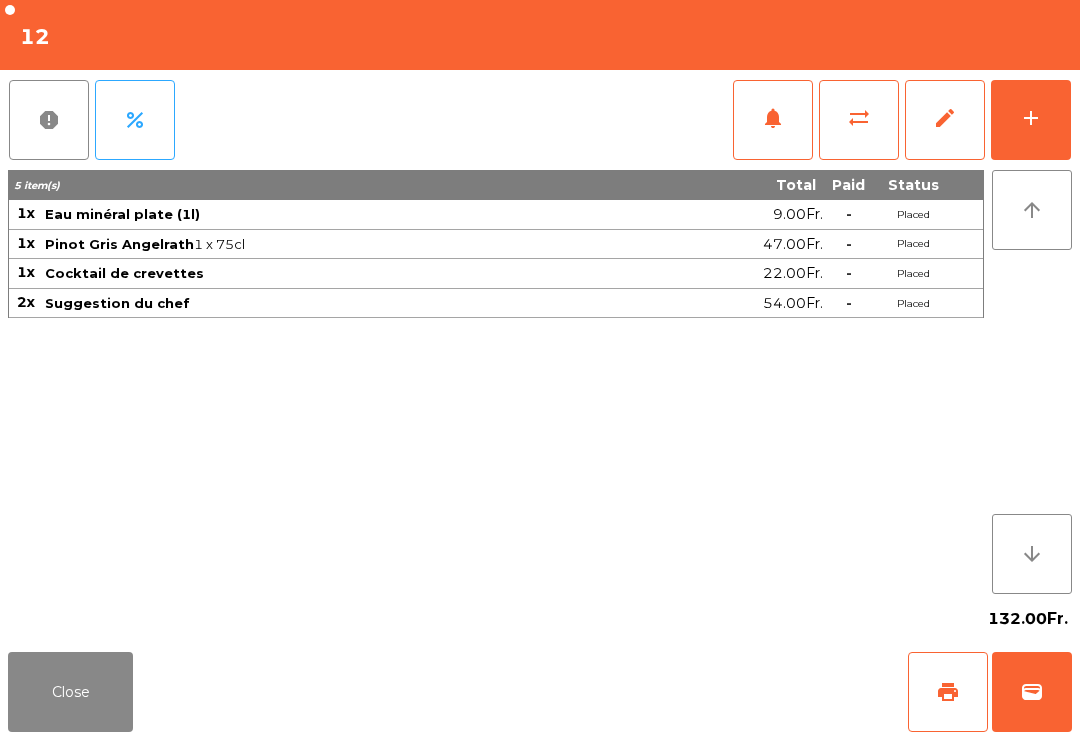 click on "Close" 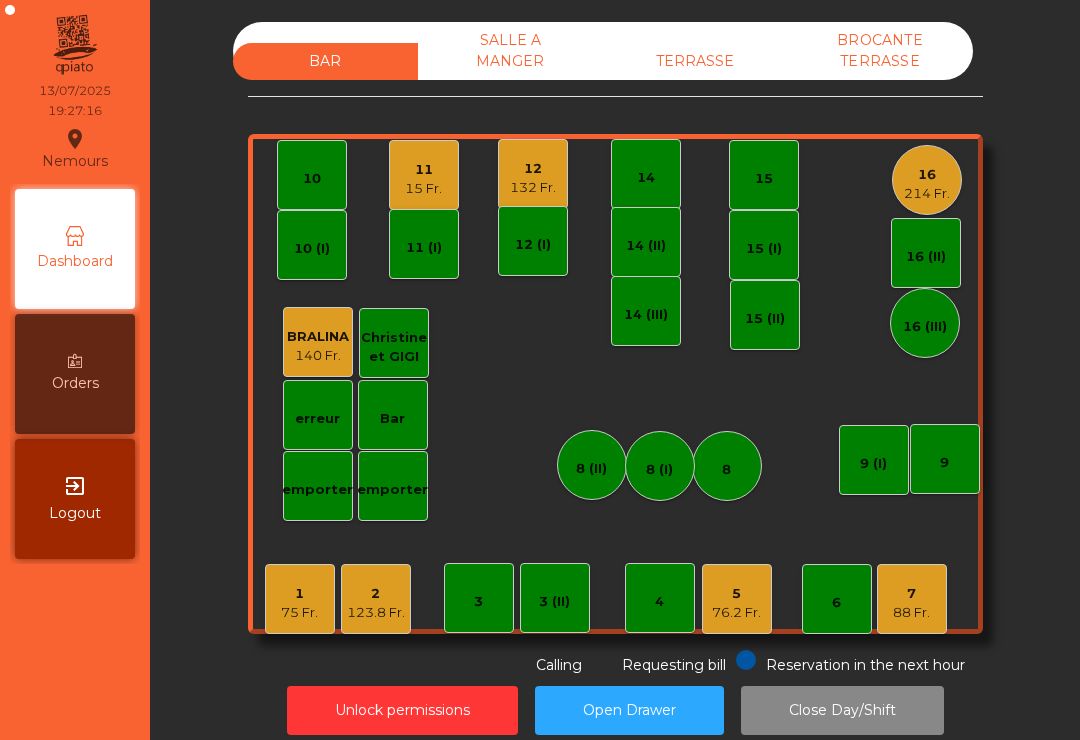click on "11   15 Fr." 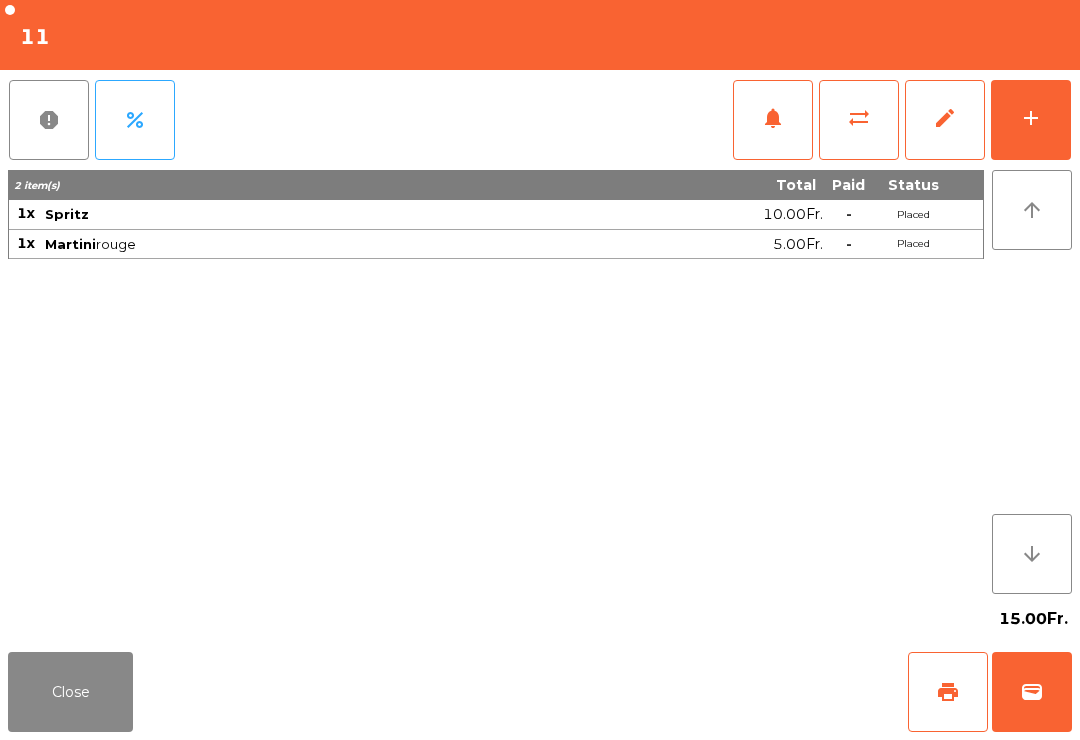 click on "add" 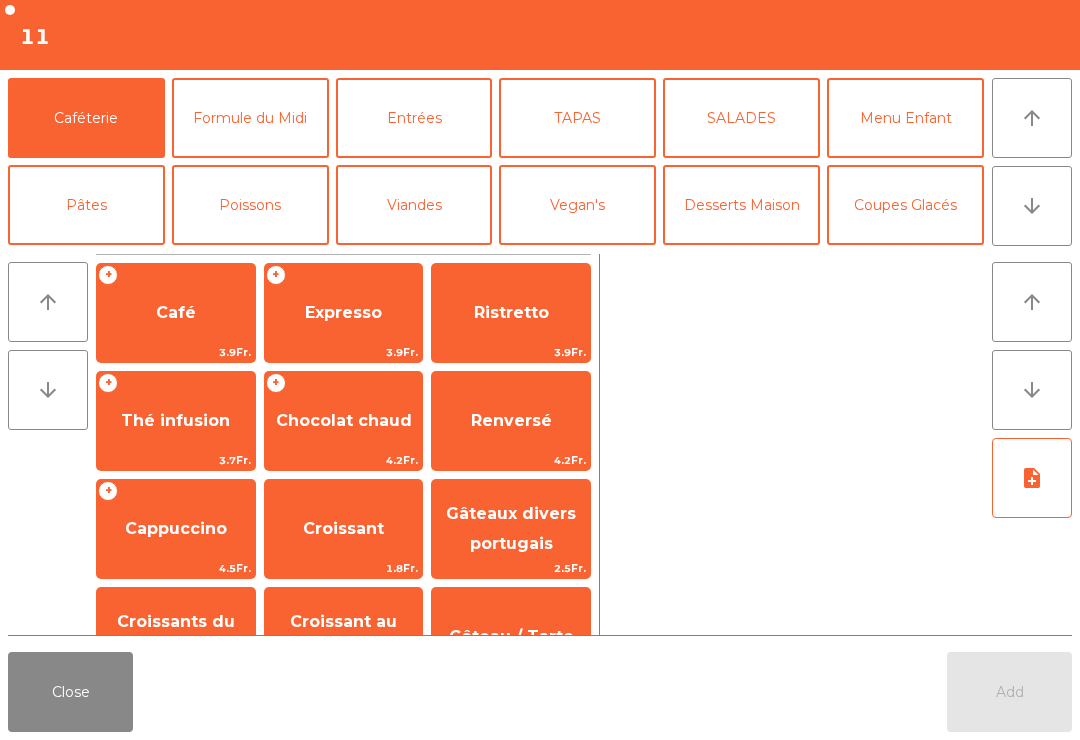 click on "Poissons" 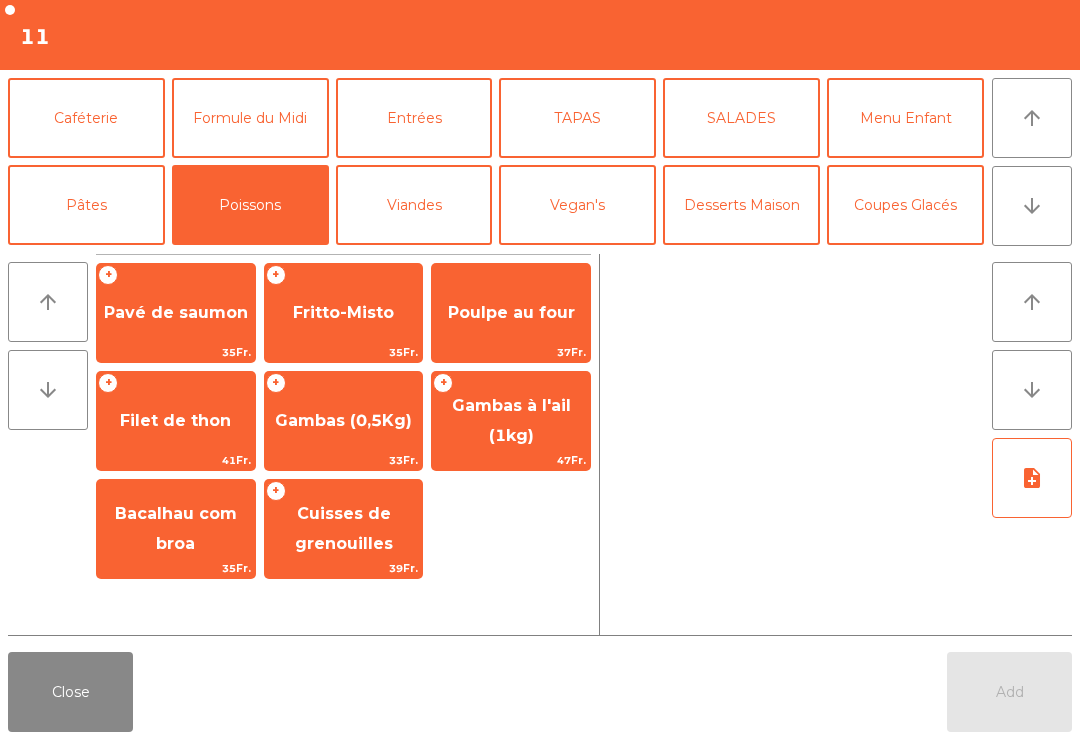 click on "Poulpe au four" 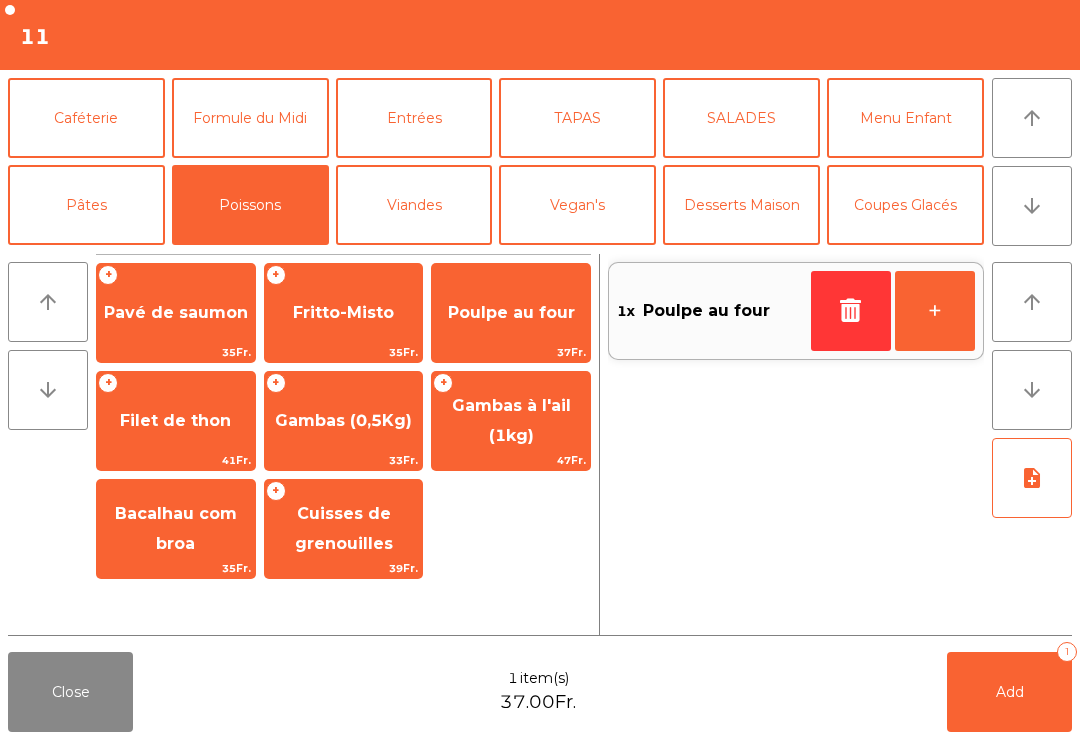 click on "Filet de thon" 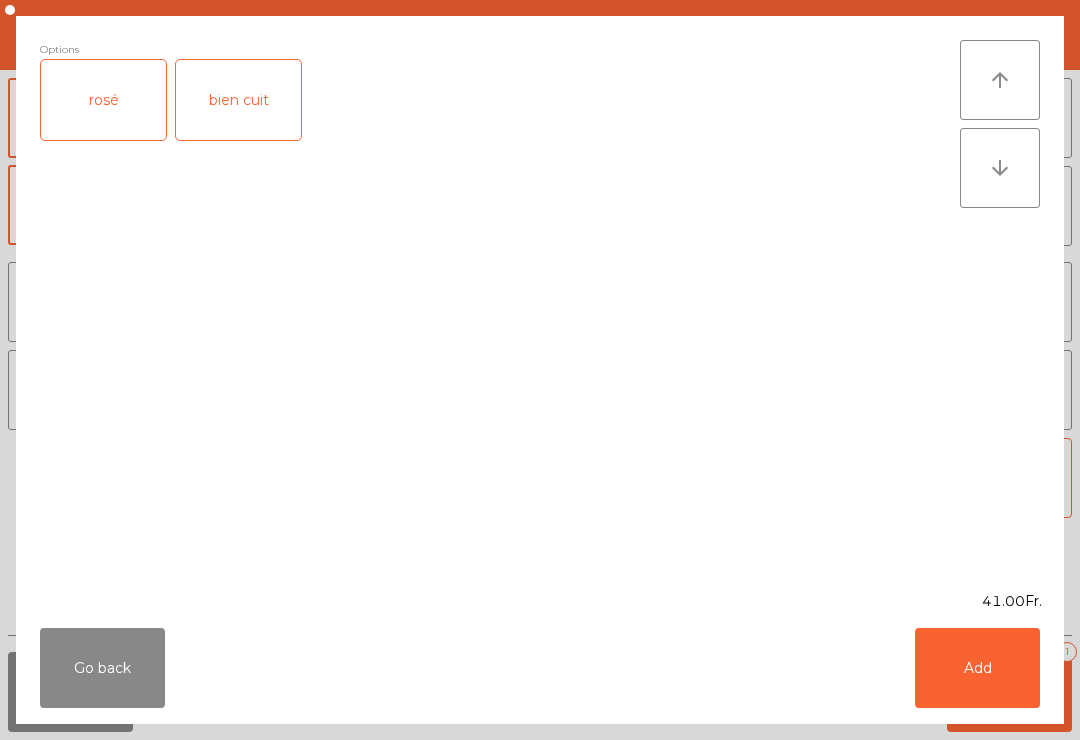 click on "rosé" 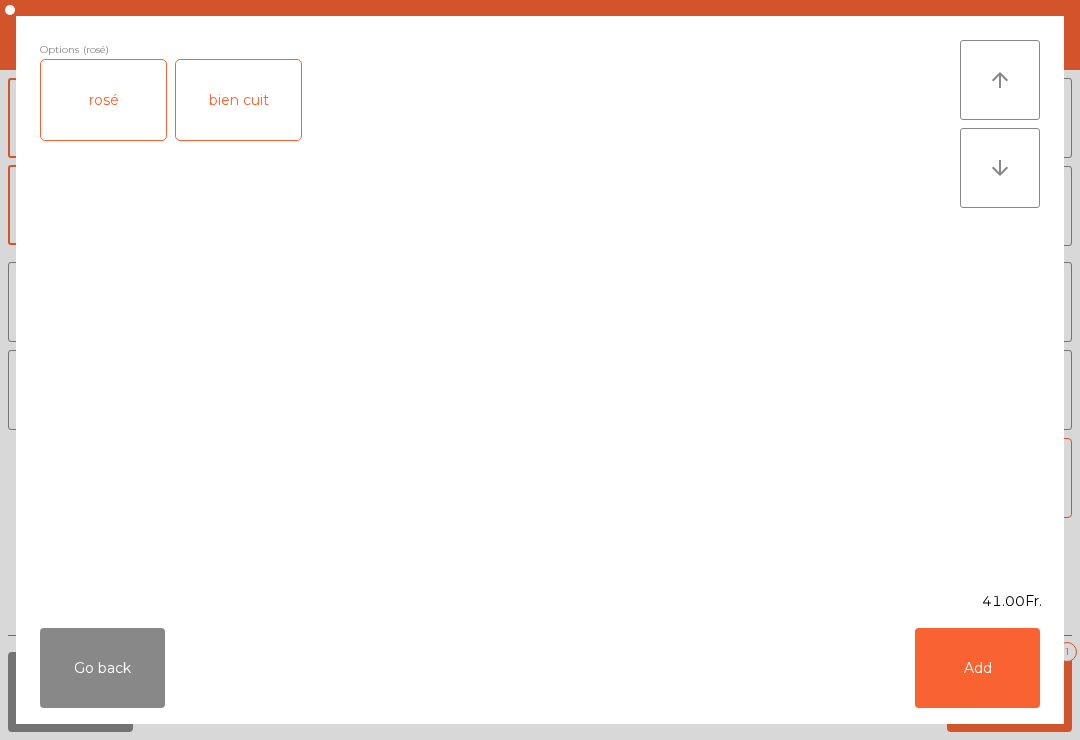 click on "Add" 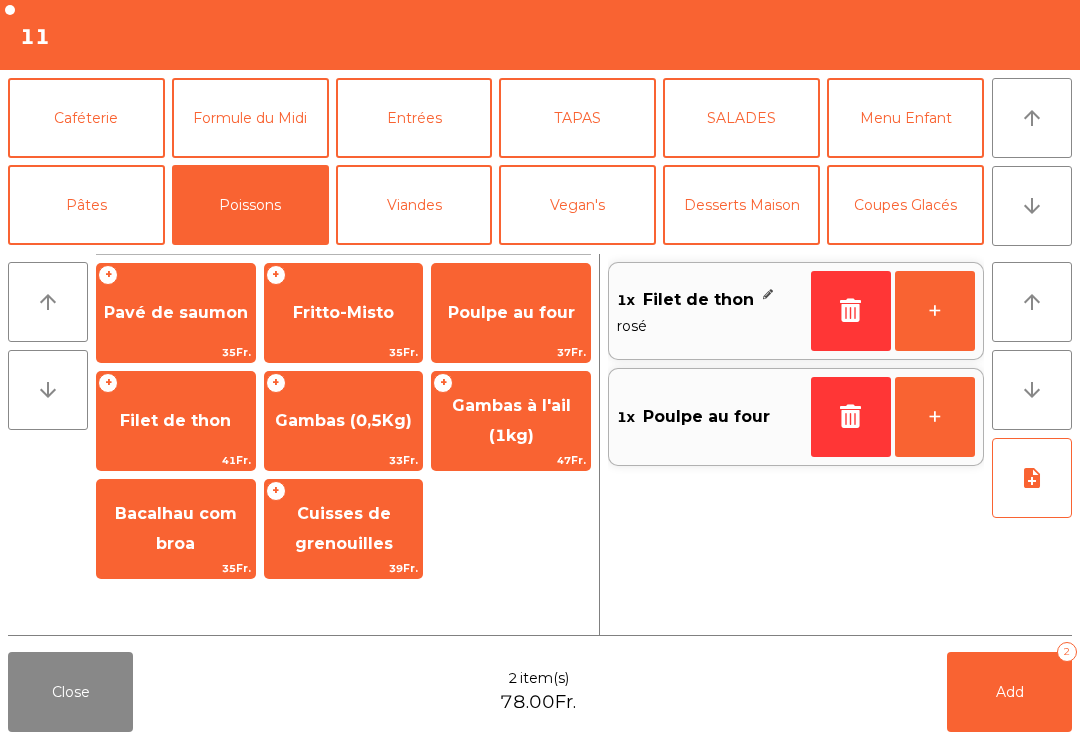 click on "Add" 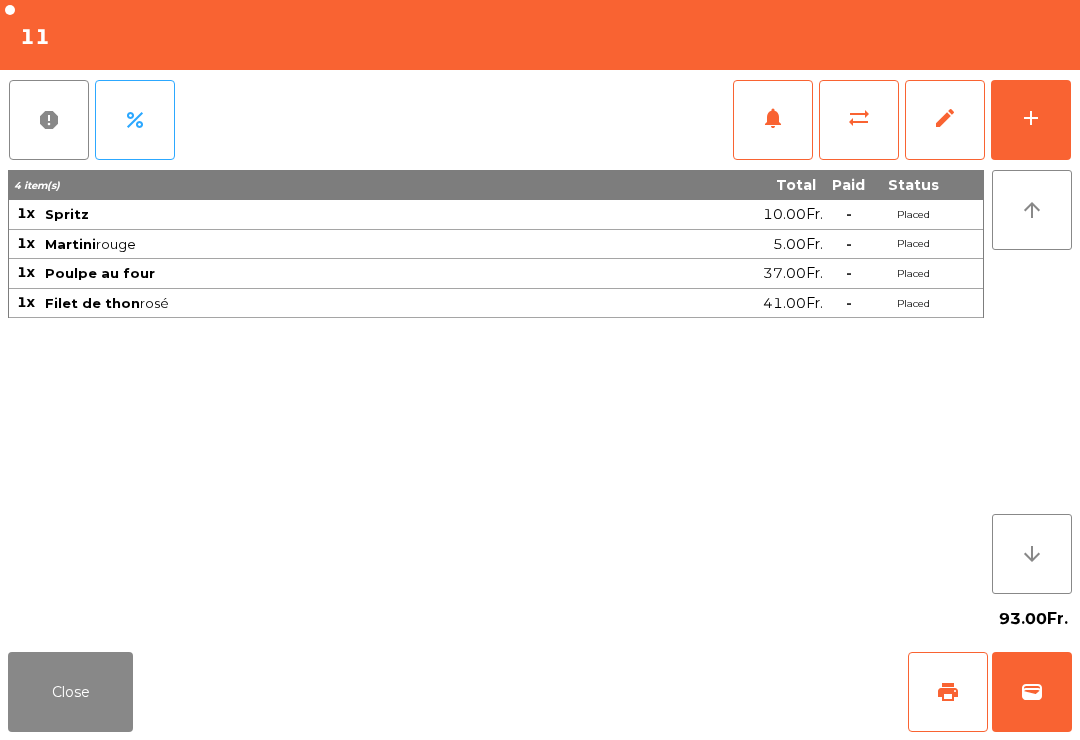 click on "Close" 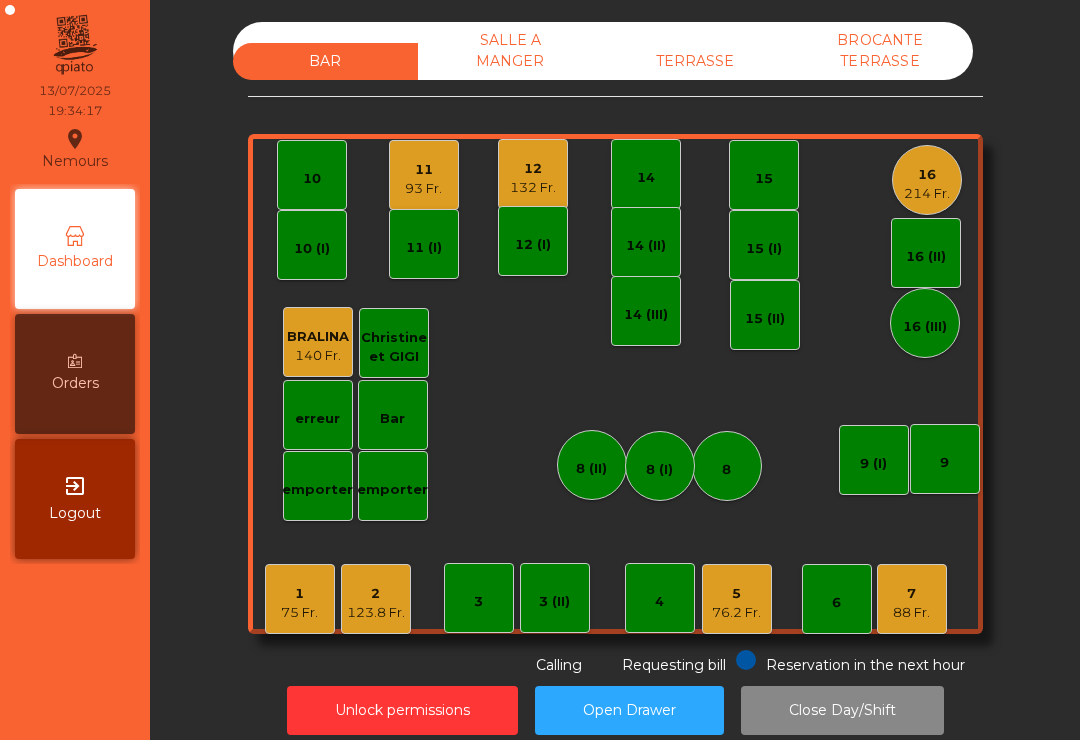 click on "TERRASSE" 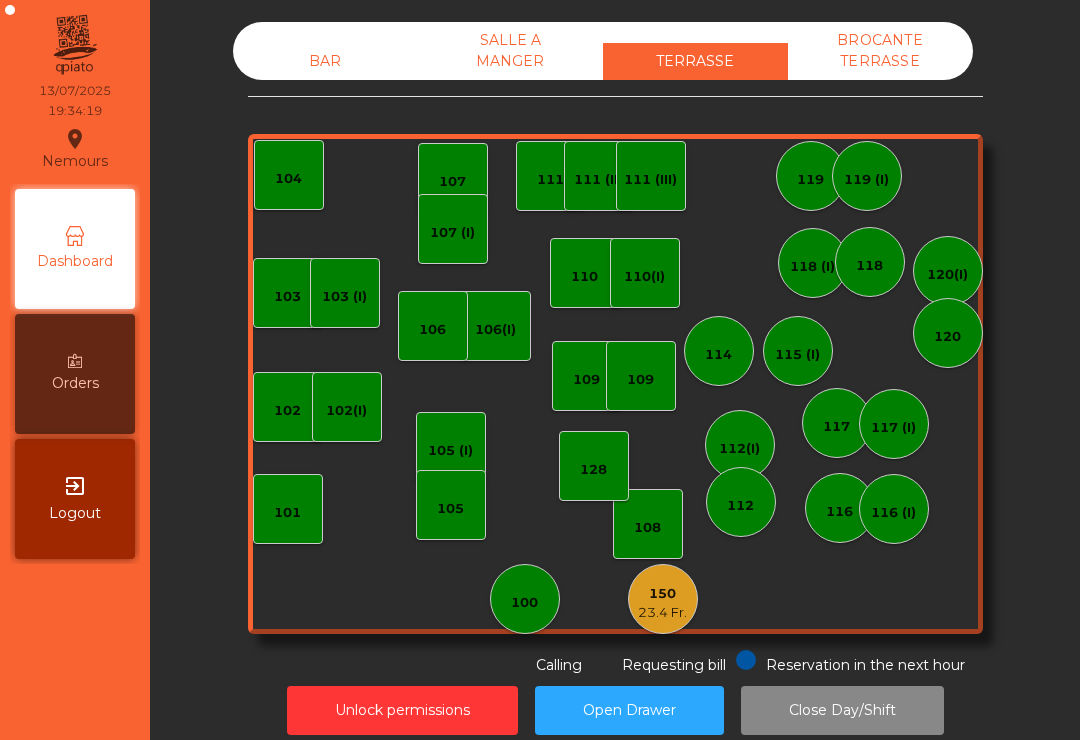 click on "150" 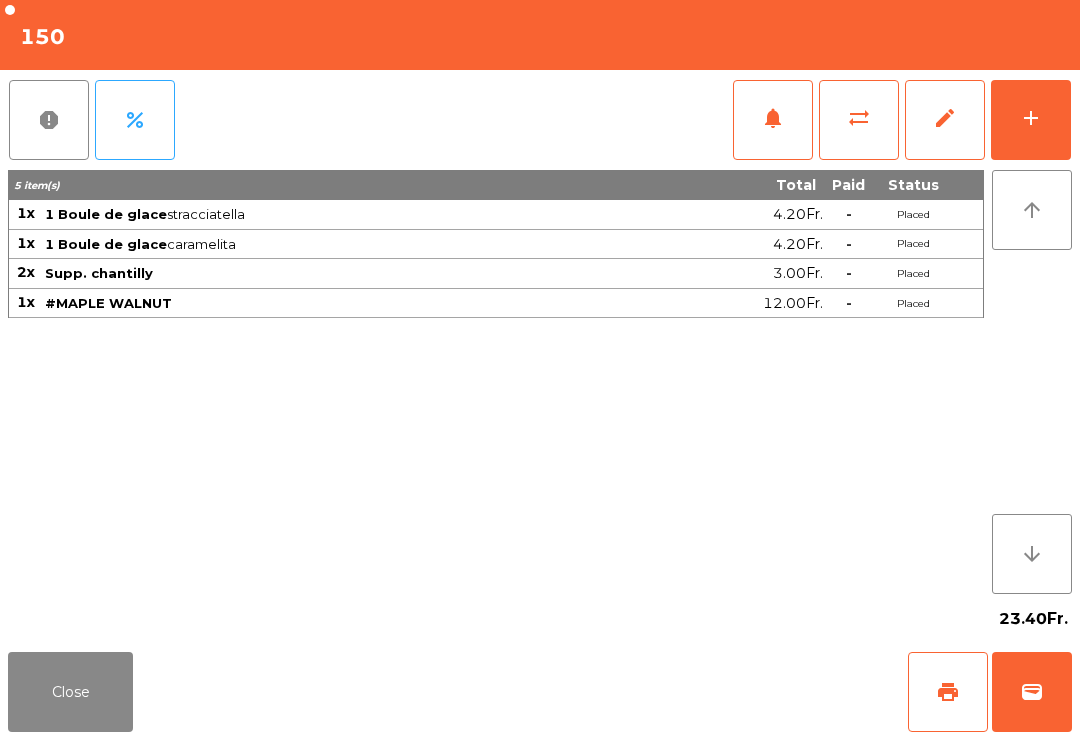 click on "sync_alt" 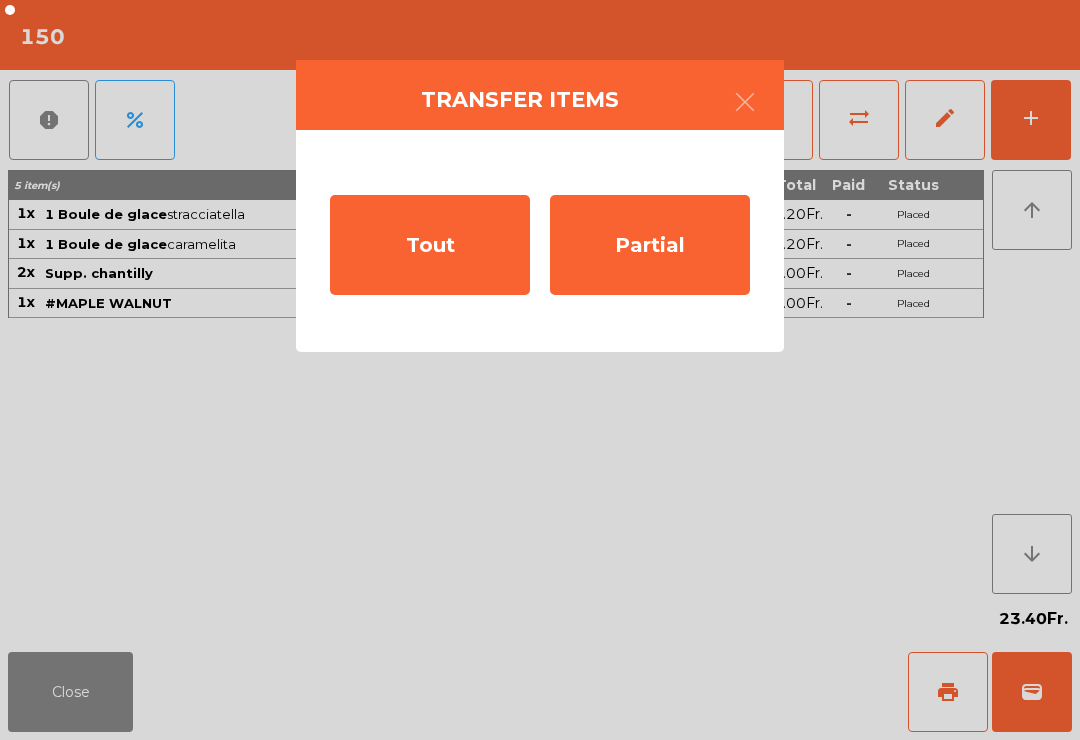 click on "Partial" 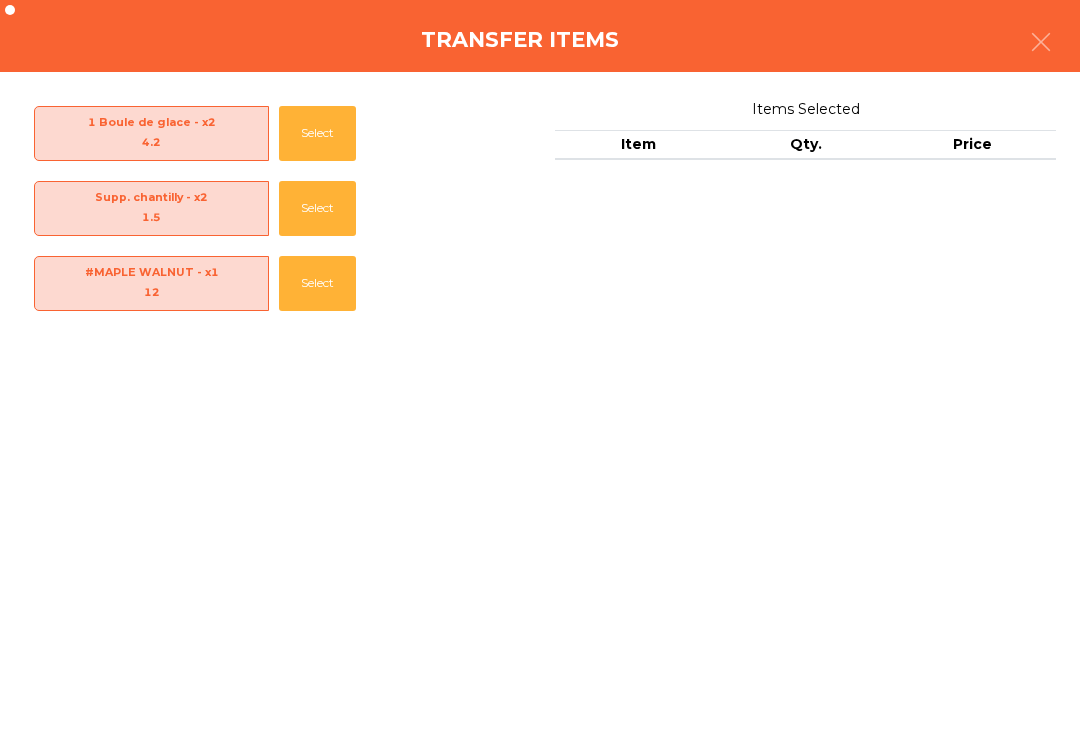 click on "Select" 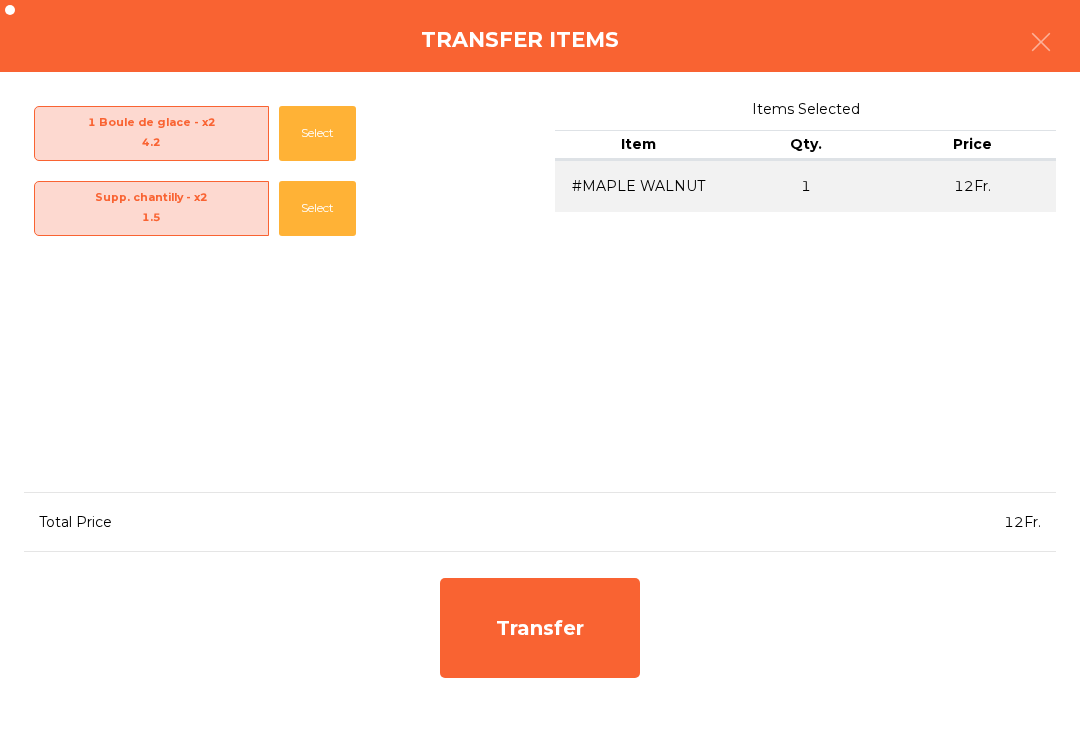 click on "Transfer" 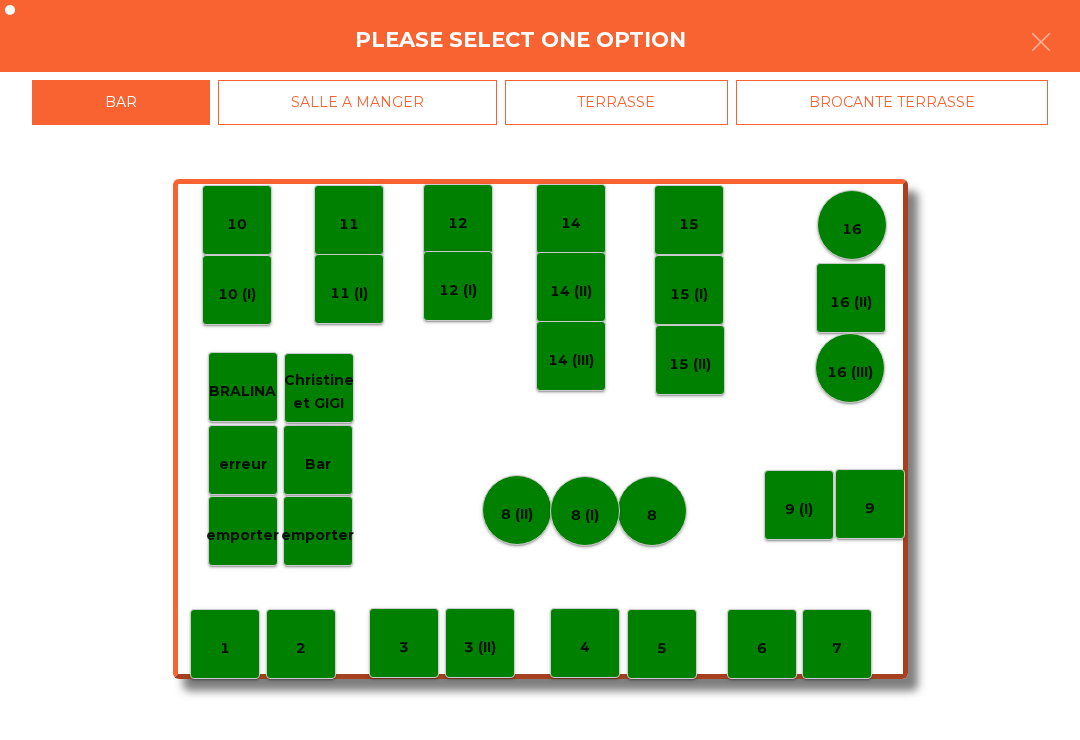 click on "erreur" 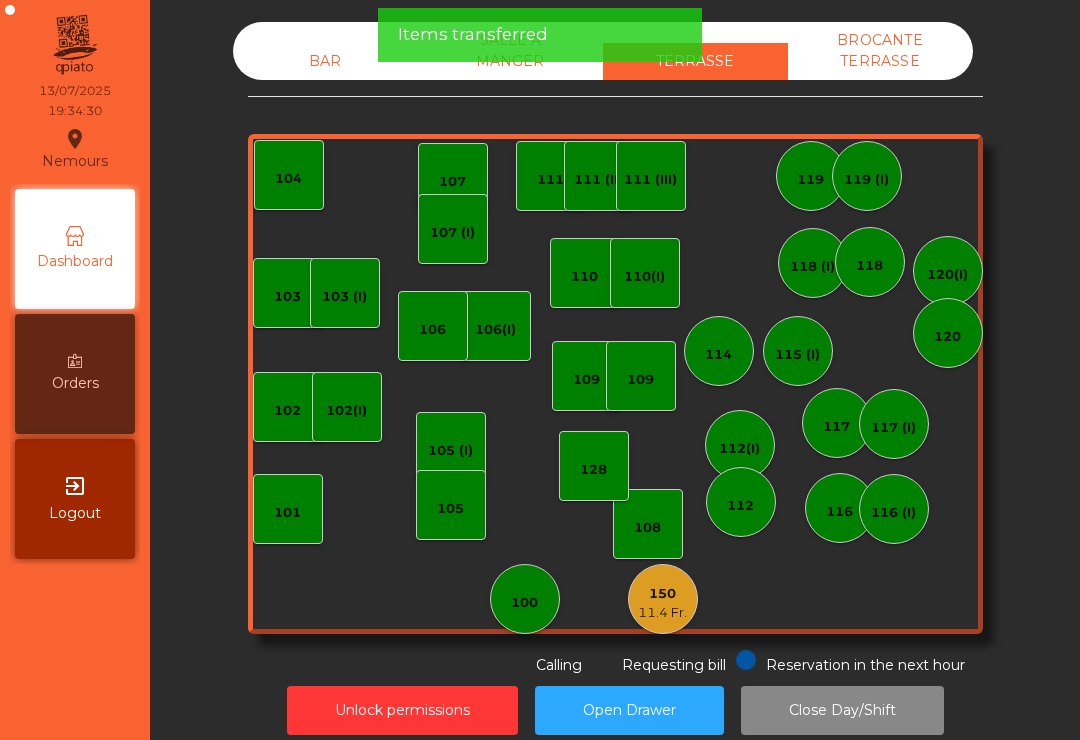 click on "150" 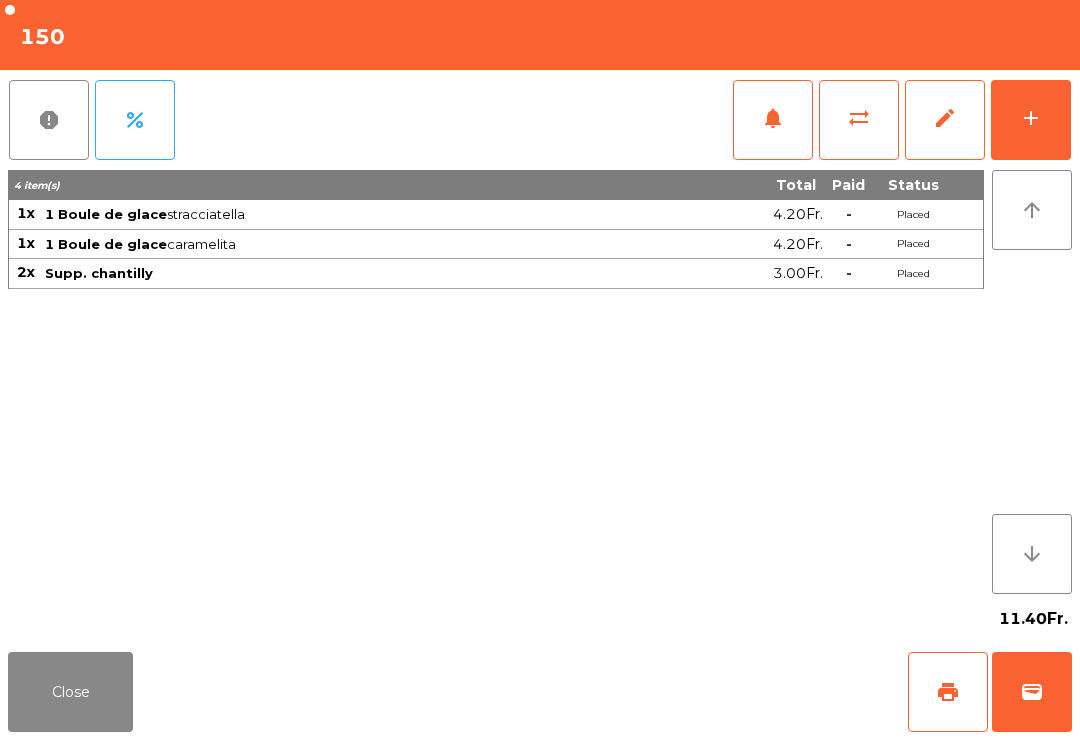 click on "add" 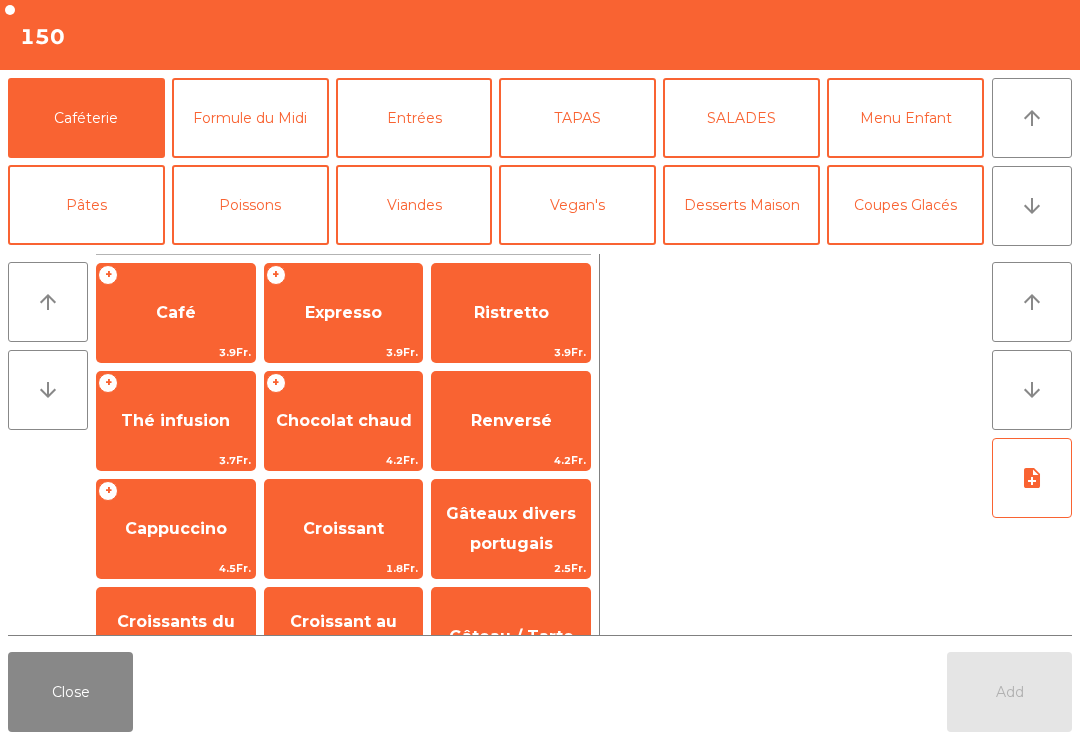 click on "Coupes Glacés" 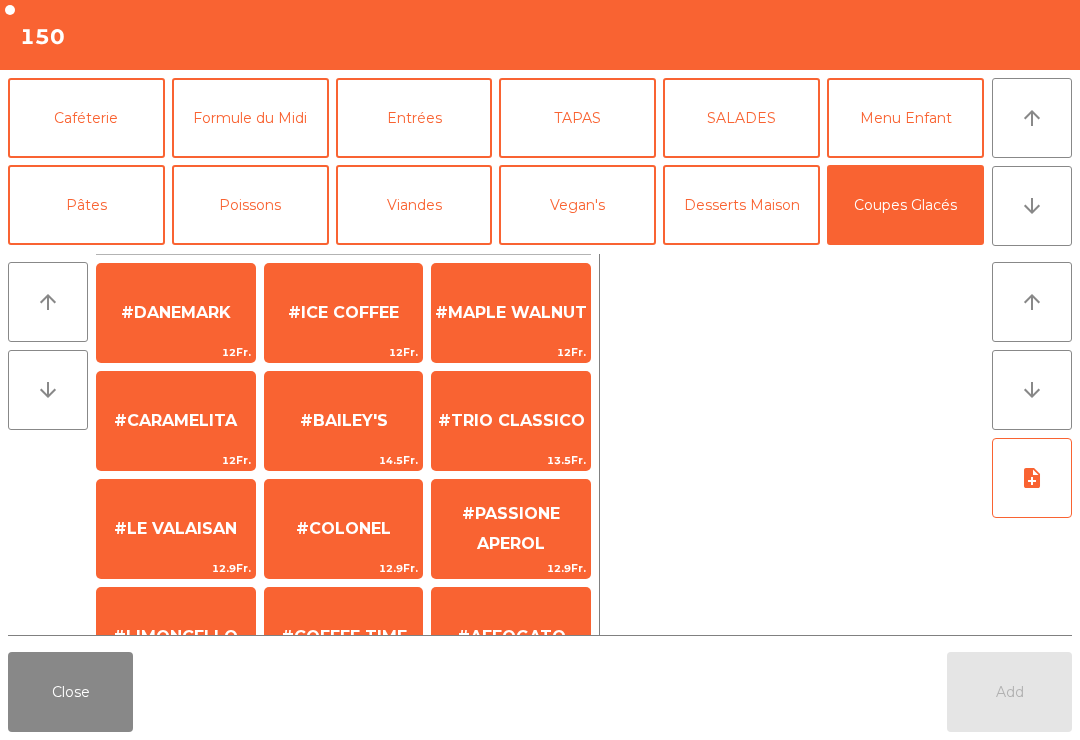 scroll, scrollTop: 385, scrollLeft: 0, axis: vertical 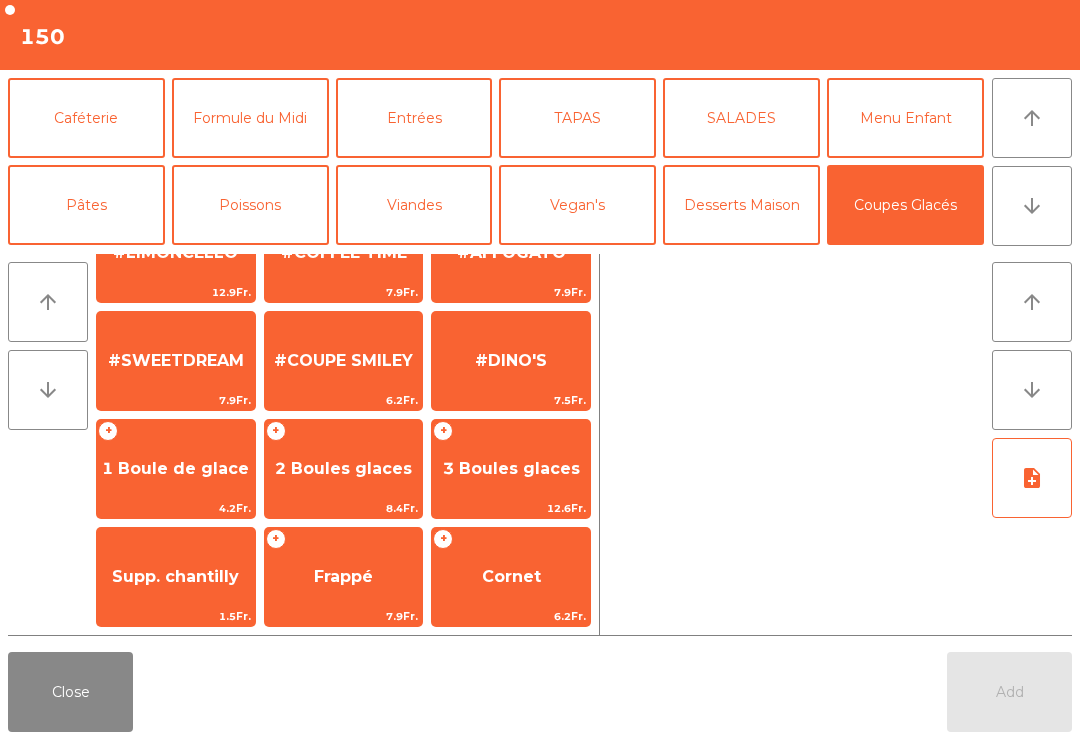 click on "1 Boule de glace" 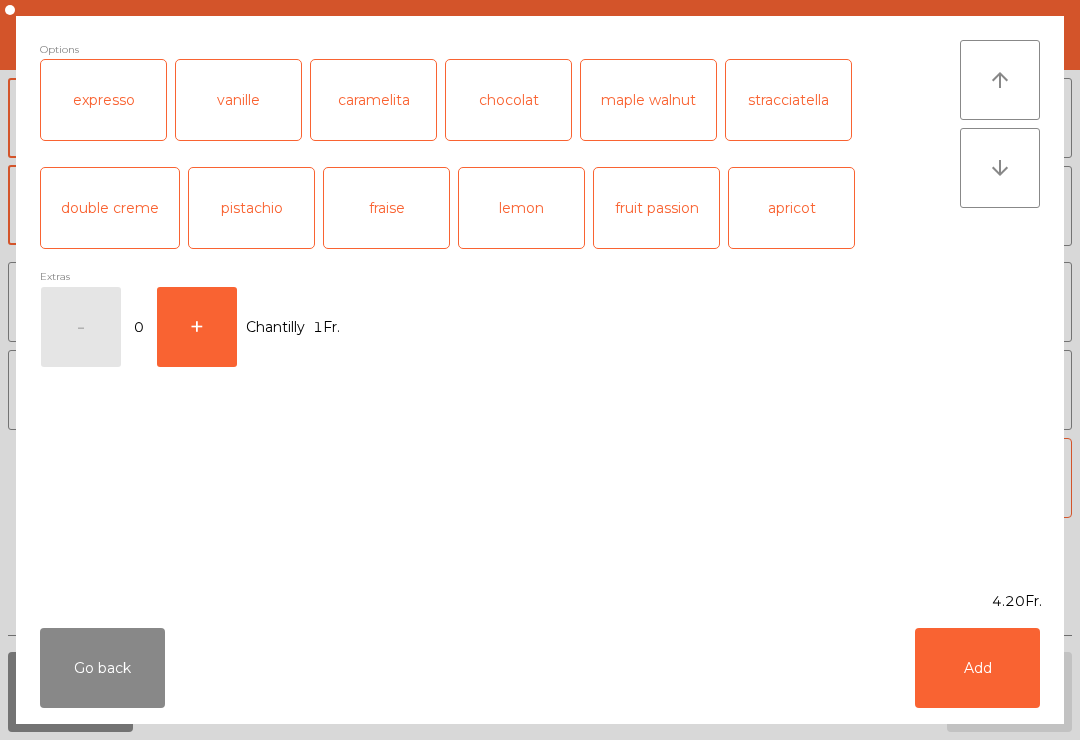 scroll, scrollTop: 384, scrollLeft: 0, axis: vertical 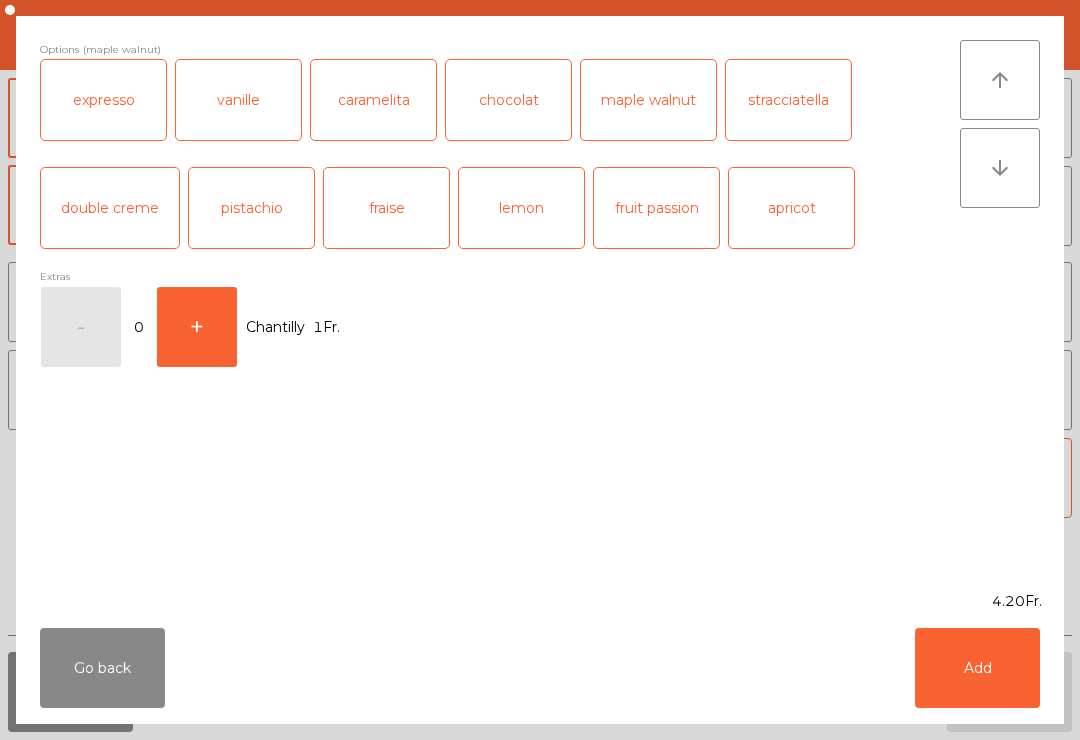click on "Add" 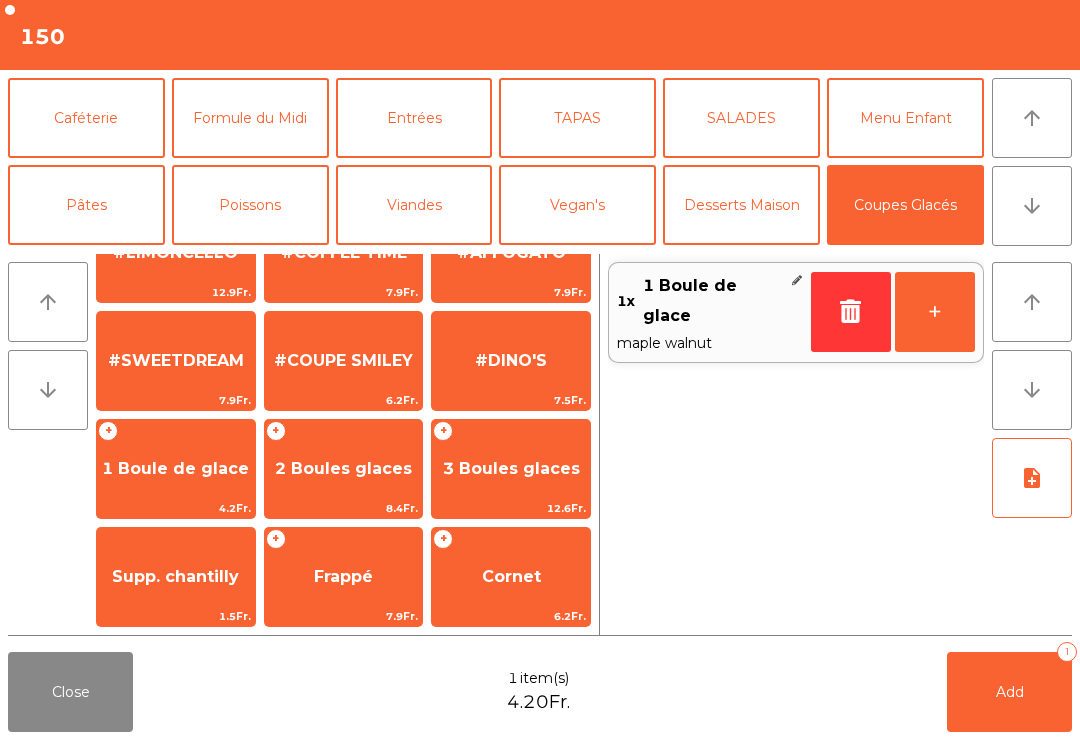 click on "Add   1" 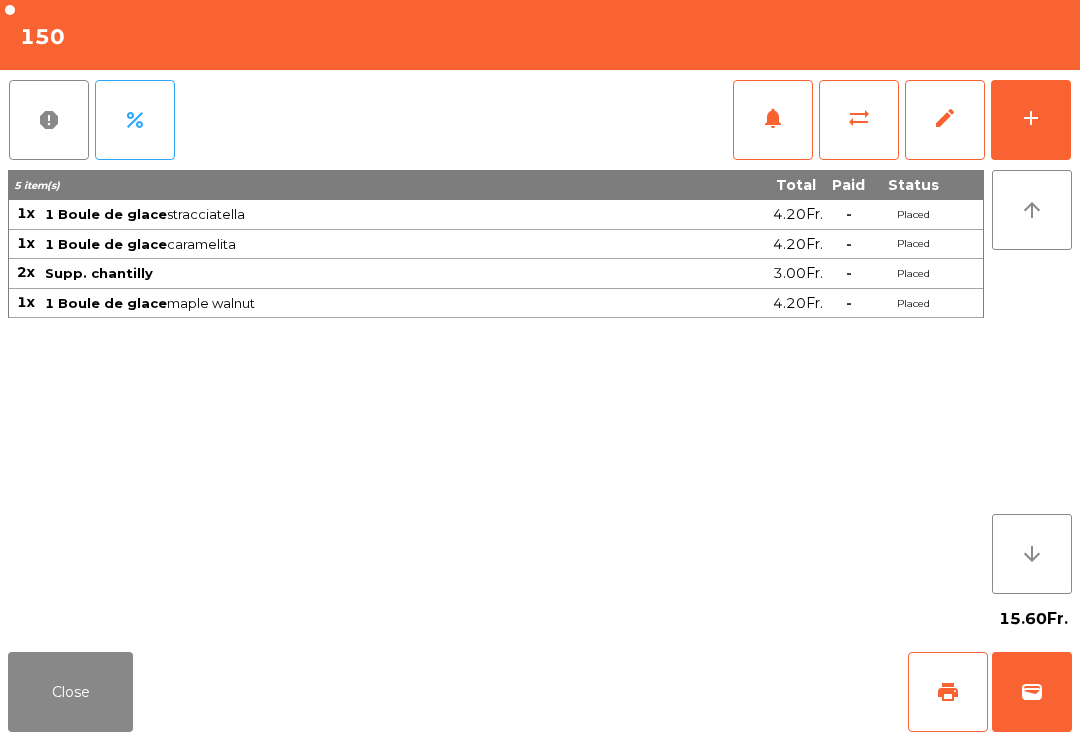 click on "Close" 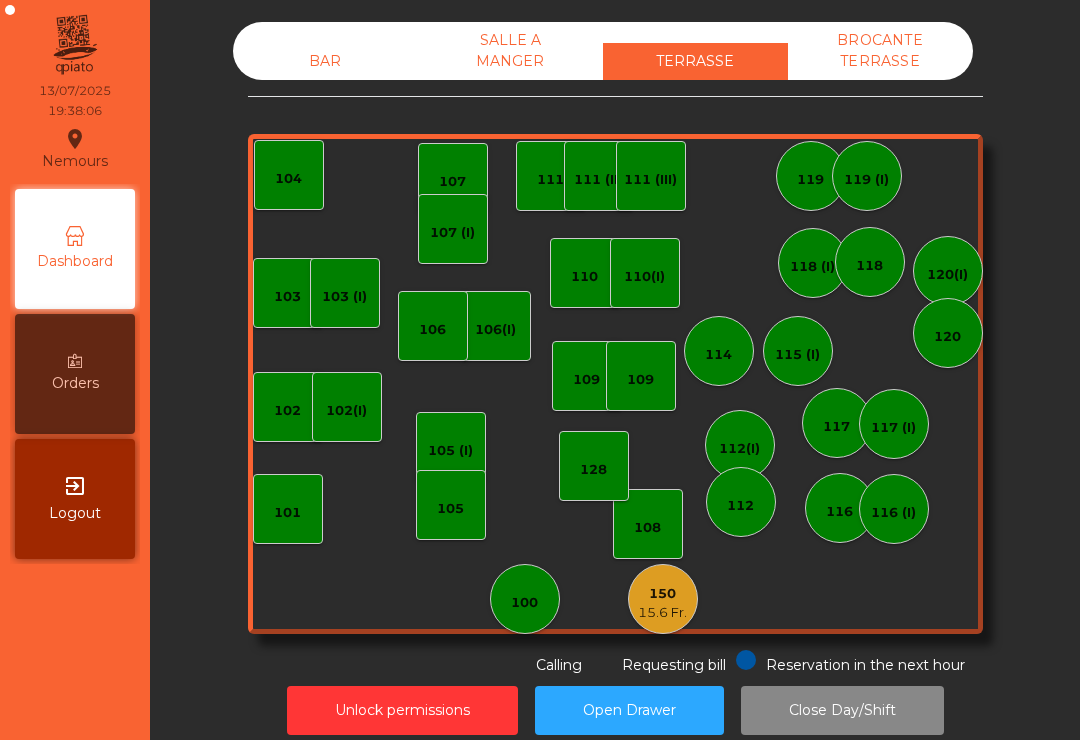 click on "100" 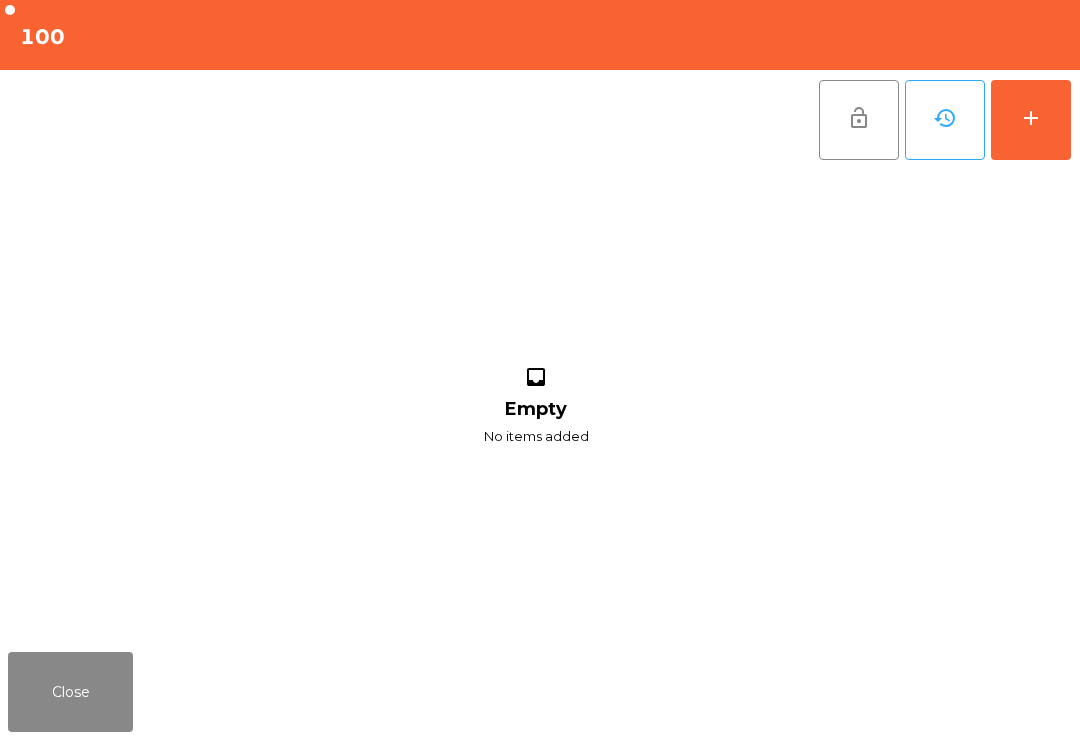 click on "add" 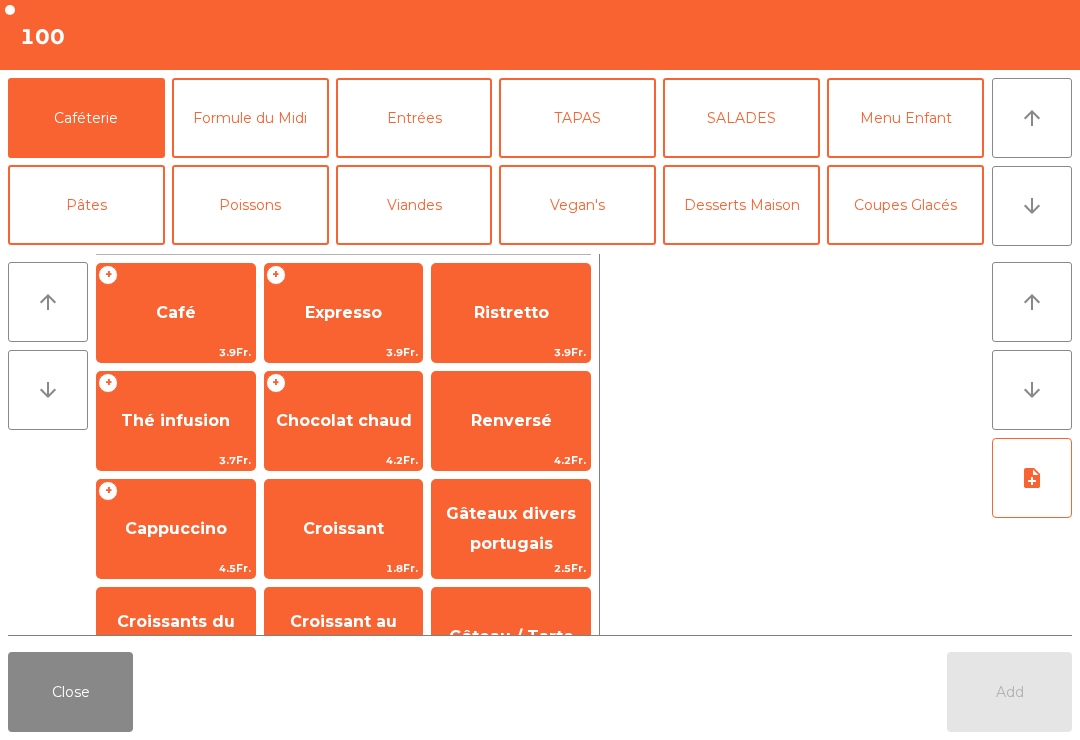 click on "arrow_upward" 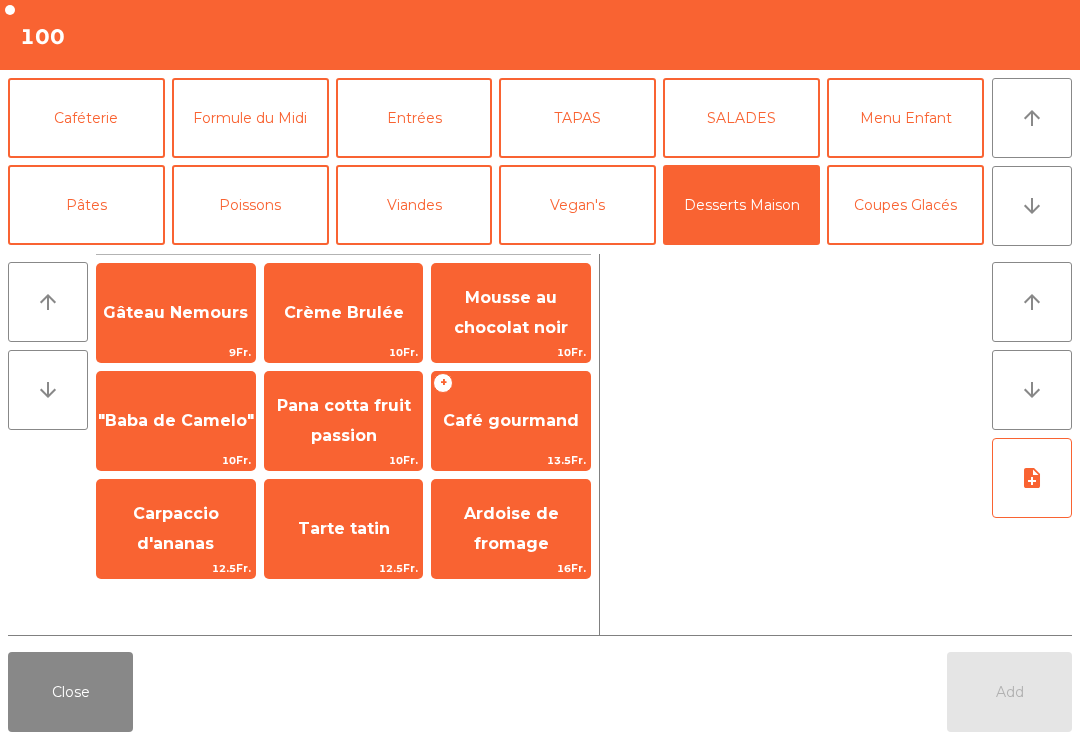 click on "Gâteau Nemours" 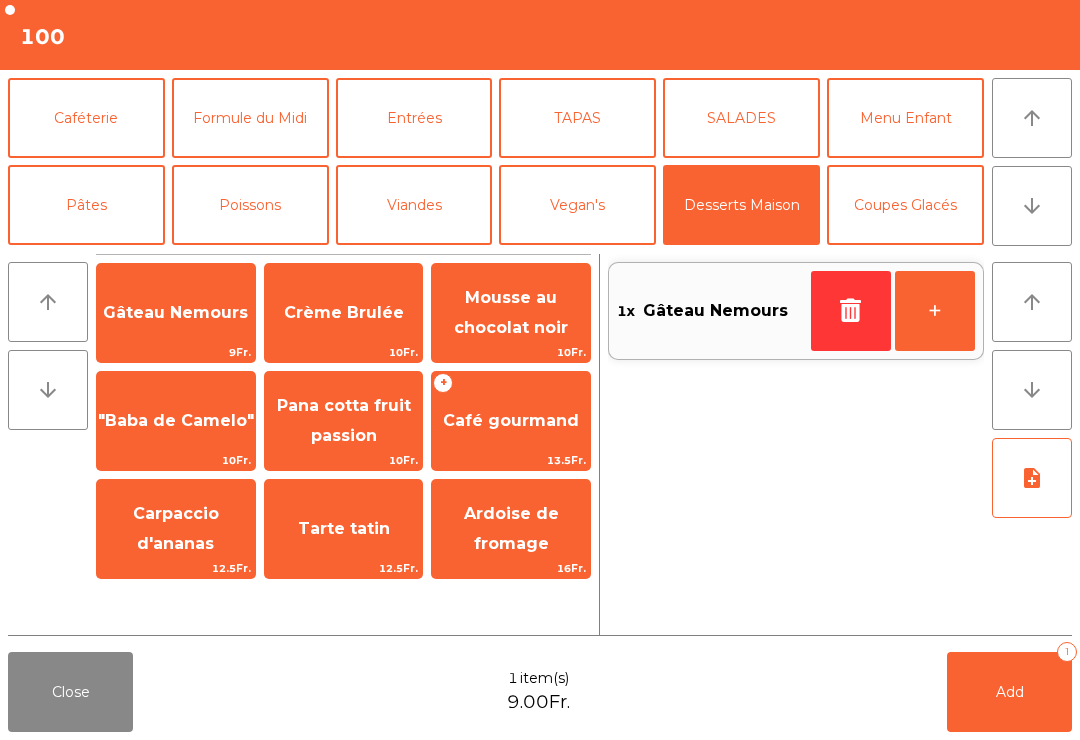 click on "Add   1" 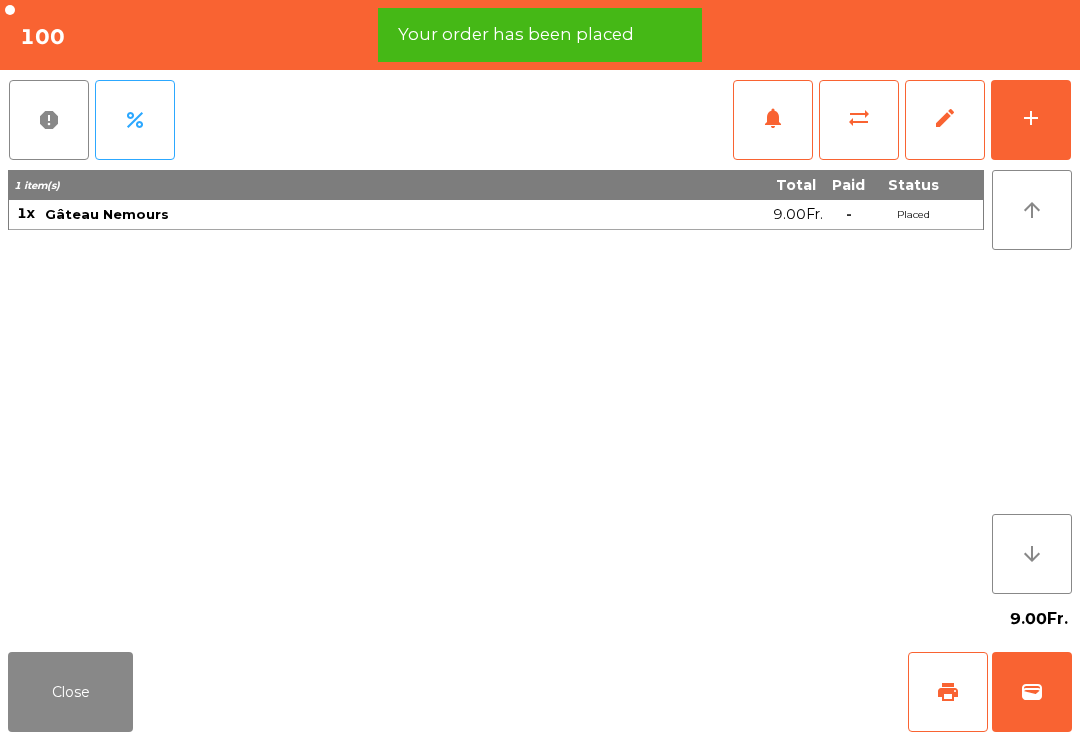 click on "add" 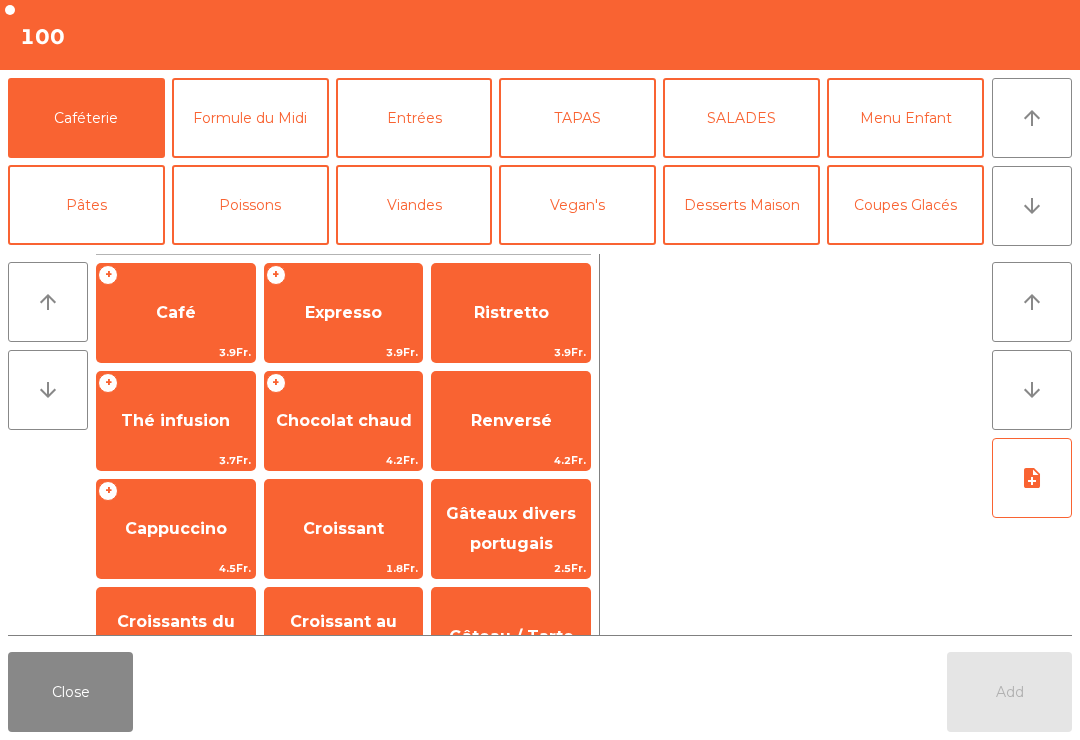 click on "Desserts Maison" 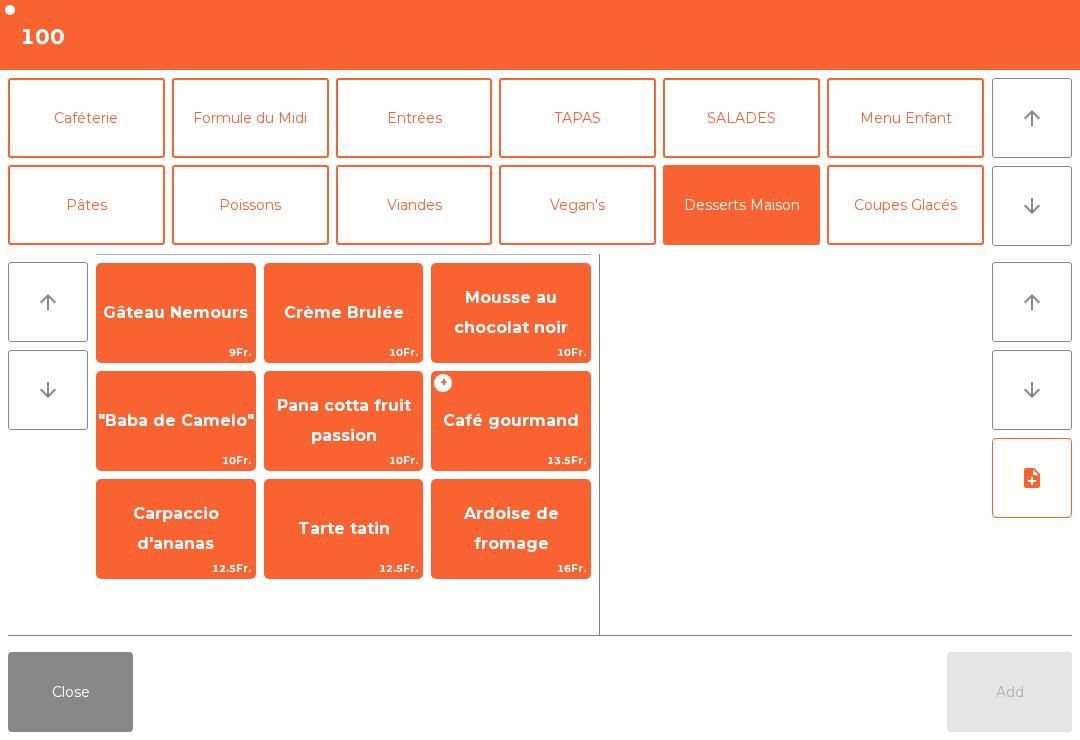 scroll, scrollTop: 0, scrollLeft: 0, axis: both 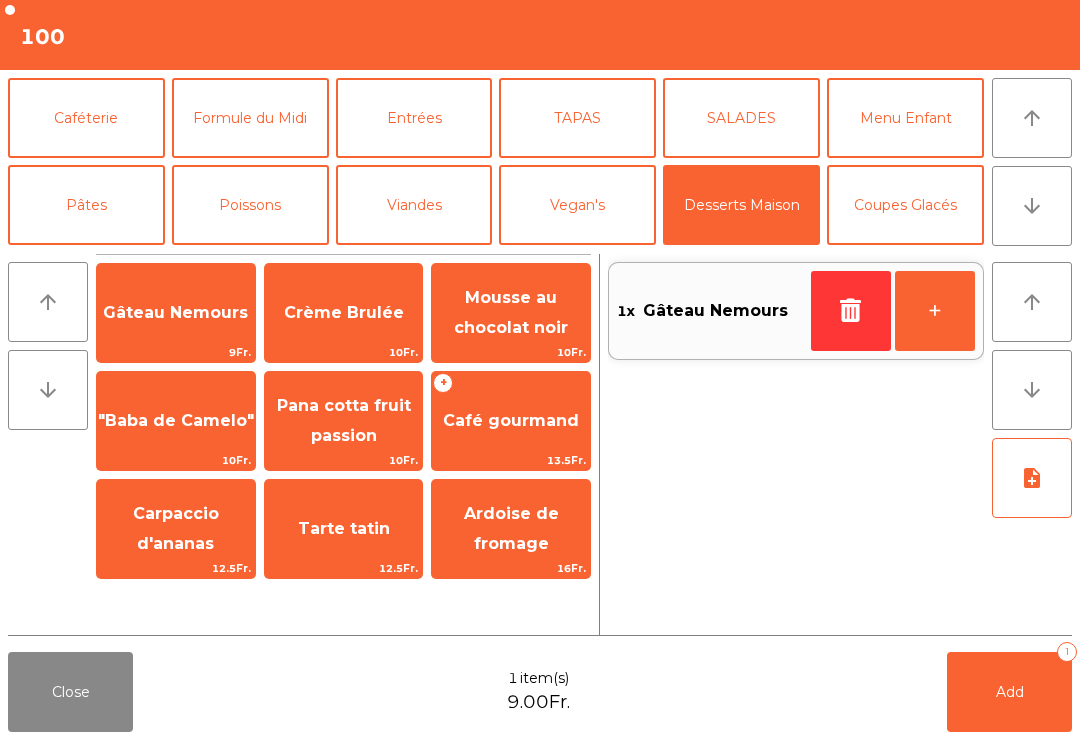 click on "Add   1" 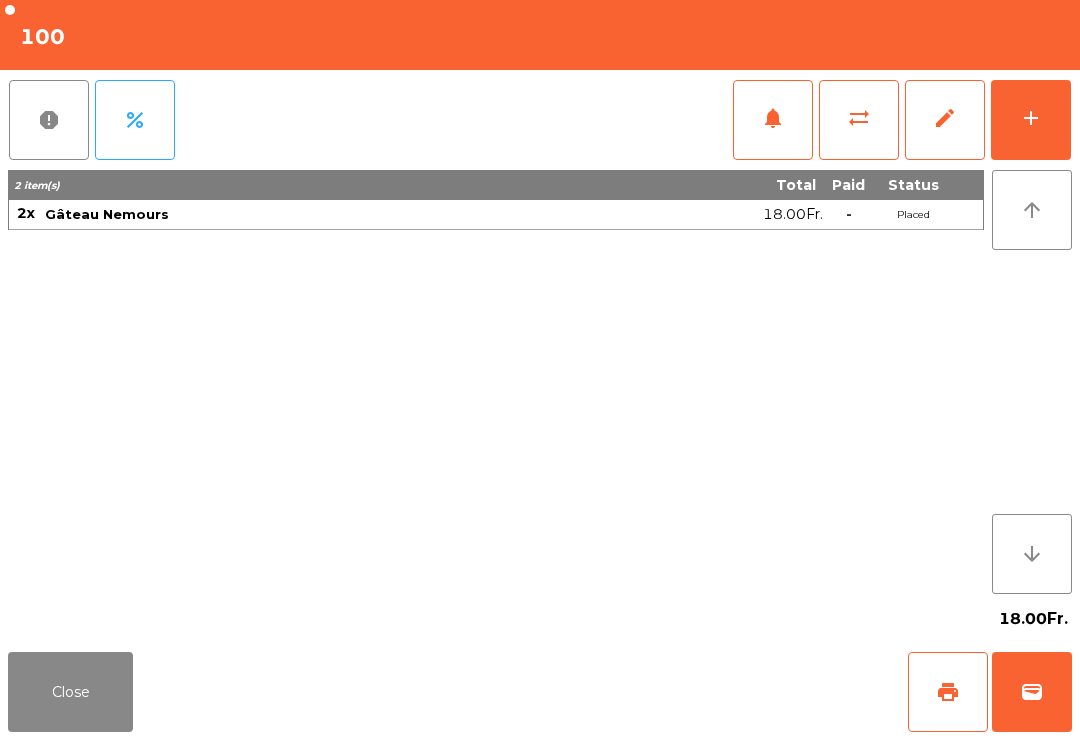 click on "Close" 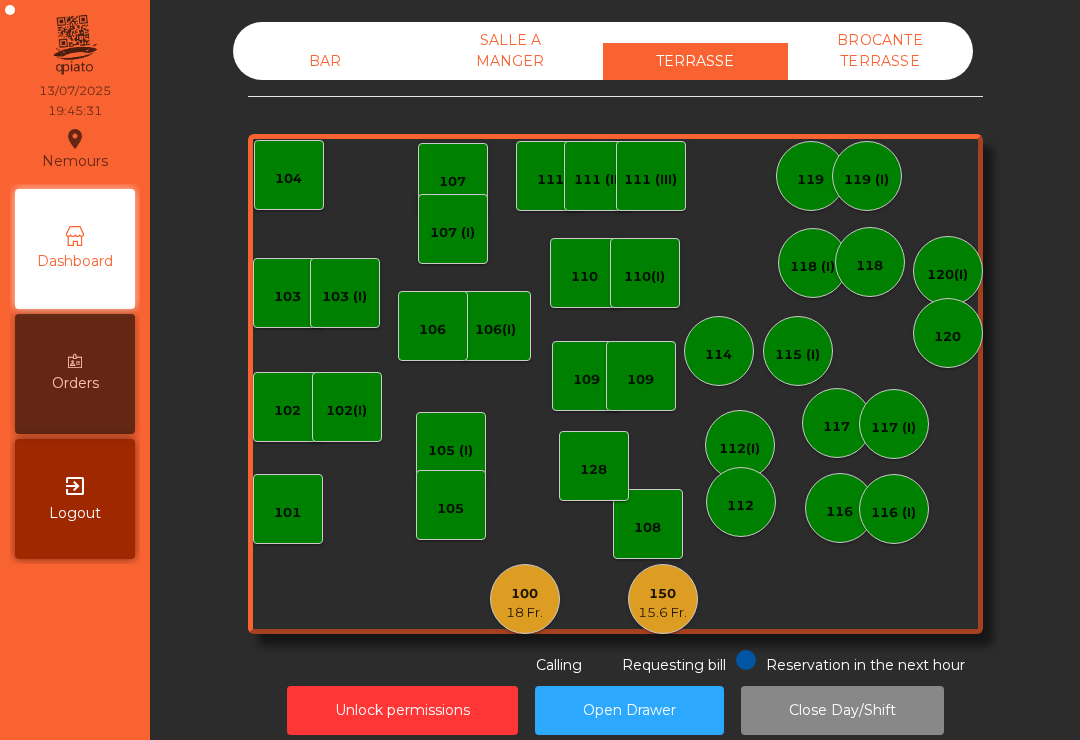 click on "BAR" 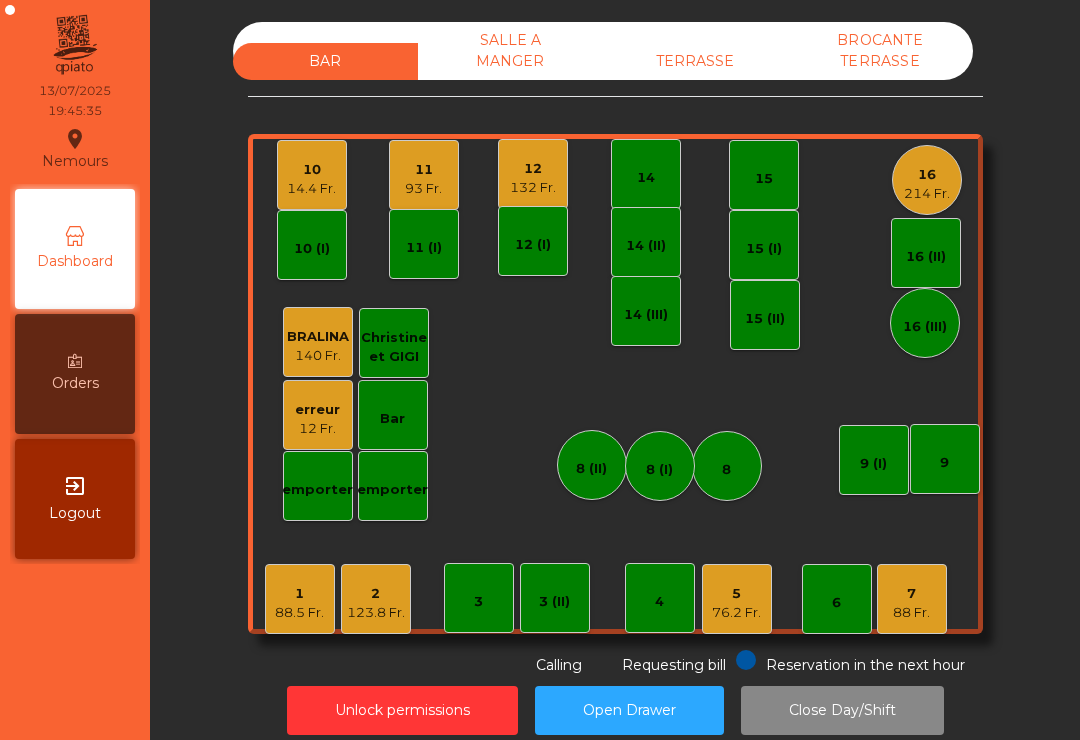 click on "3 (II)" 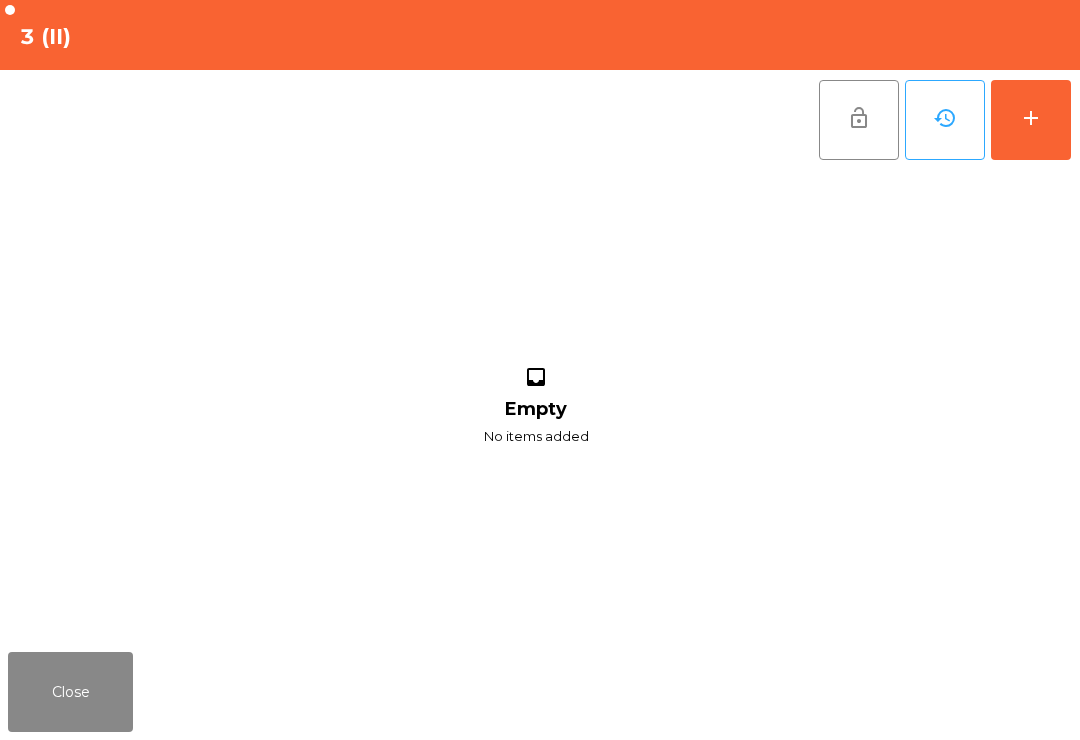 click on "add" 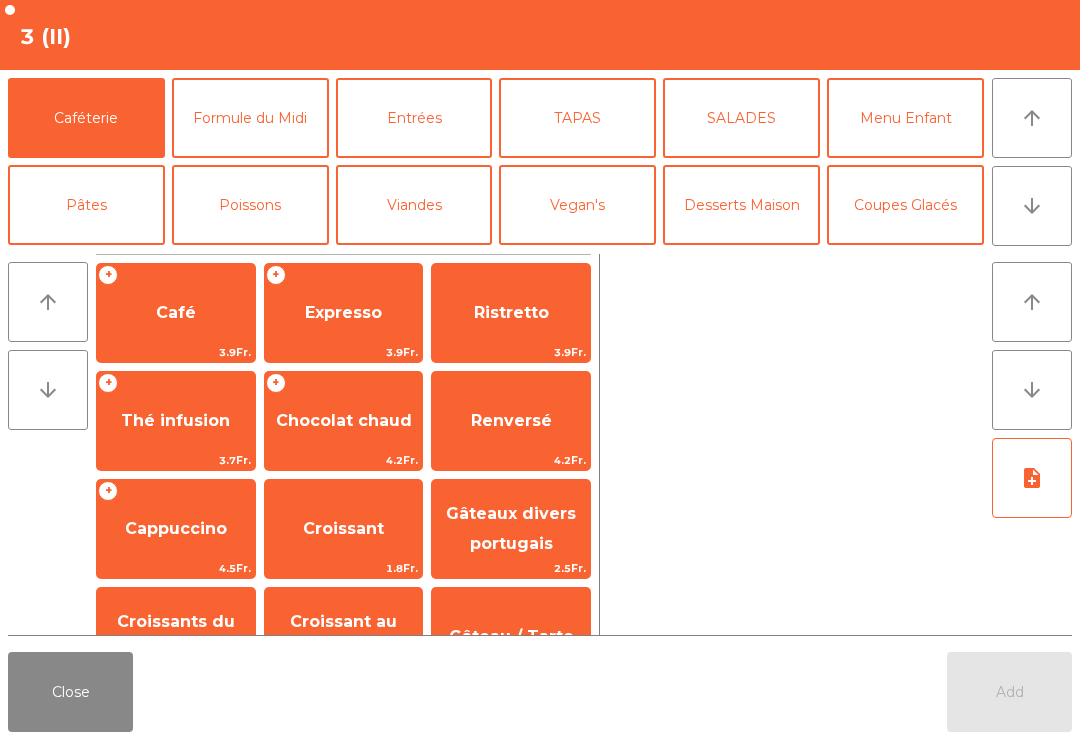 click on "Poissons" 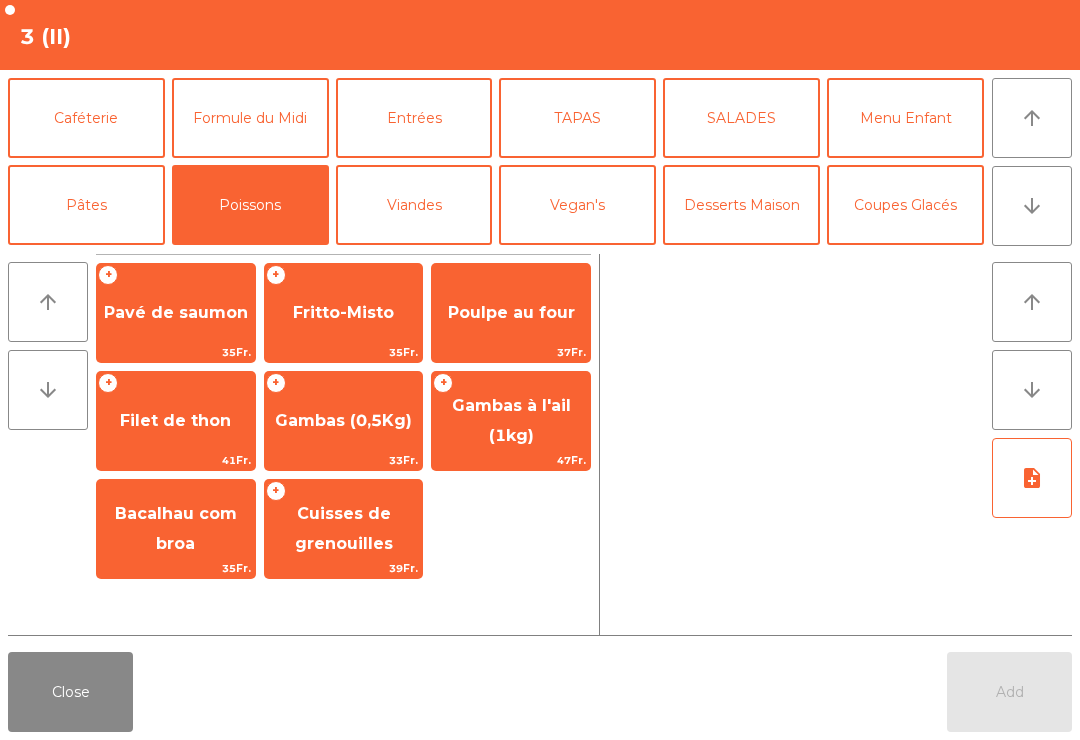 click on "Fritto-Misto" 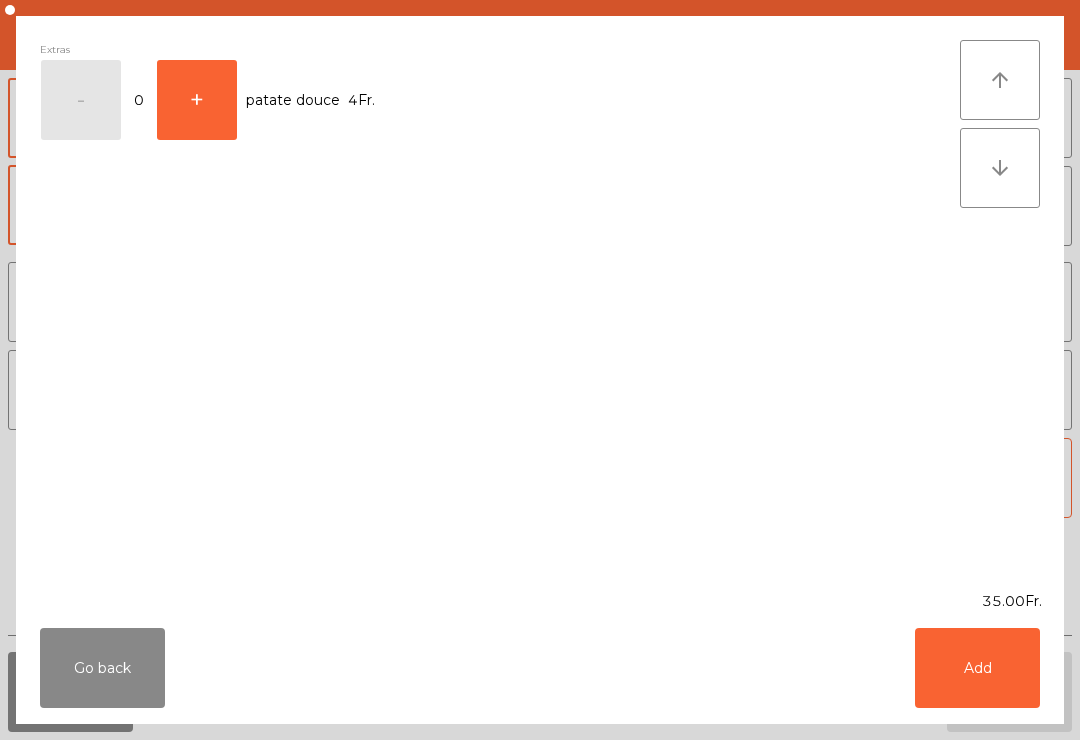 click on "Add" 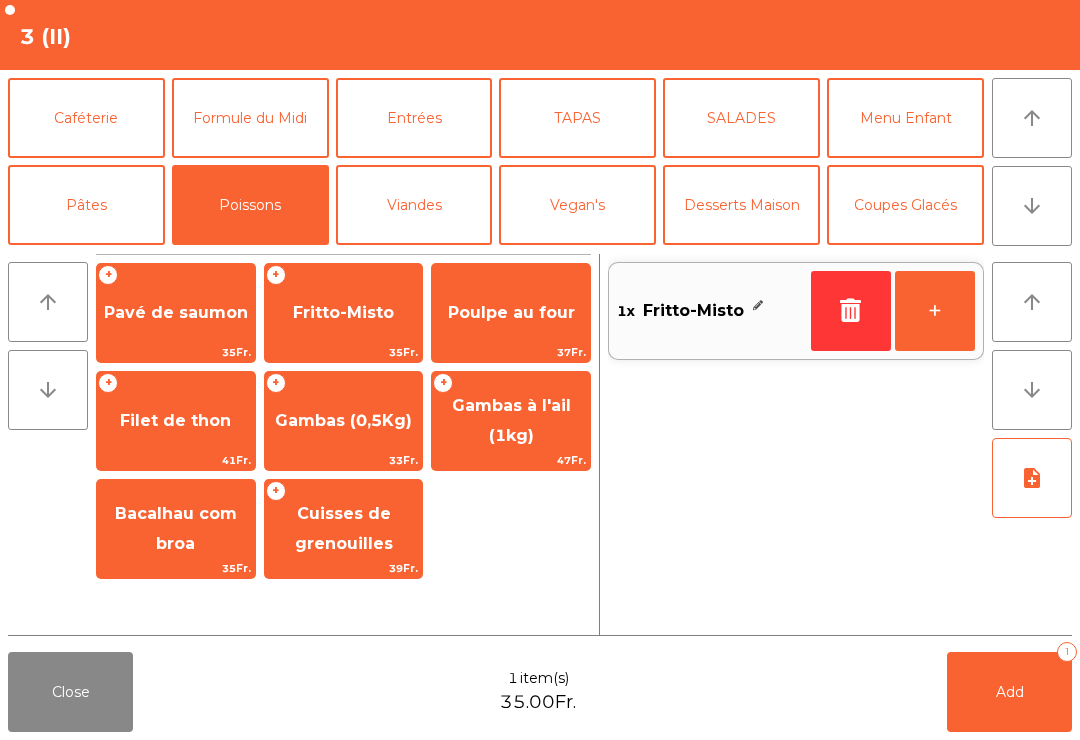 click on "Poulpe au four" 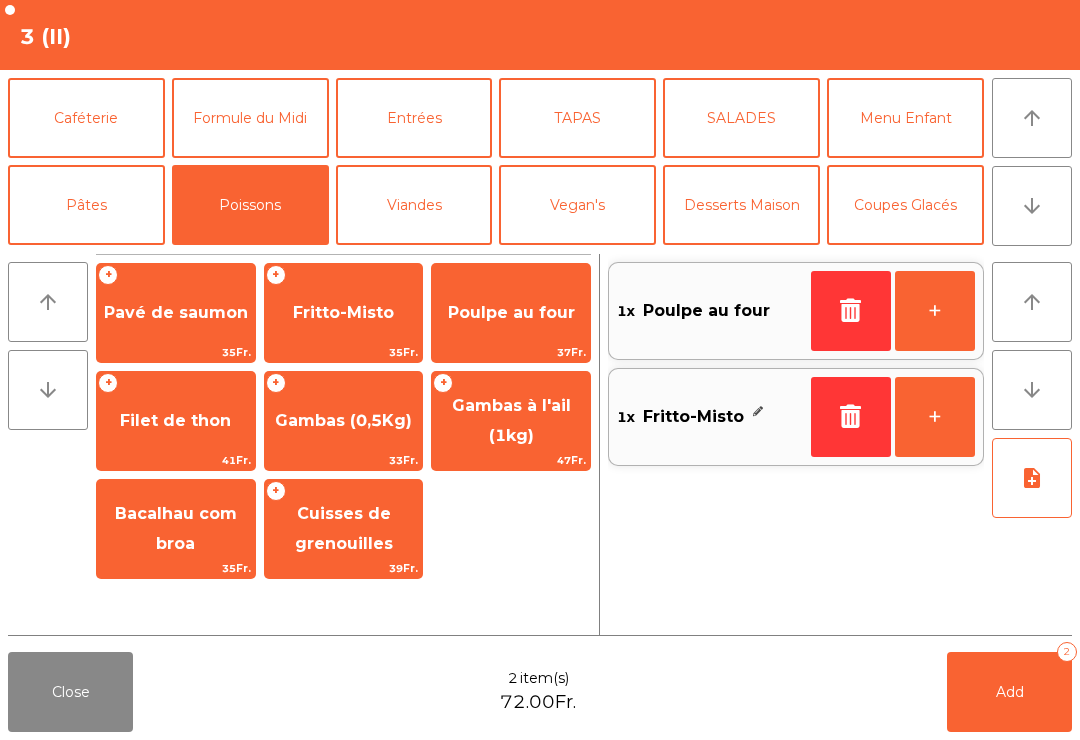 click on "Add   2" 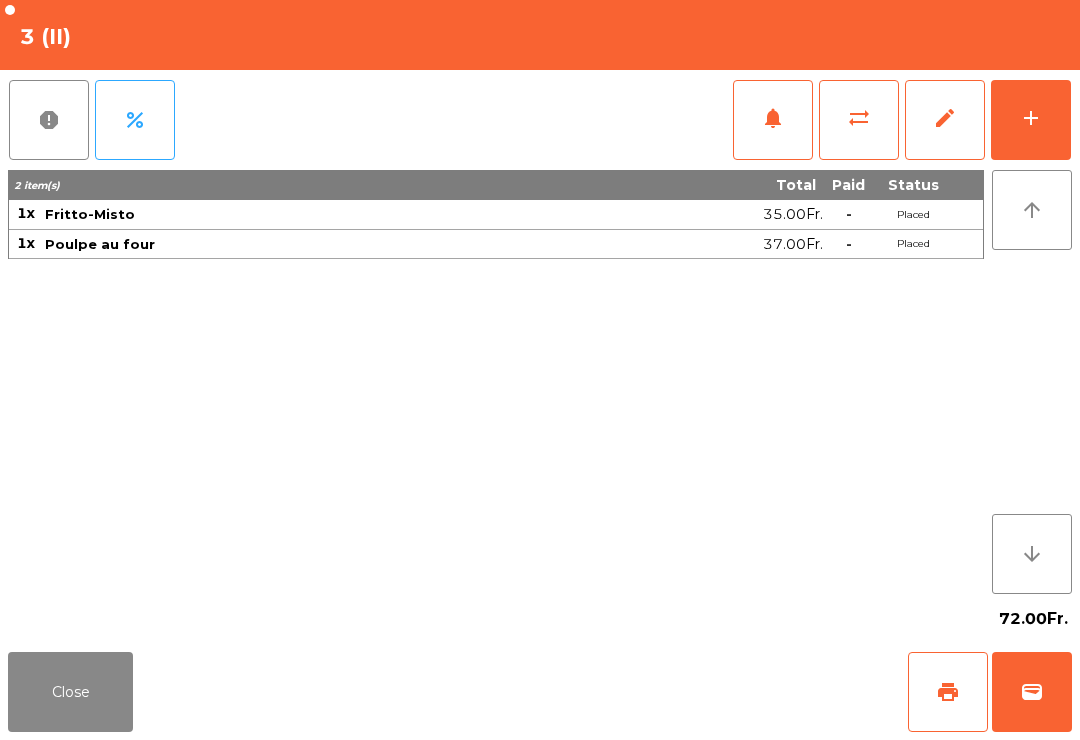 click on "add" 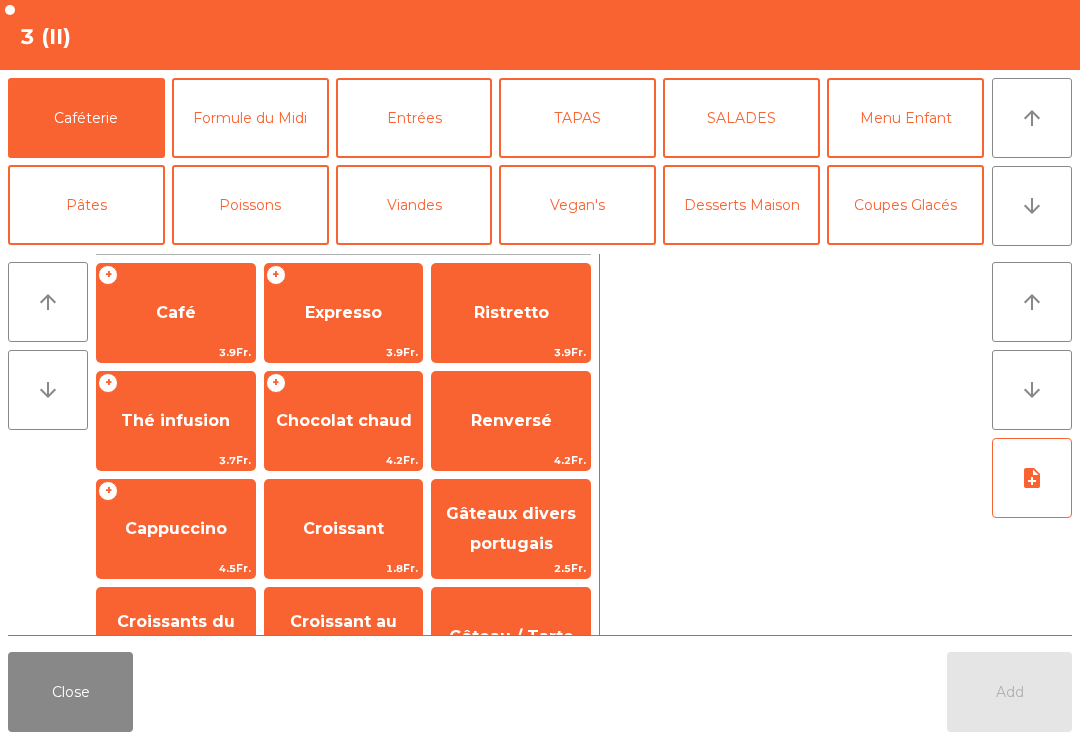 click on "arrow_downward" 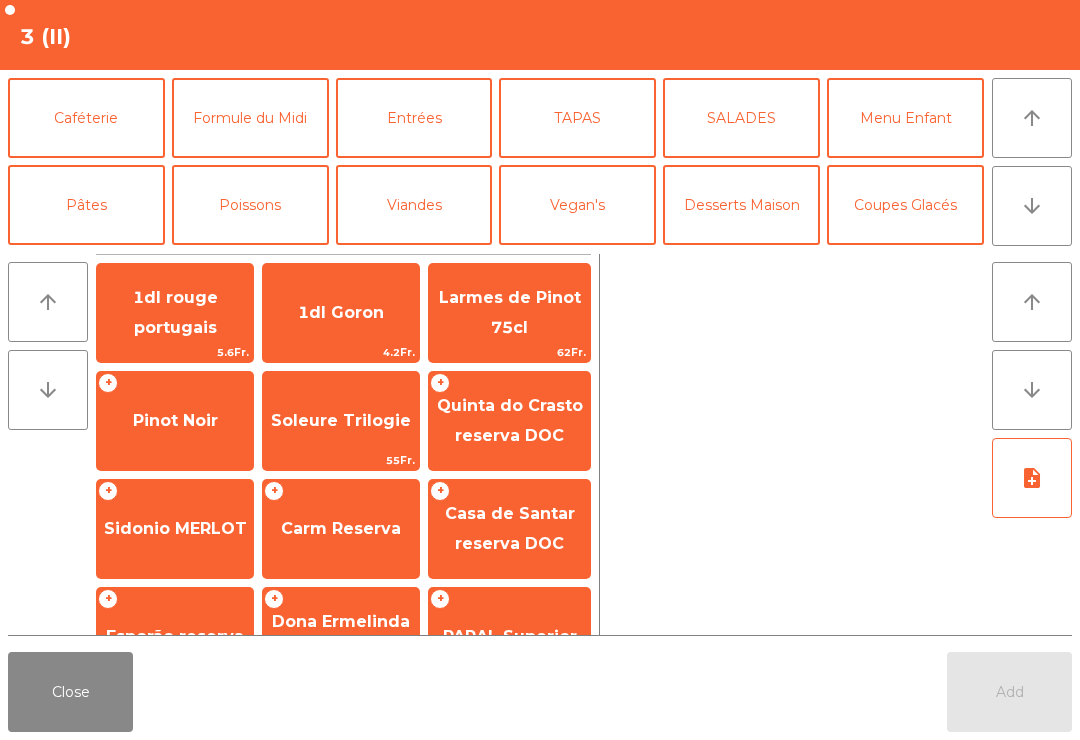 scroll, scrollTop: 174, scrollLeft: 0, axis: vertical 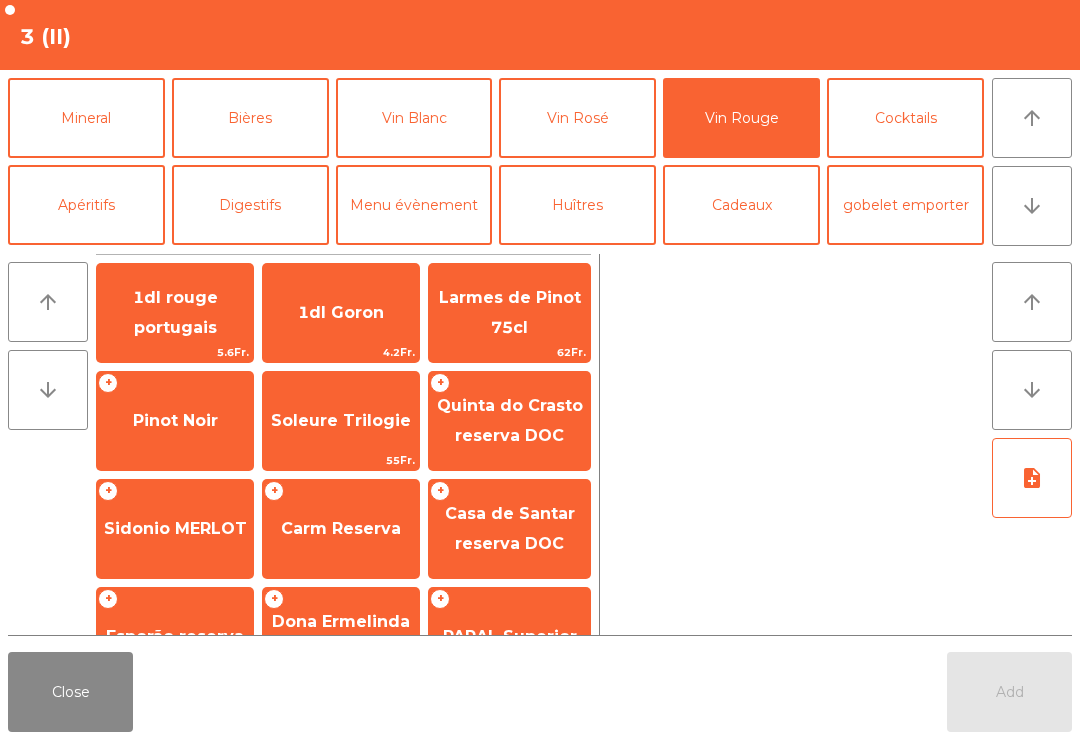 click on "1dl Goron" 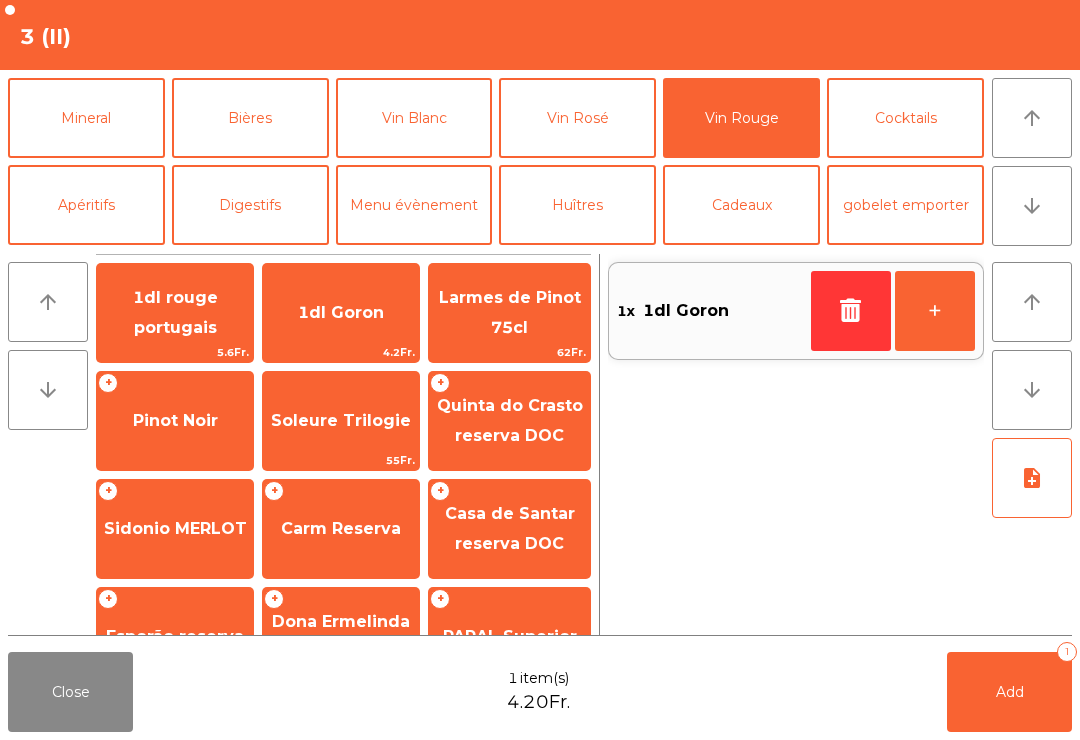 click on "Mineral" 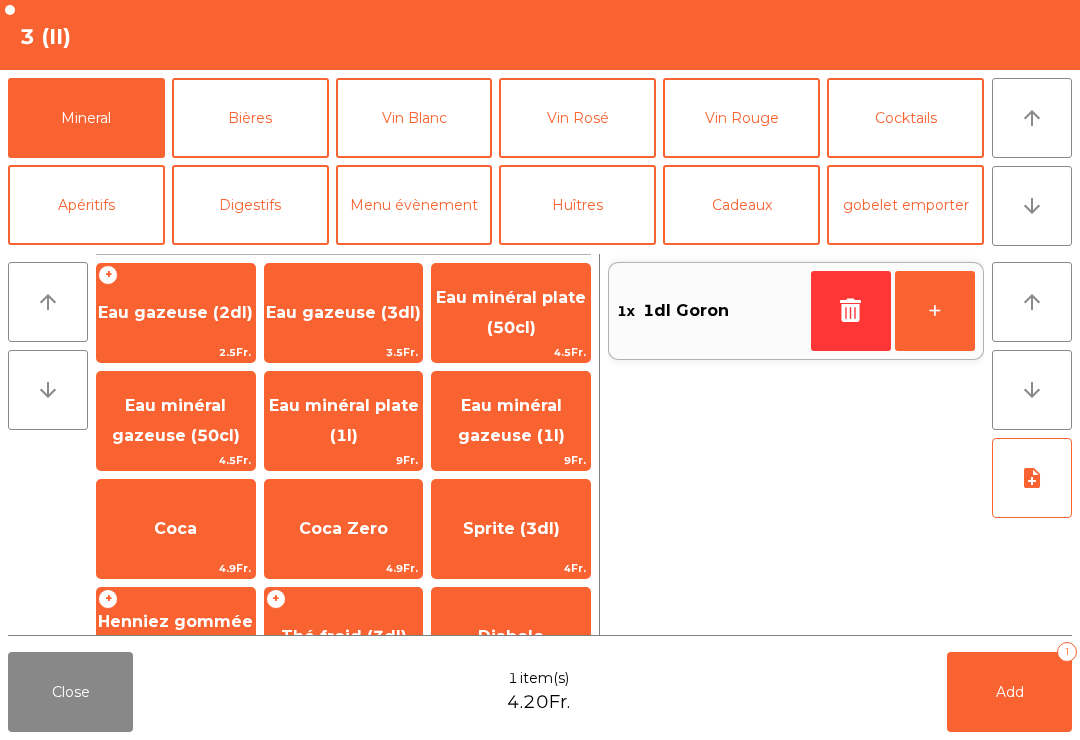 click on "Schweppes" 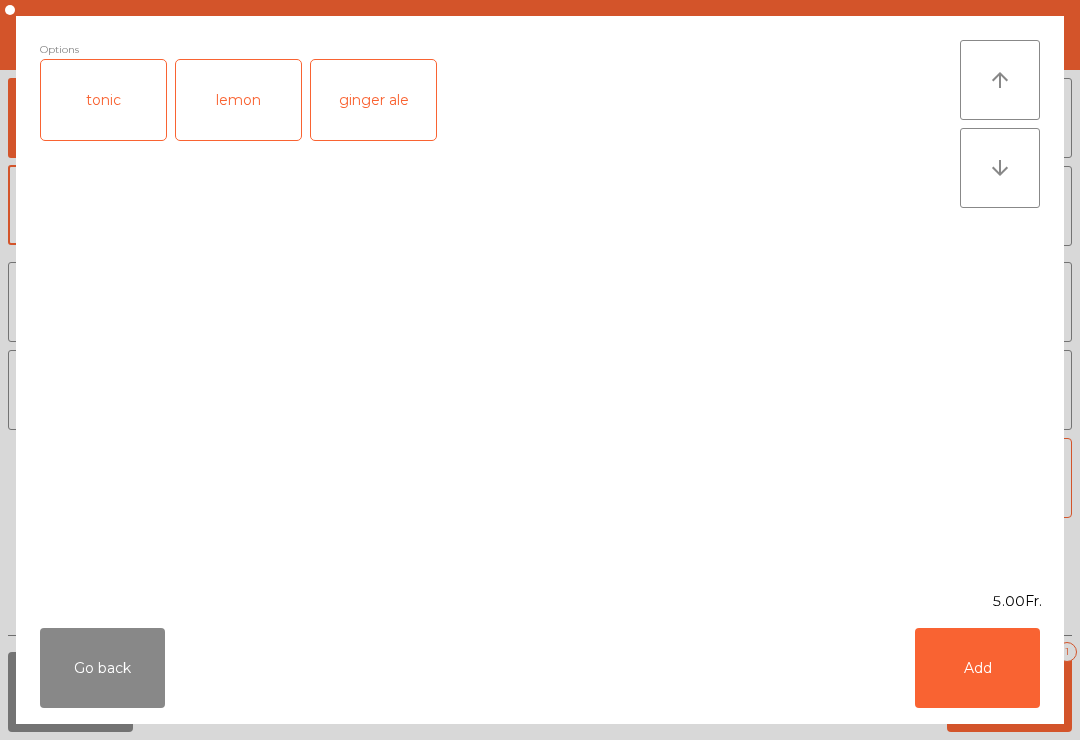 scroll, scrollTop: 226, scrollLeft: 0, axis: vertical 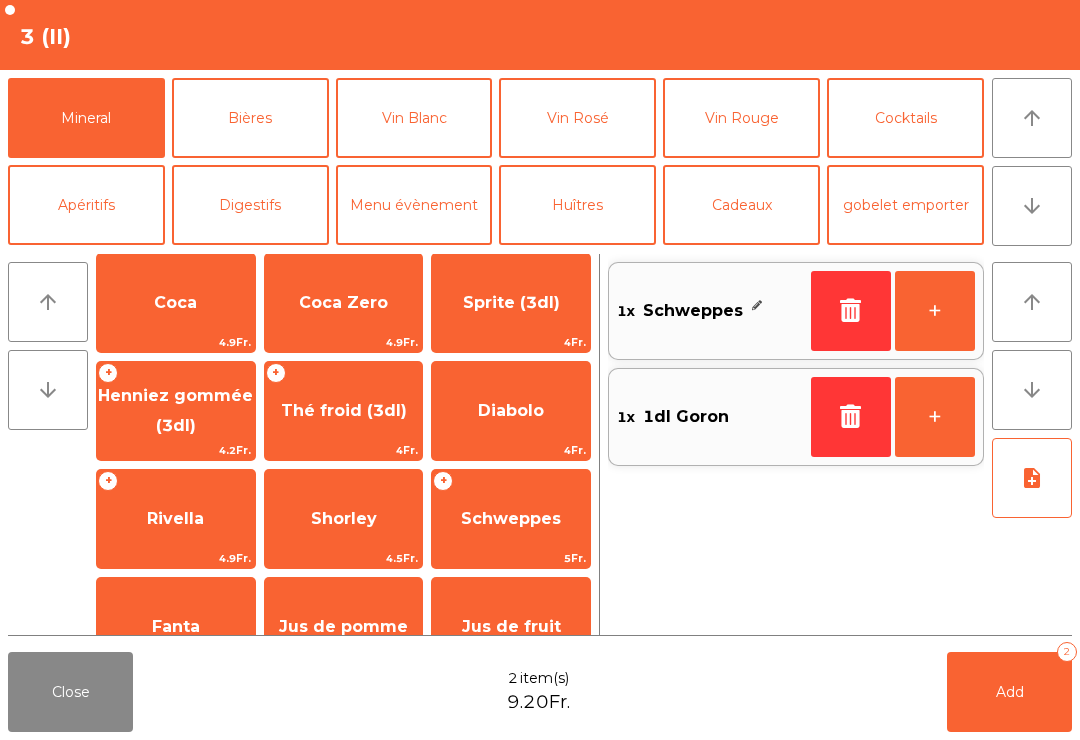 click on "Add" 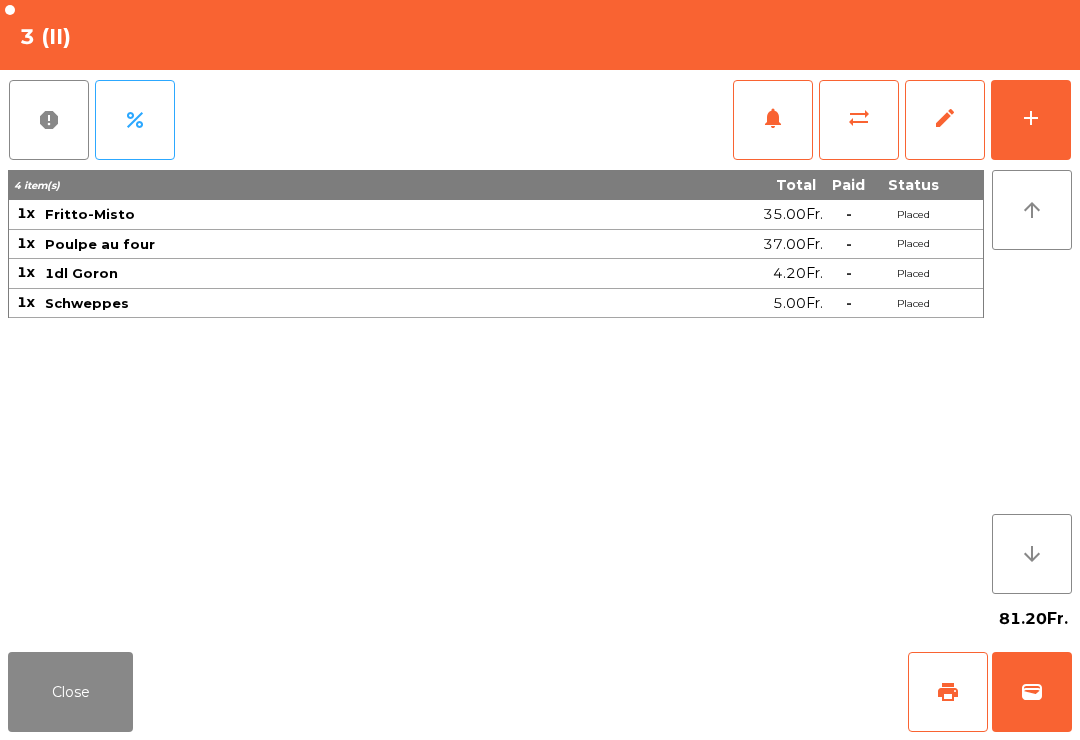 click on "Close" 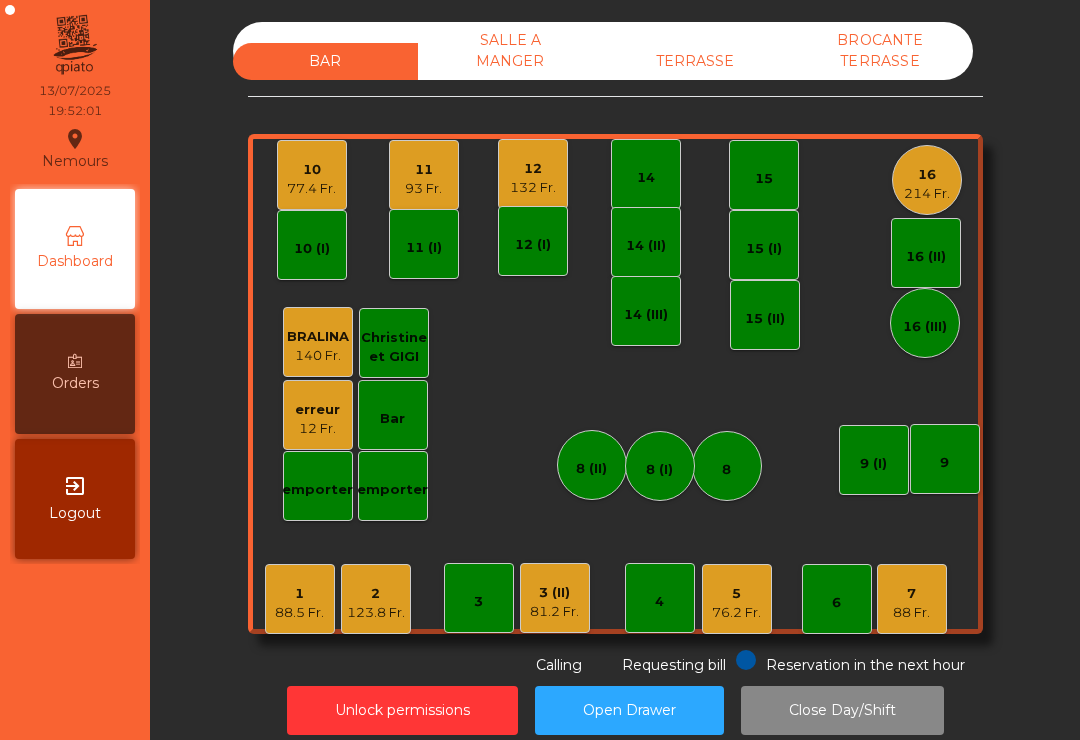 click on "11" 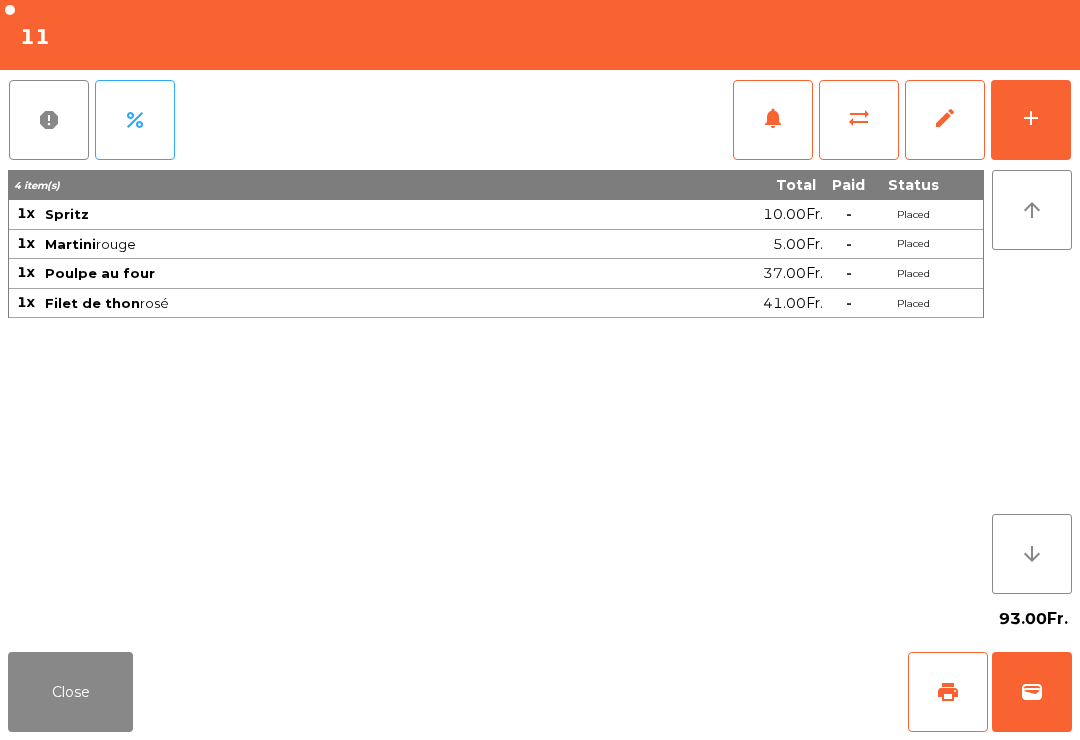 click on "add" 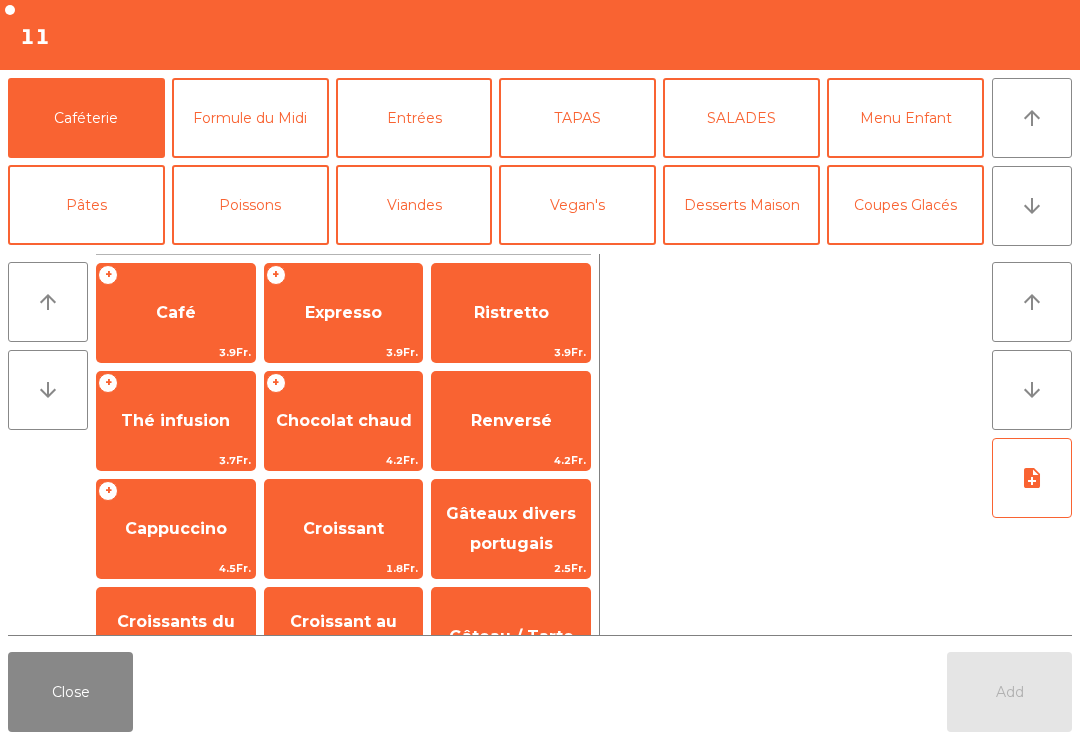 click on "arrow_downward" 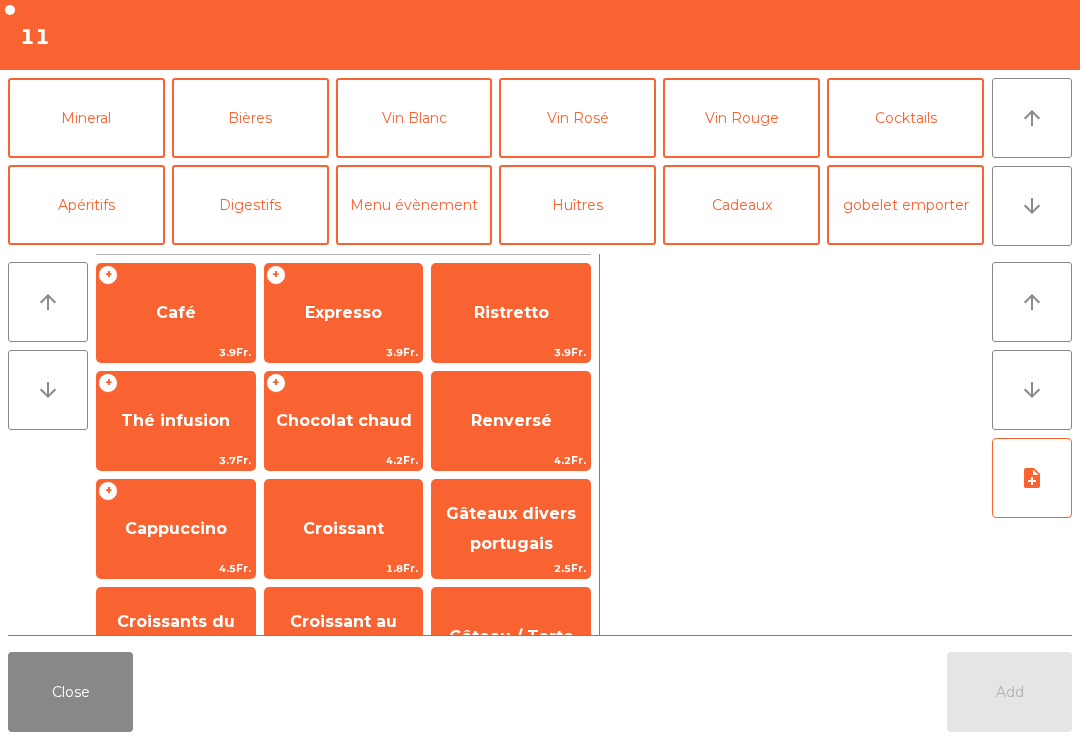 click on "Vin Rouge" 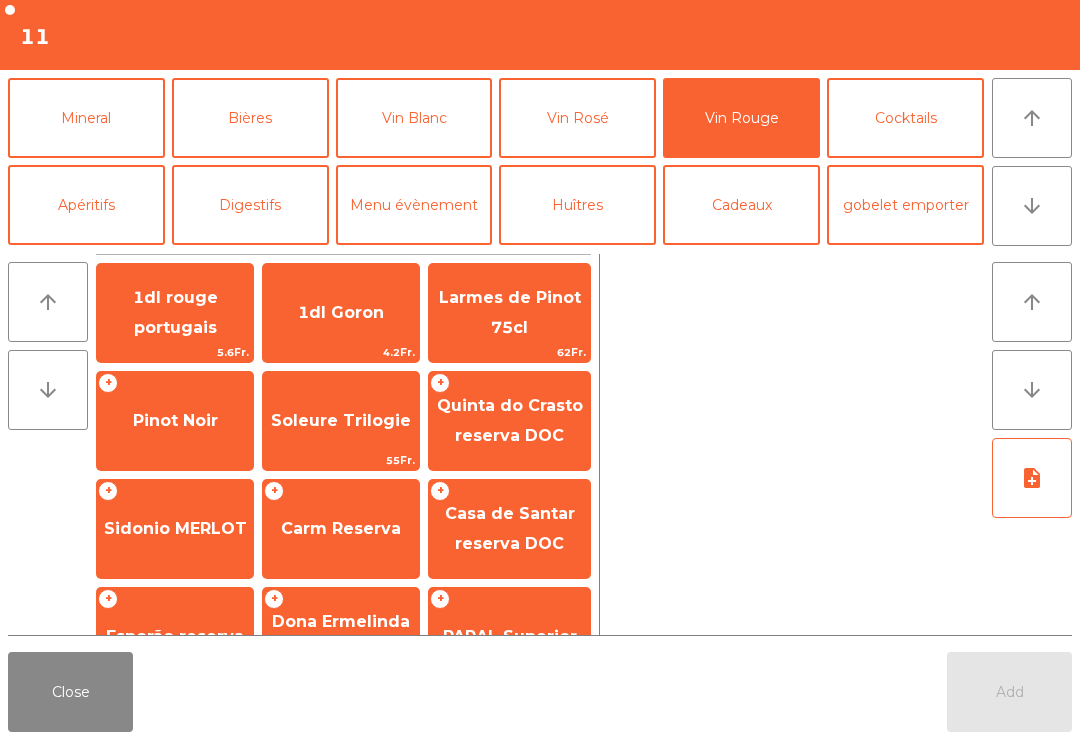 click on "PINTO" 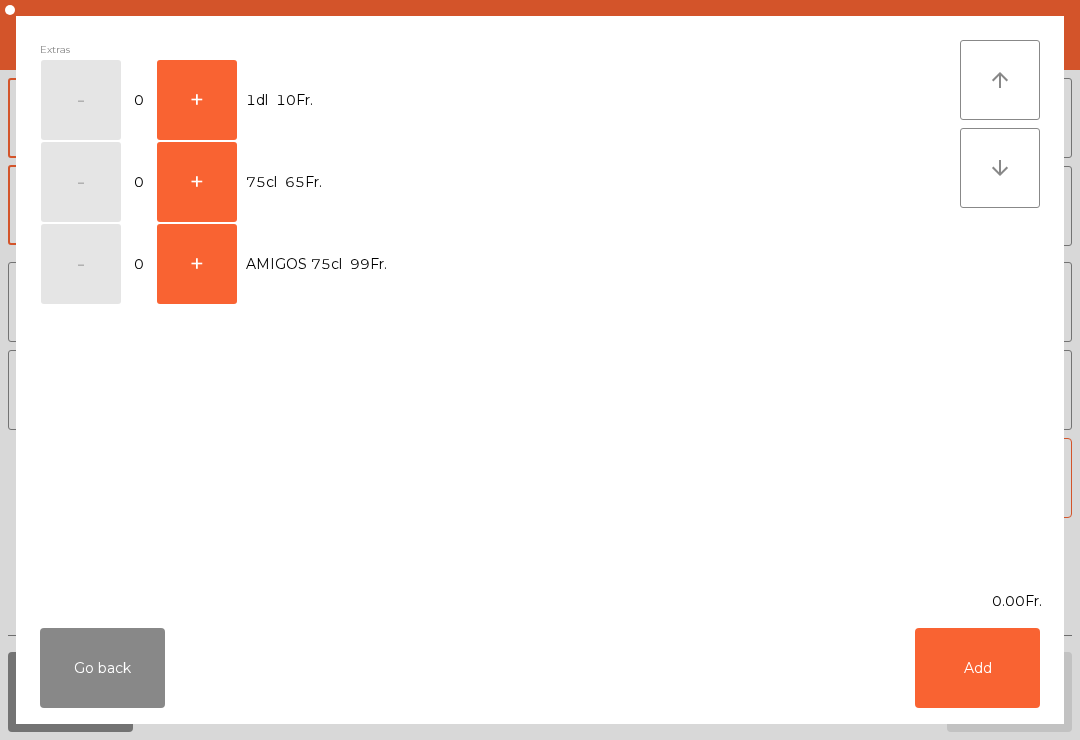 scroll, scrollTop: 268, scrollLeft: 0, axis: vertical 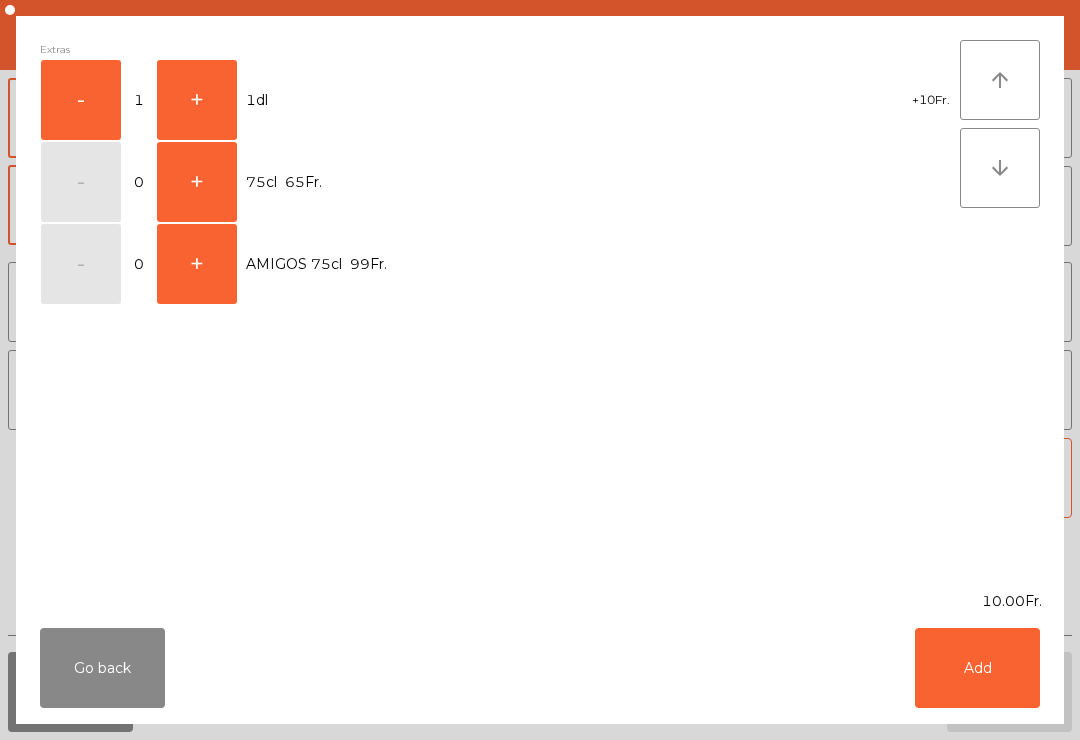 click on "+" 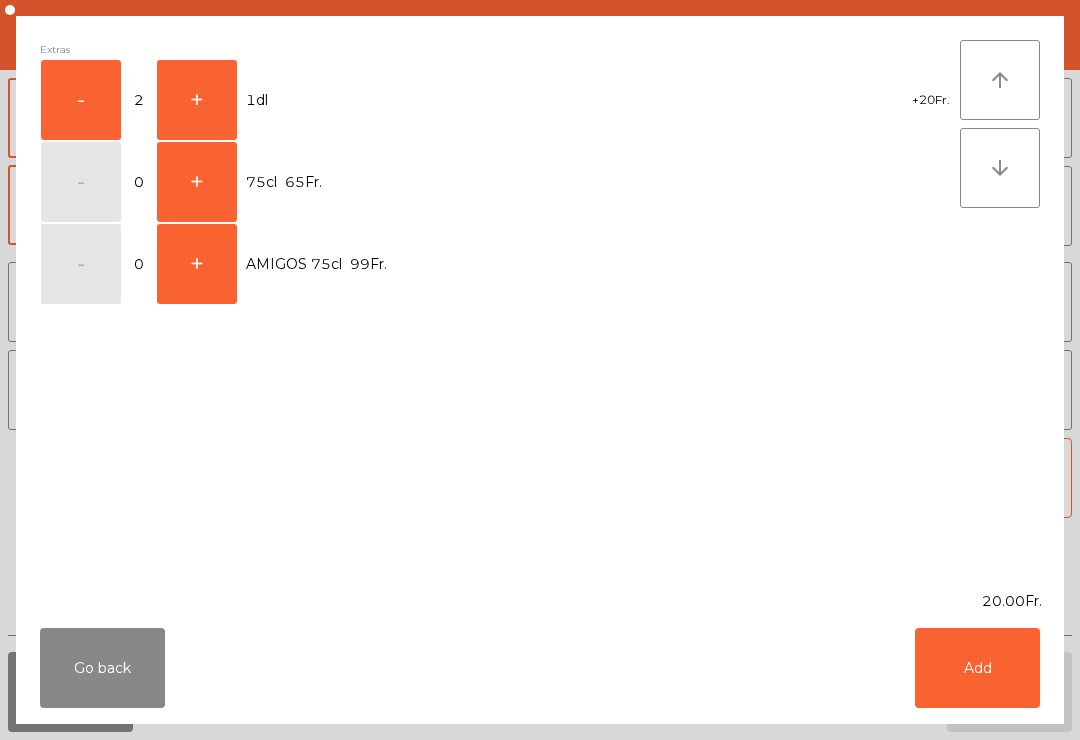 click on "Add" 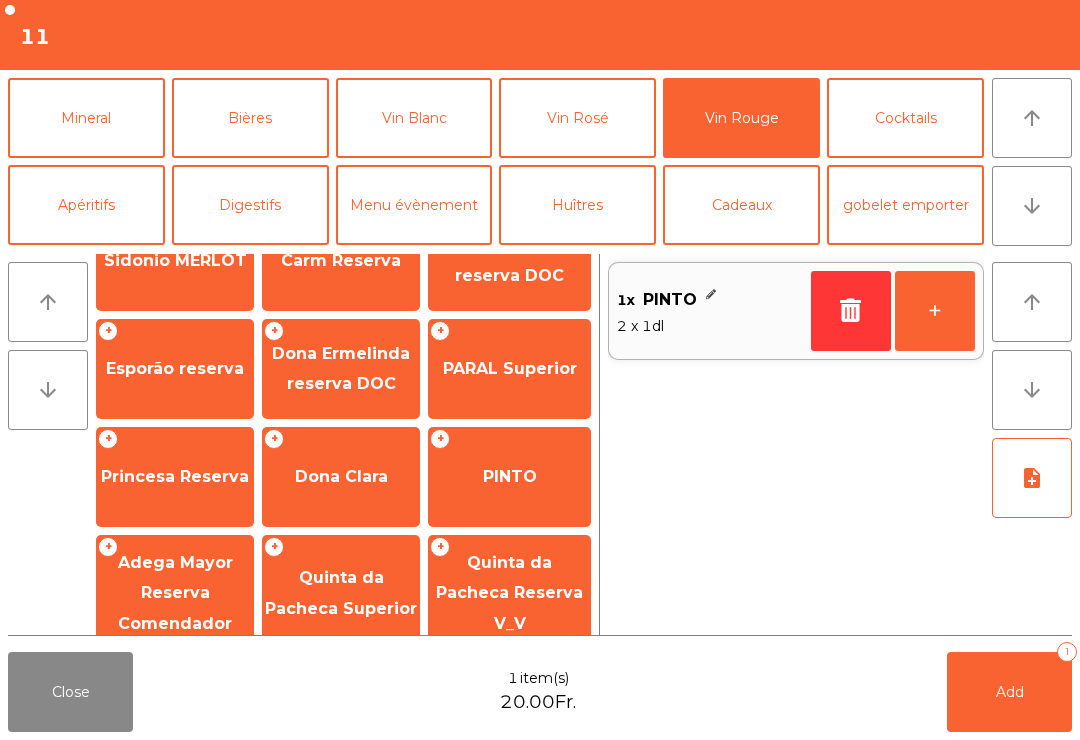 click on "Add   1" 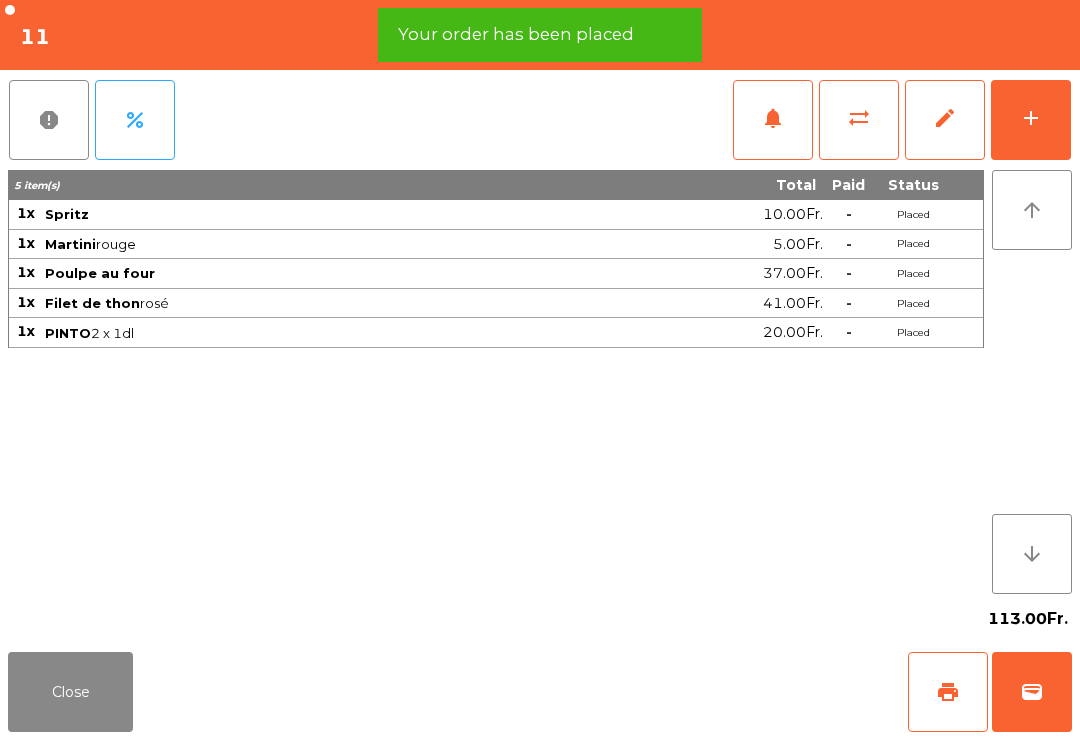 click on "Close" 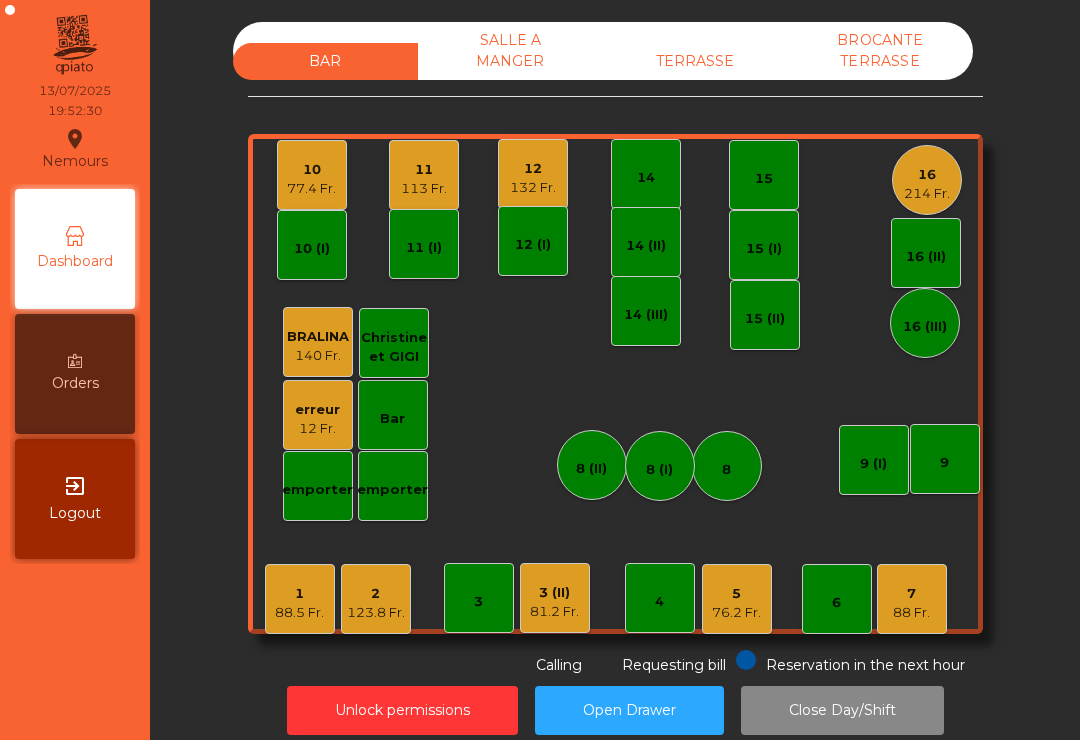 click on "BAR" 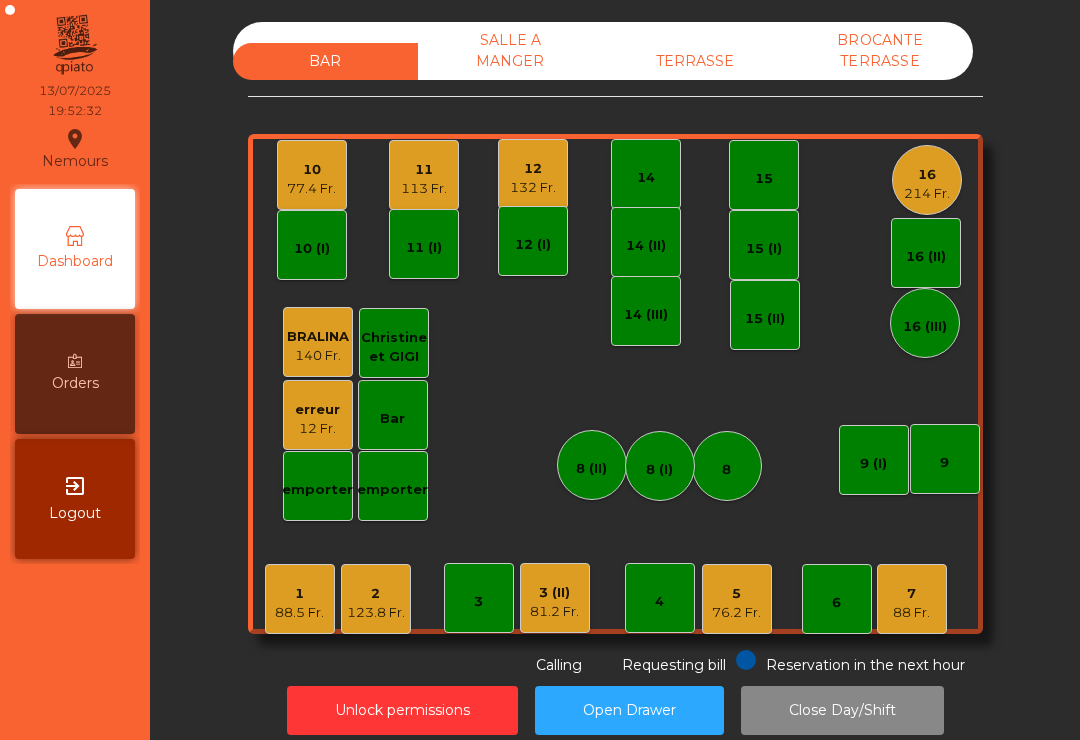 click on "TERRASSE" 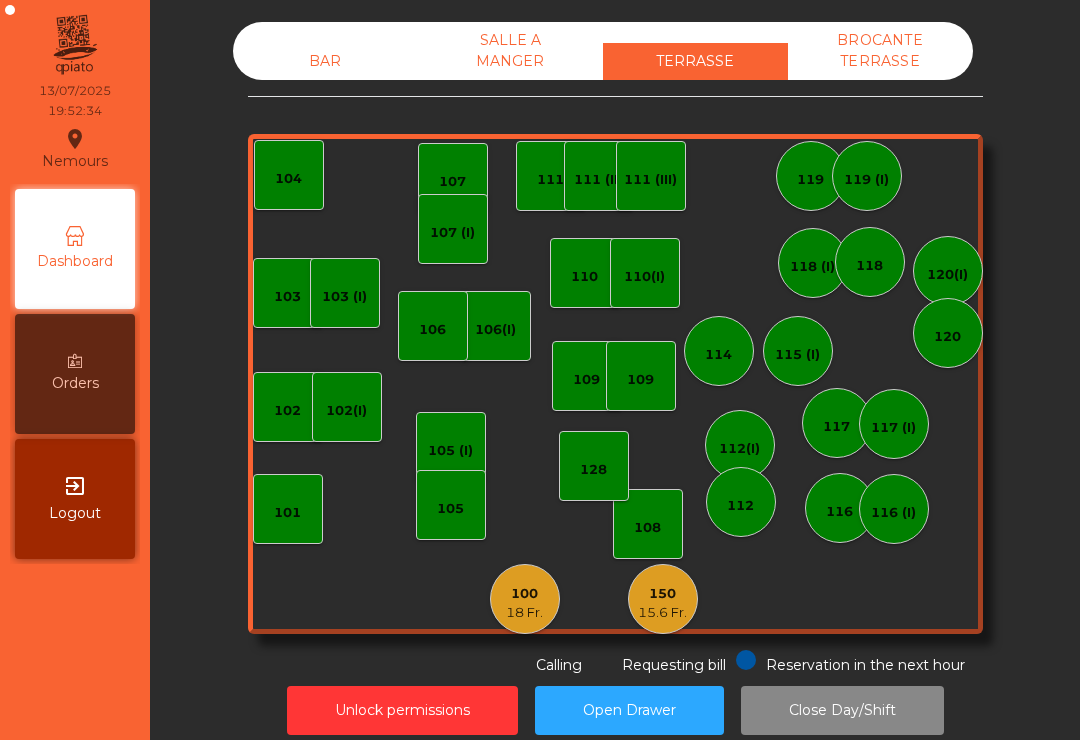 click on "150" 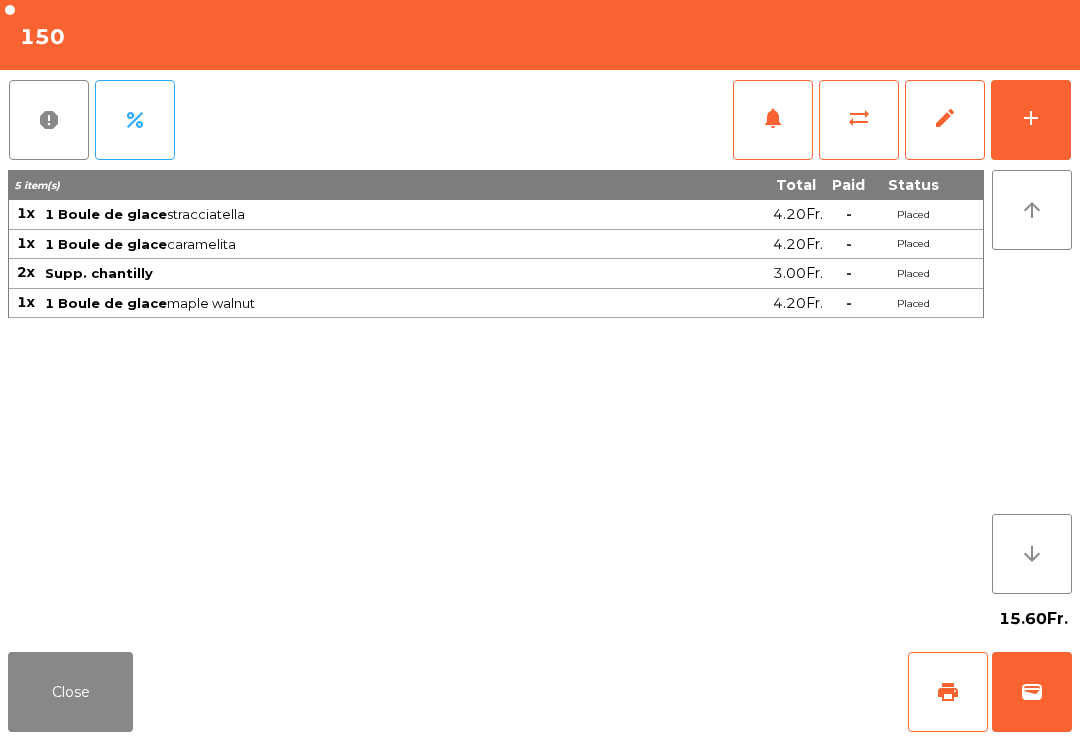 click on "print" 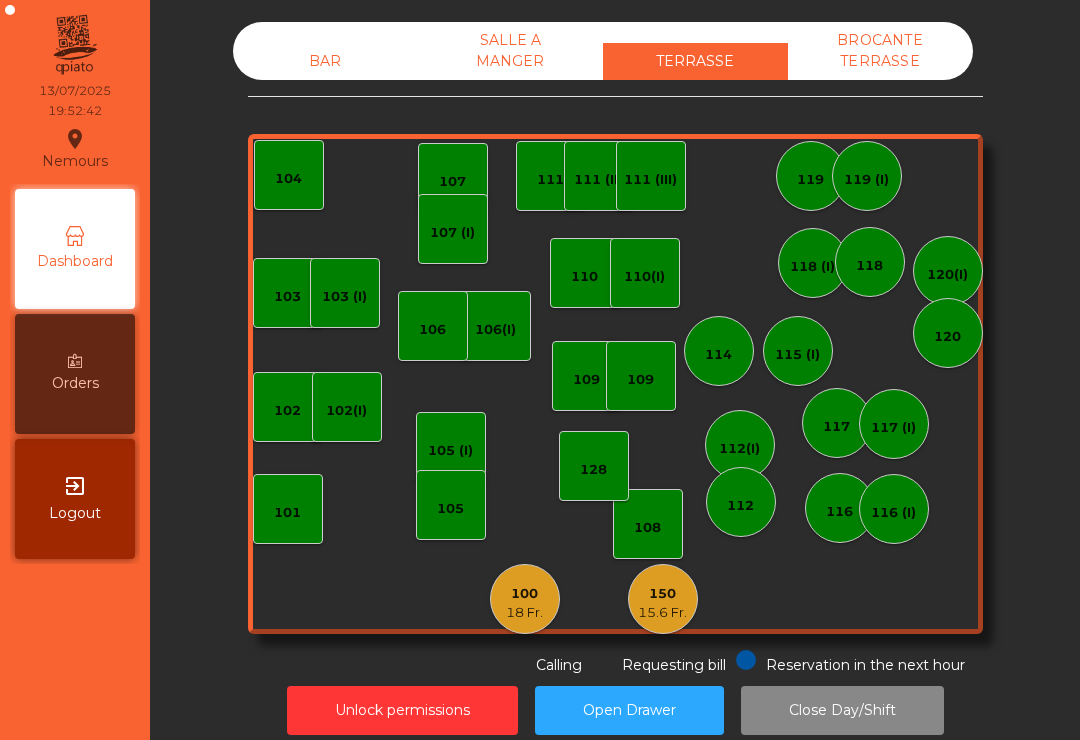 click on "BAR" 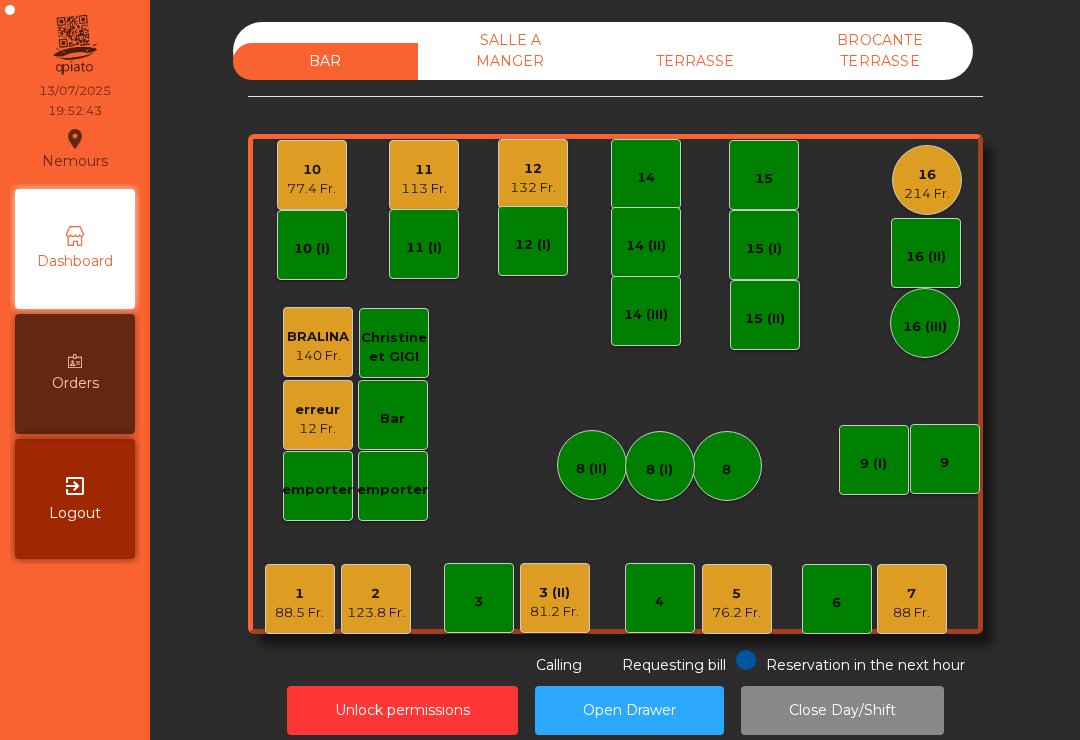 click on "3 (II)" 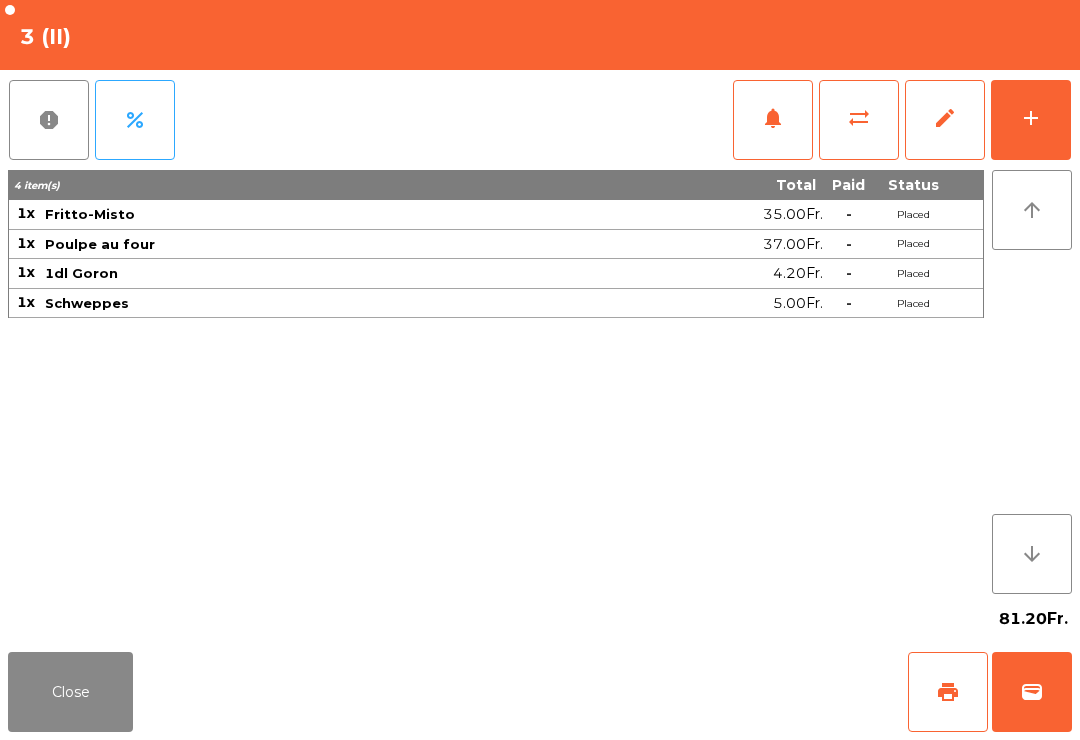 click on "Close" 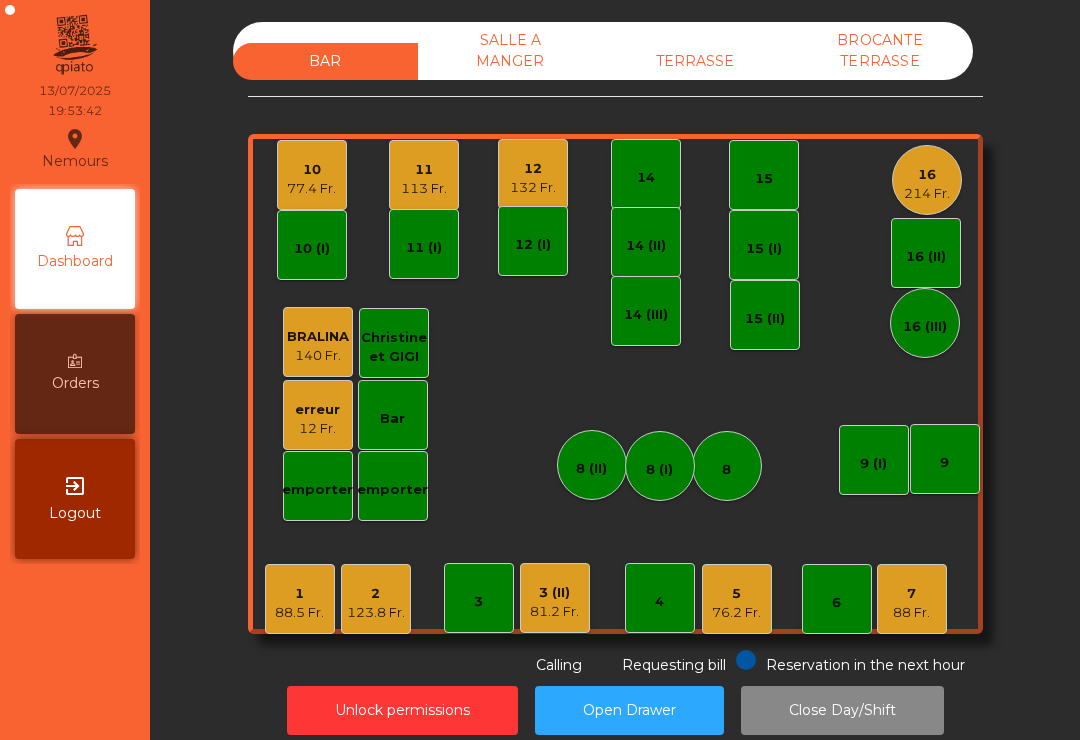click on "TERRASSE" 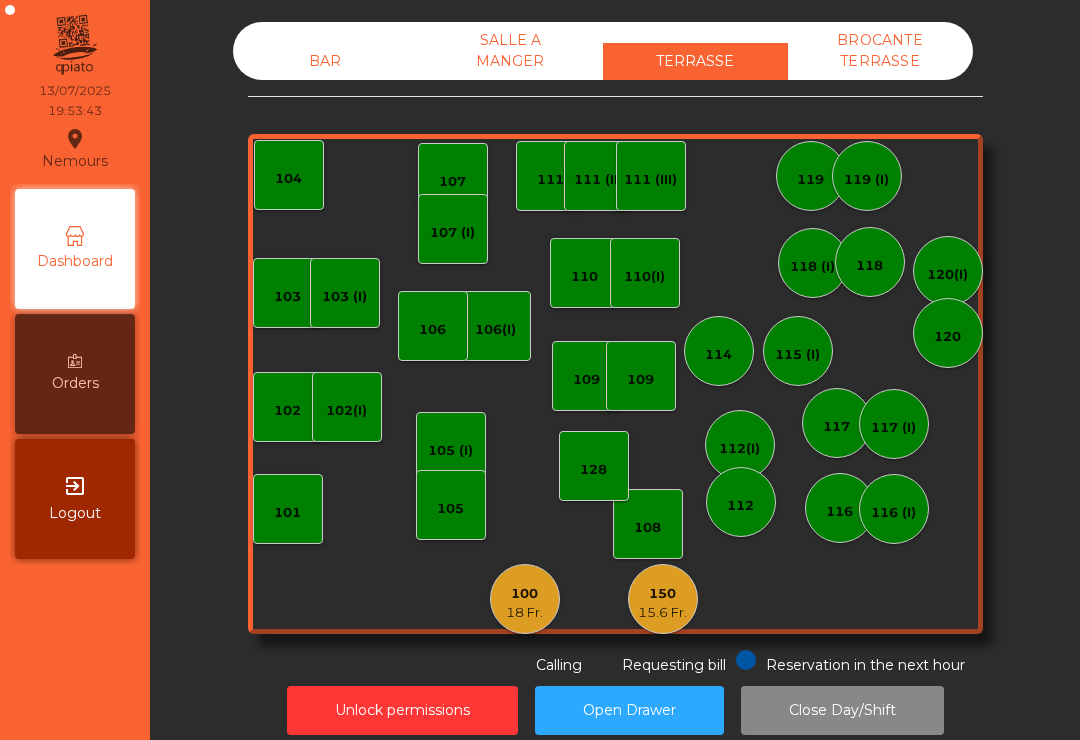 click on "15.6 Fr." 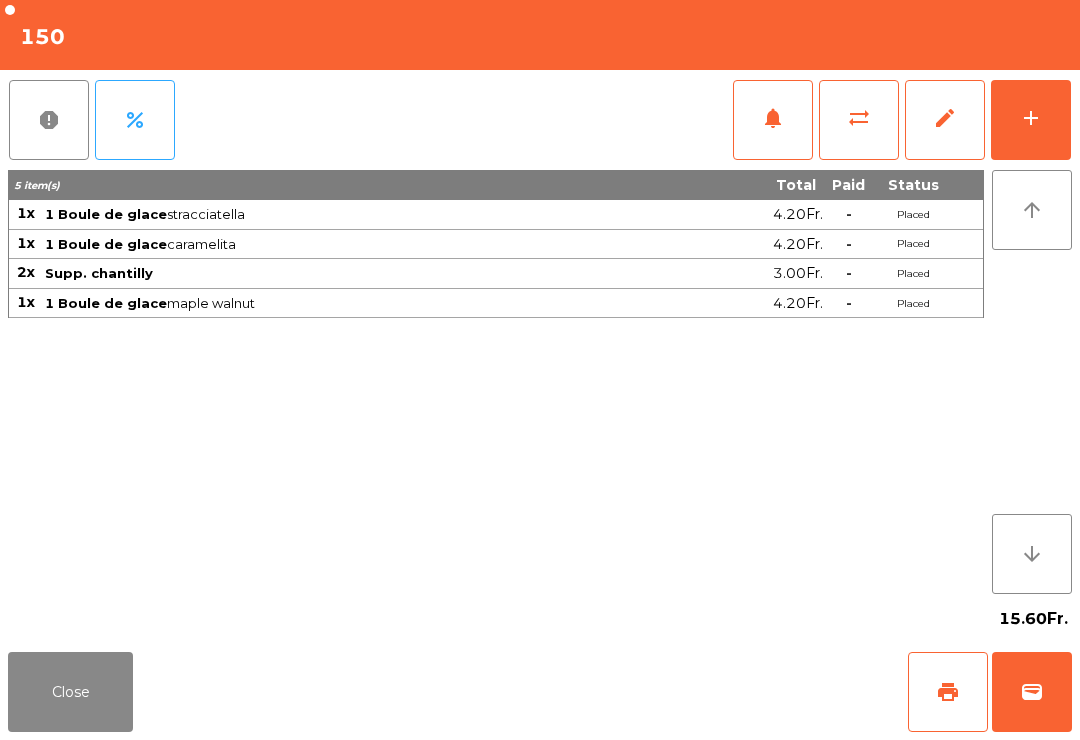 click on "wallet" 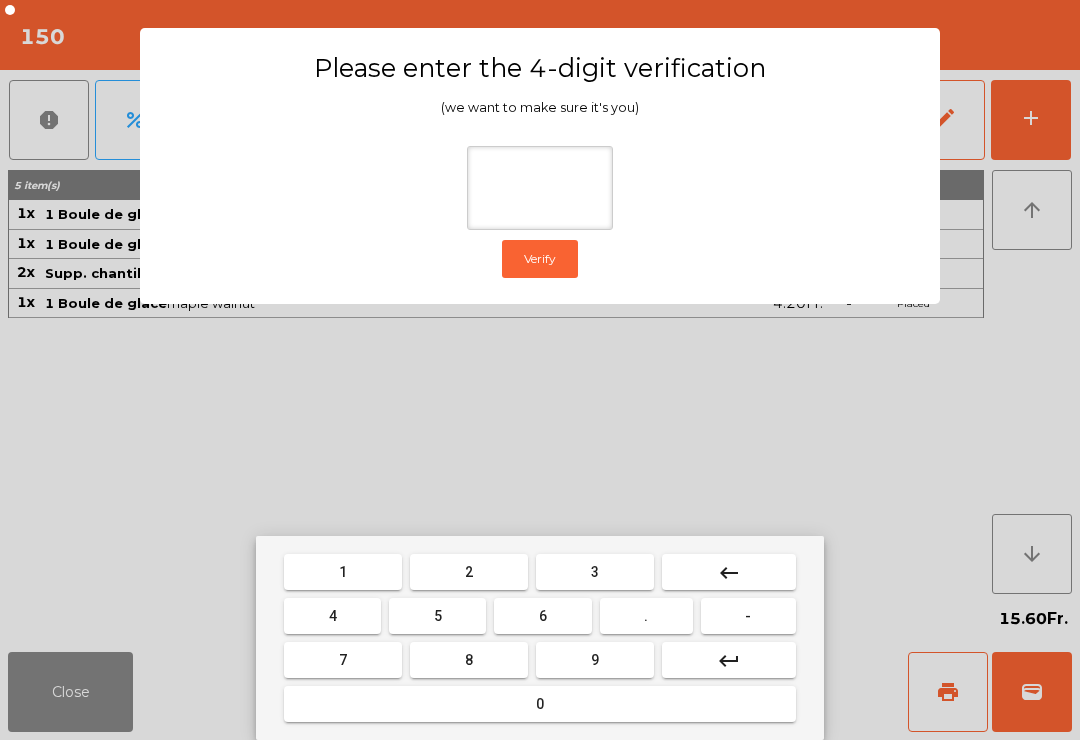type on "*" 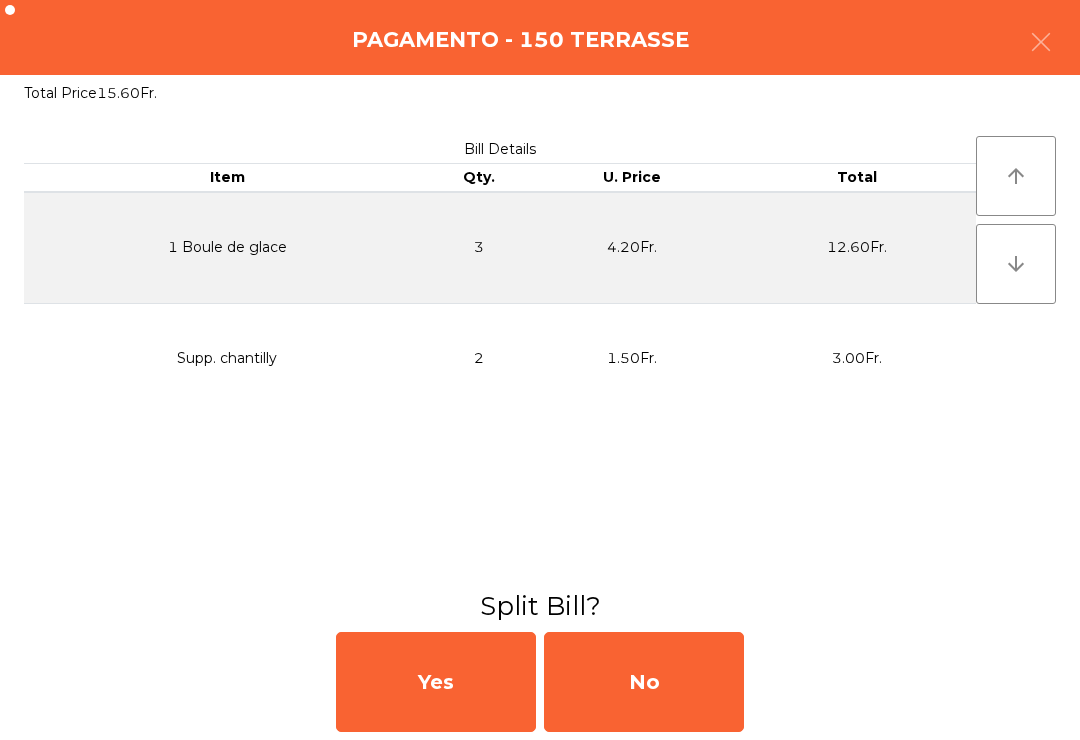click on "No" 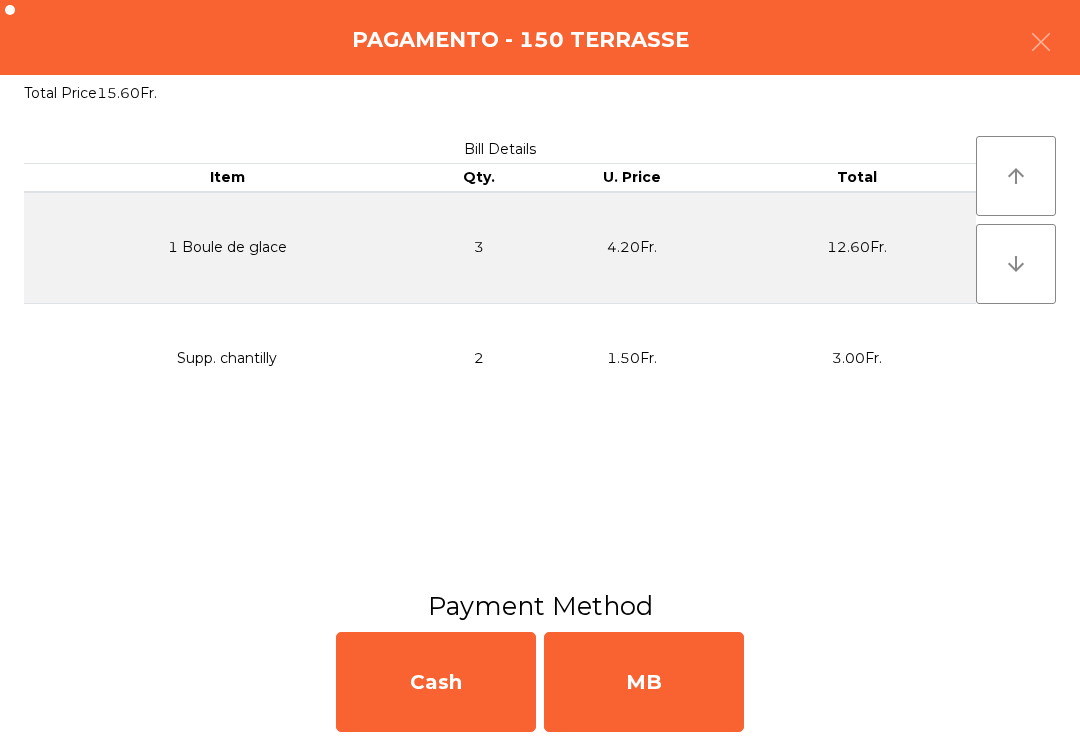 click on "MB" 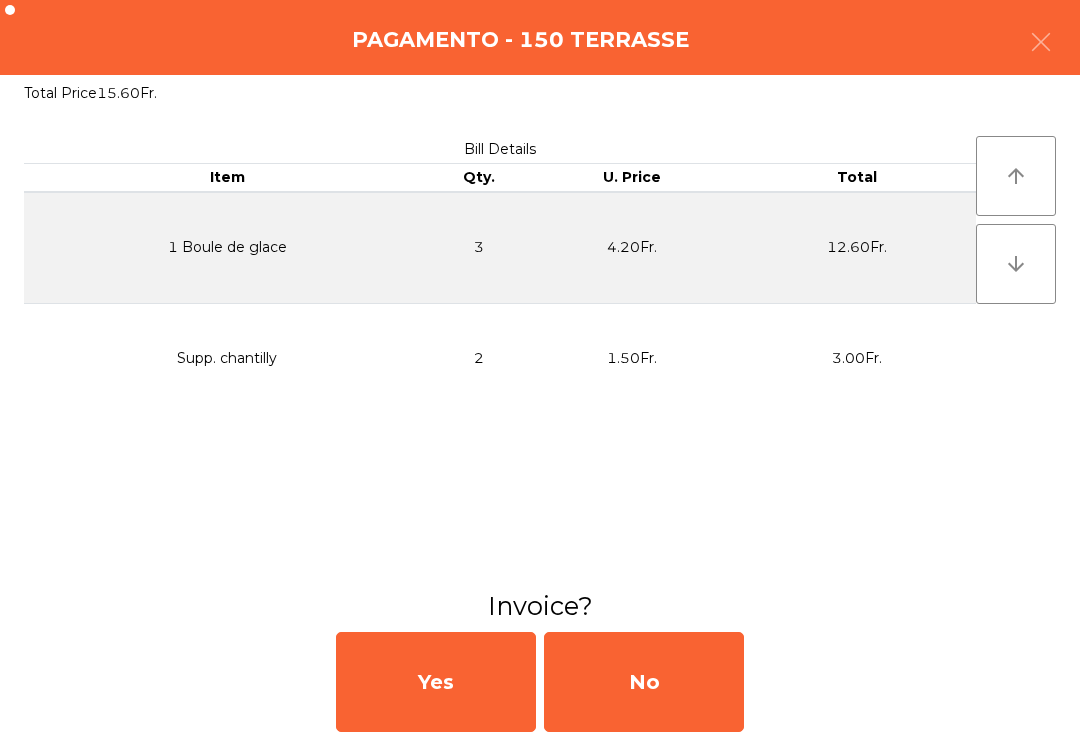 click on "No" 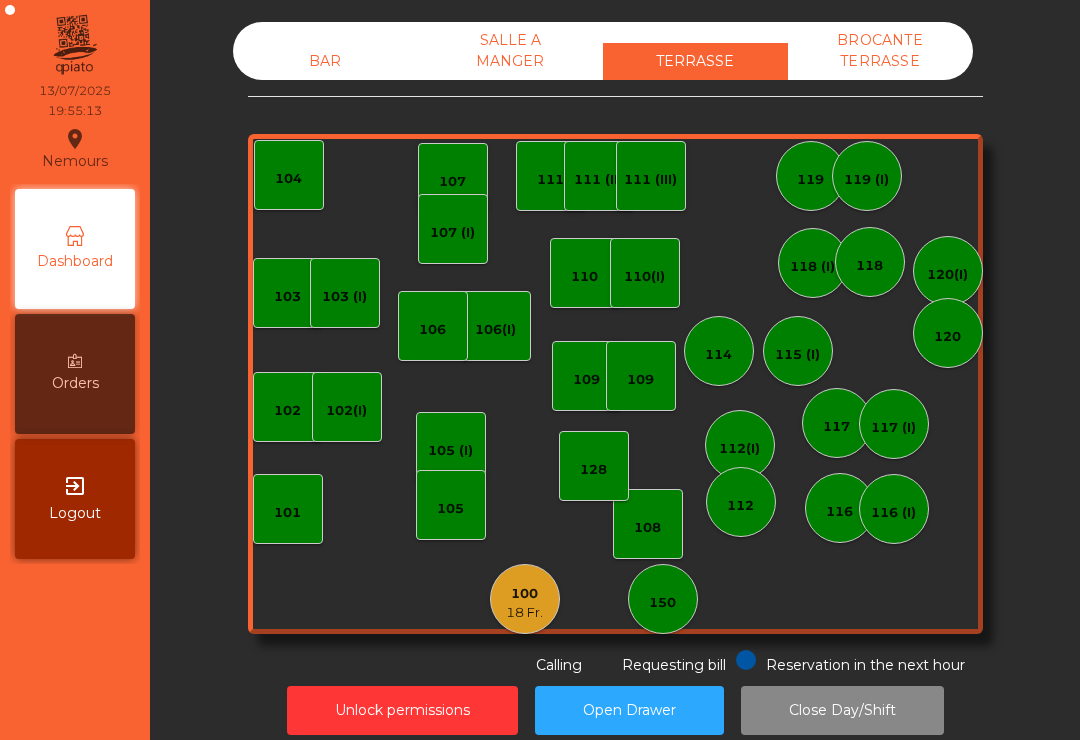 click on "SALLE A MANGER" 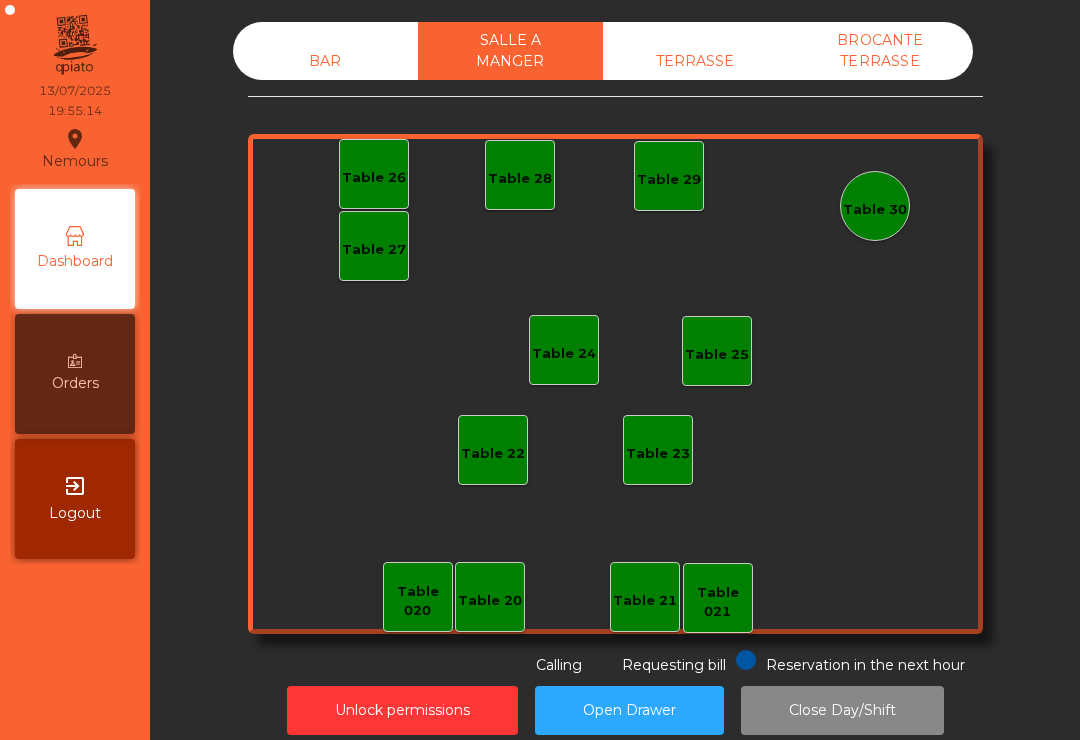 scroll, scrollTop: 18, scrollLeft: 0, axis: vertical 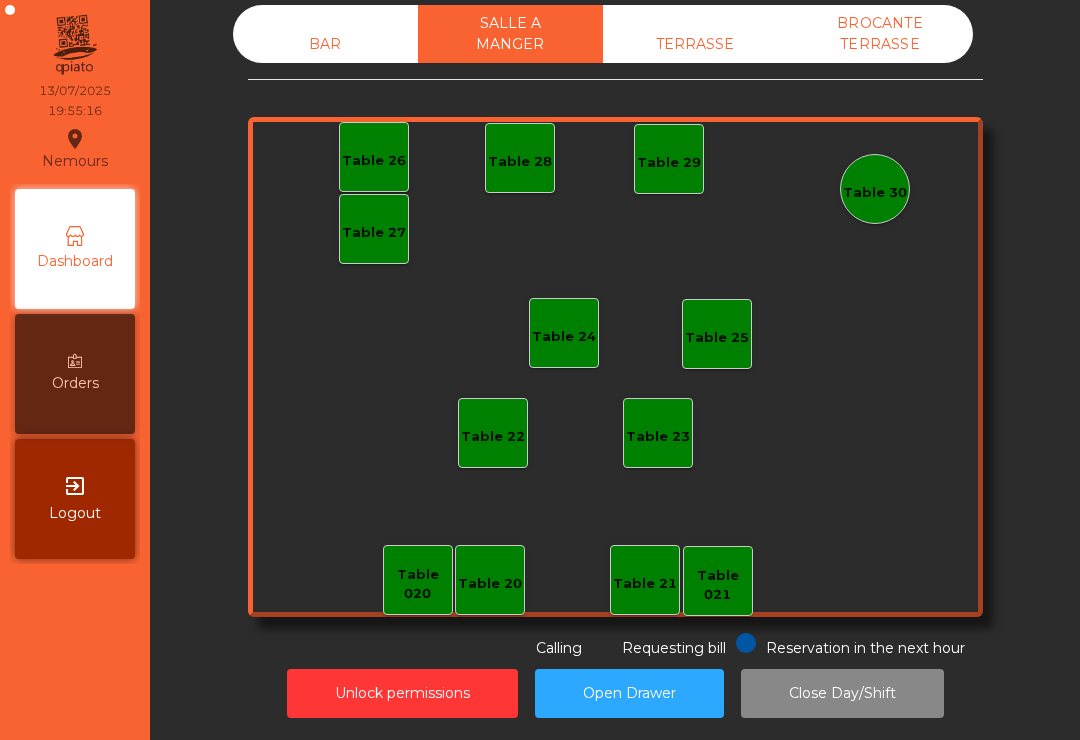 click on "BAR" 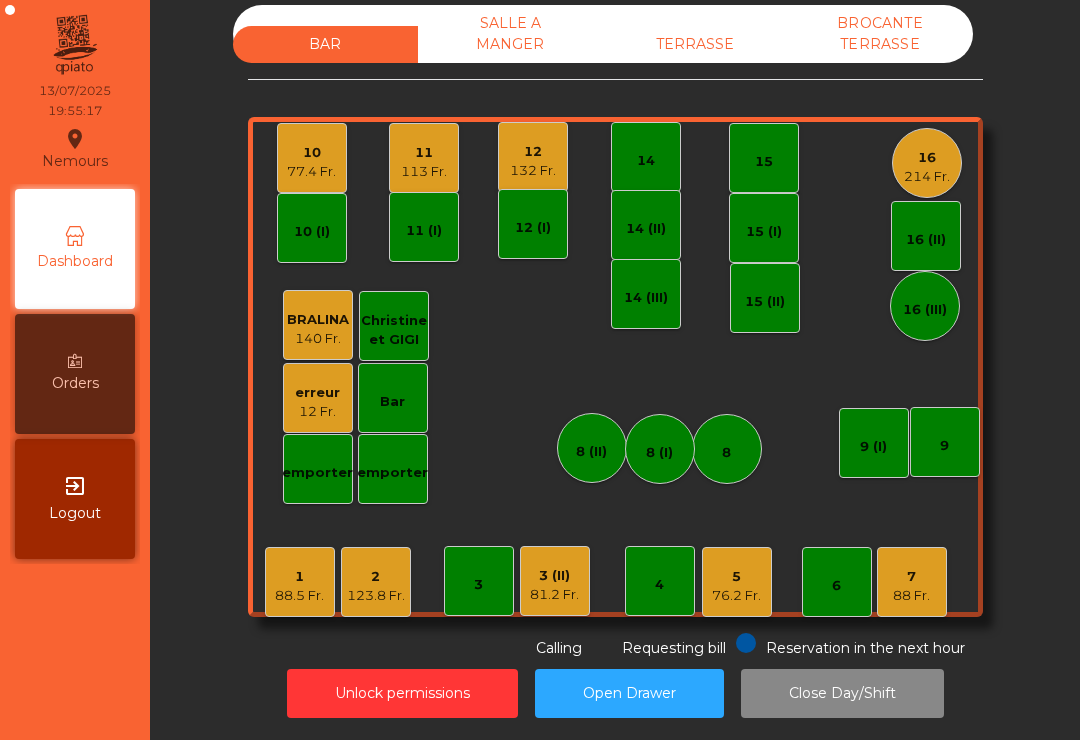 scroll, scrollTop: 16, scrollLeft: 0, axis: vertical 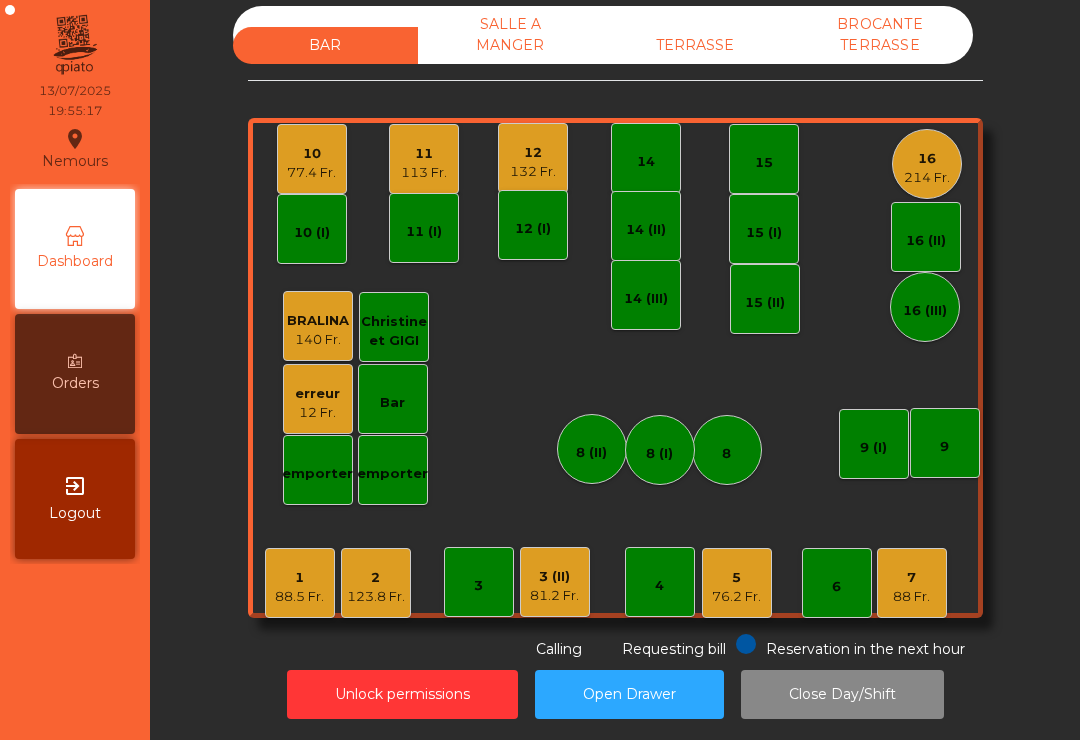 click on "76.2 Fr." 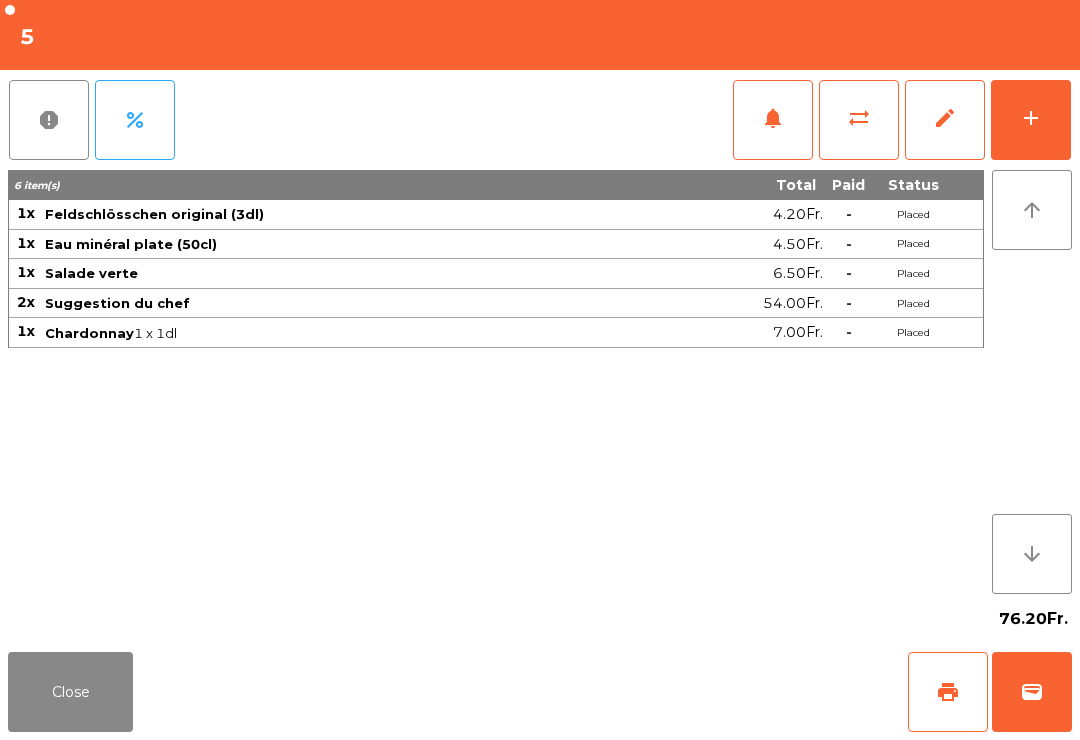click on "print" 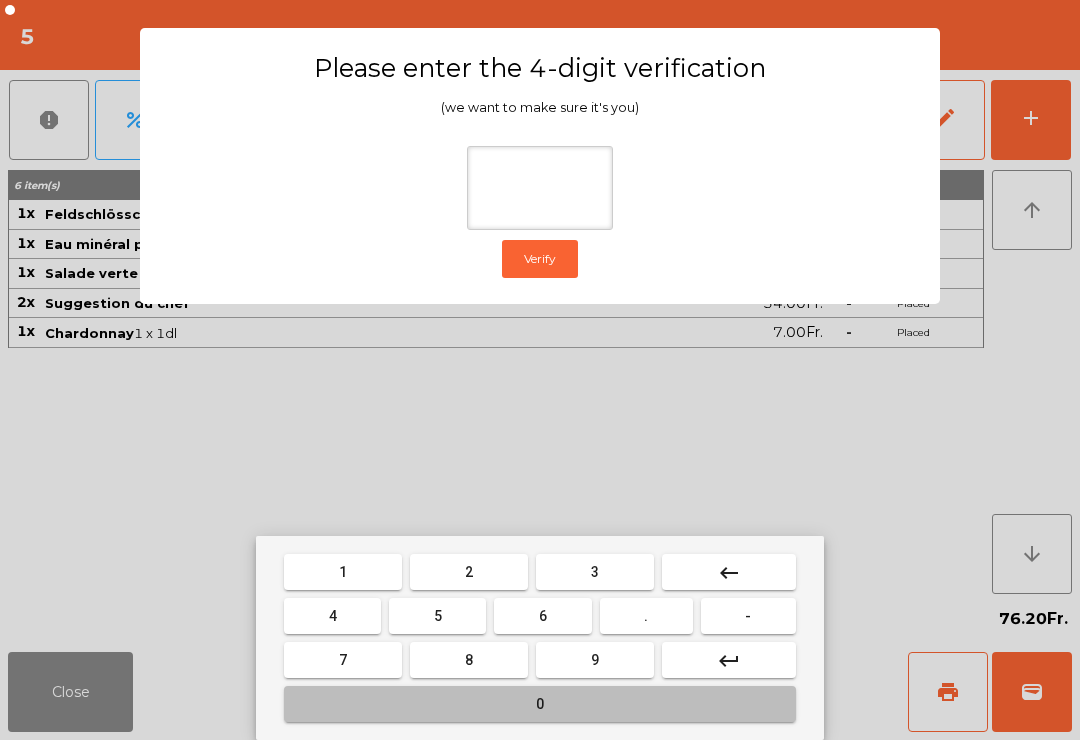 type on "*" 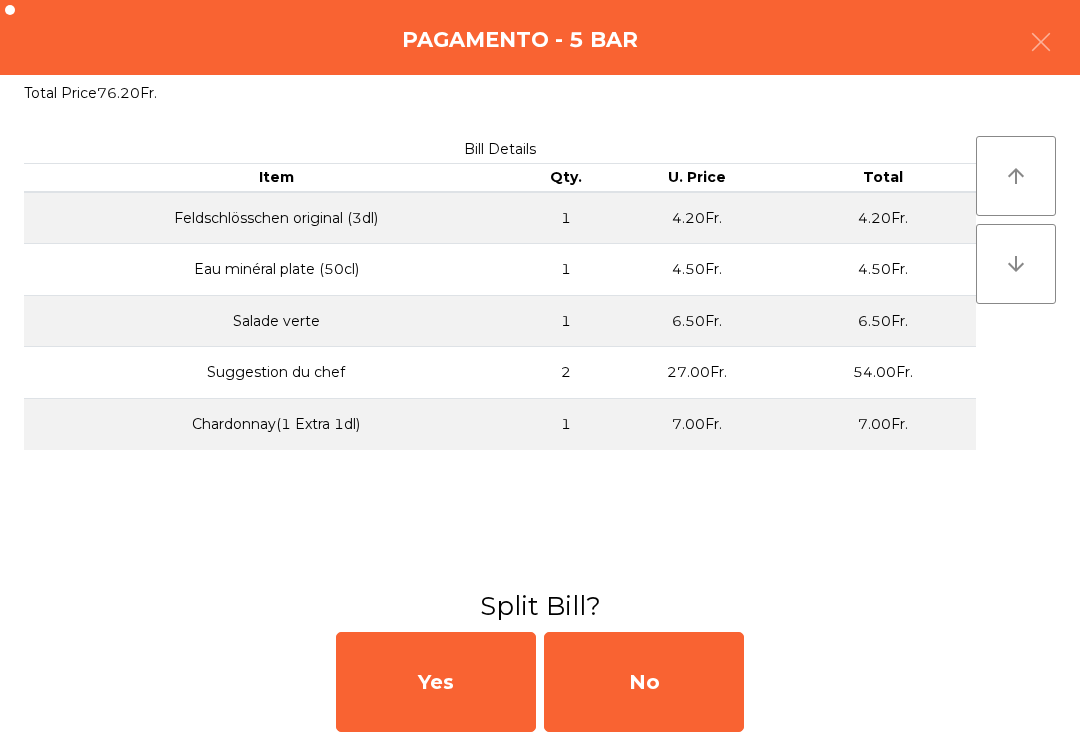 click on "No" 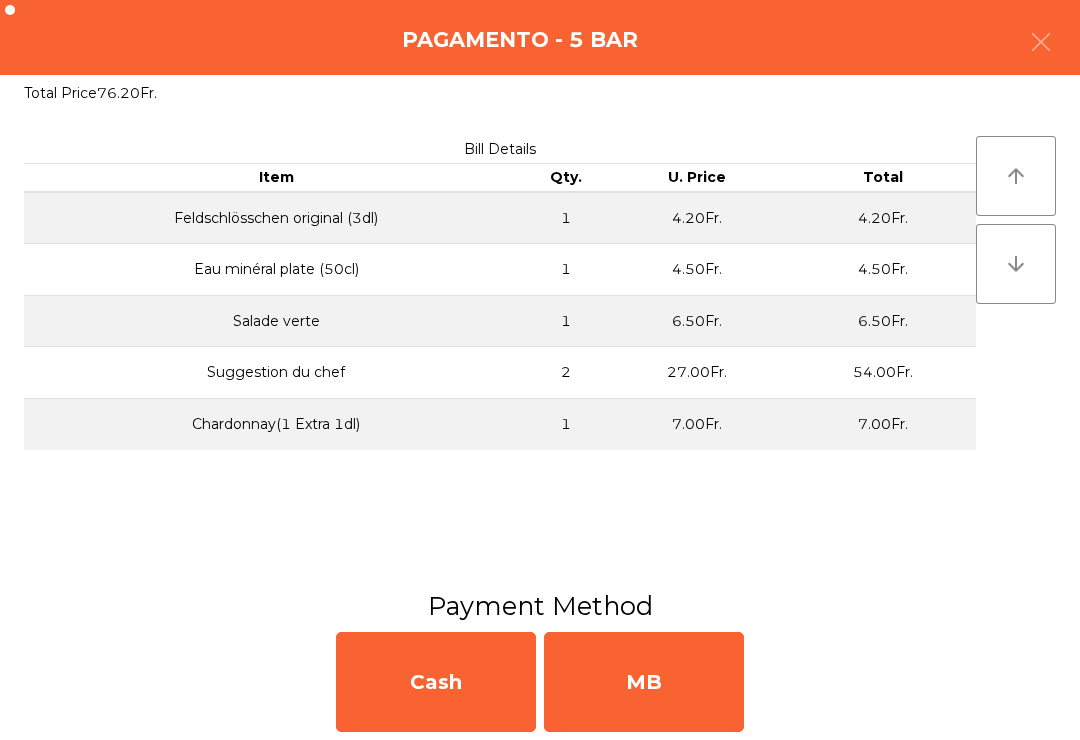 click on "MB" 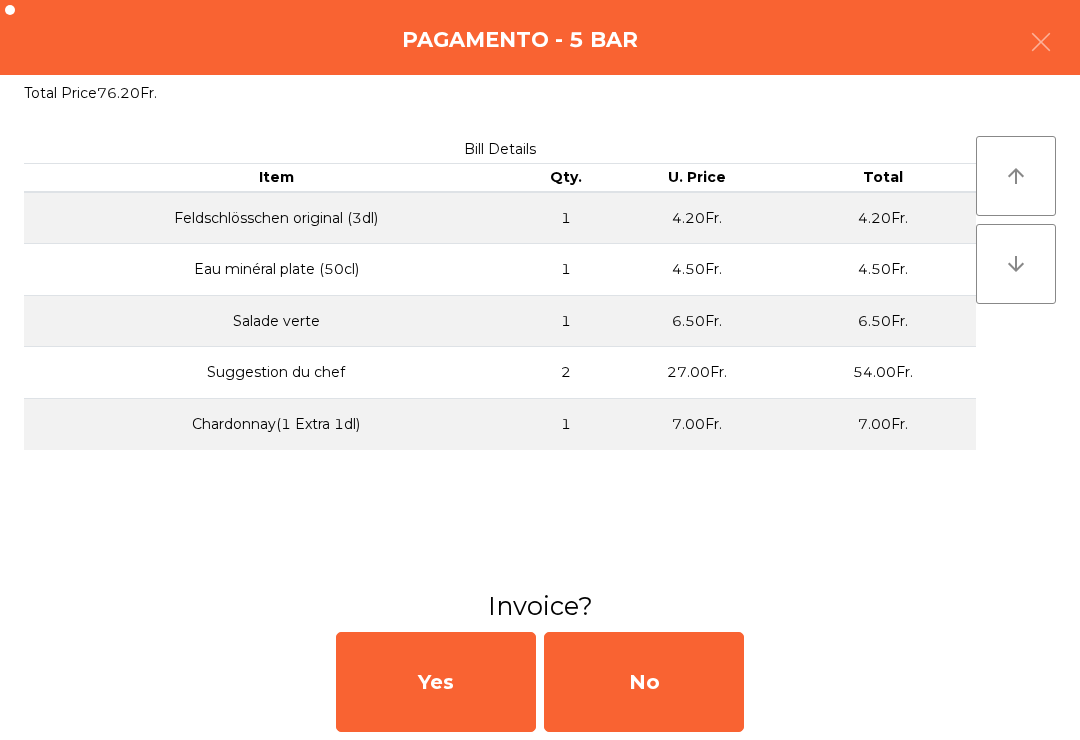 click on "No" 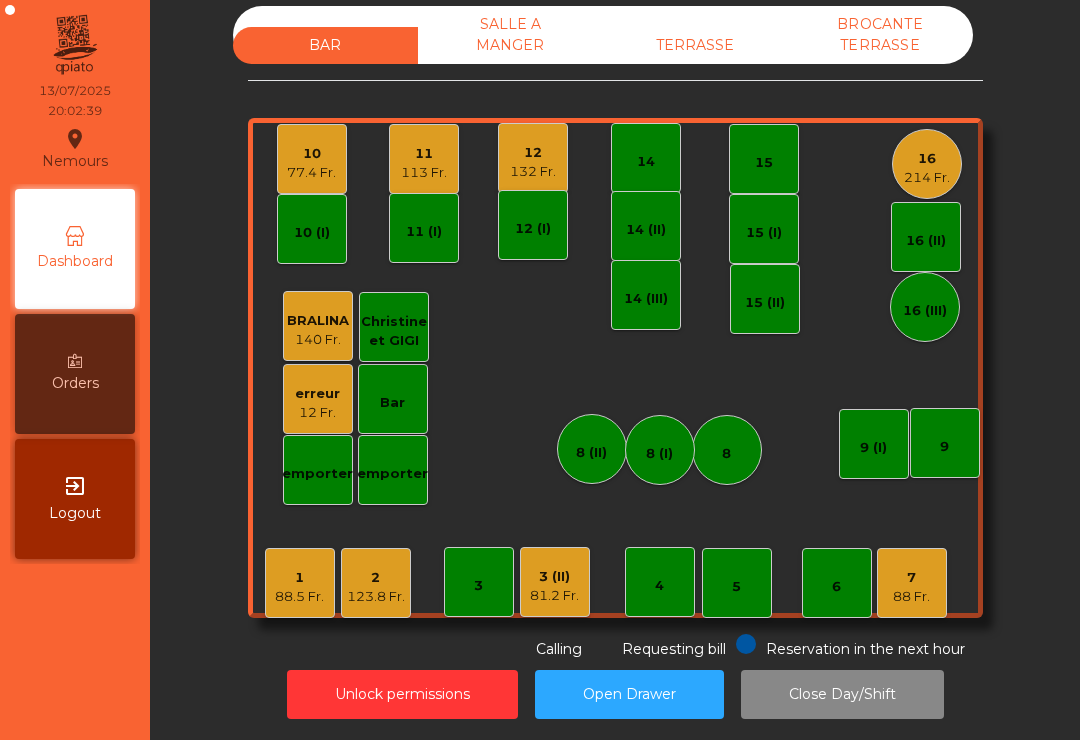 click on "TERRASSE" 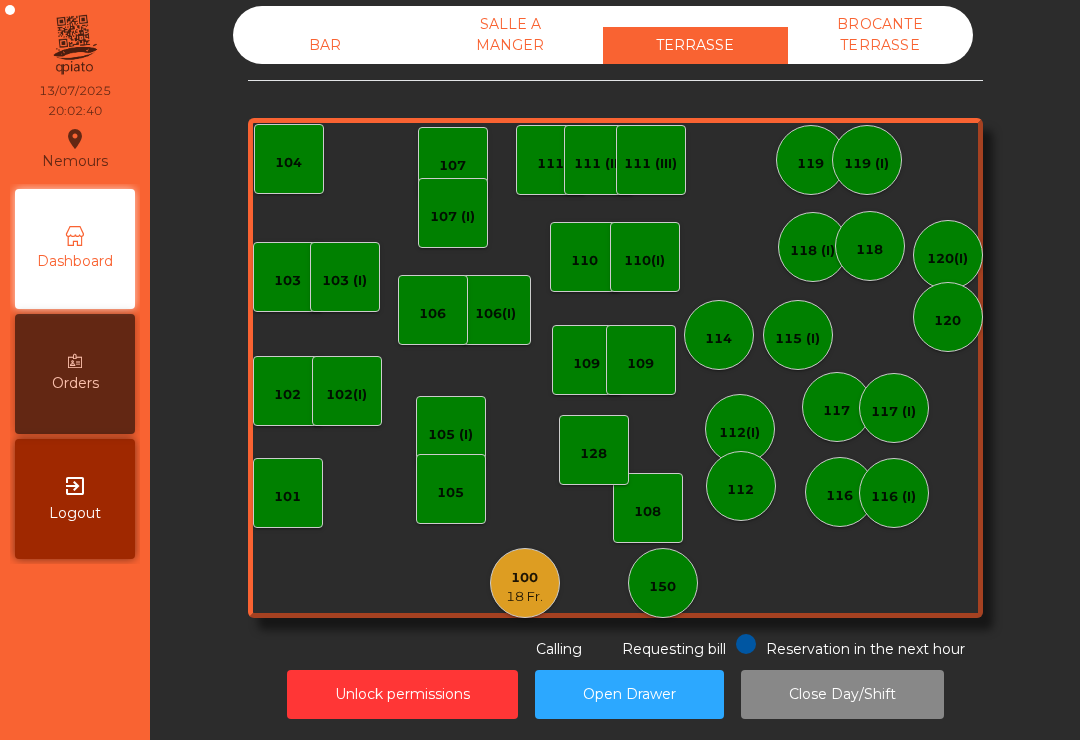 click on "18 Fr." 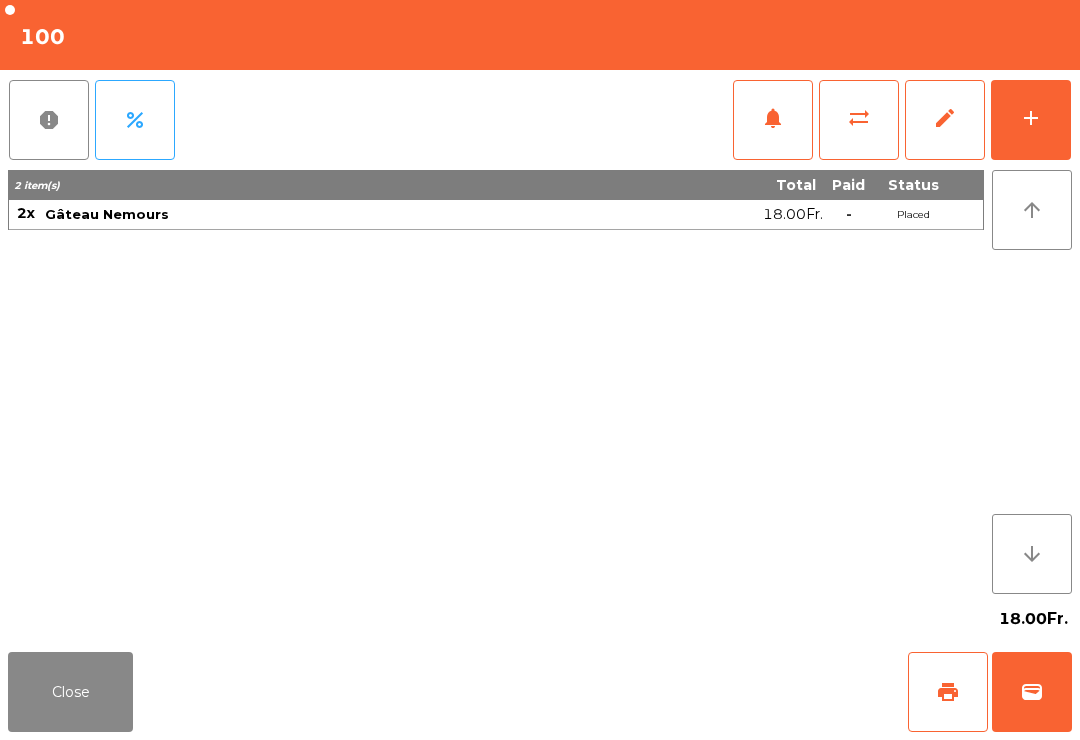 click on "wallet" 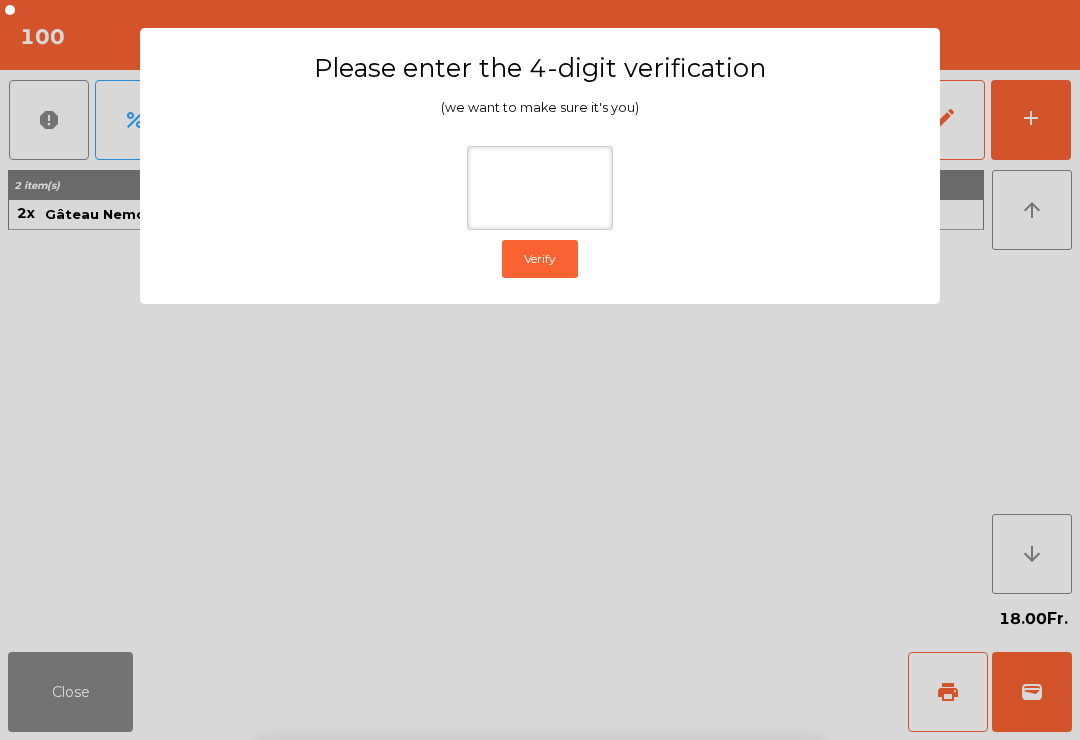 click on "Please enter the 4-digit verification (we want to make sure it's you)  Verify" 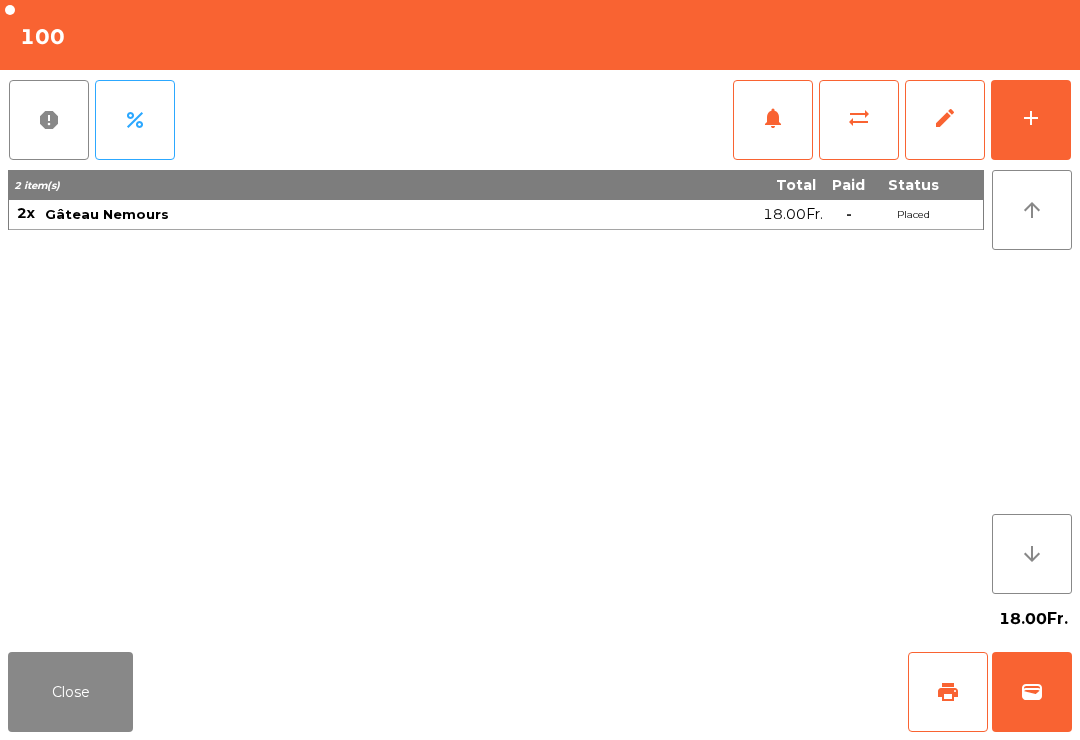 click on "2 item(s) Total Paid Status 2x Gâteau Nemours [PRICE]  -  Placed" 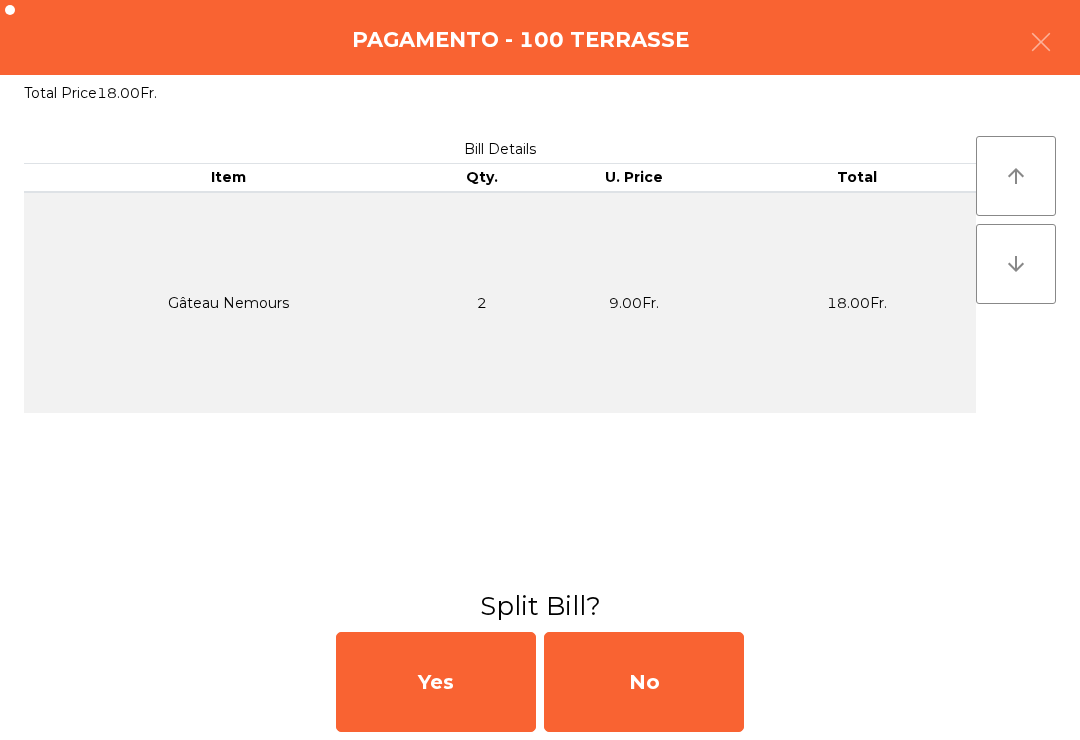 click on "No" 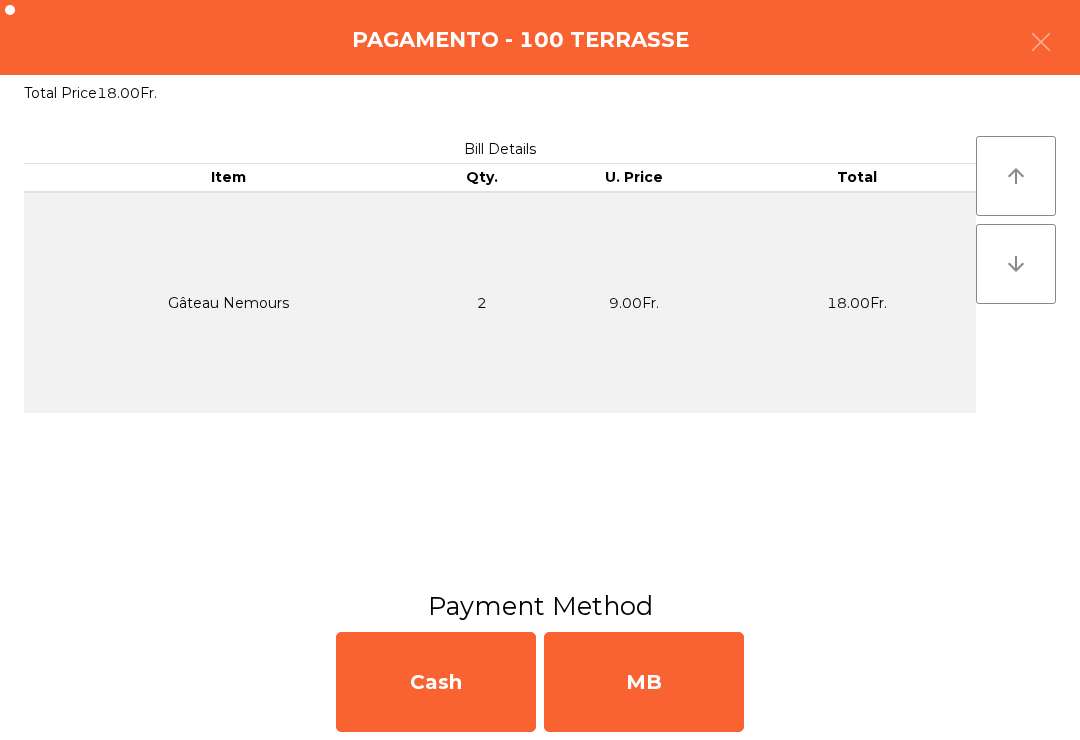 click on "MB" 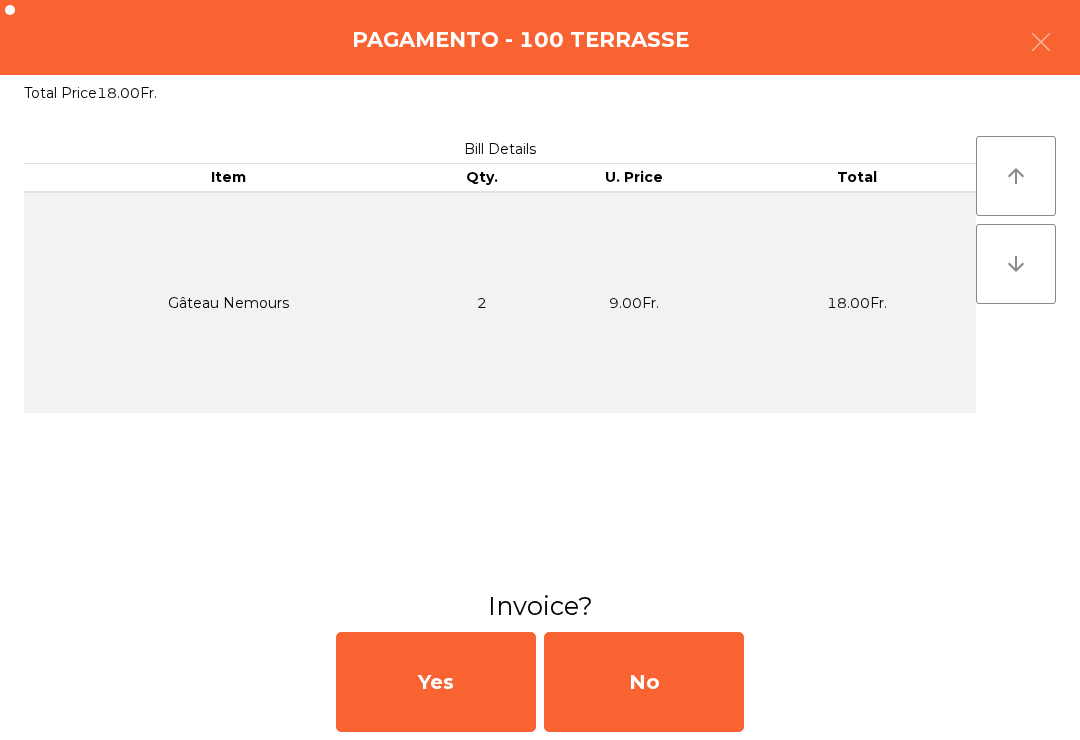 click on "No" 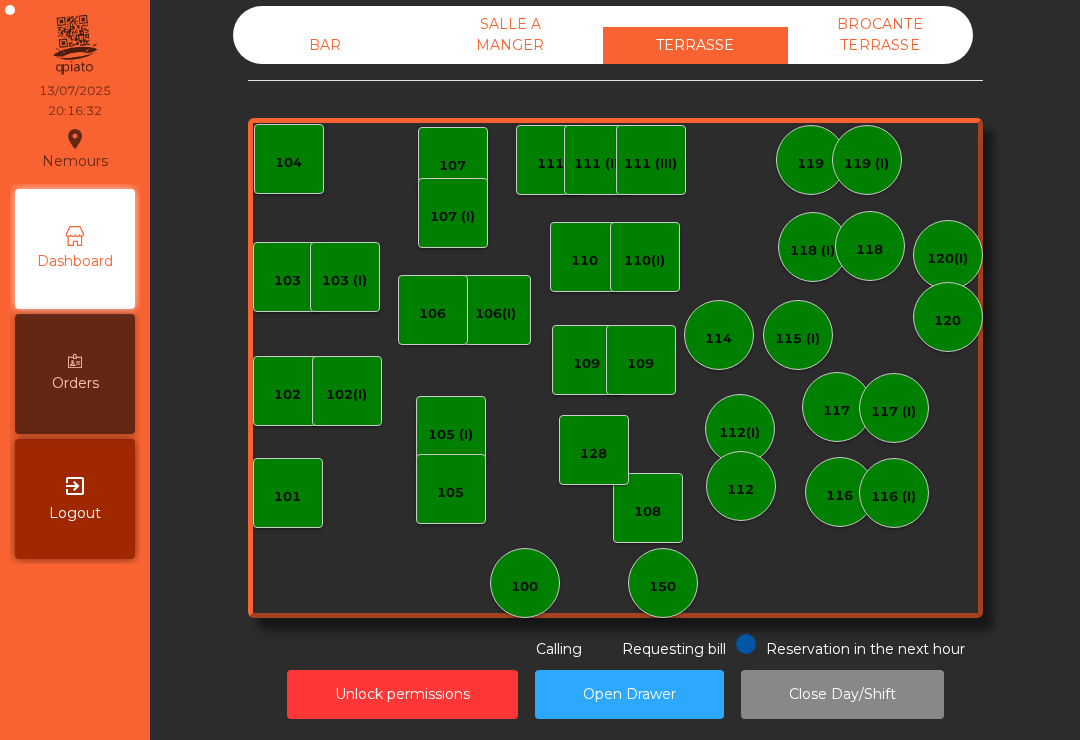 click on "BAR" 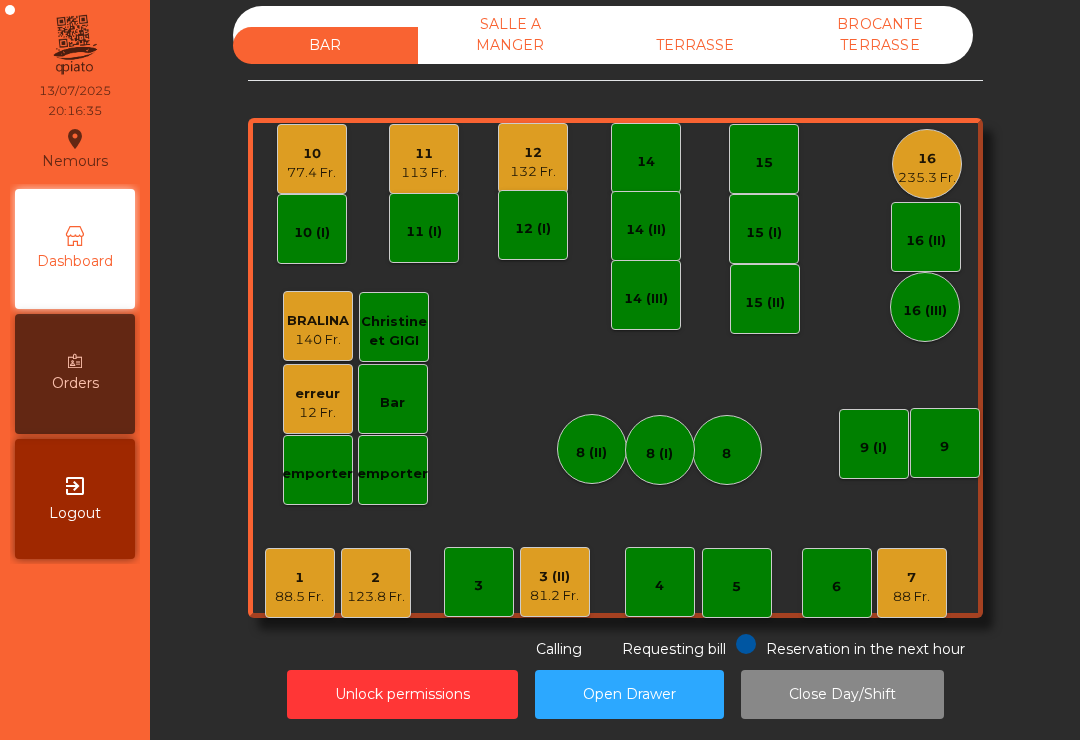 click on "88.5 Fr." 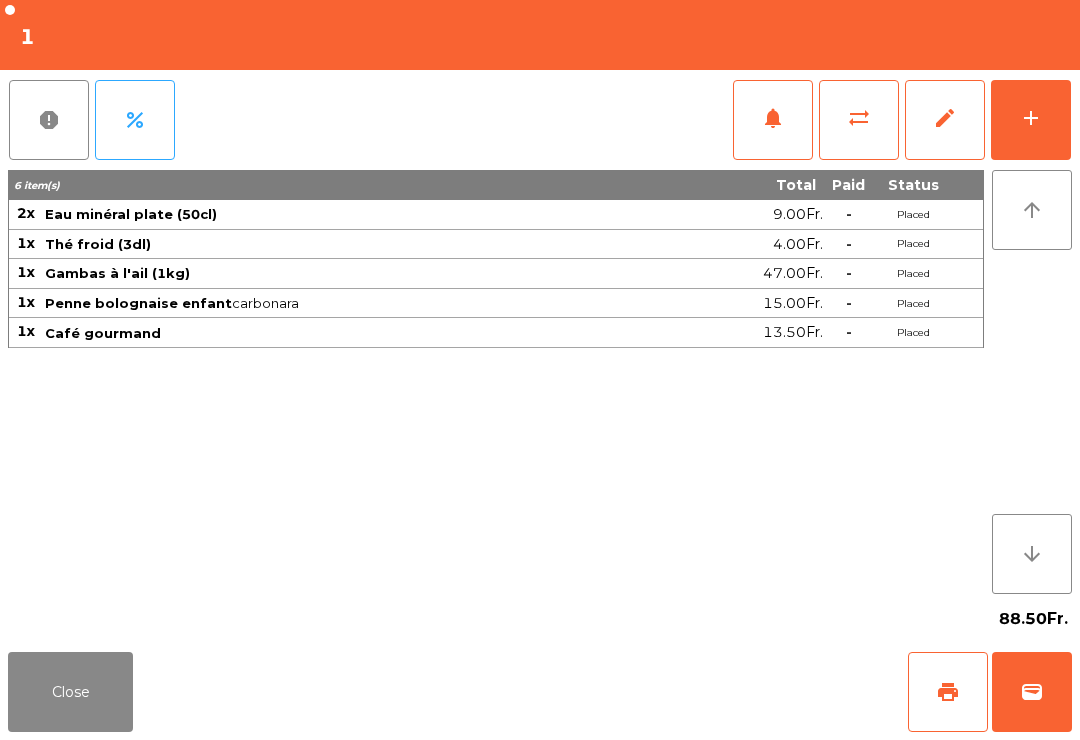click on "print" 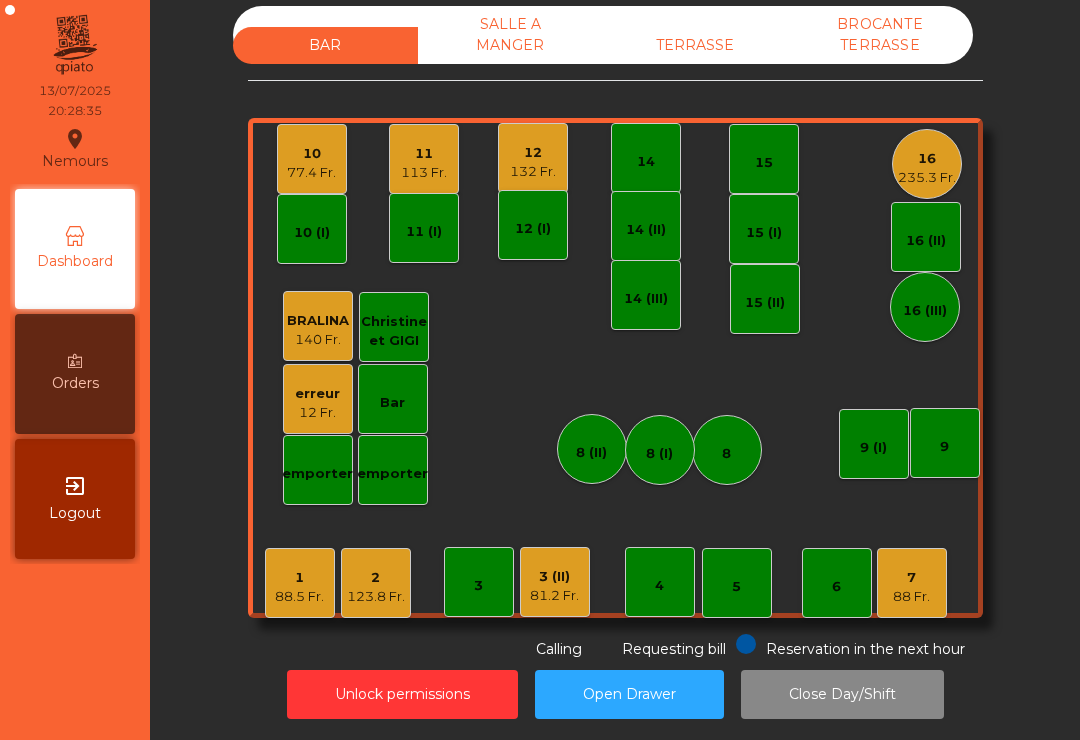 click on "11" 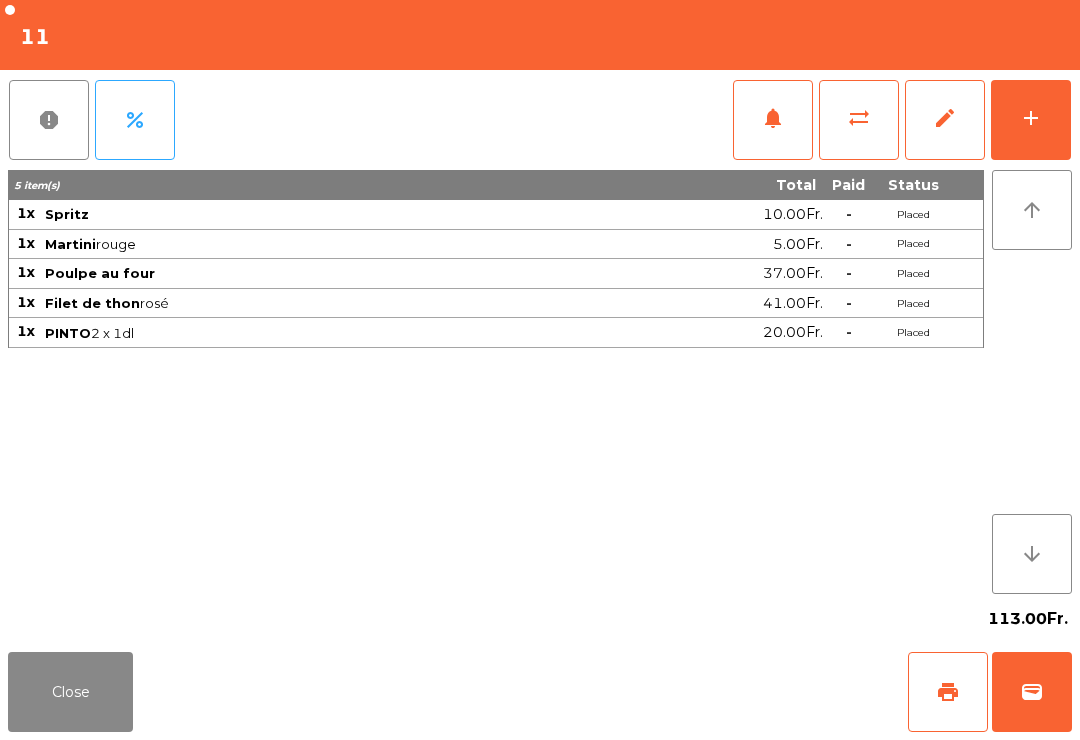 click on "add" 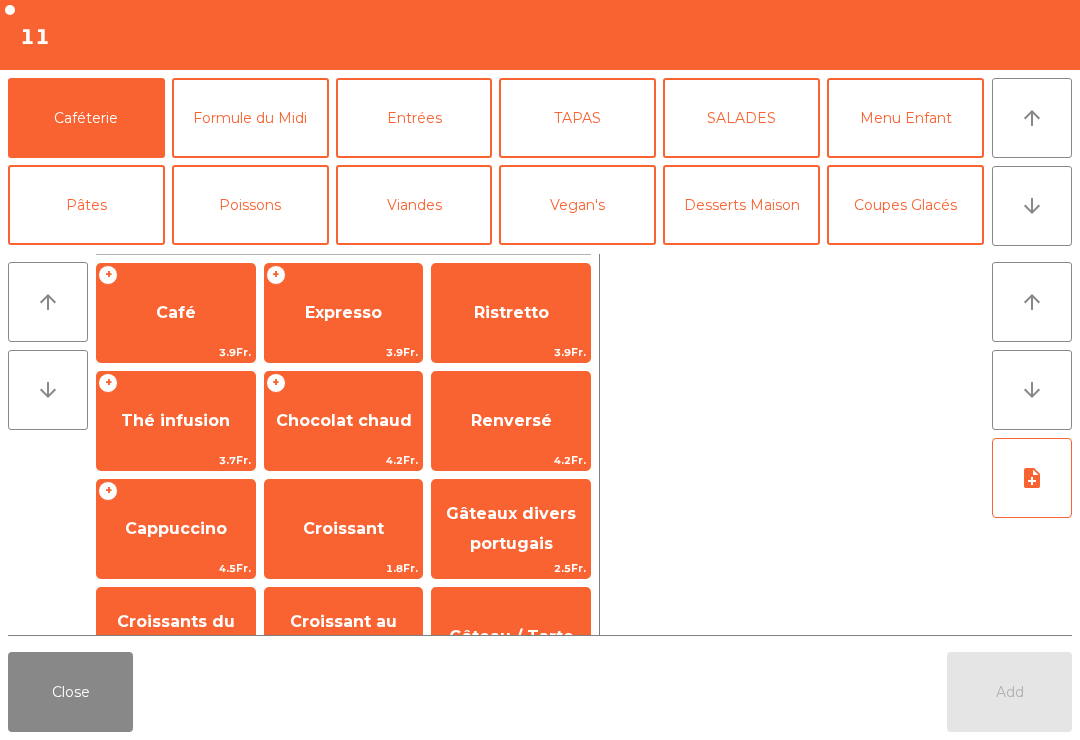 click on "Desserts Maison" 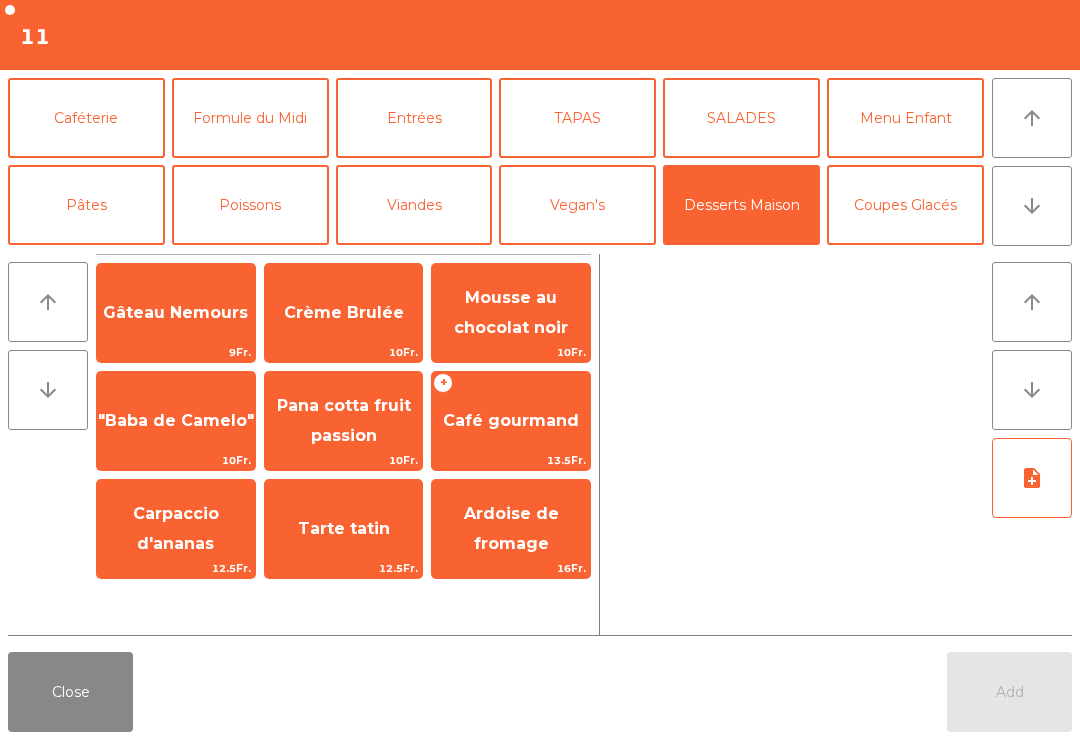 click on "Crème Brulée" 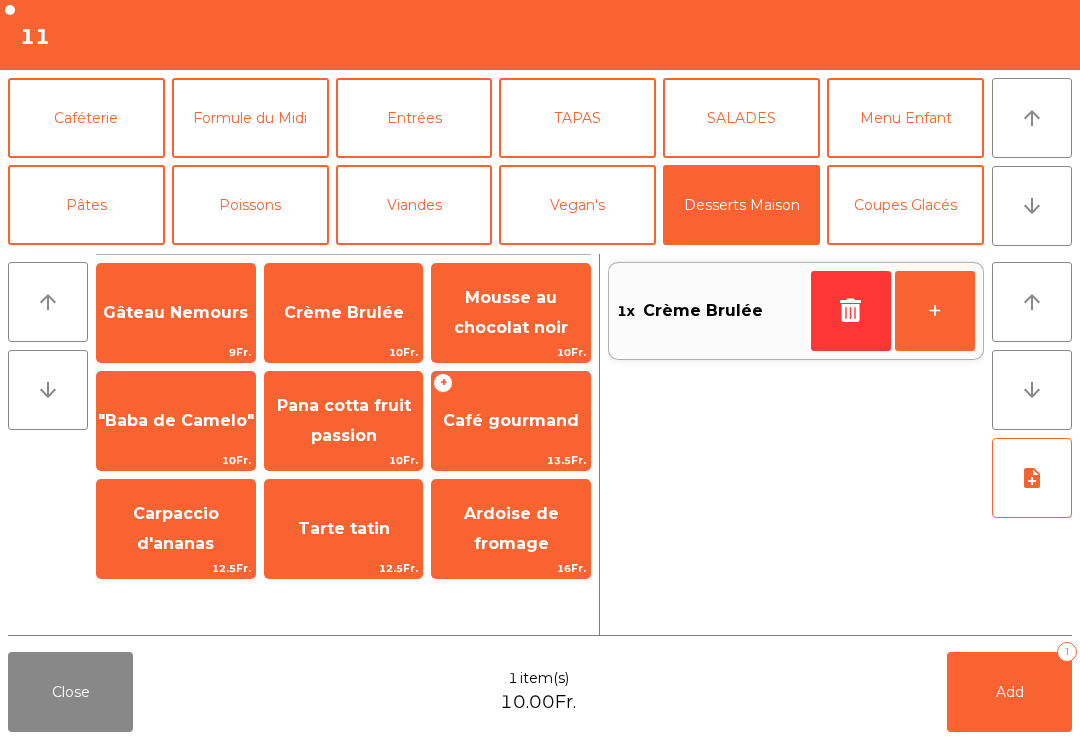click on "Pana cotta fruit passion" 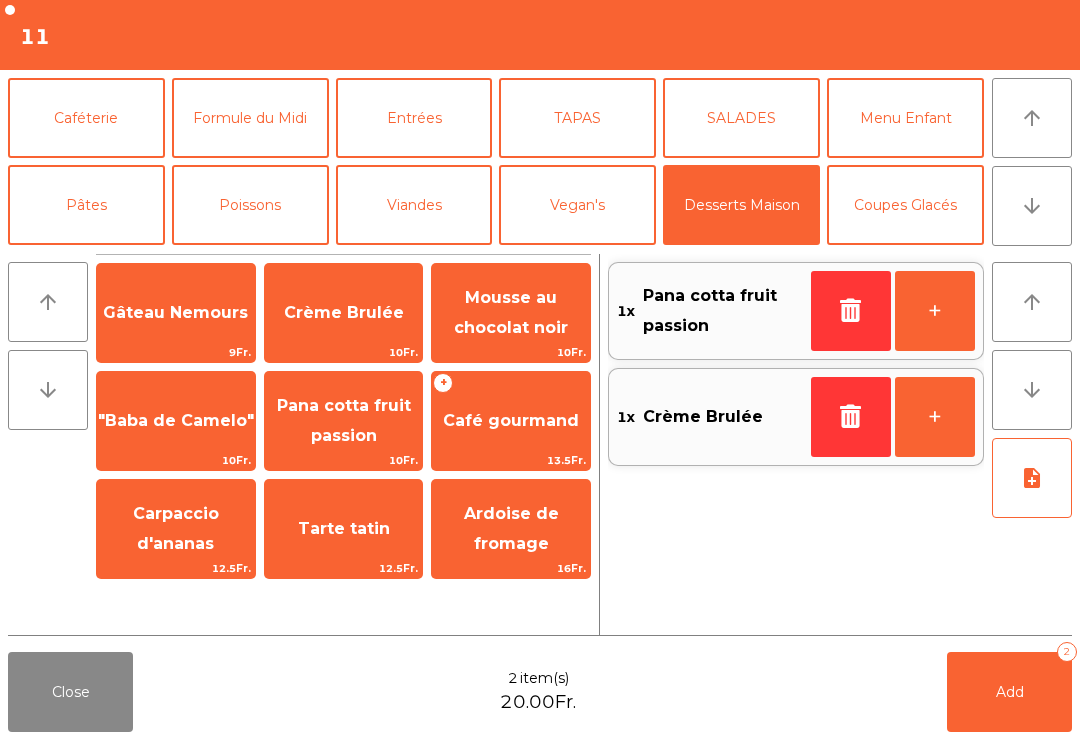 click on "Add" 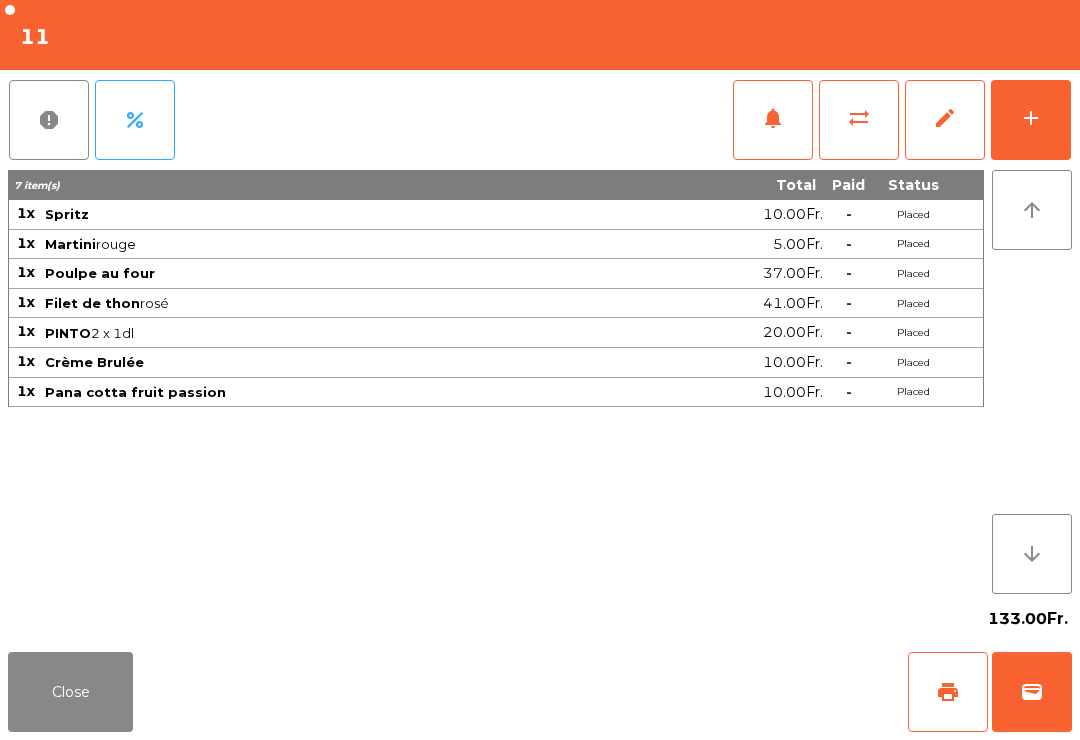 click on "Close" 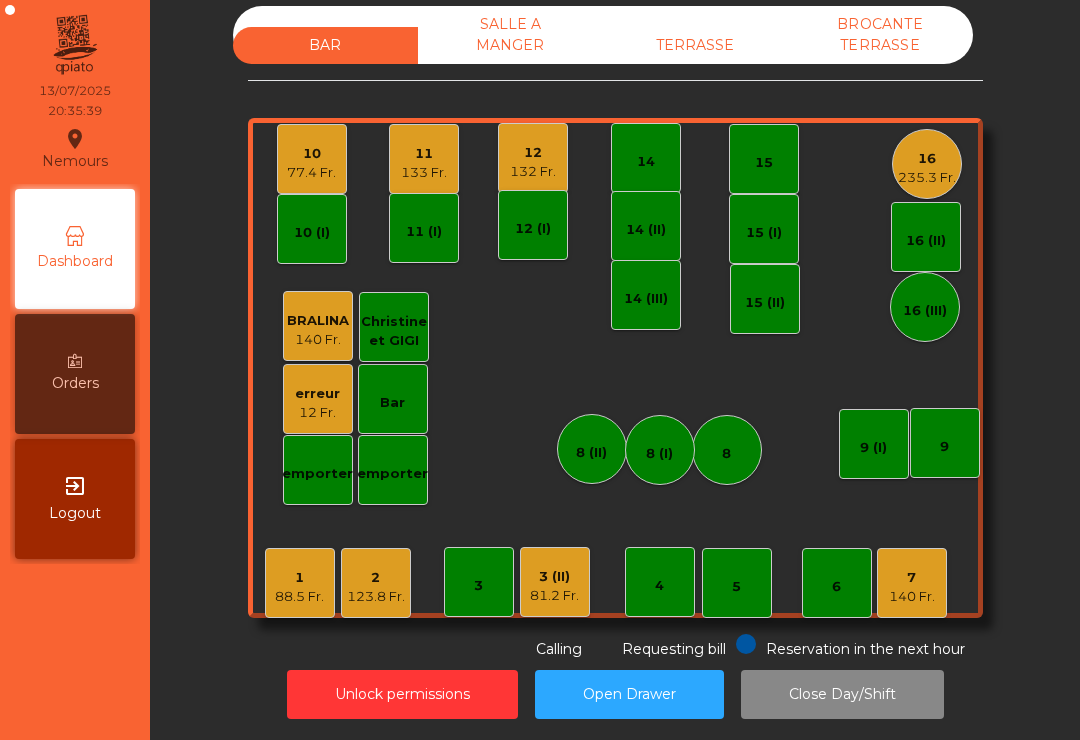 click on "81.2 Fr." 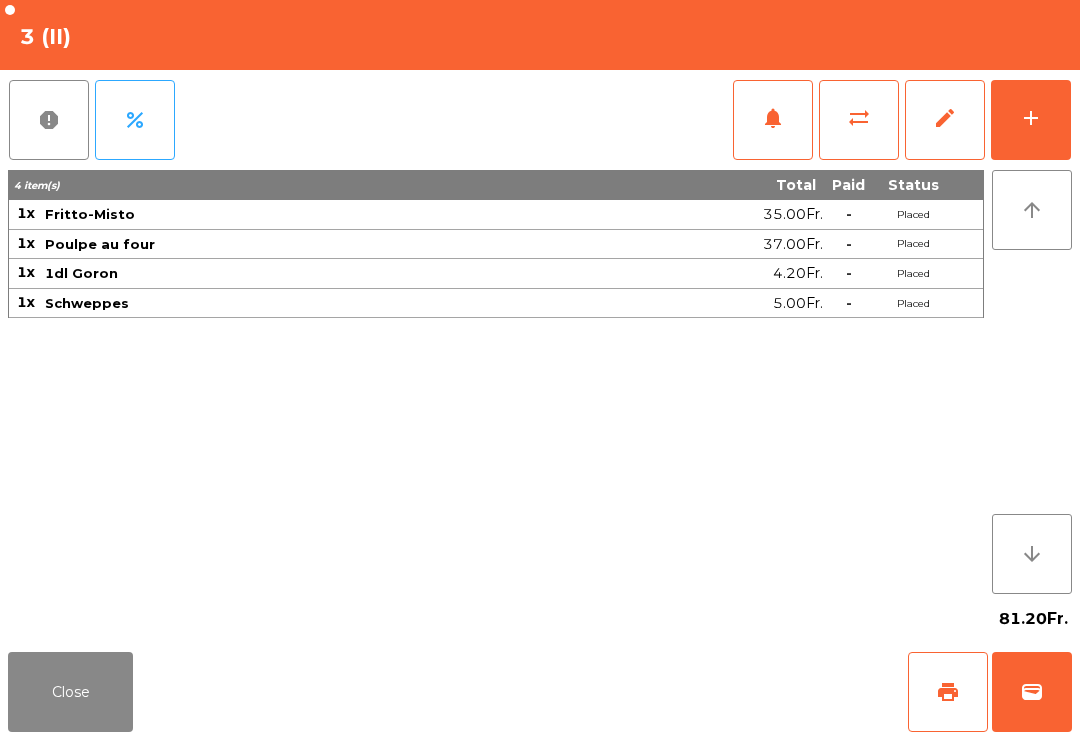 click on "print" 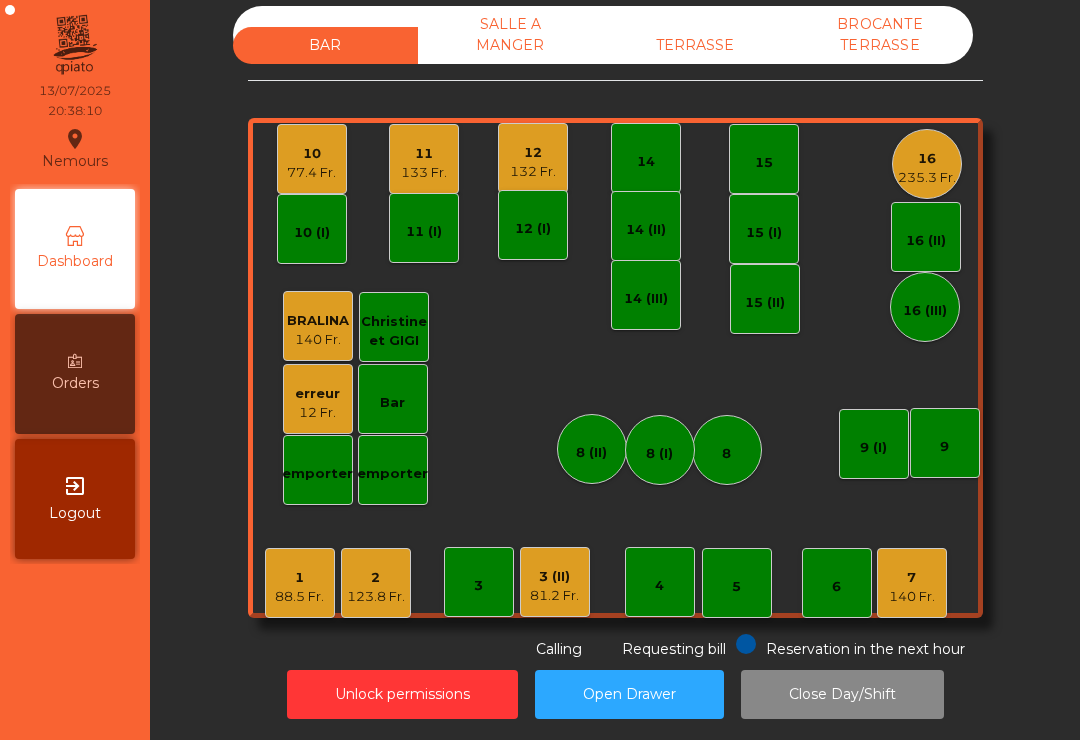 click on "10" 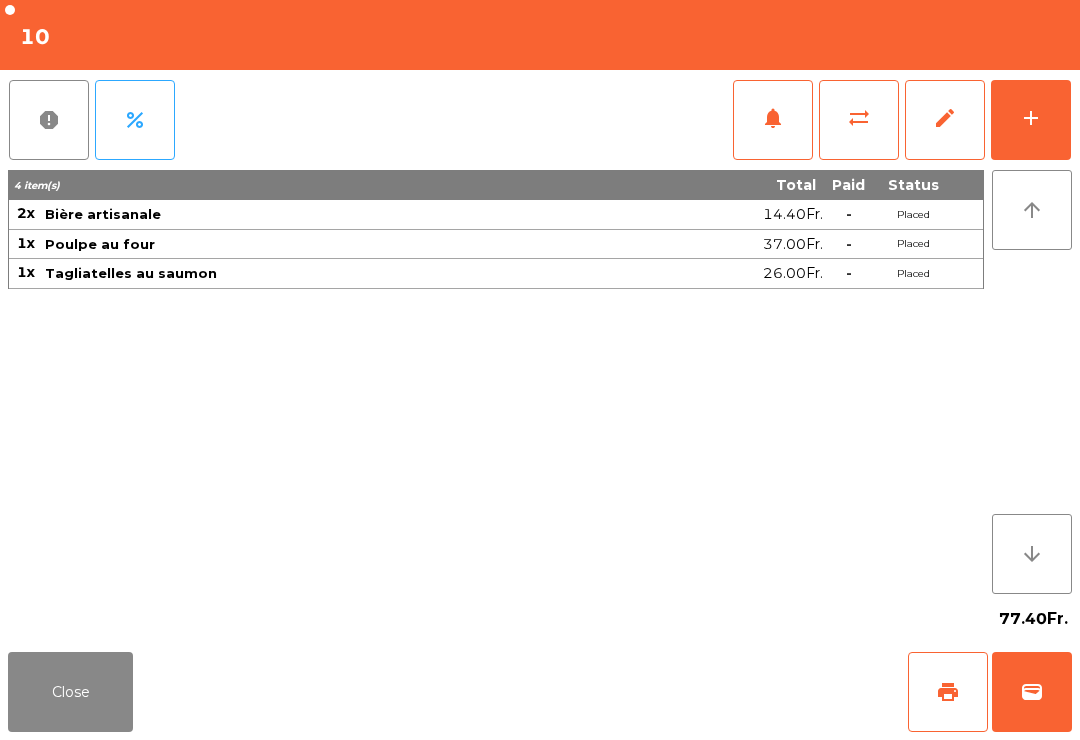 click on "add" 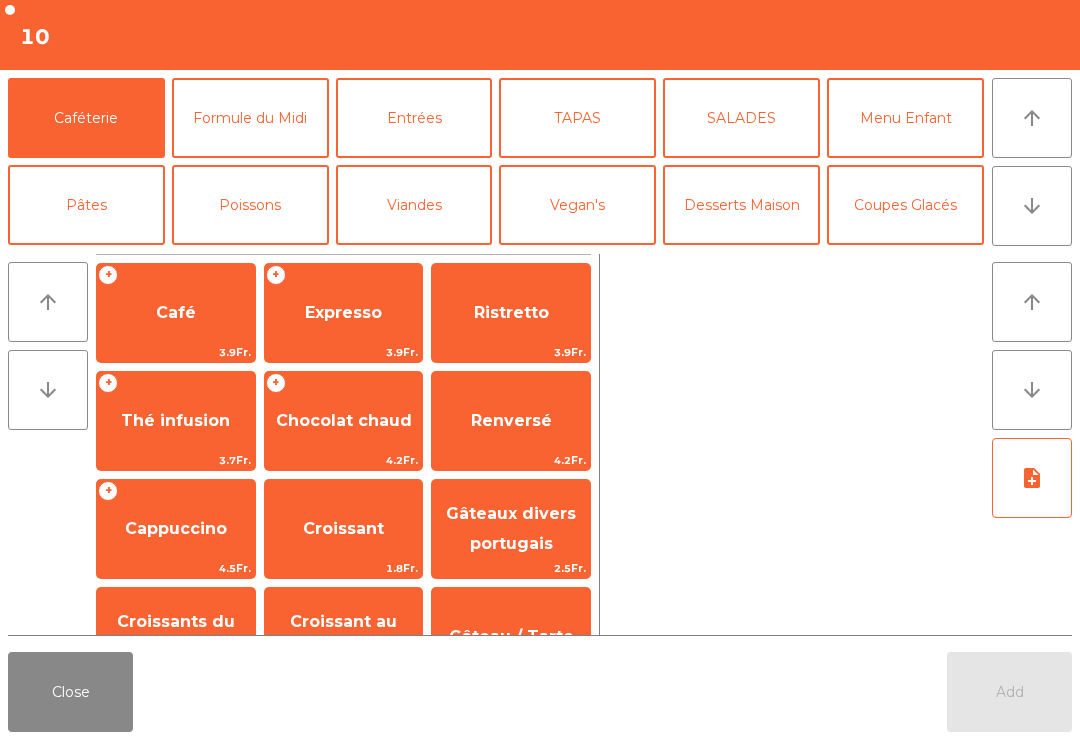 click on "Mineral" 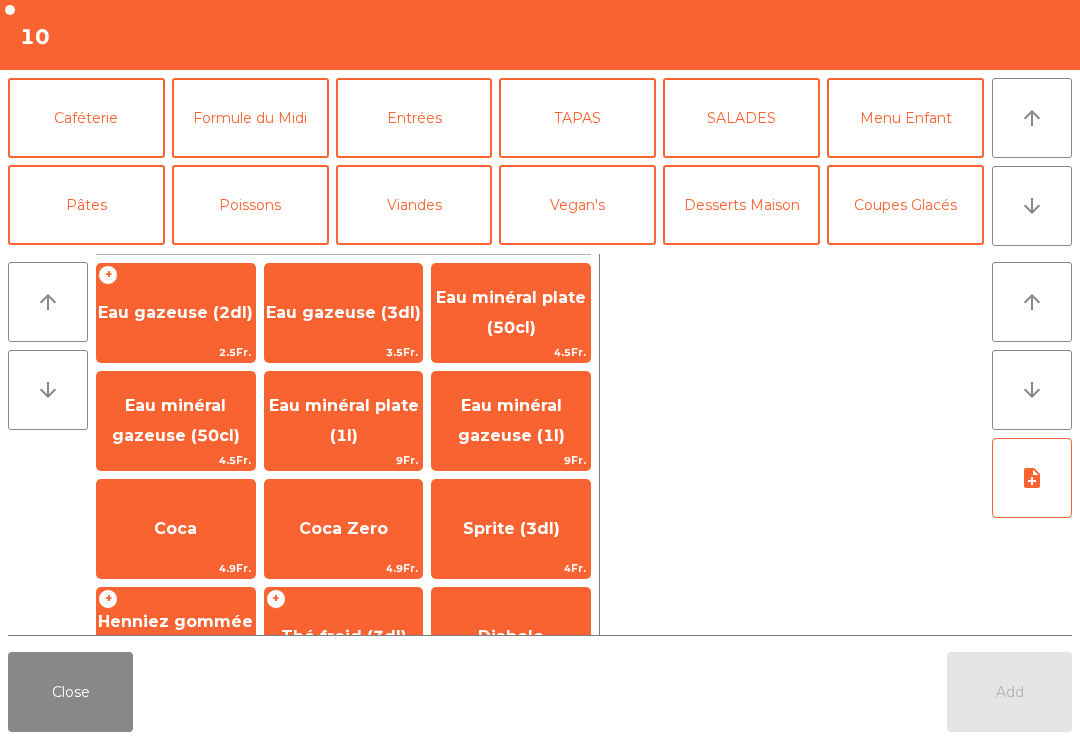 scroll, scrollTop: 113, scrollLeft: 0, axis: vertical 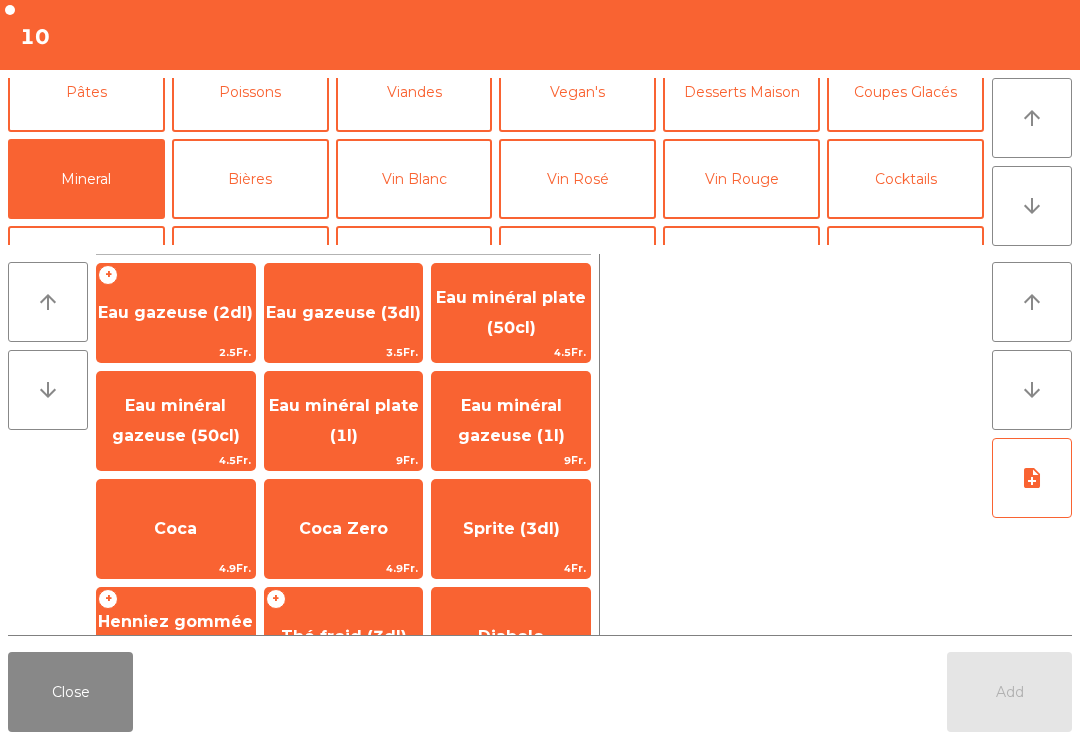 click on "Eau minéral plate (50cl)" 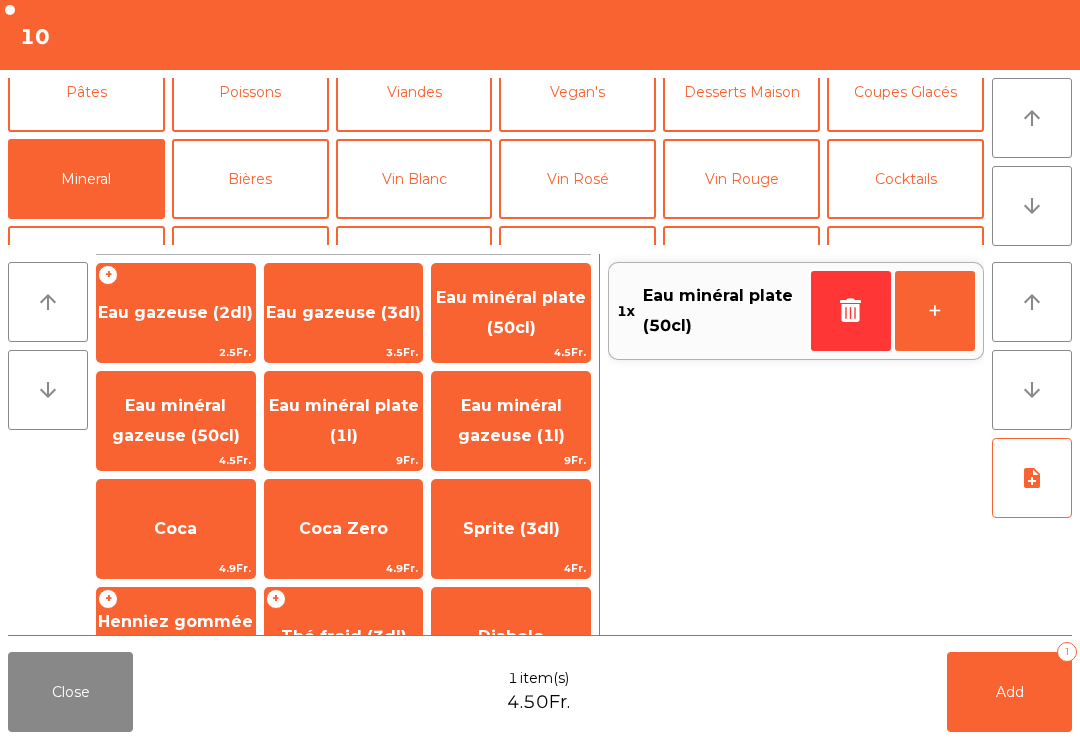 click on "Eau minéral gazeuse (50cl)" 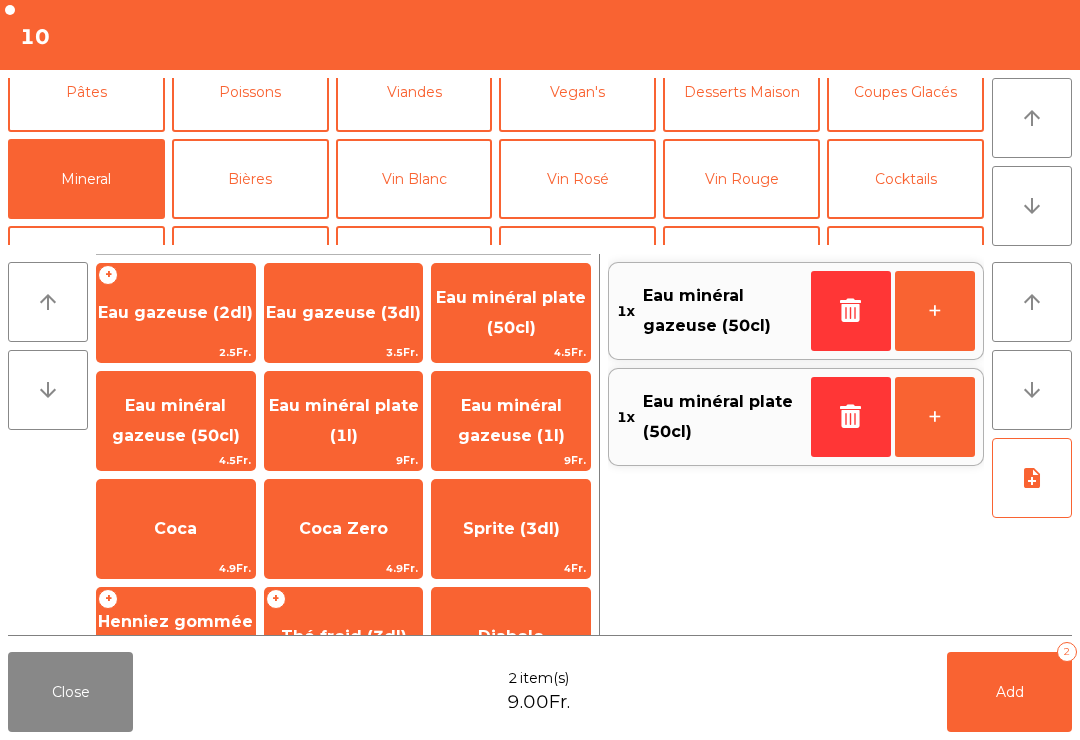 click on "Add   2" 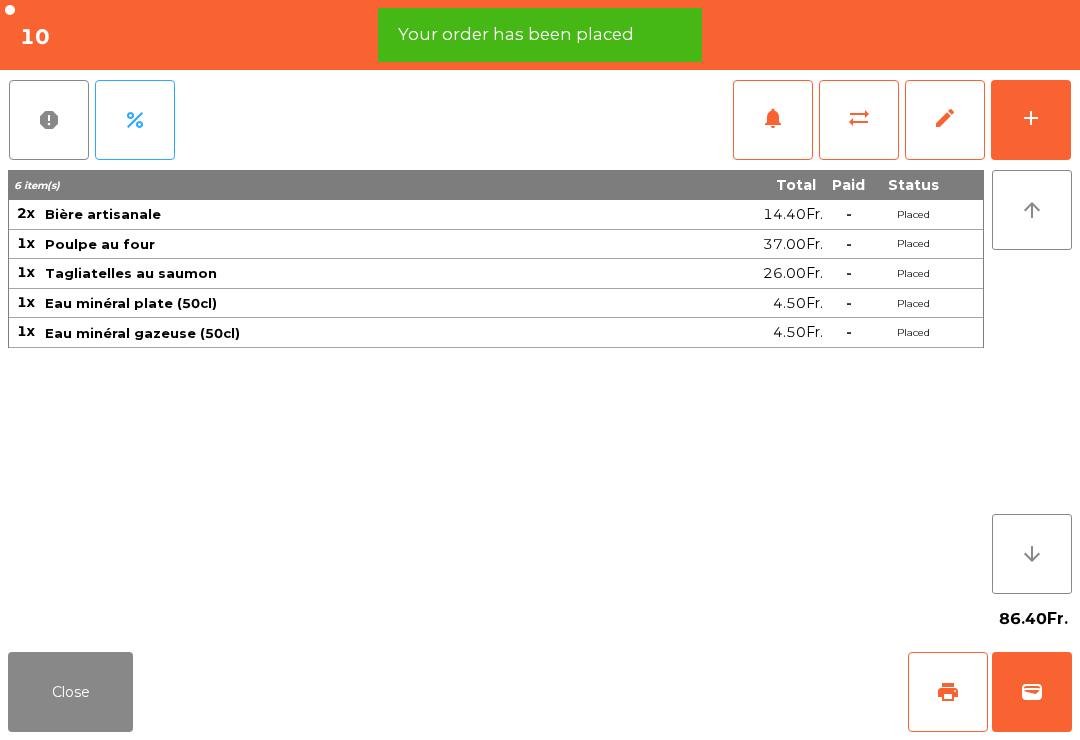 click on "print" 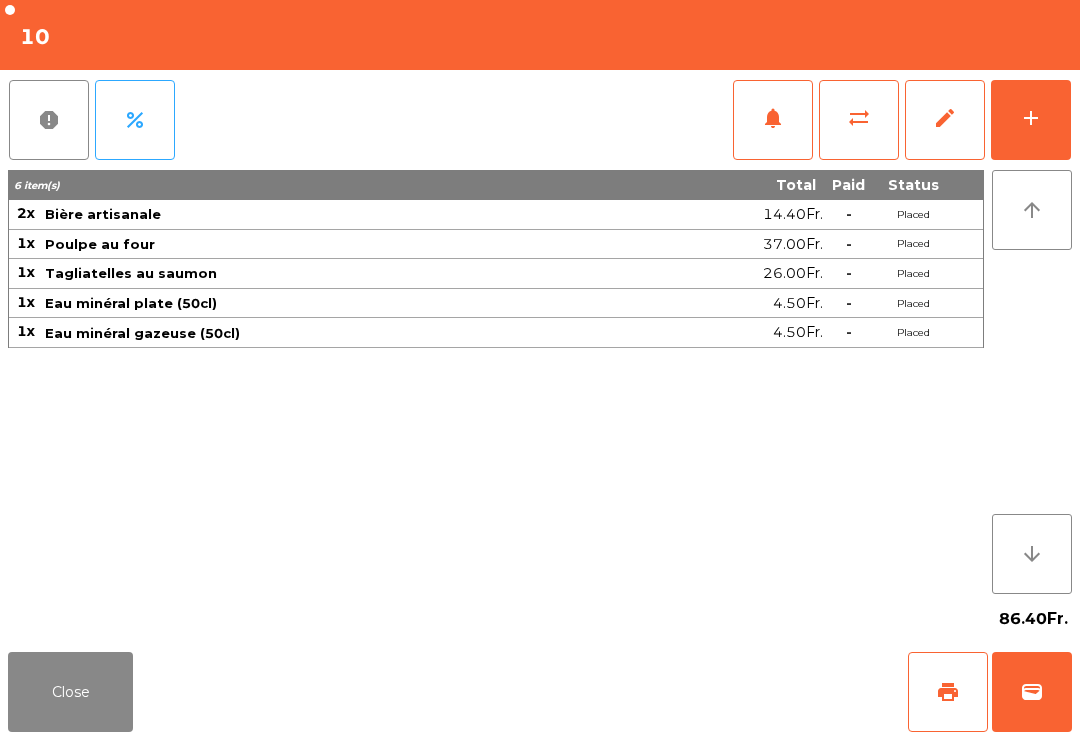 click on "Close" 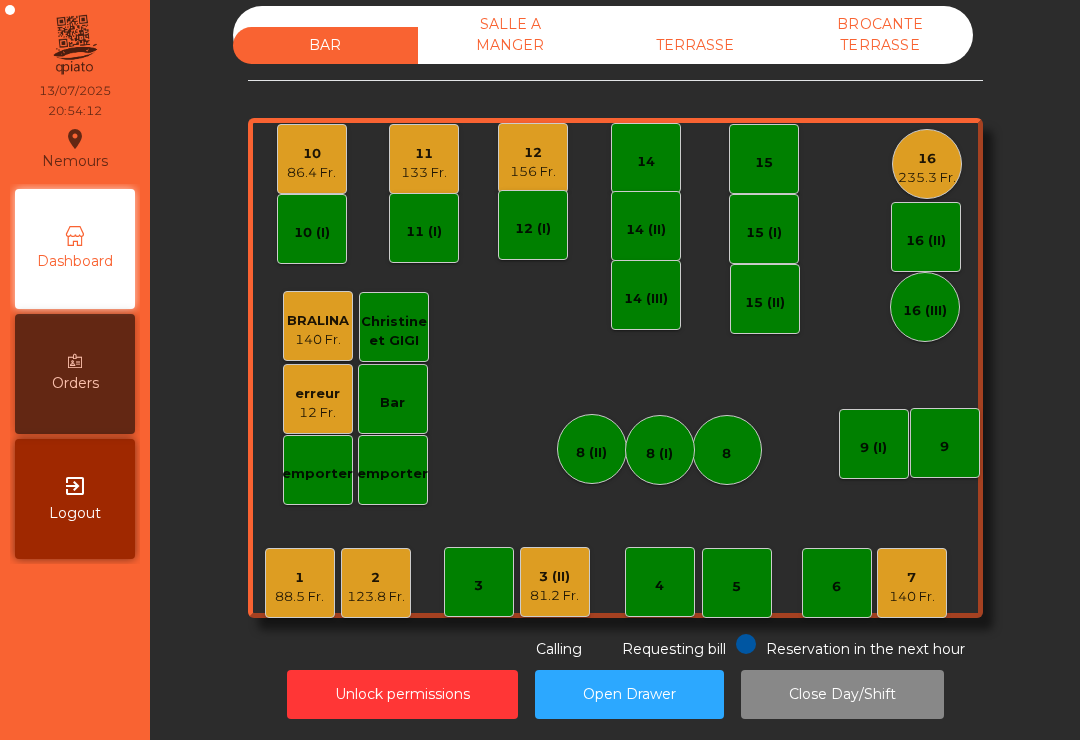 click on "[NUMBER]   [PRICE] Fr." 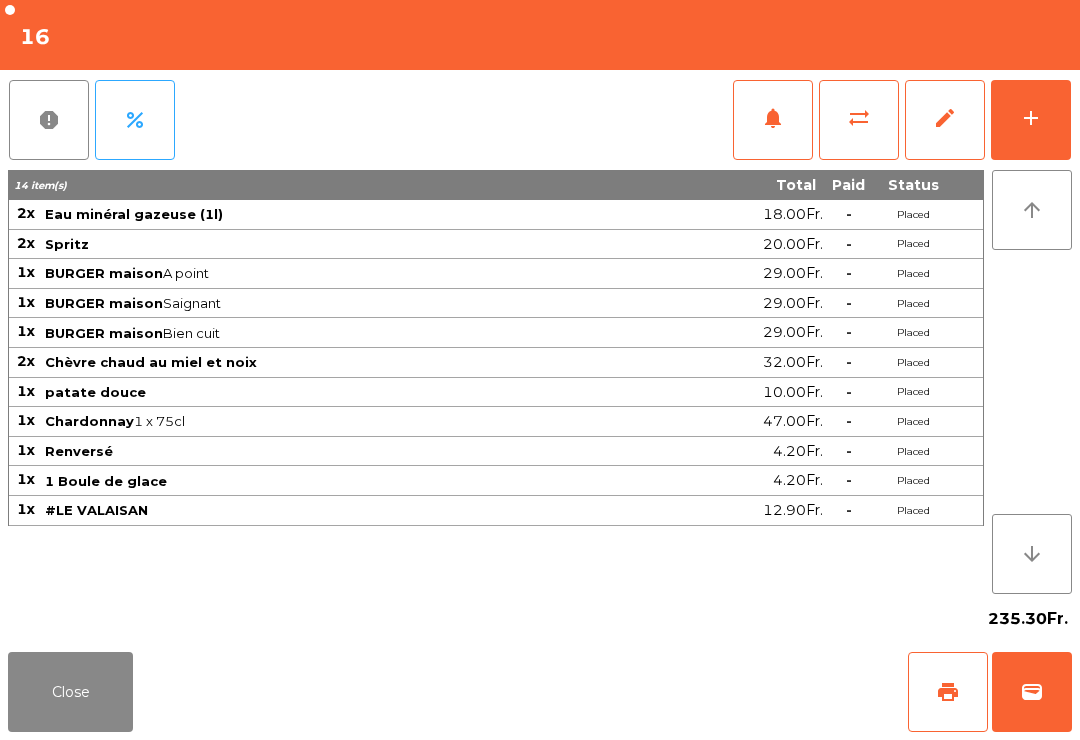 click on "print" 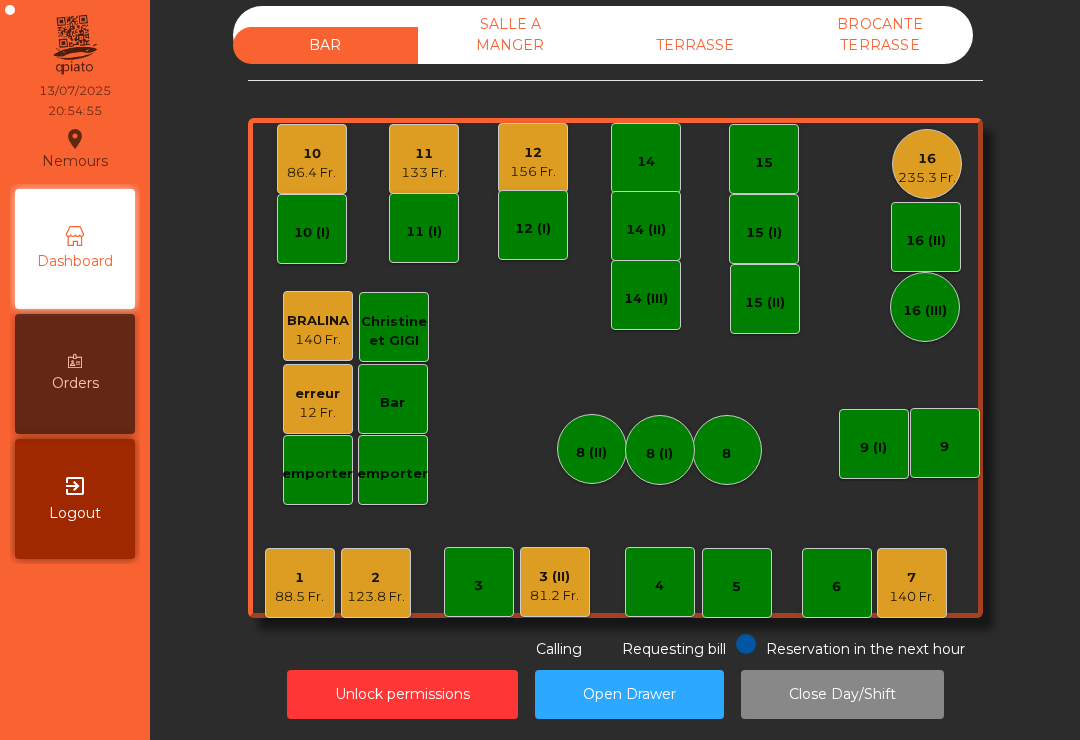 click on "7" 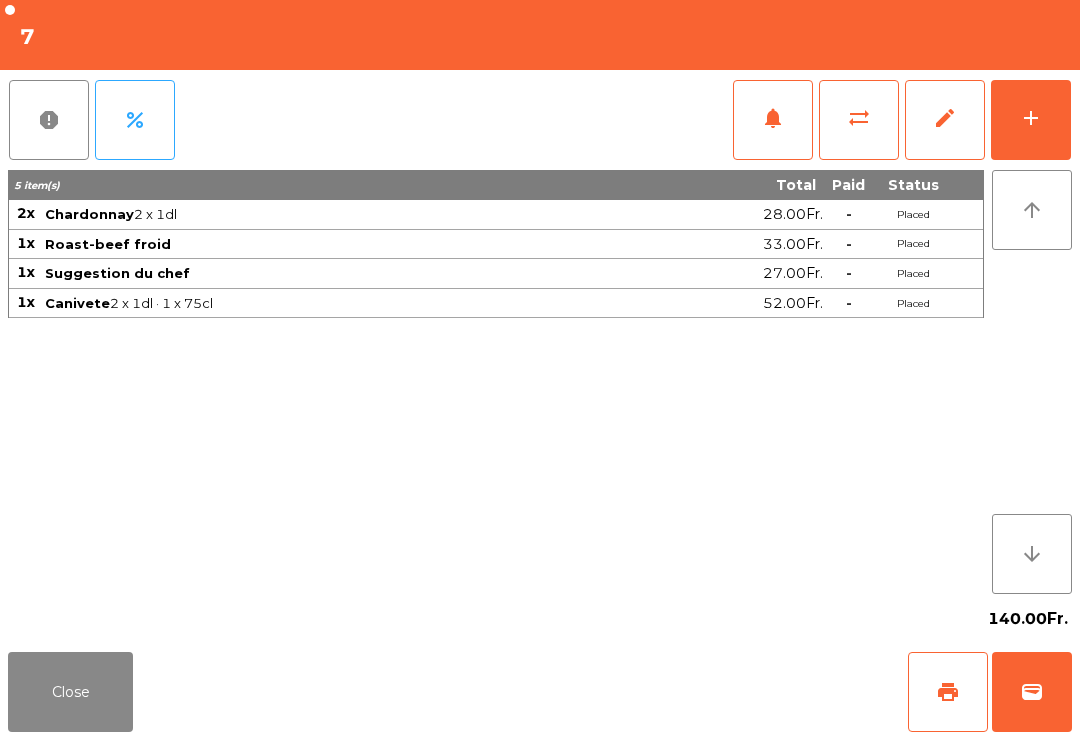 click on "print" 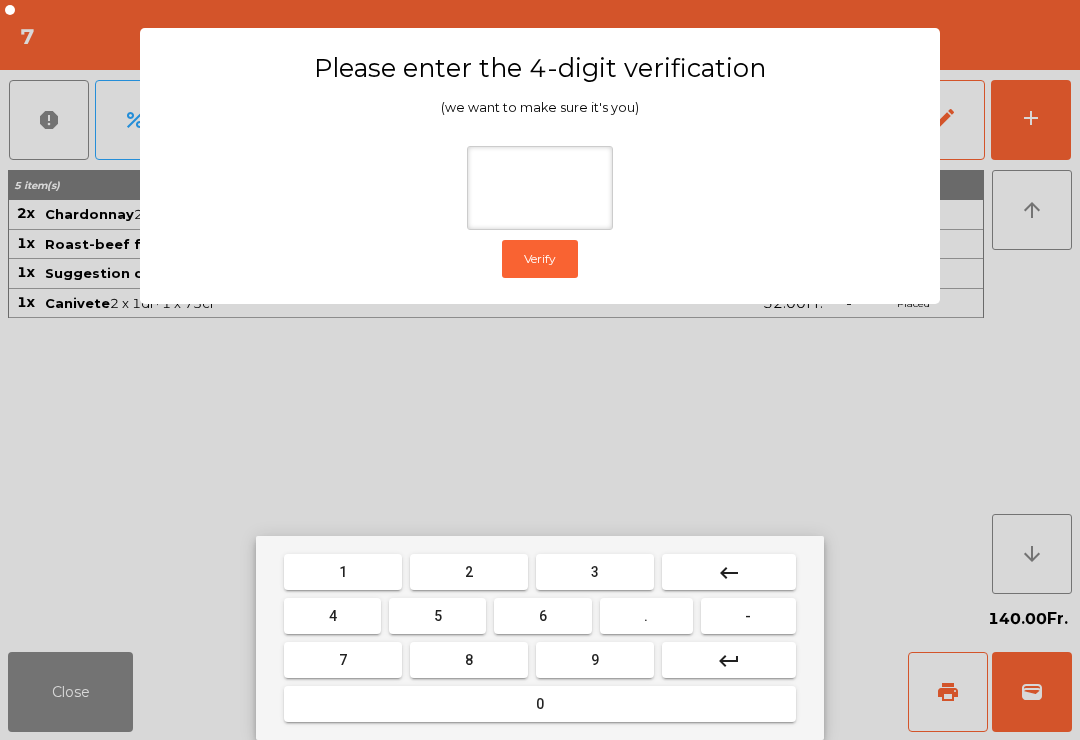 type on "*" 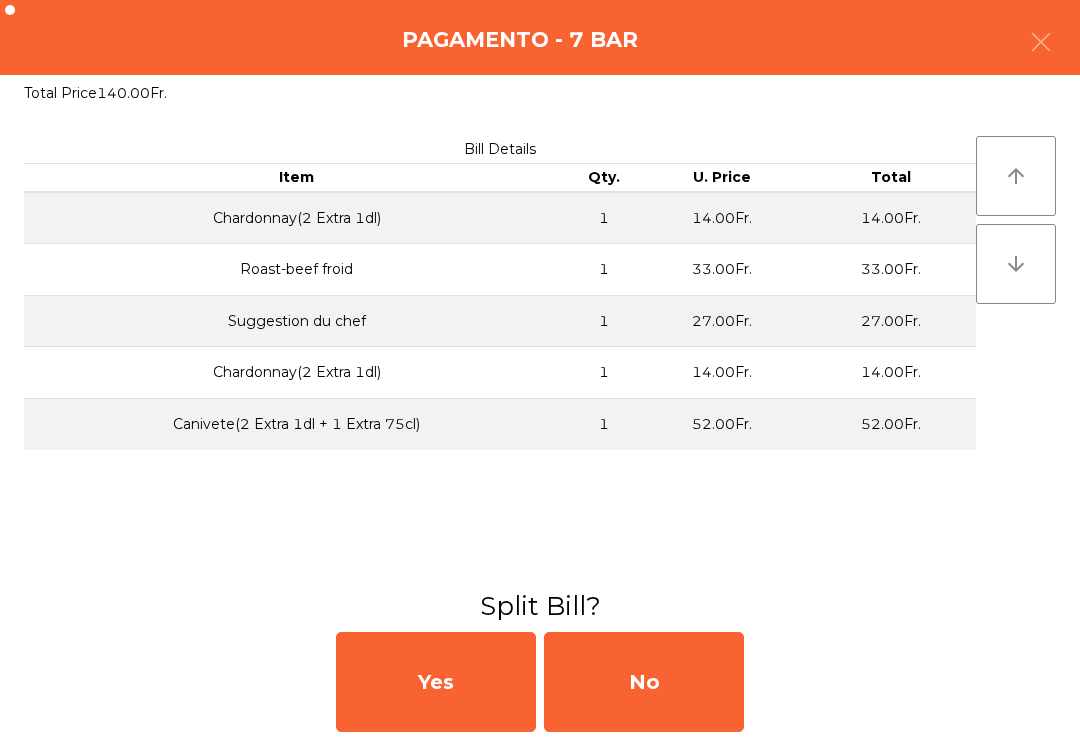 click on "No" 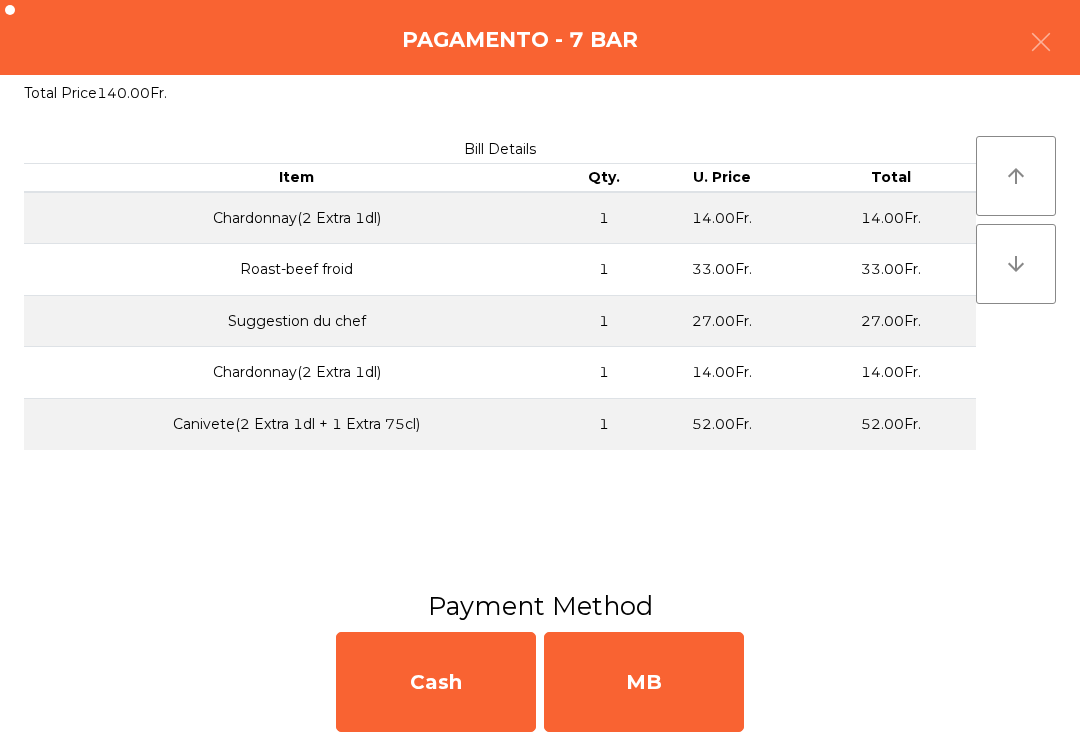 click on "MB" 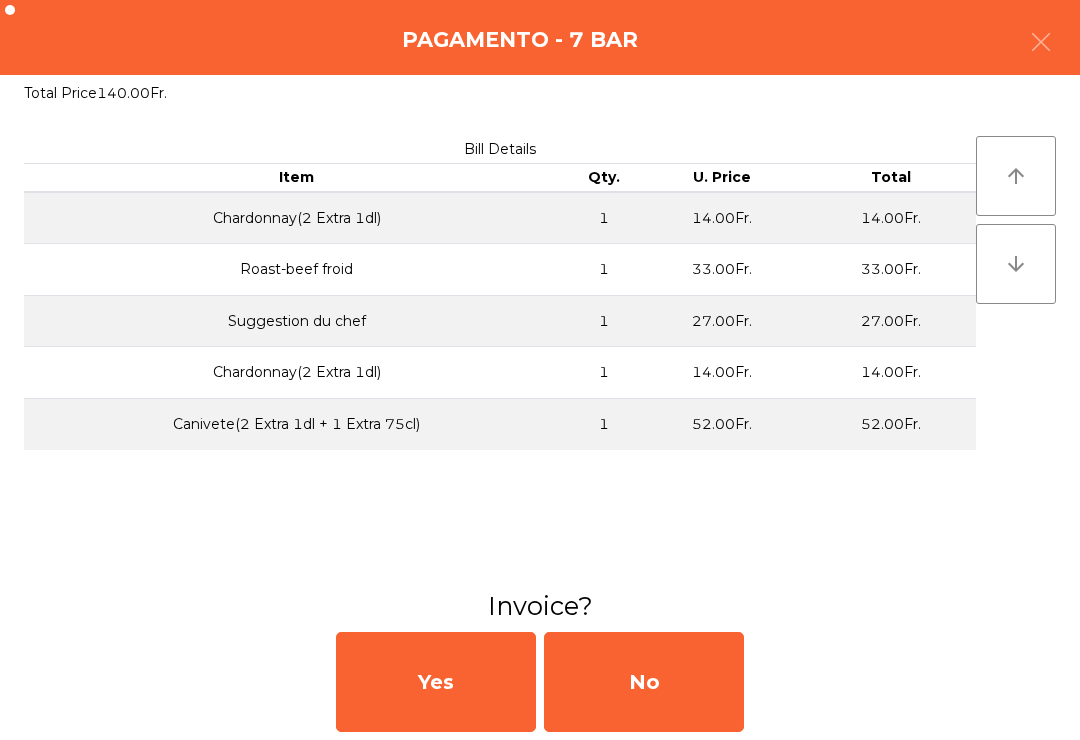 click on "No" 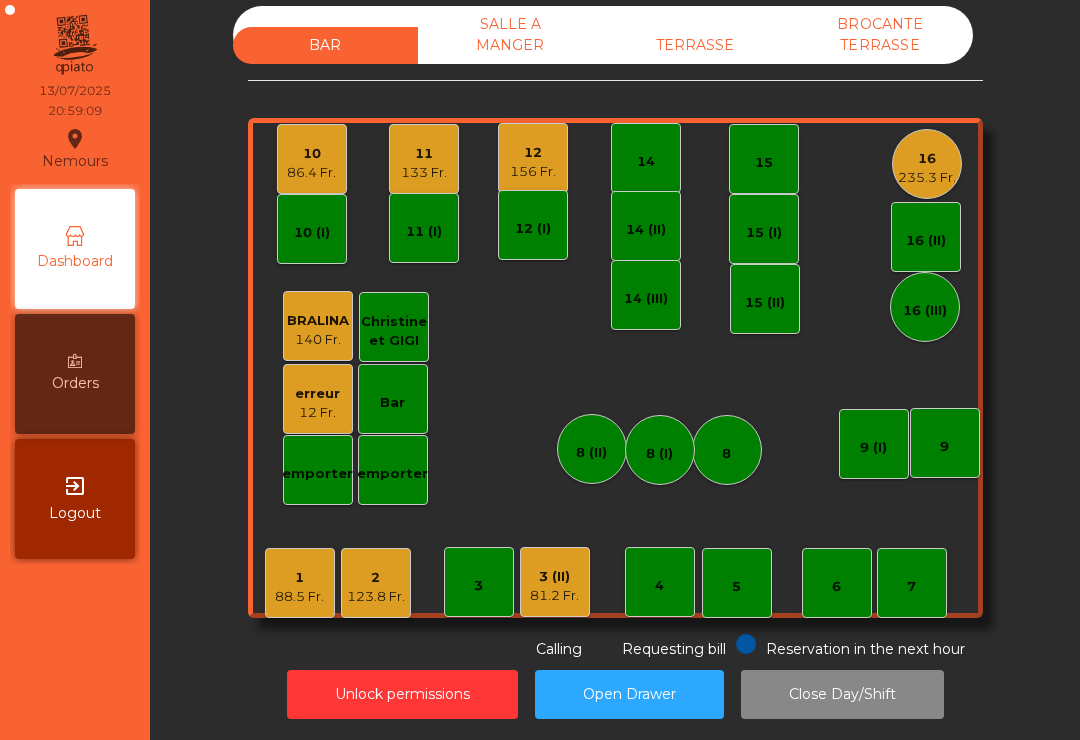 click on "133 Fr." 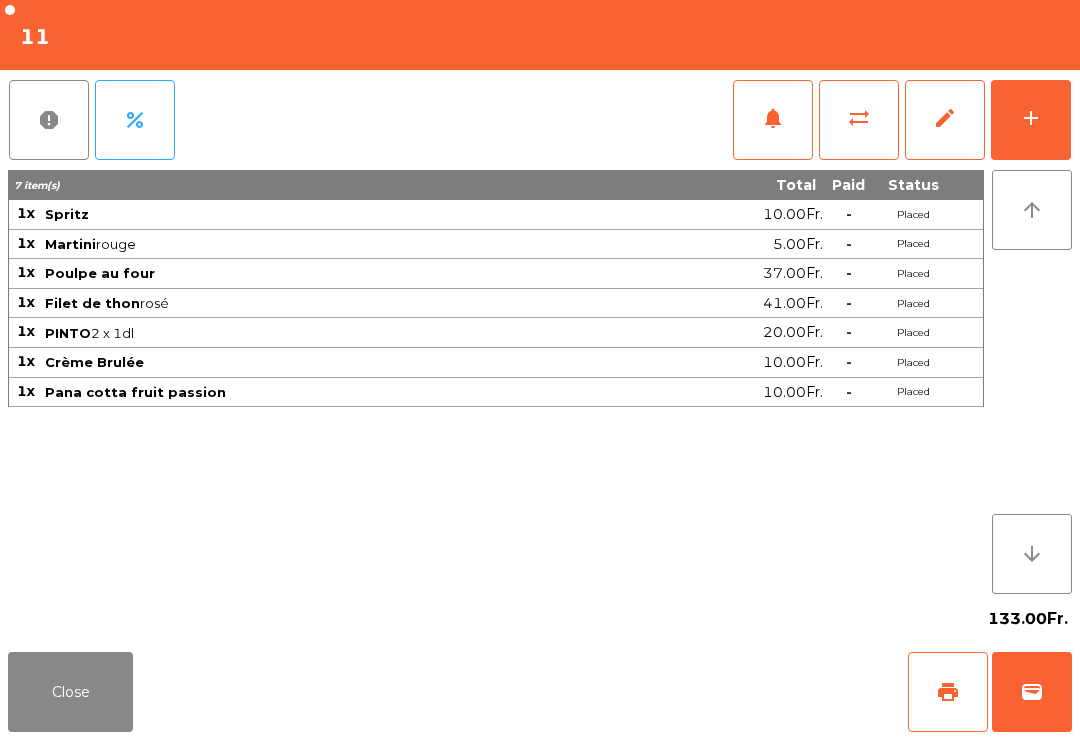 click on "print" 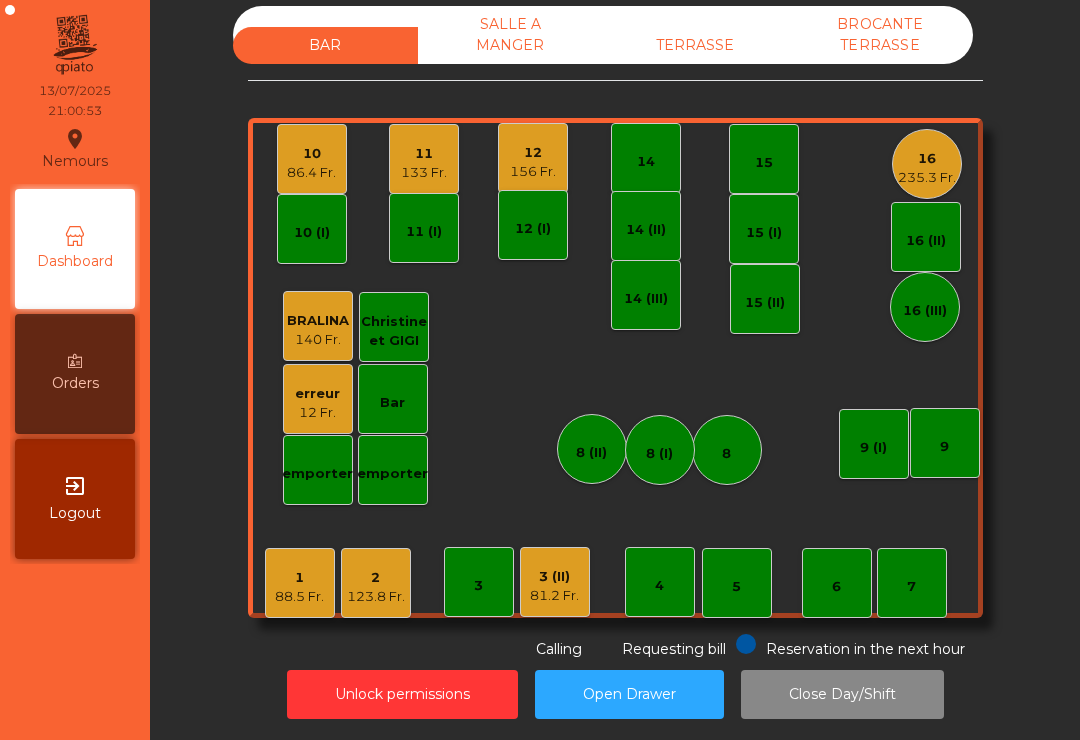 click on "16" 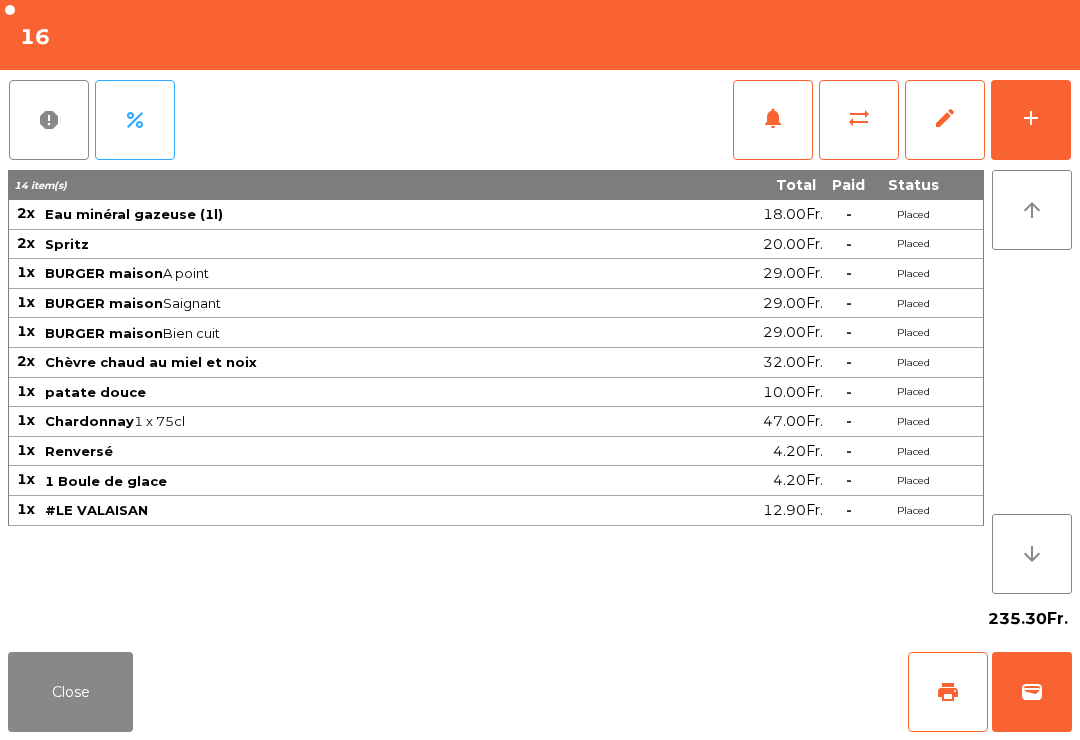 click on "wallet" 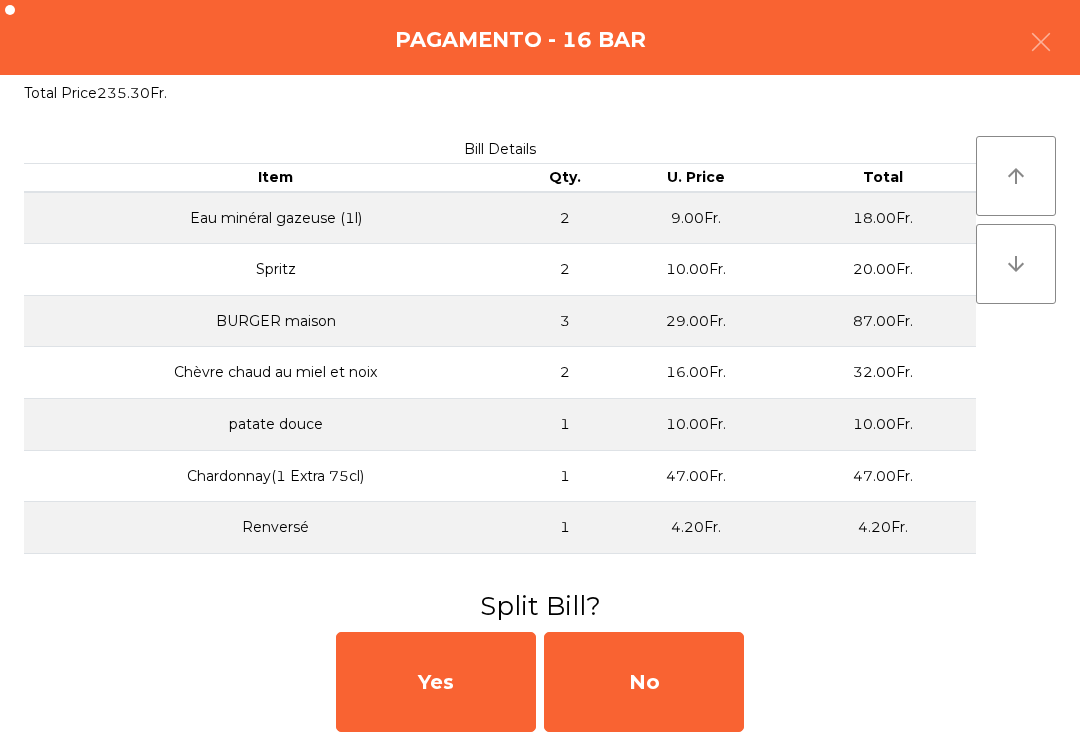 click on "No" 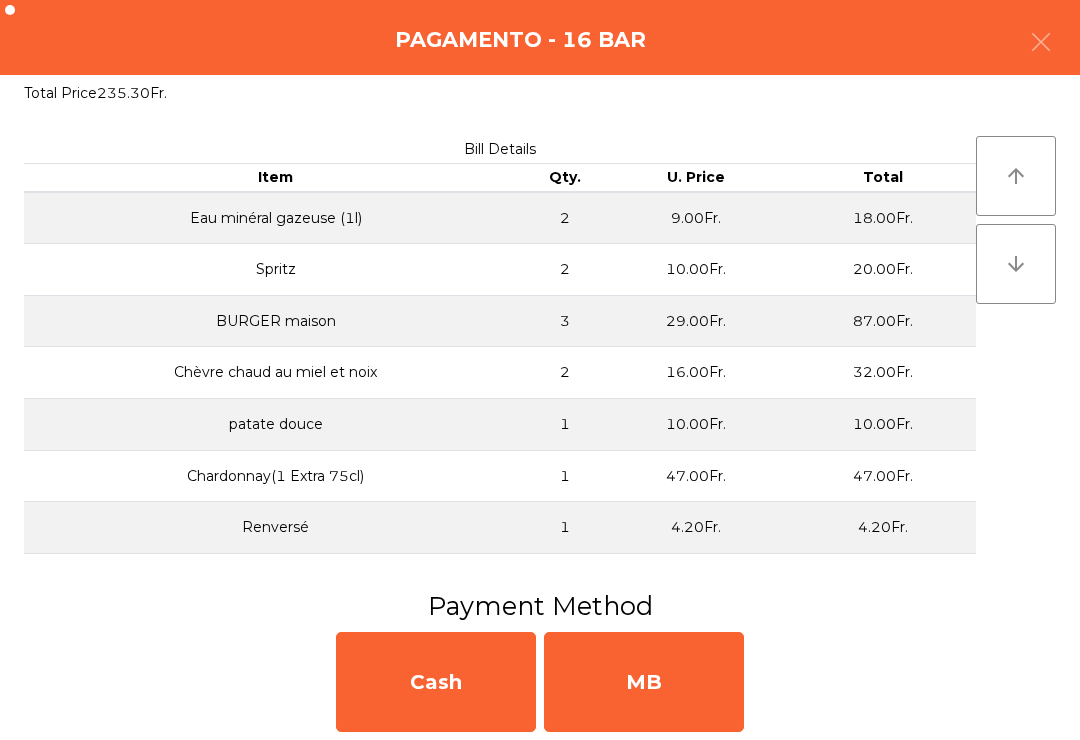 click on "MB" 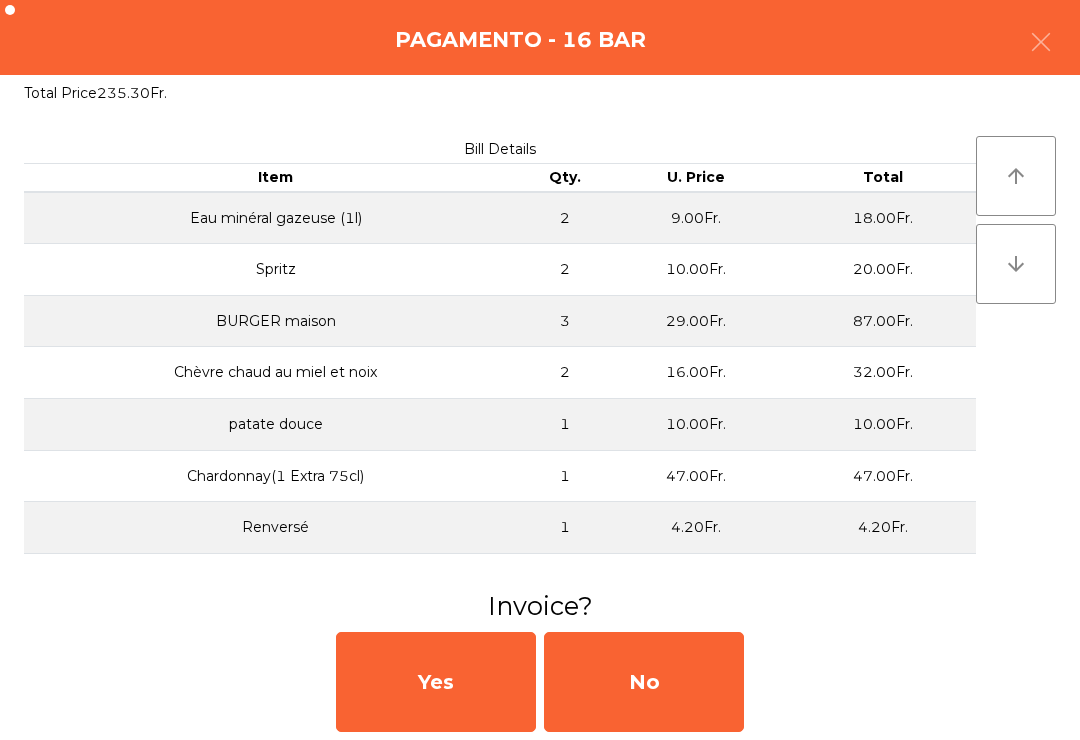 click on "No" 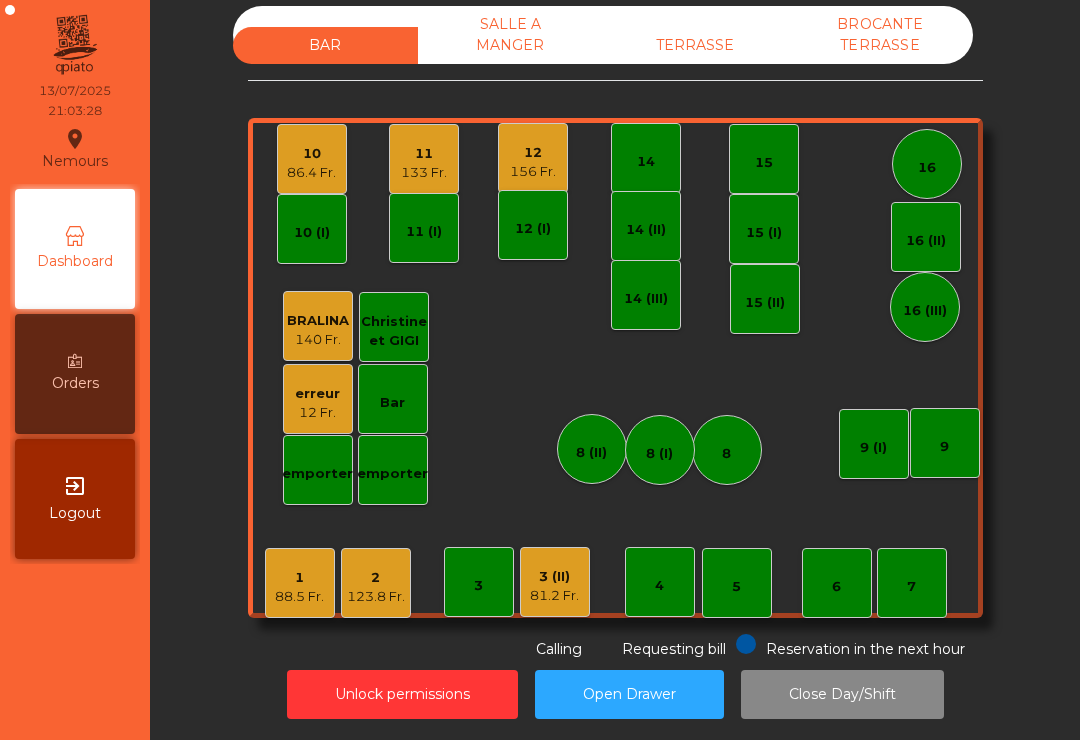 click on "3 (II)" 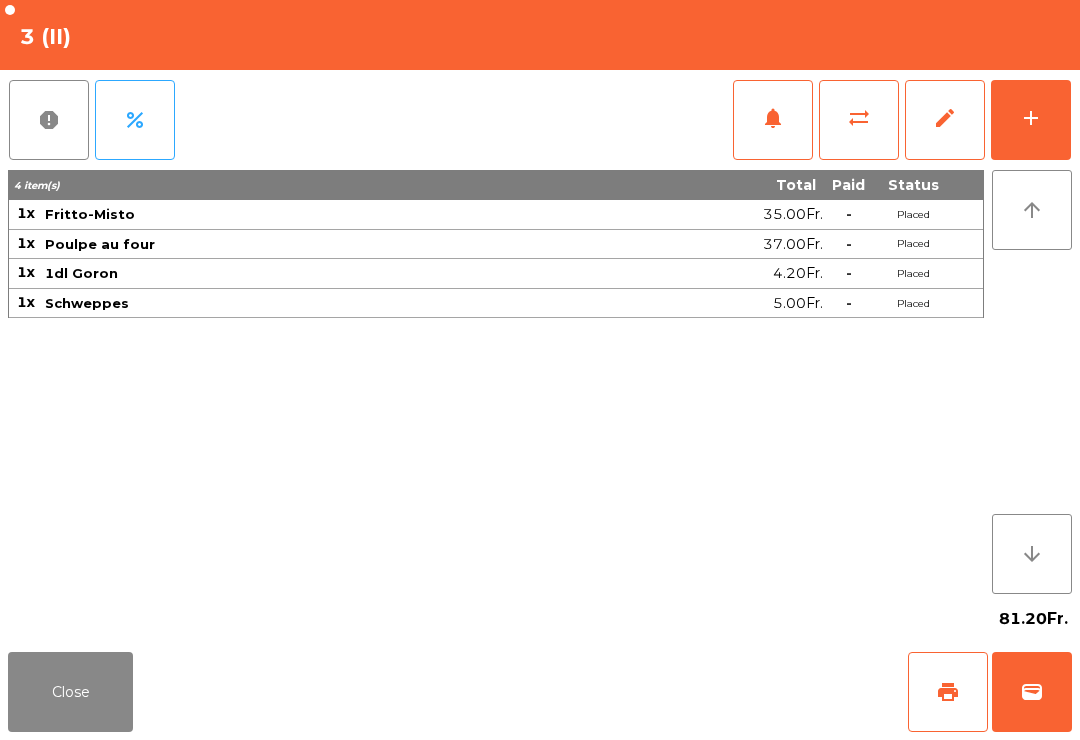 click on "wallet" 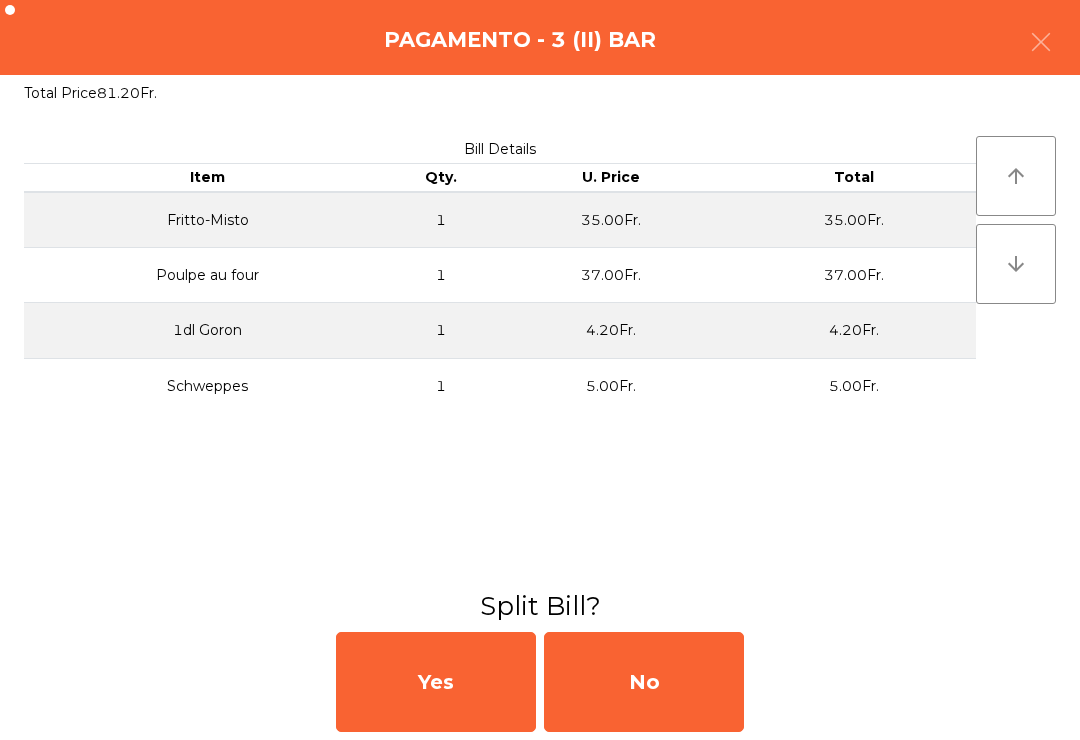 click on "No" 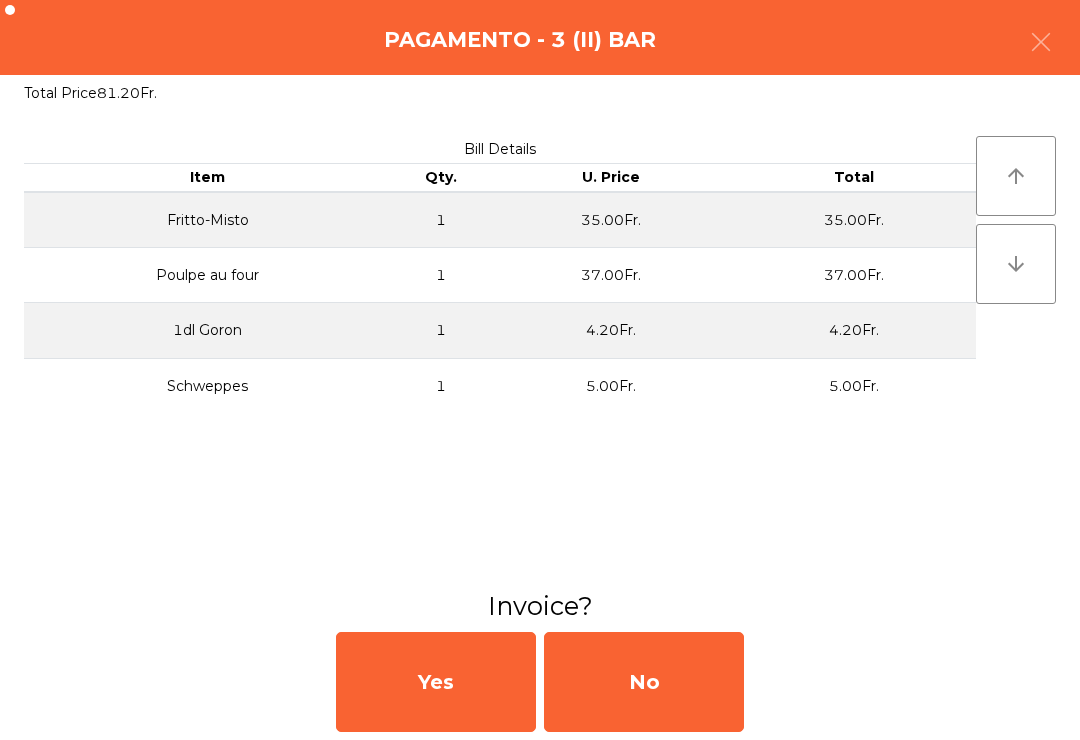 click on "No" 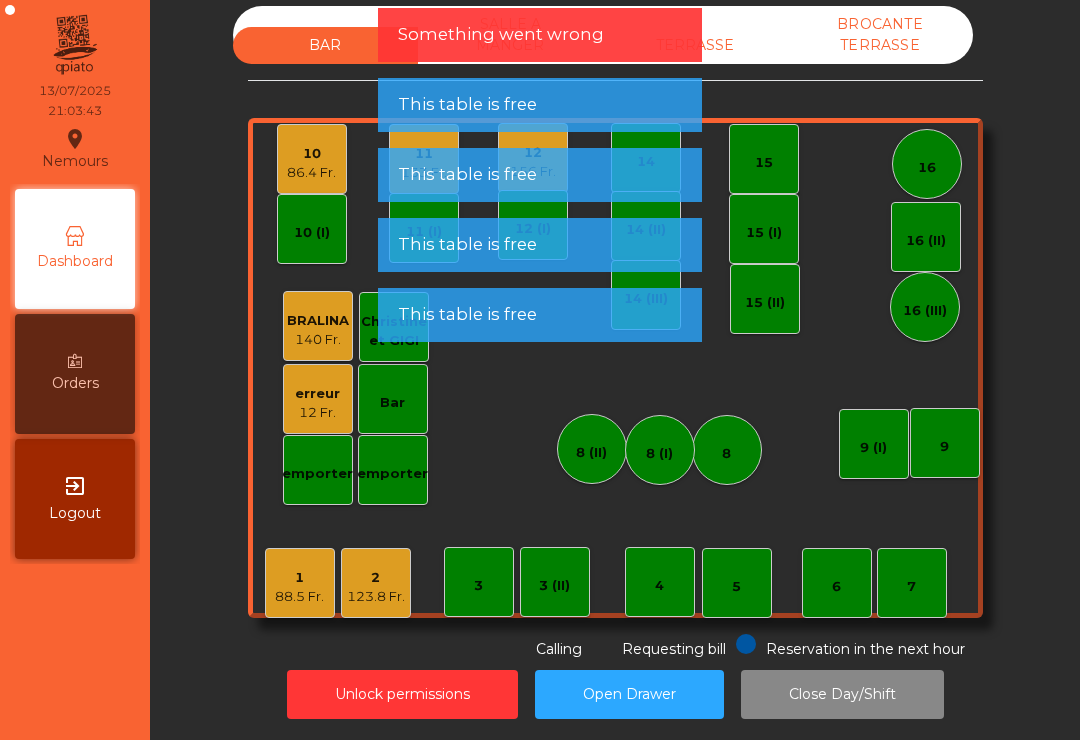 scroll, scrollTop: 0, scrollLeft: 0, axis: both 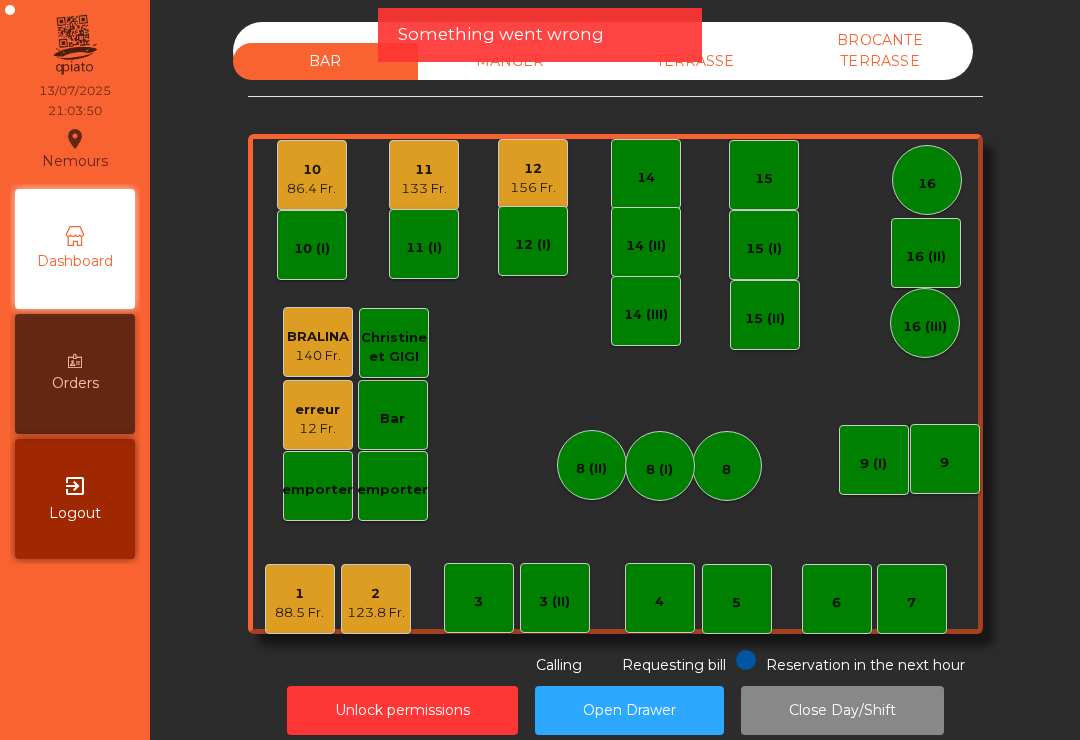 click on "12" 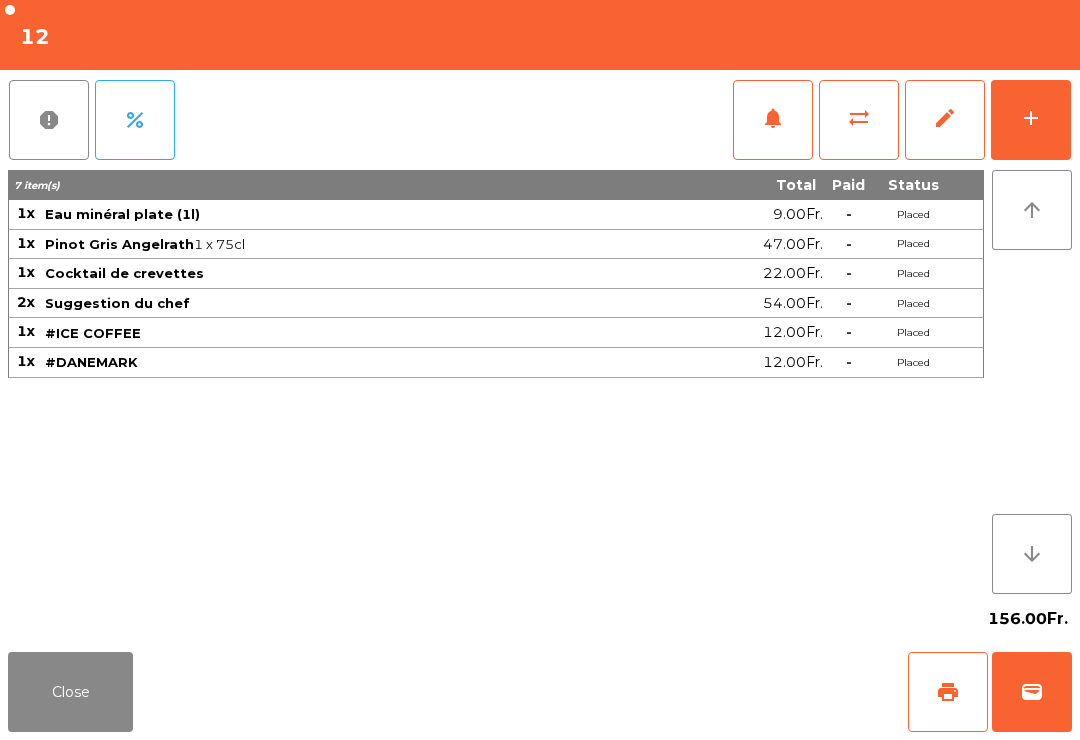 click on "print" 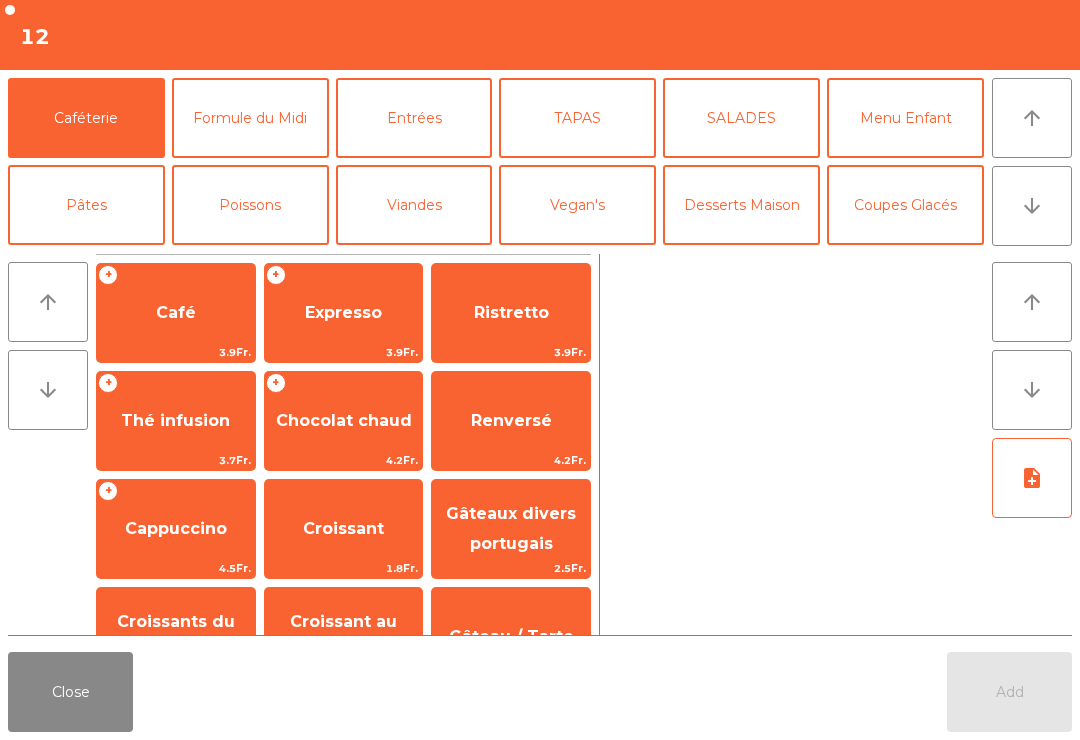 click on "Café" 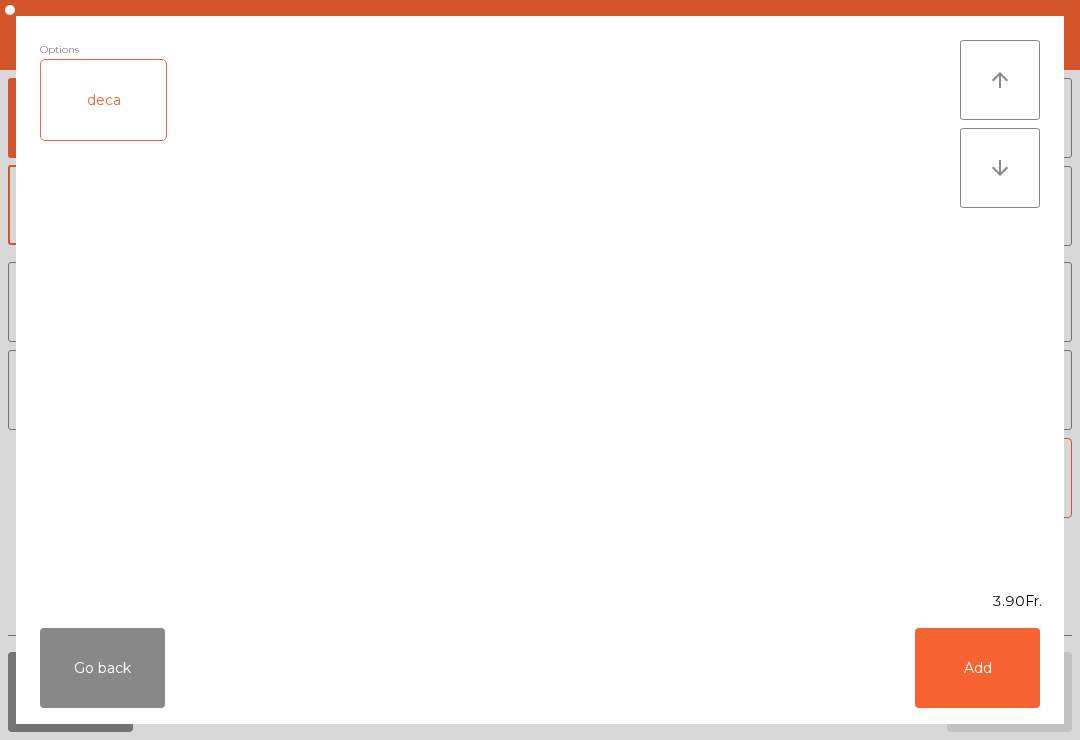 click on "Add" 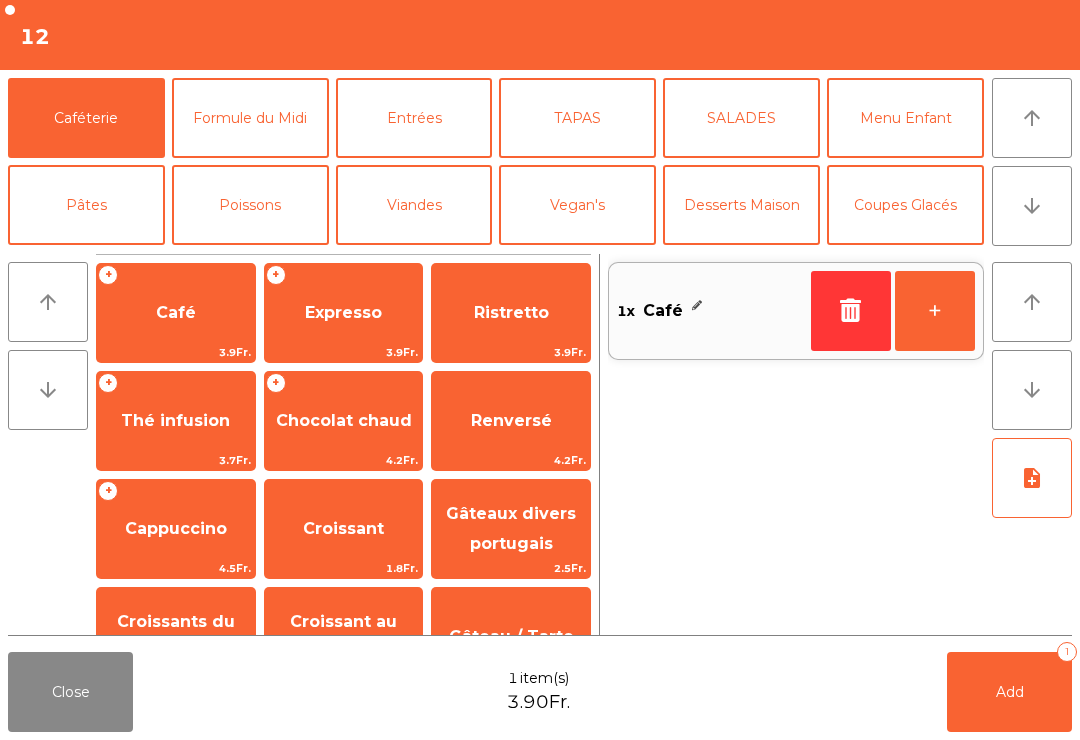 click on "Add   1" 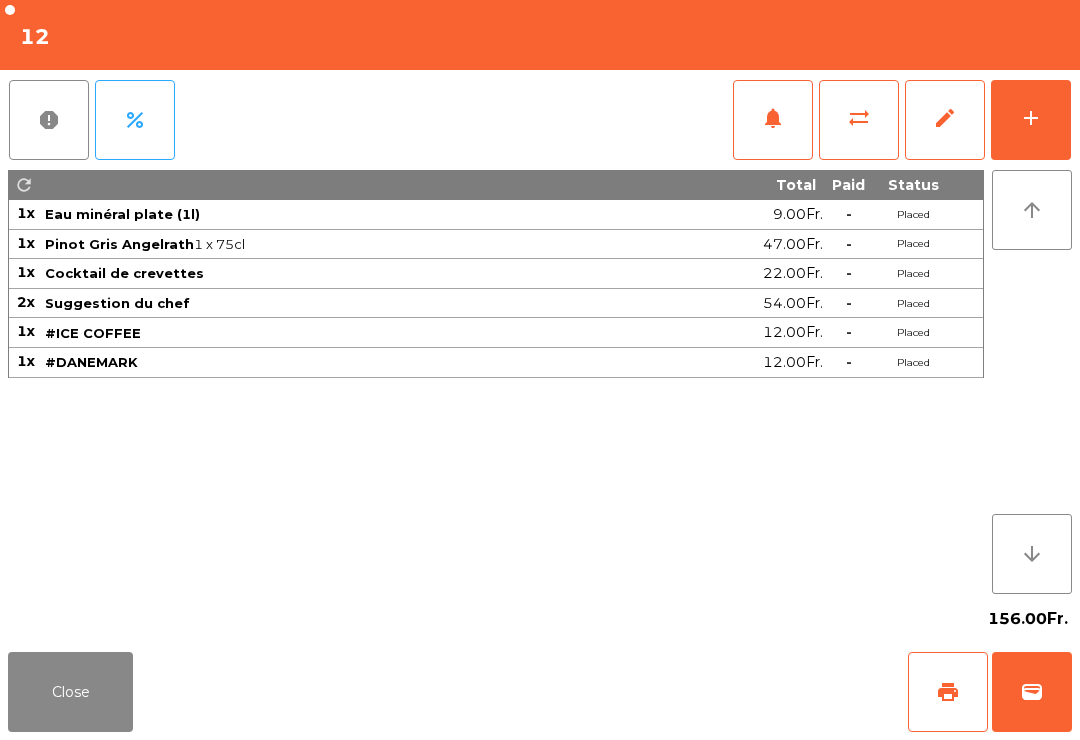click on "print" 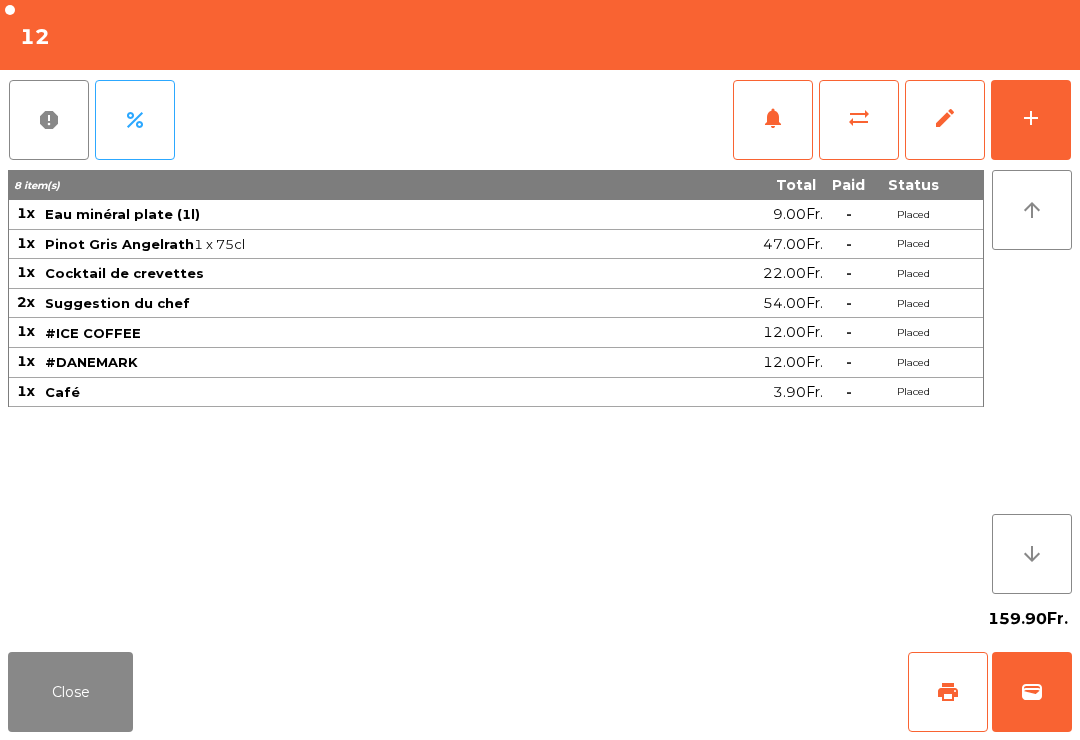 click on "wallet" 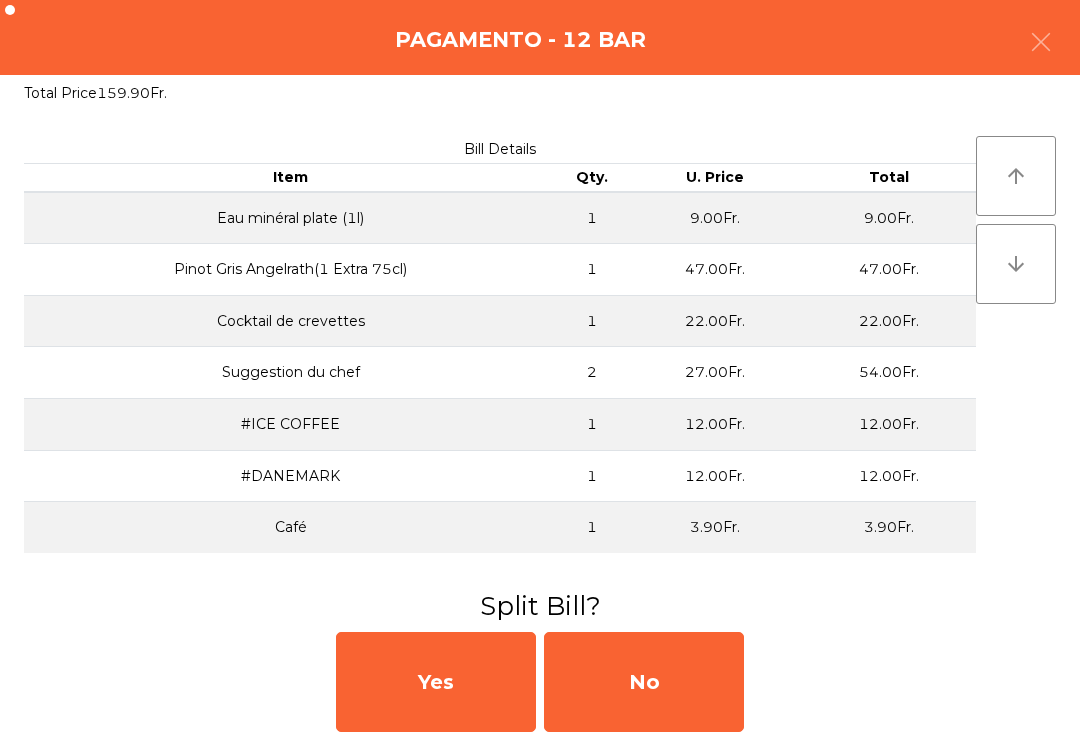 click on "No" 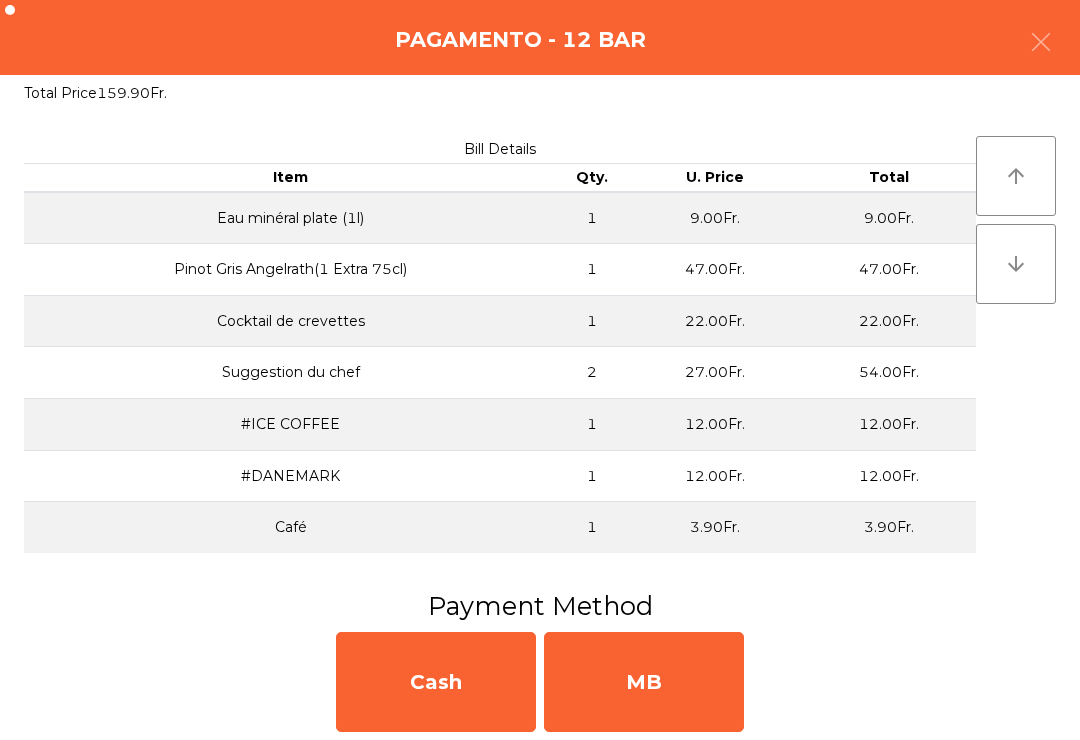 click on "MB" 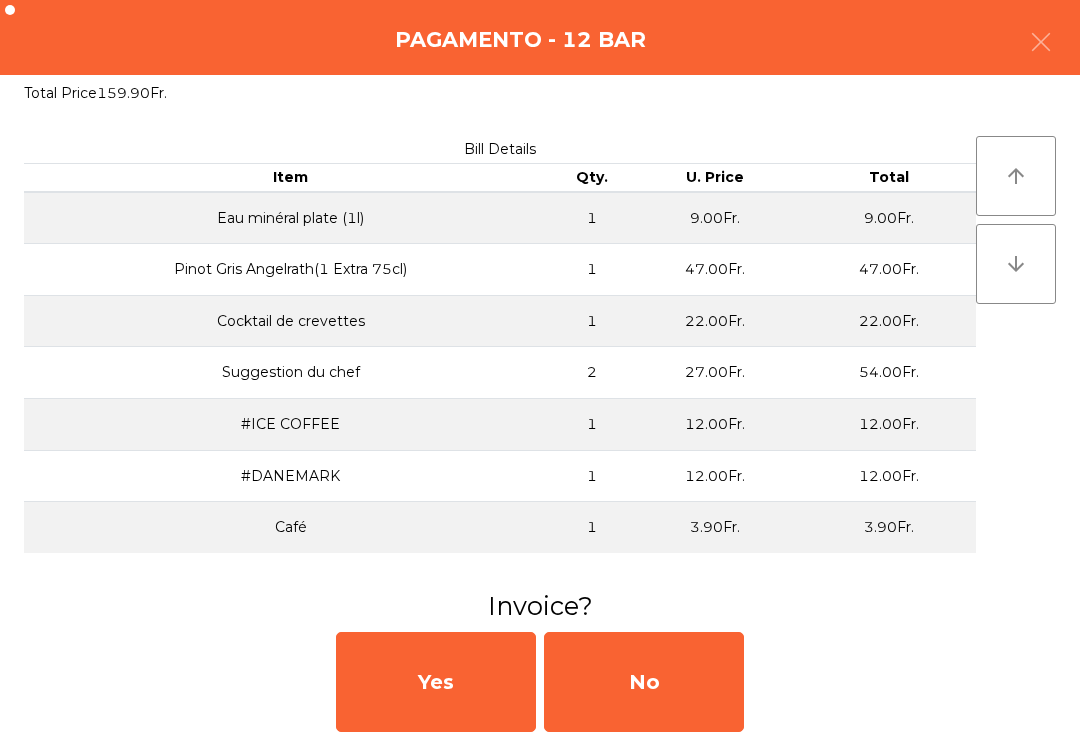 click on "No" 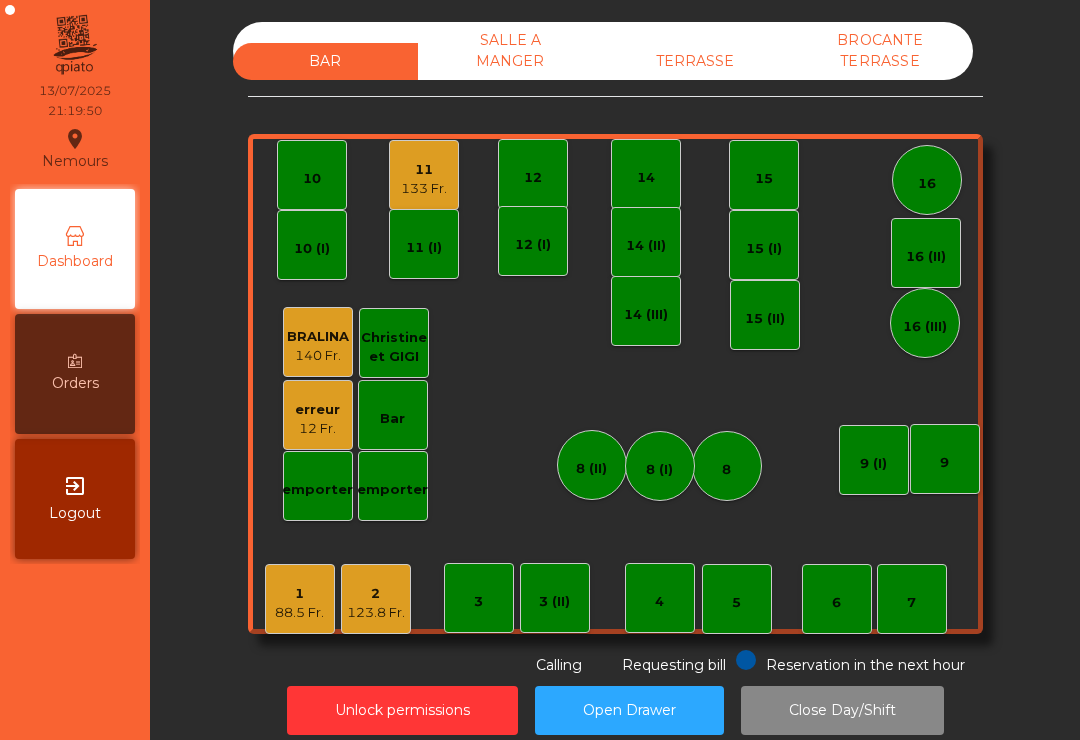 click on "133 Fr." 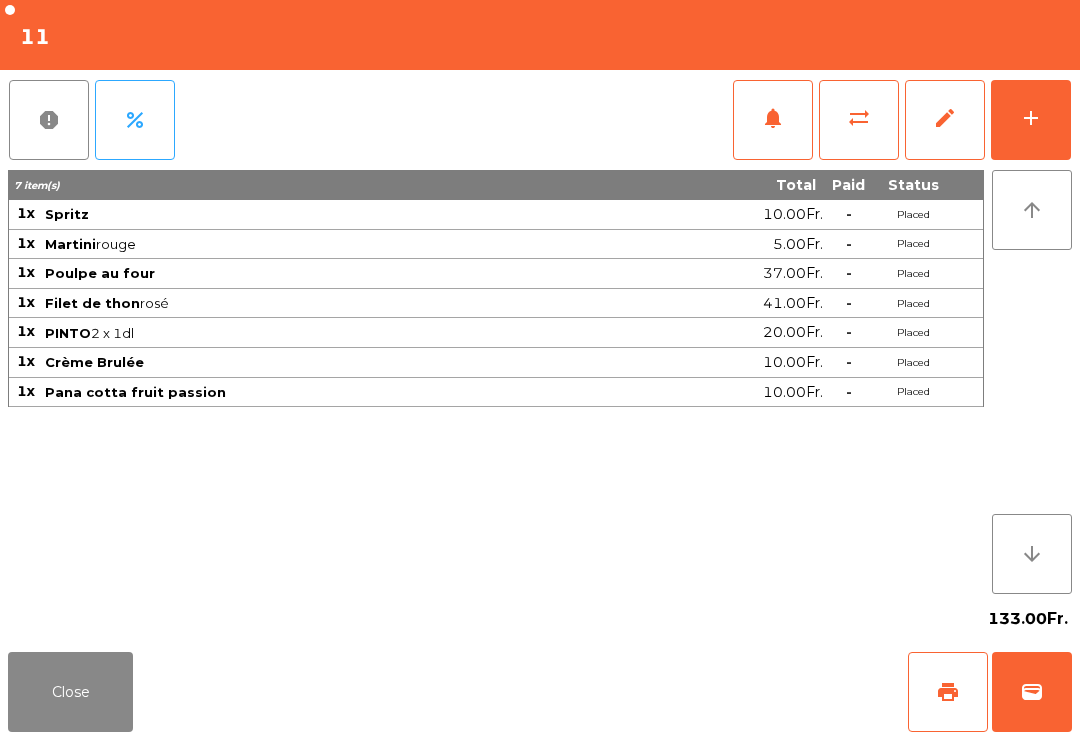 click on "wallet" 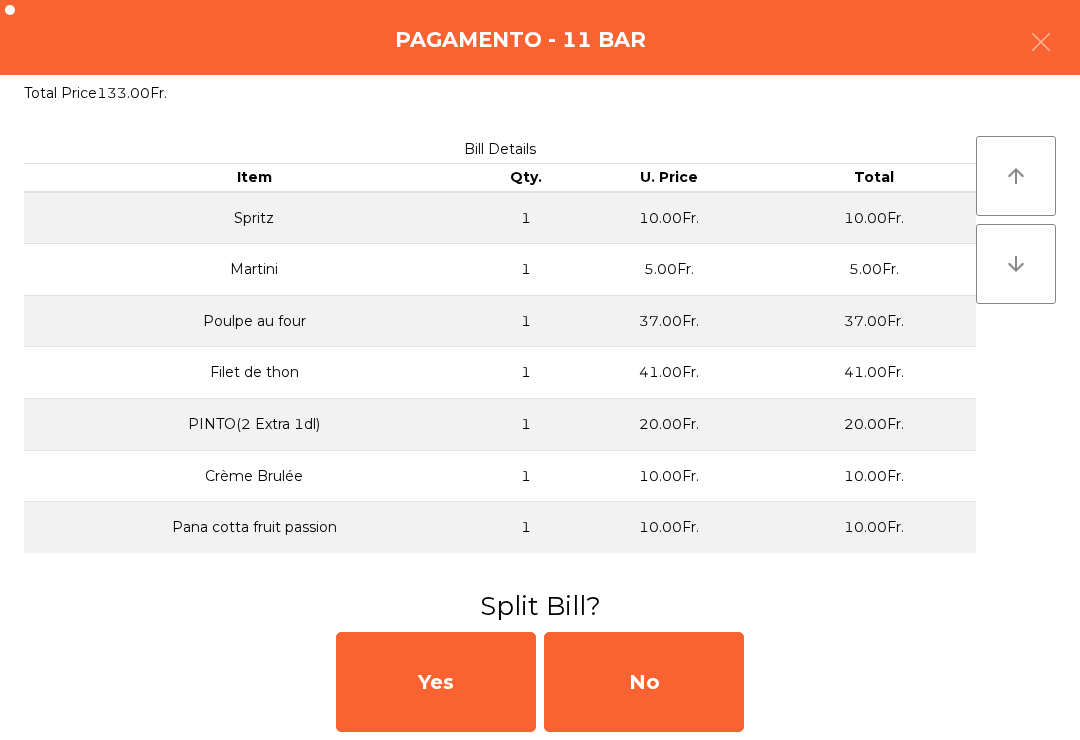 click on "No" 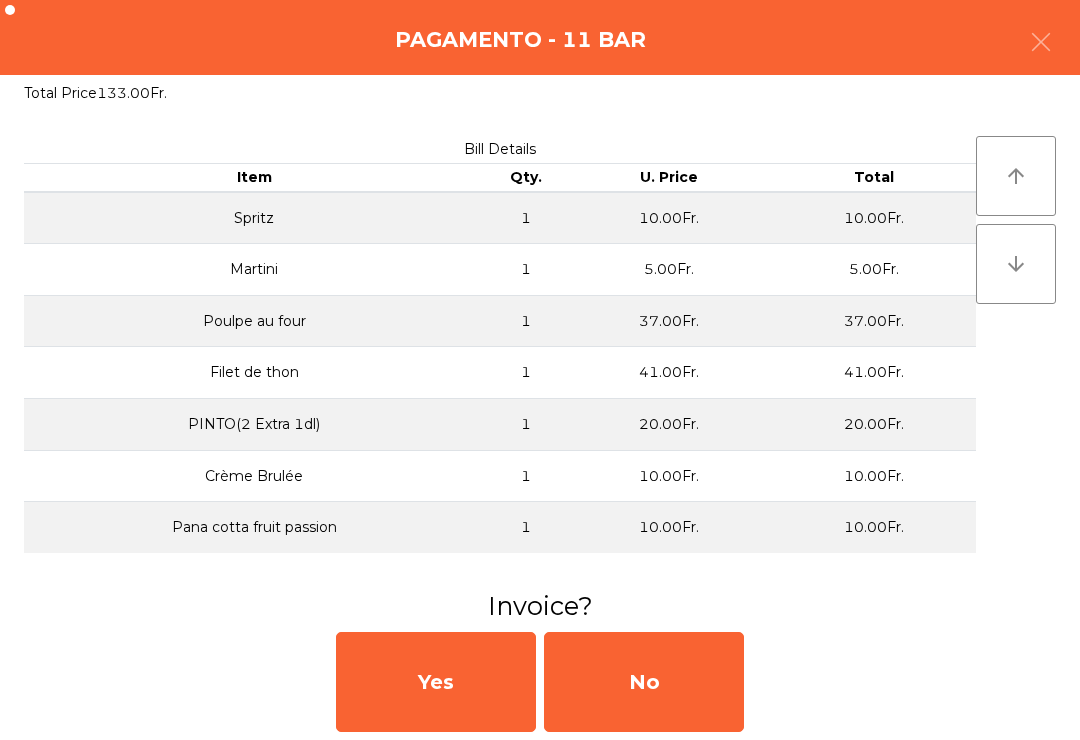 click on "No" 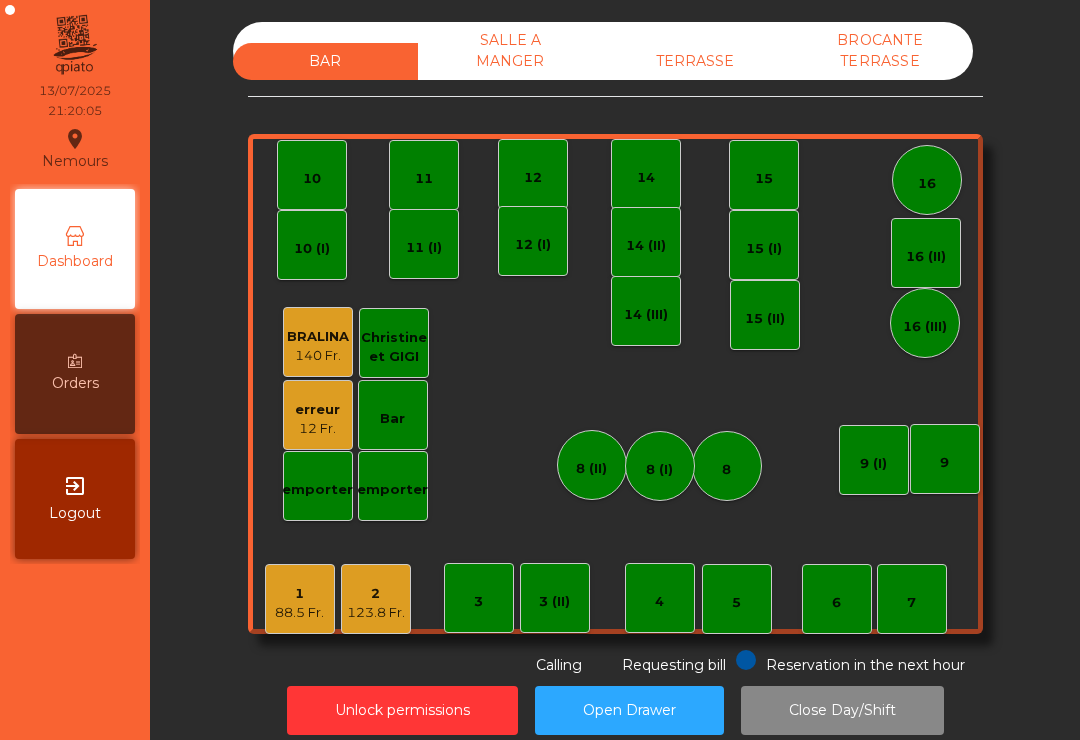 click on "TERRASSE" 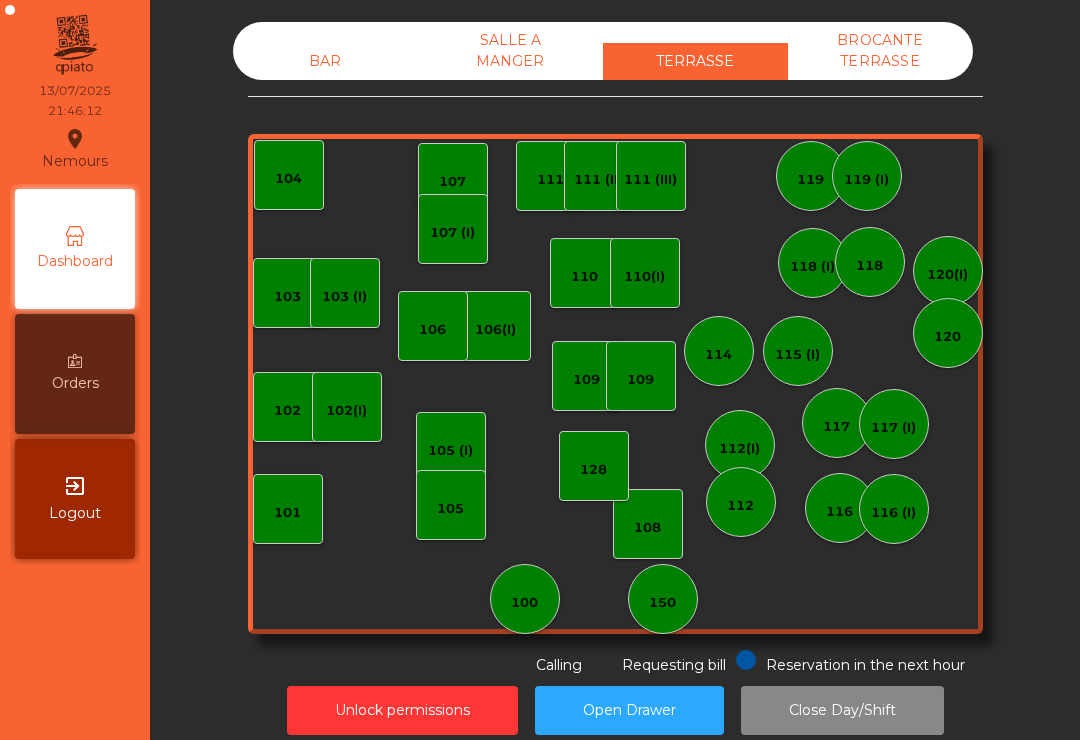 click on "Close Day/Shift" 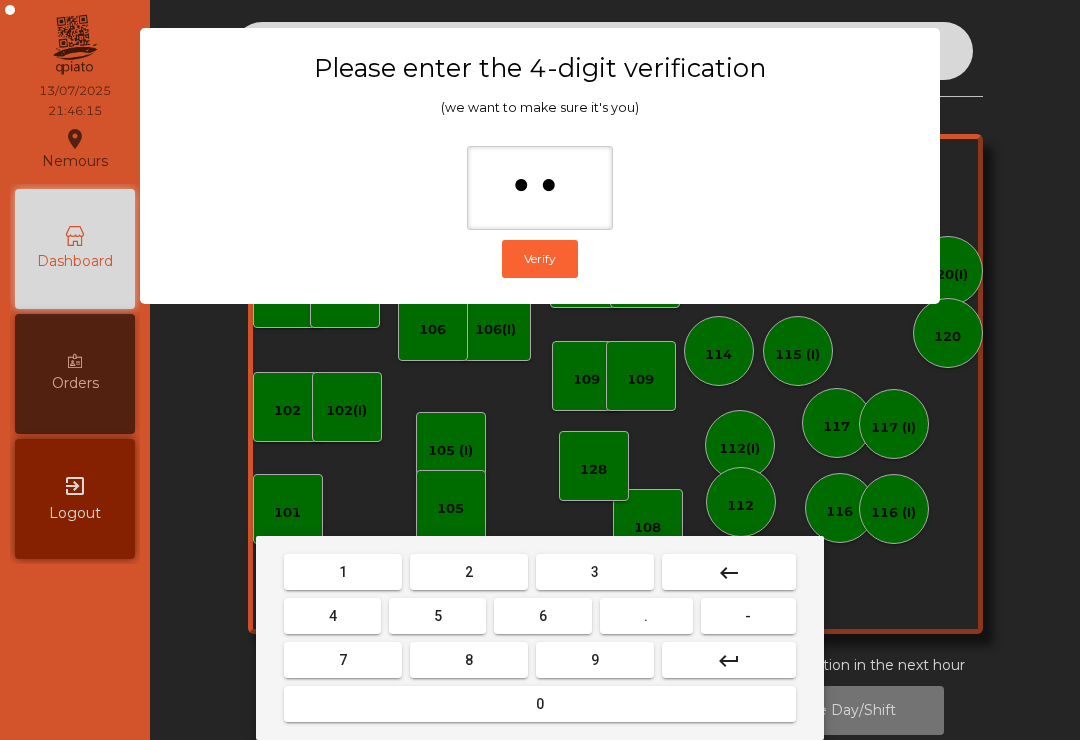 type on "***" 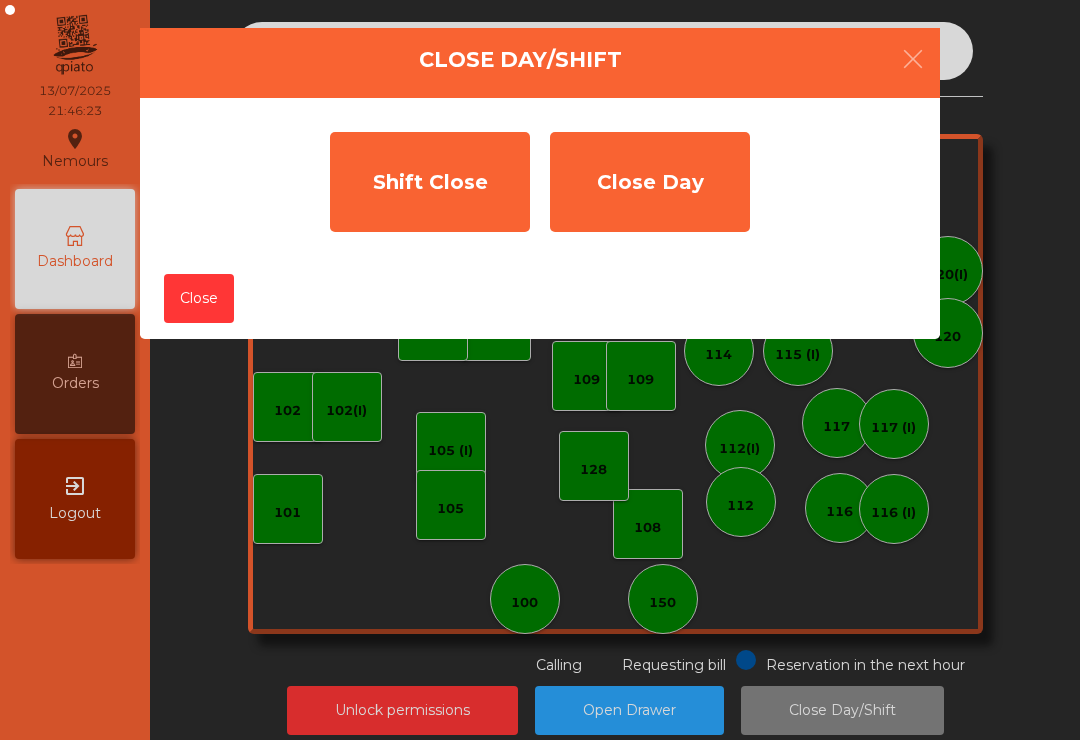 click on "Shift Close" 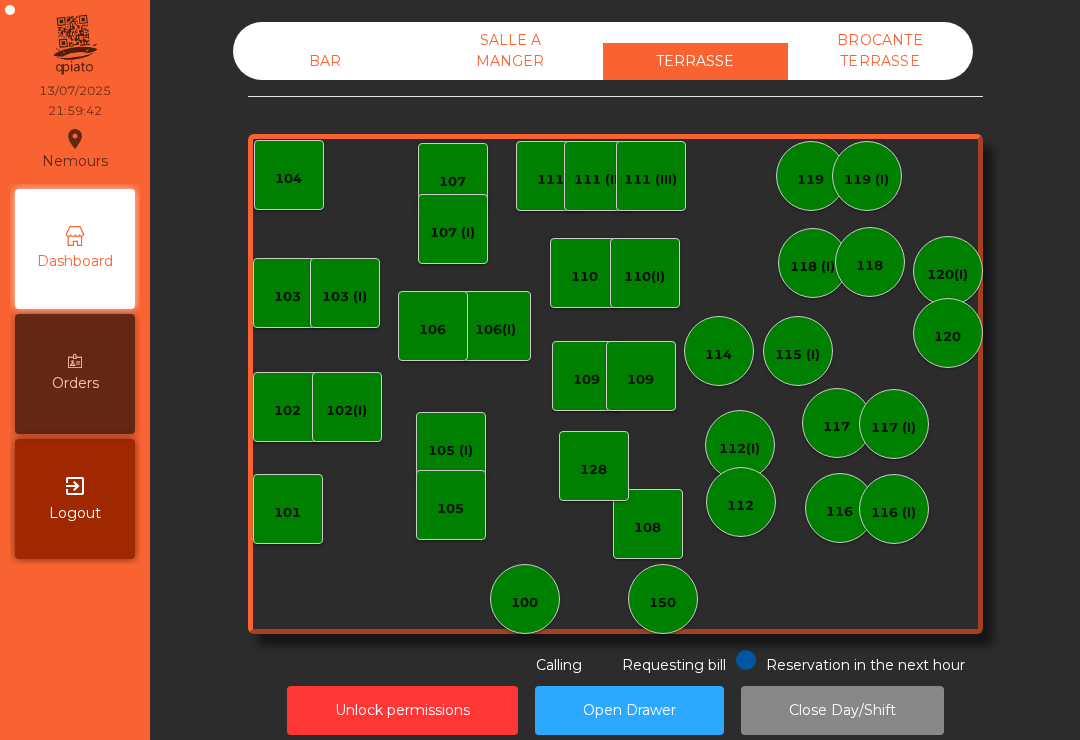 click on "BAR" 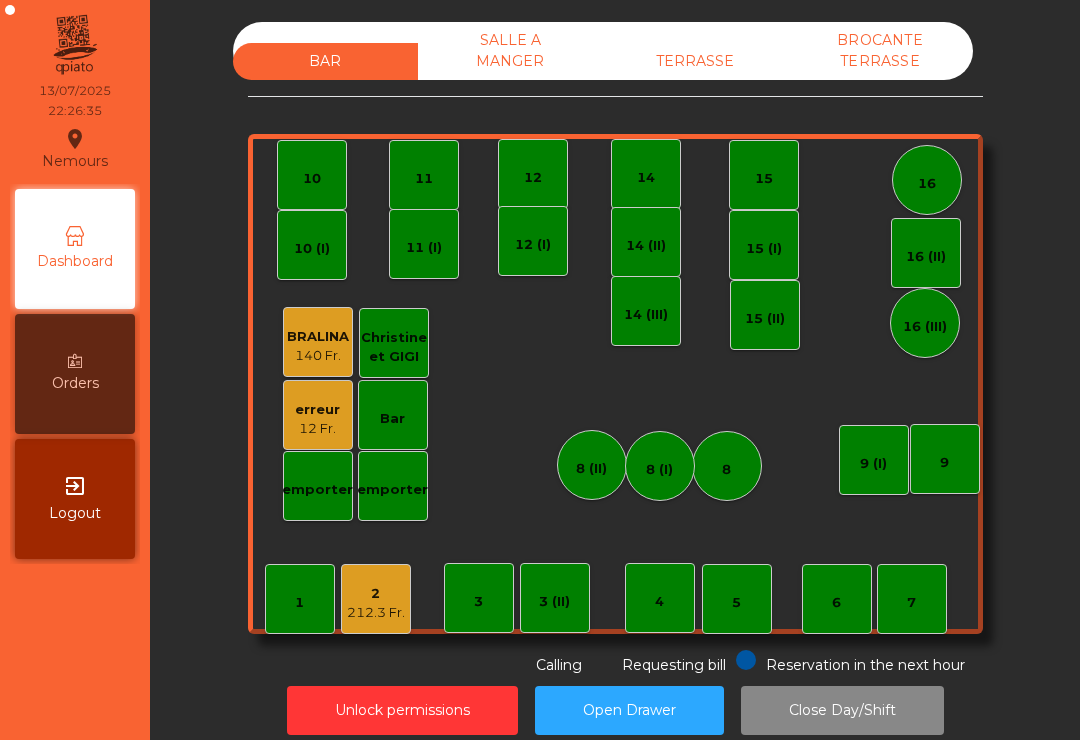 click on "SALLE A MANGER" 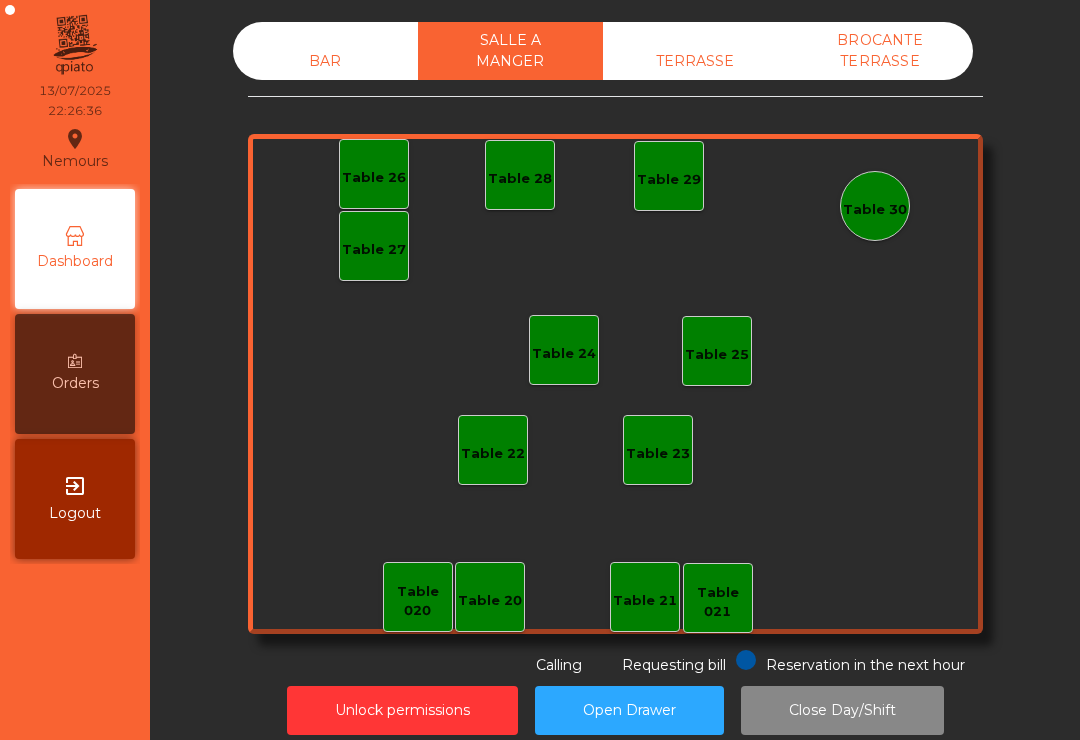 click on "TERRASSE" 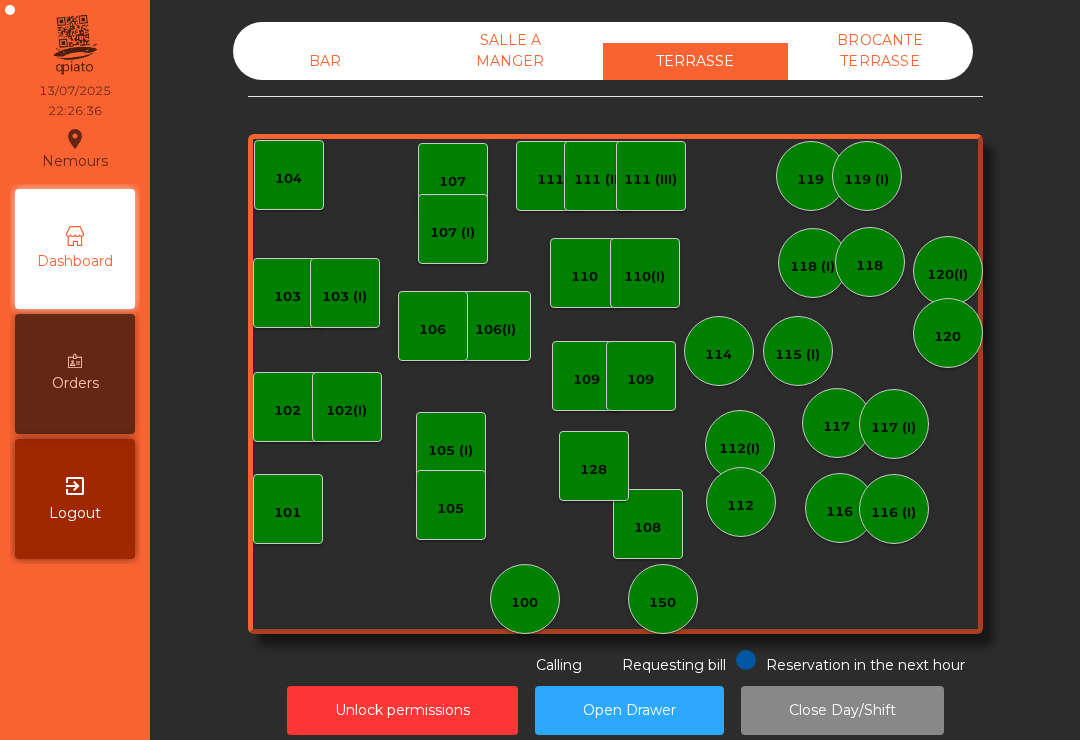 click on "BROCANTE TERRASSE" 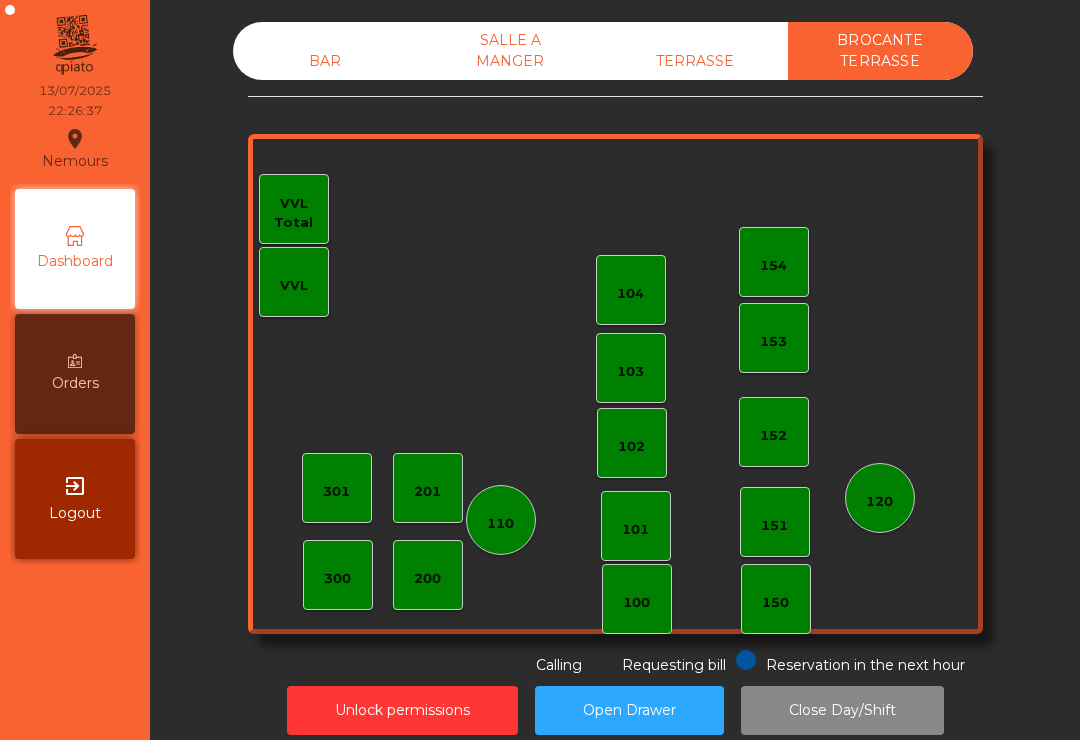 click on "BAR" 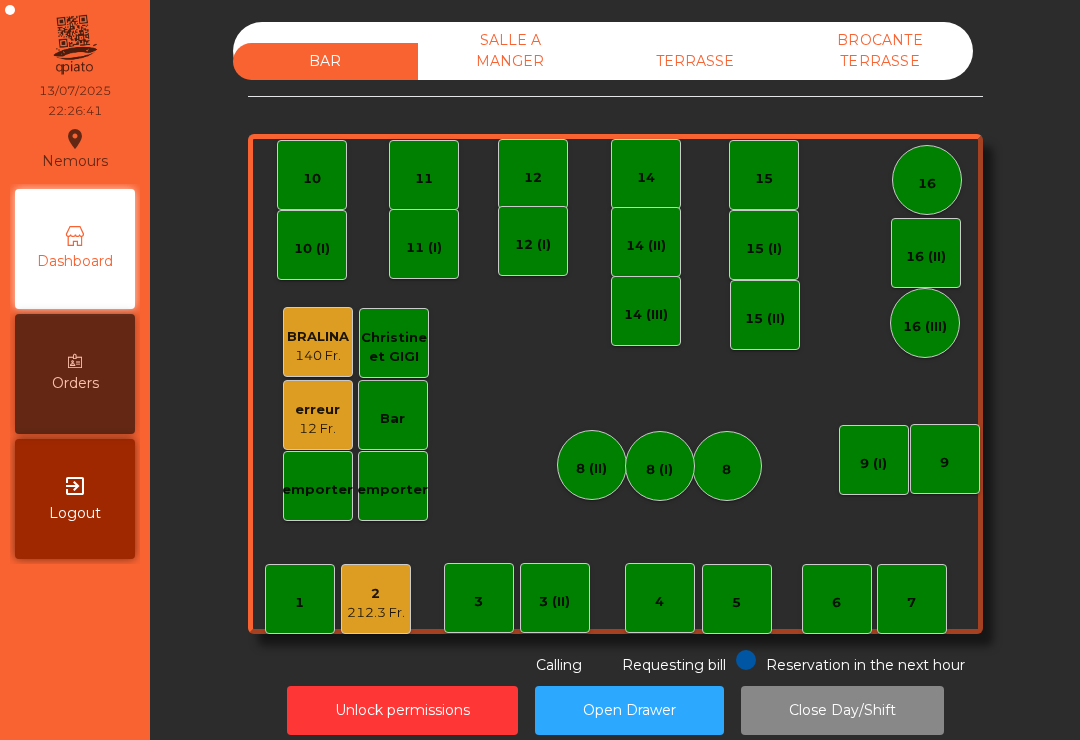 click on "Unlock permissions" 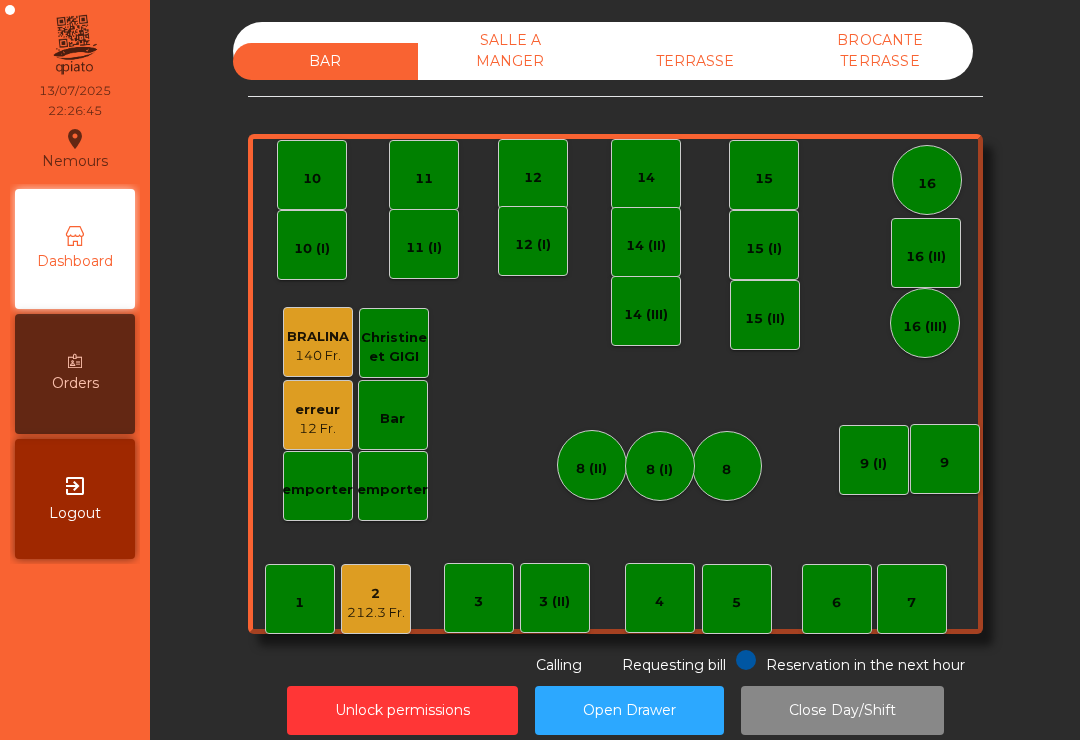 click on "erreur" 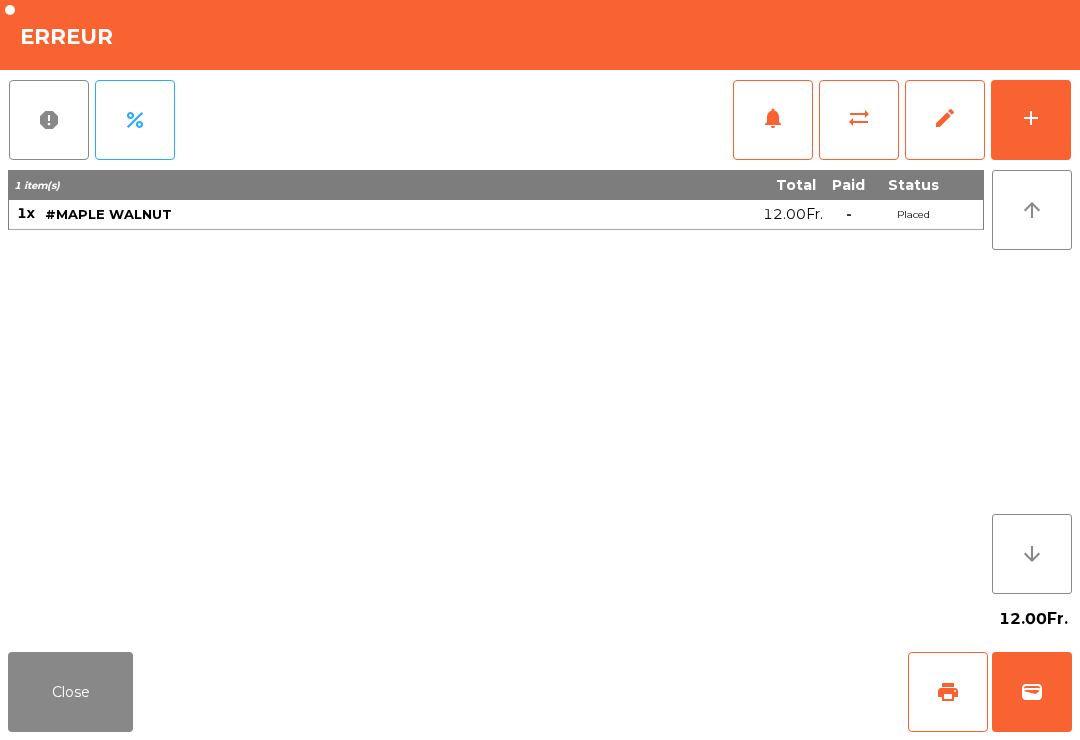 click on "edit" 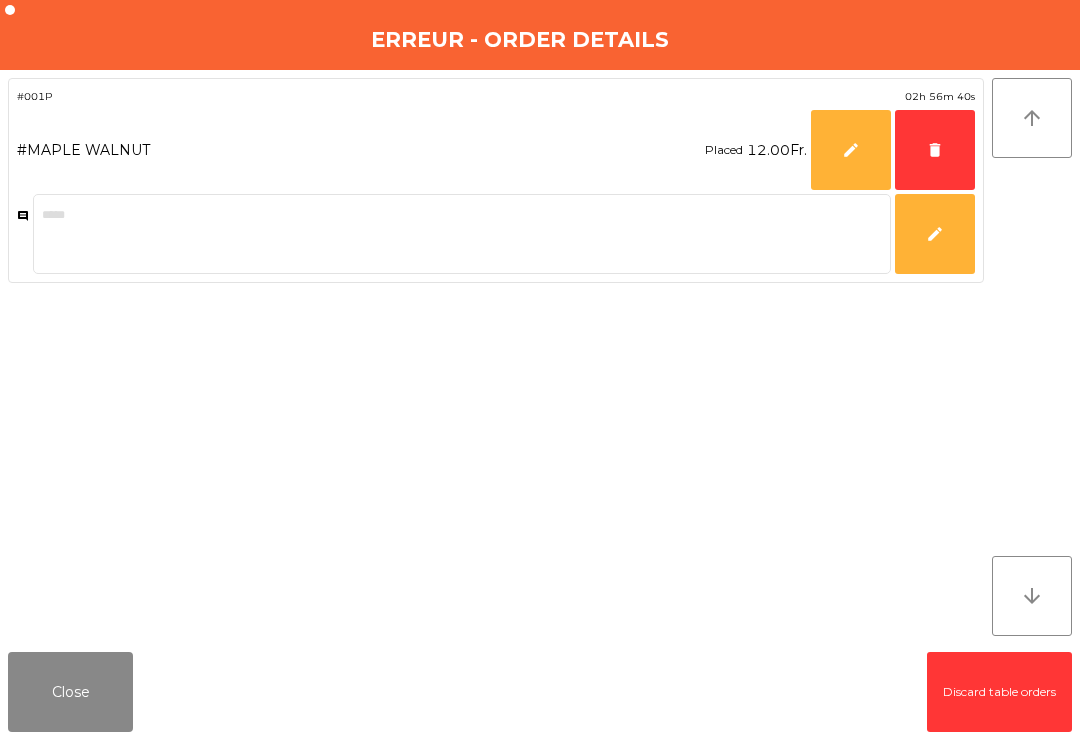 click on "delete" 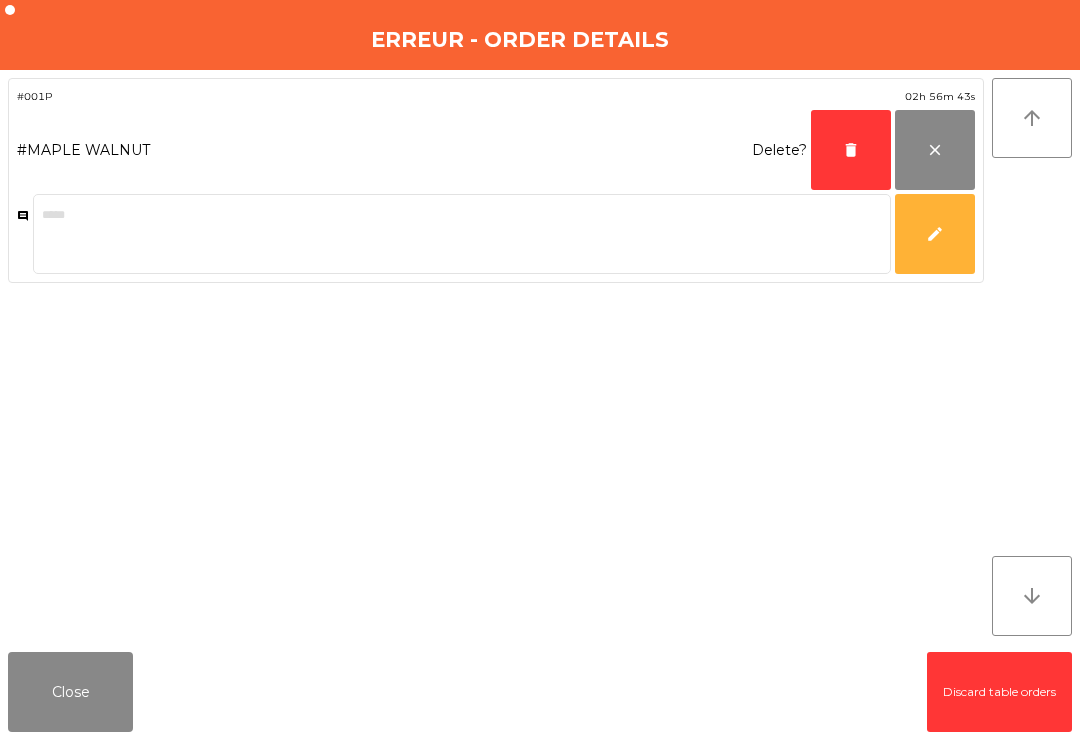 click on "delete" 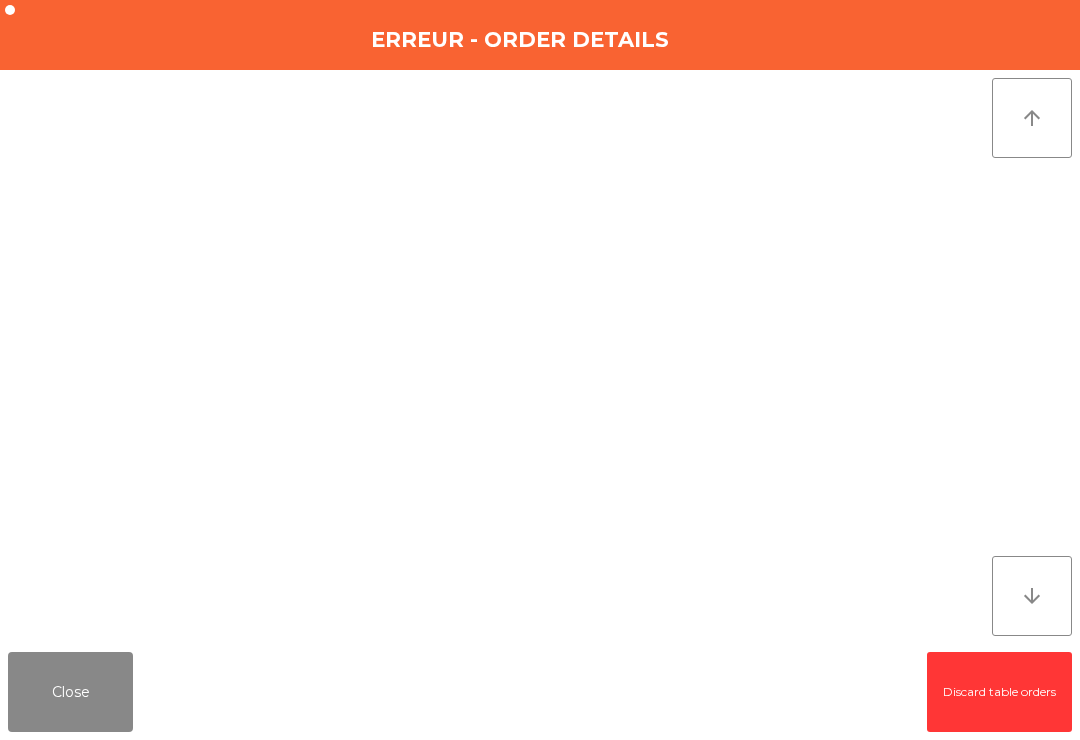 click on "Close" 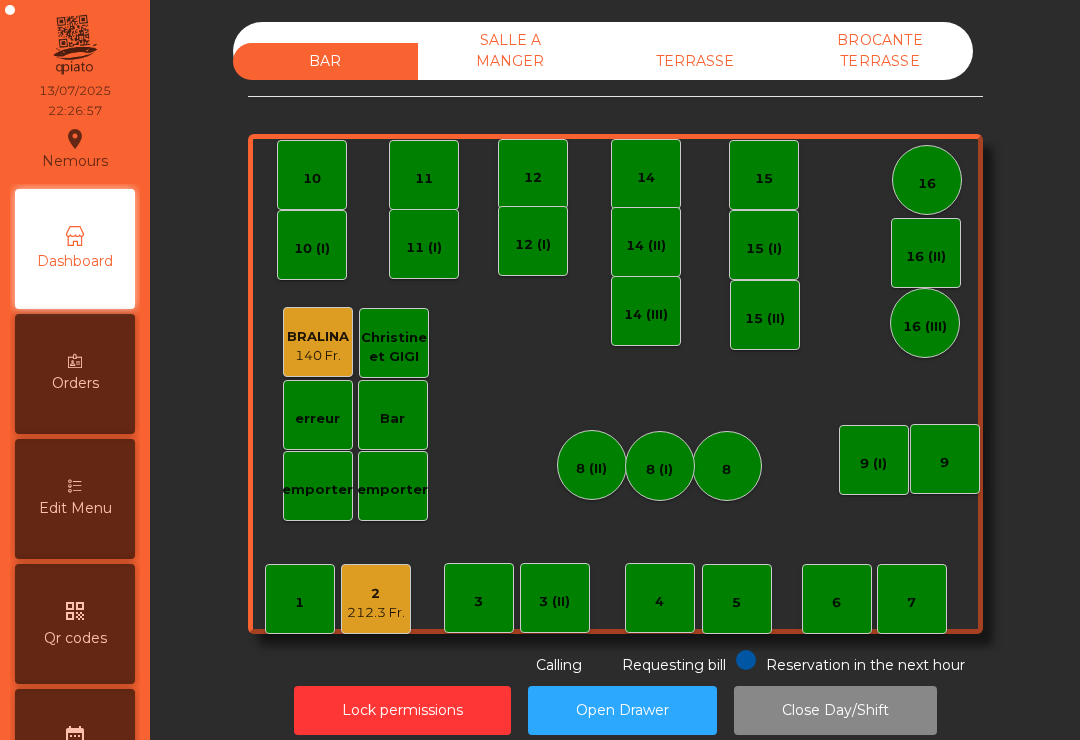 click on "212.3 Fr." 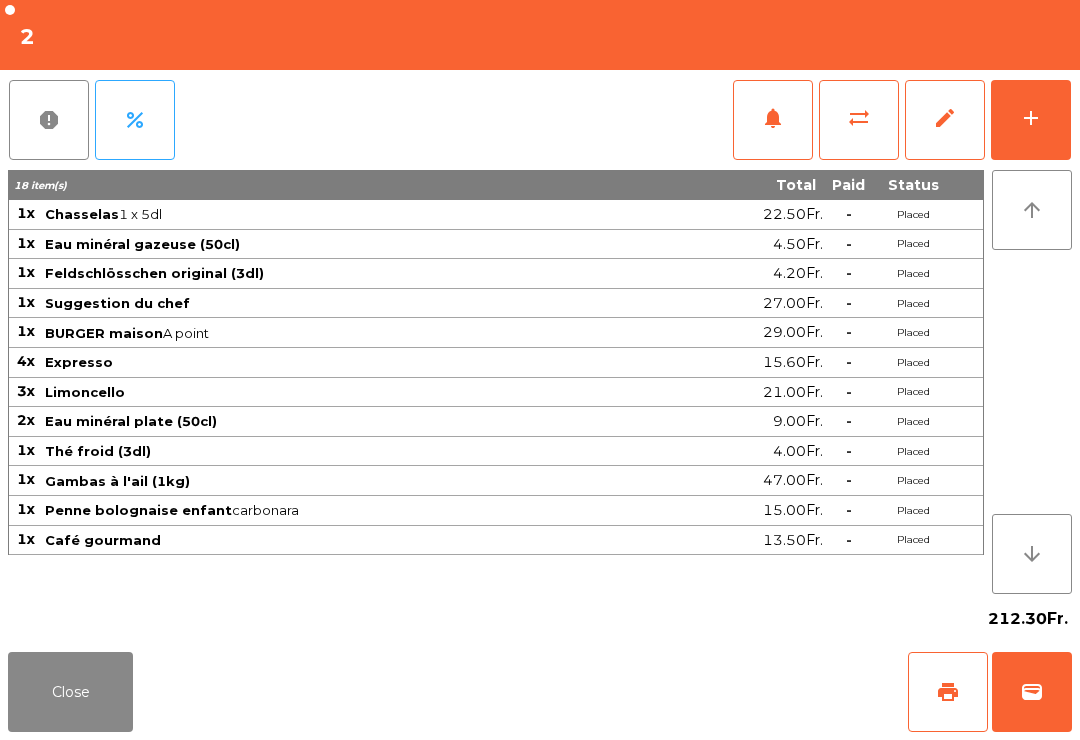 click on "edit" 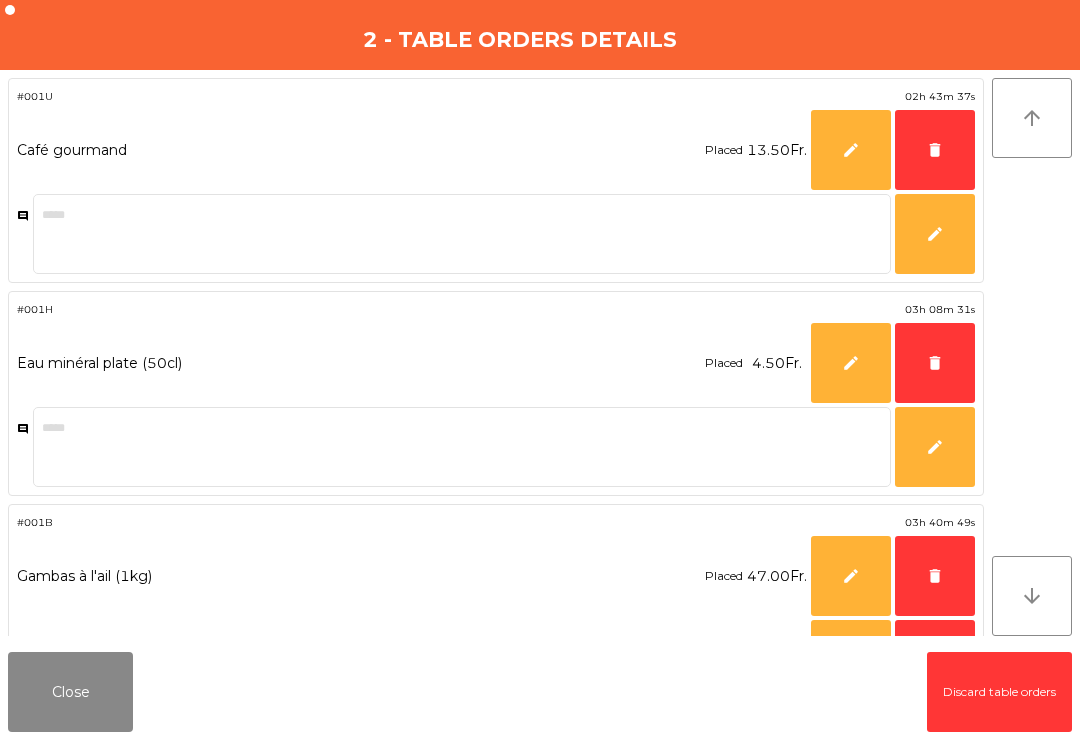 click on "delete" 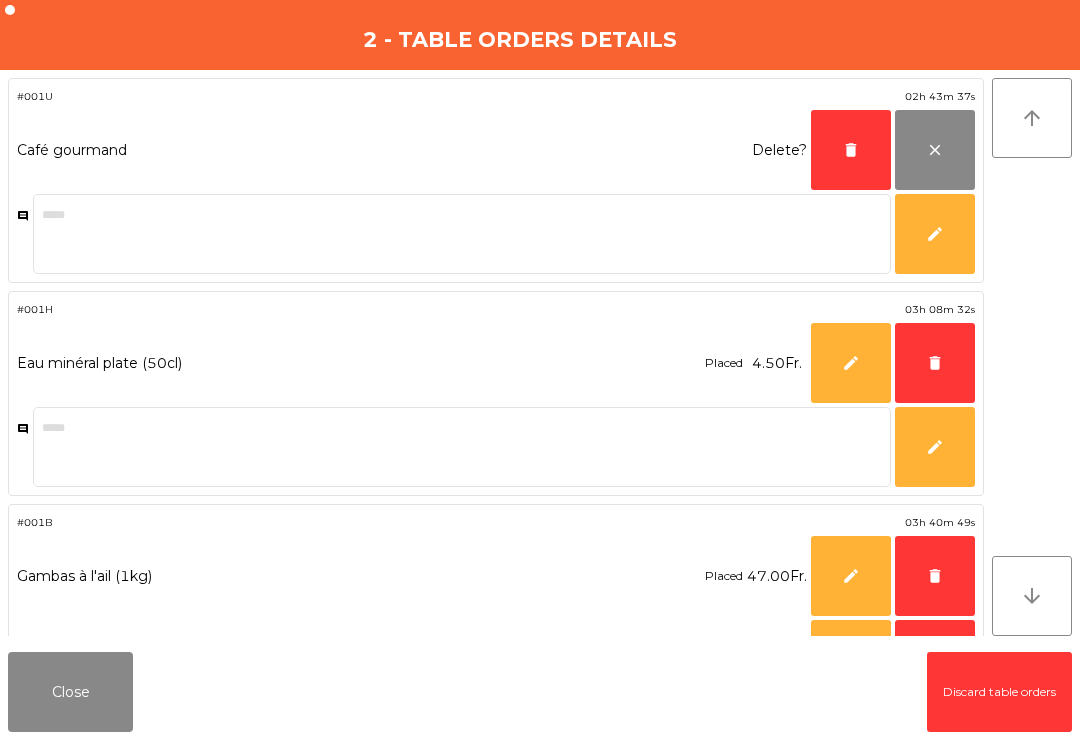 click on "delete" 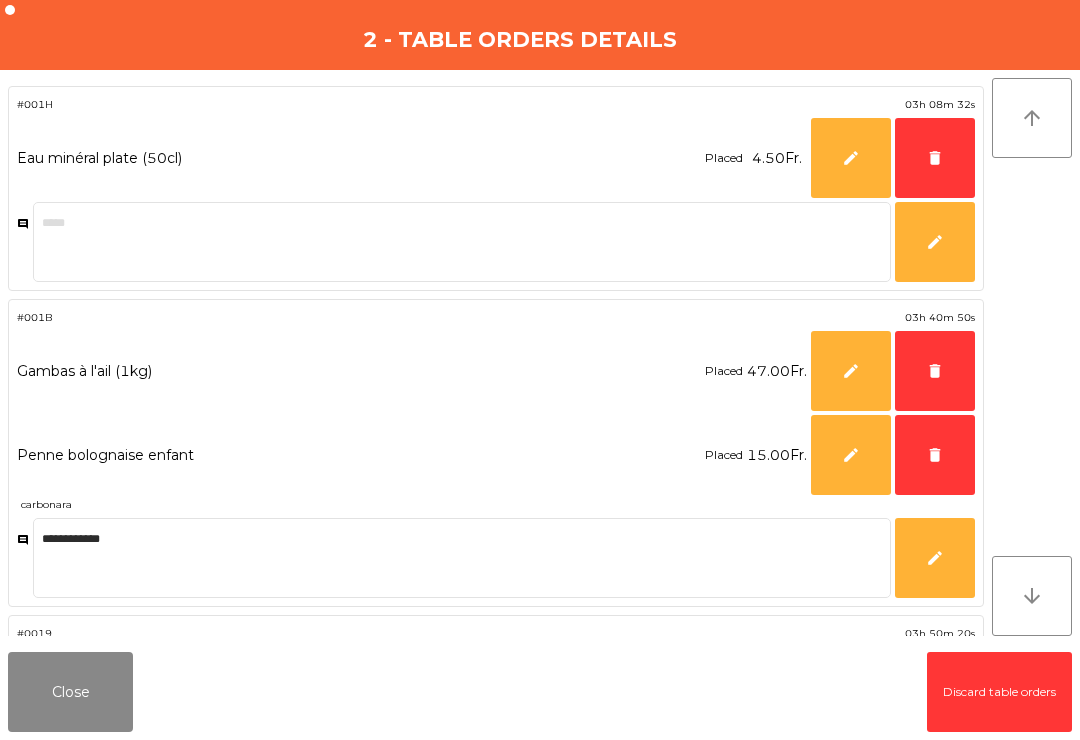 click on "delete" 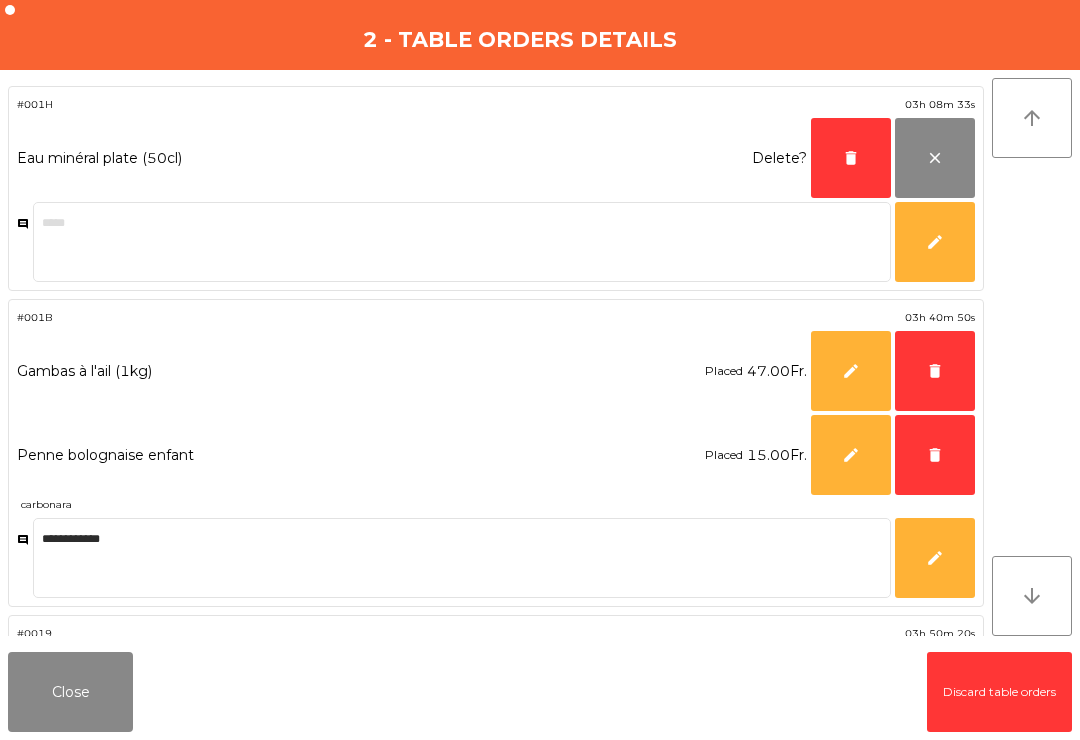 click on "delete" 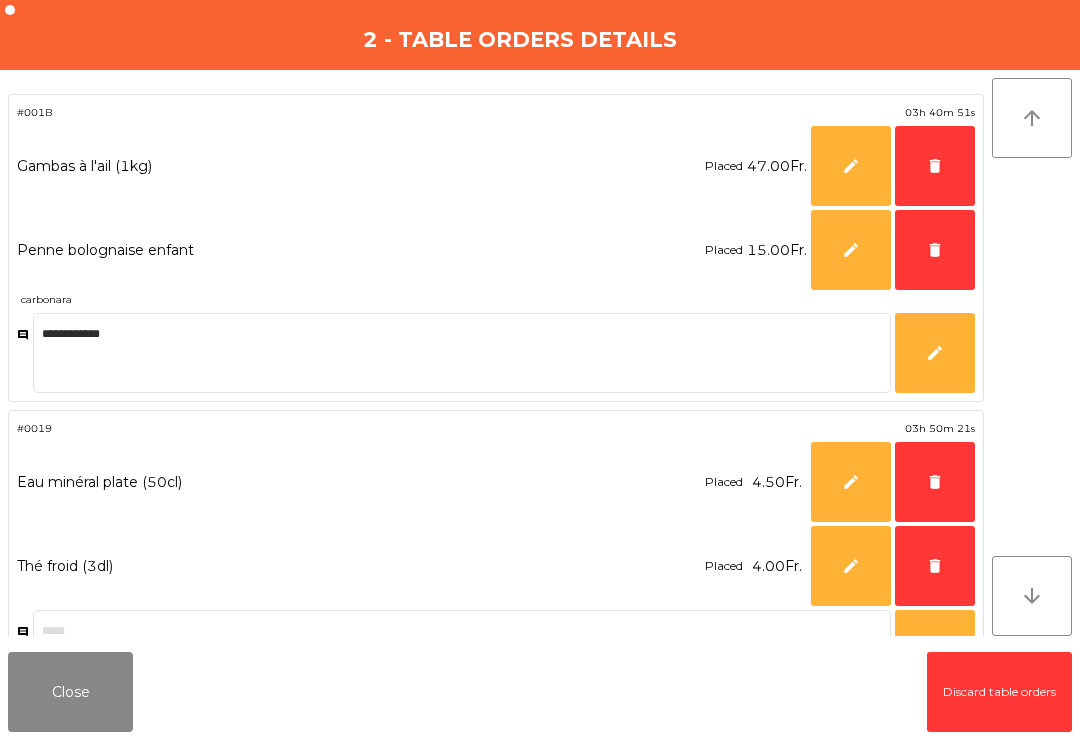 click on "delete" 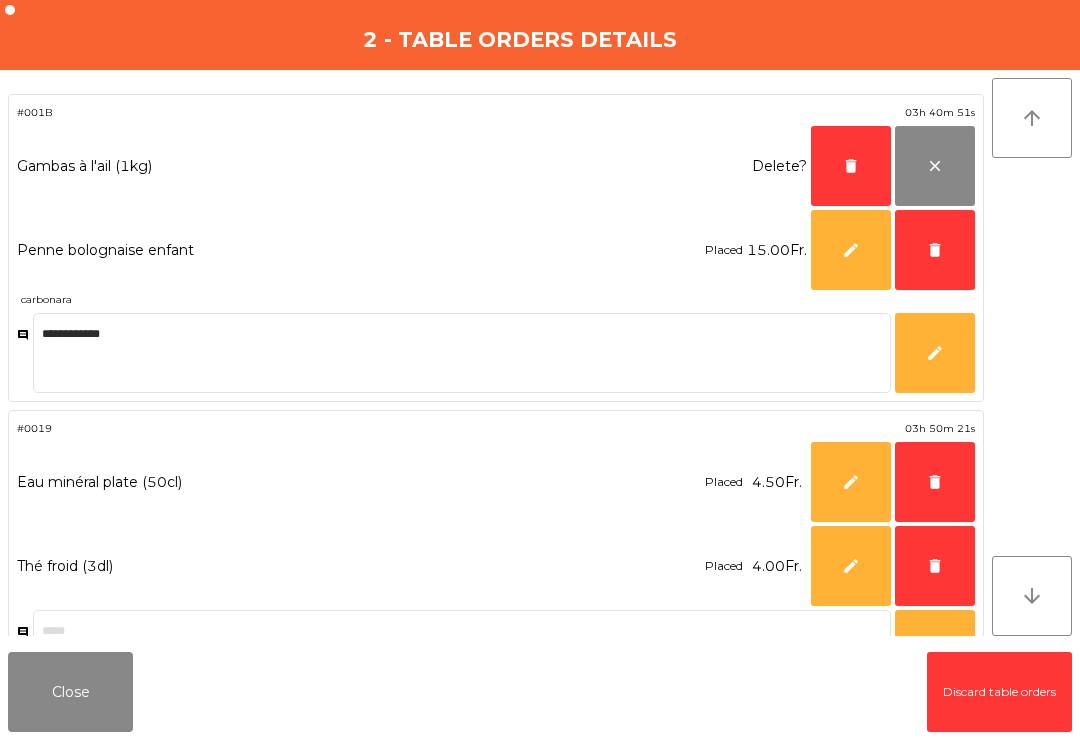 click on "delete" 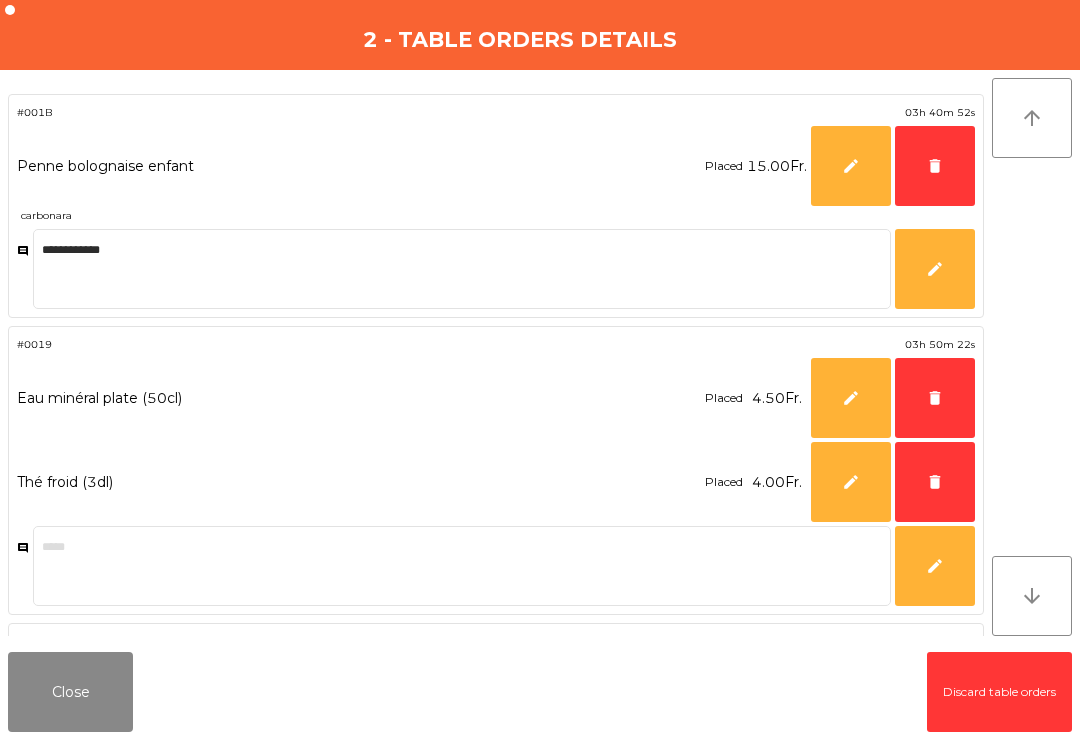 click on "delete" 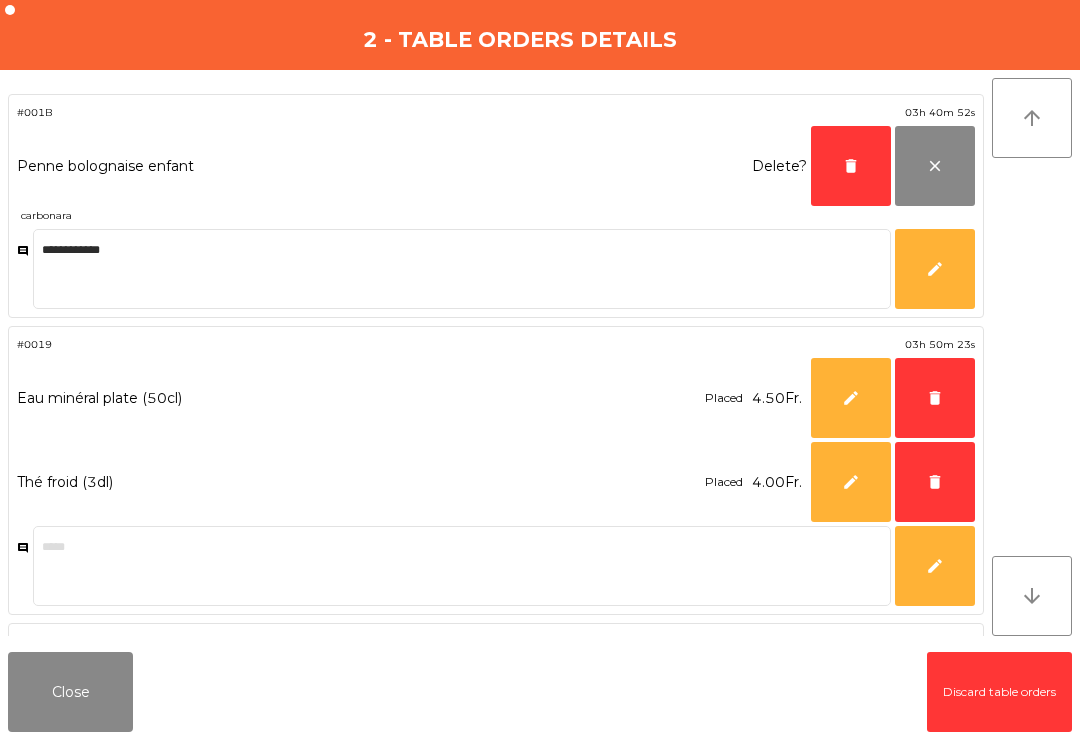 click on "delete" 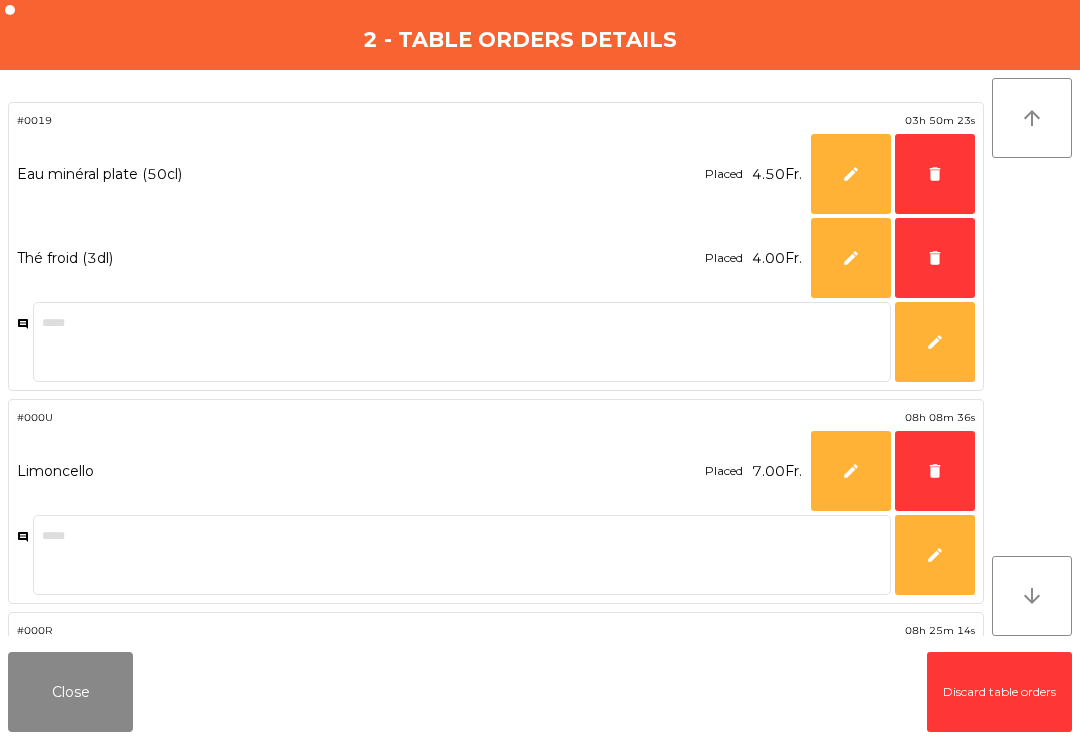 click on "delete" 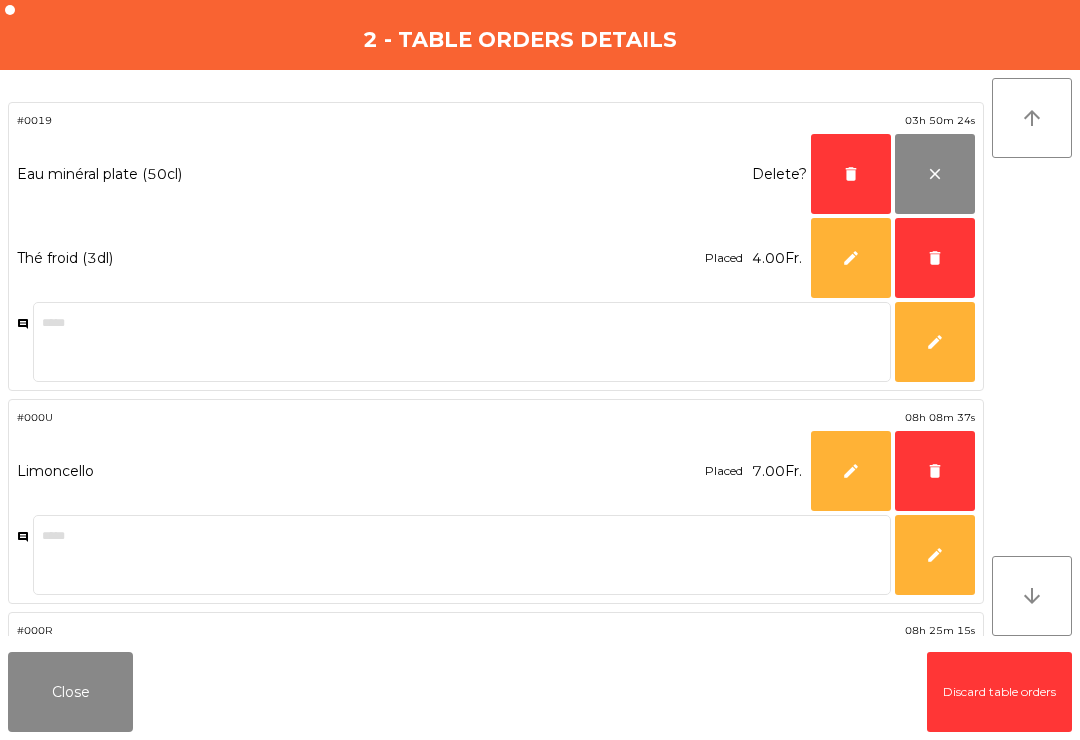 click on "delete" 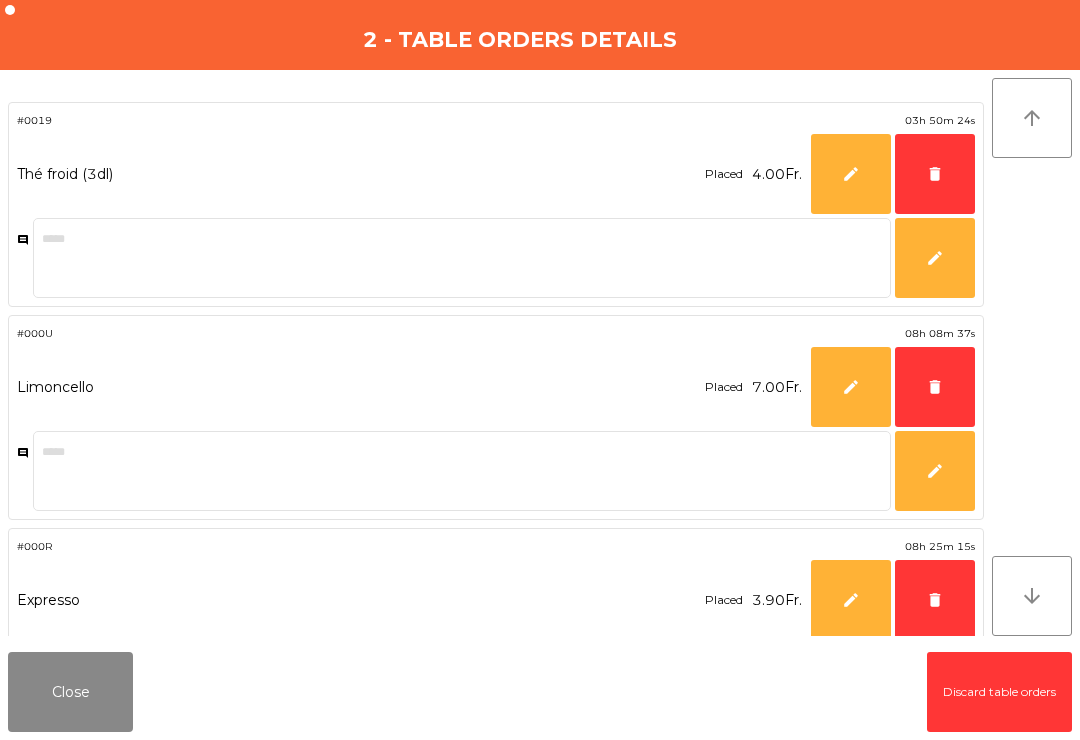 click on "delete" 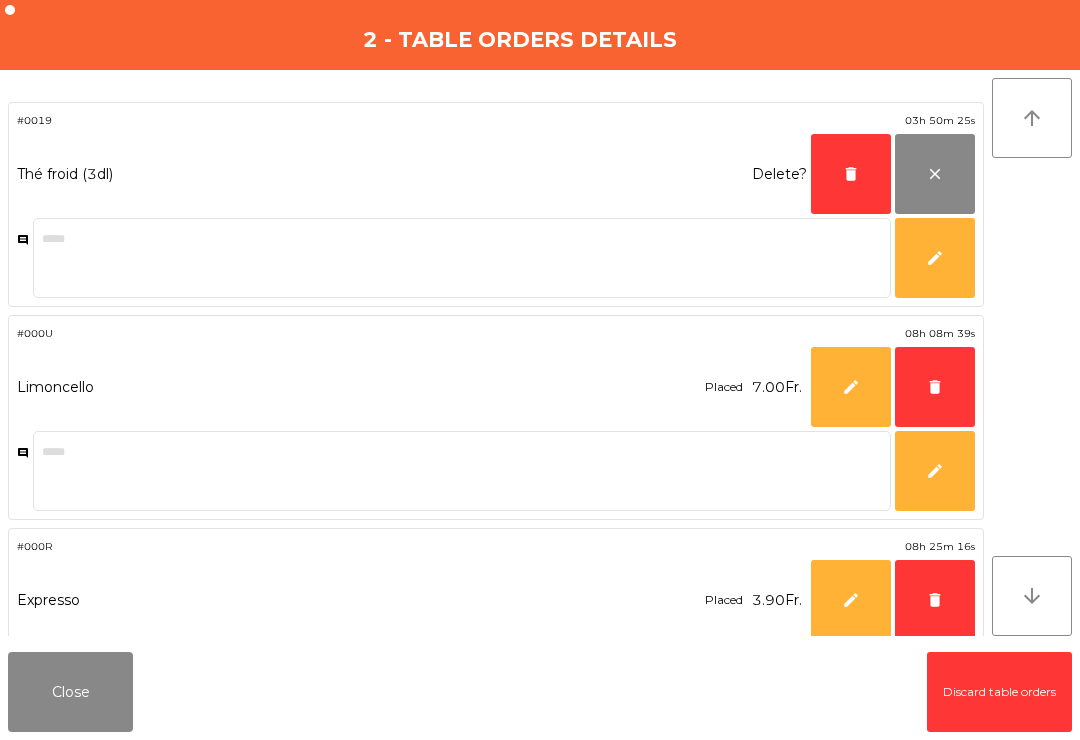 click on "delete" 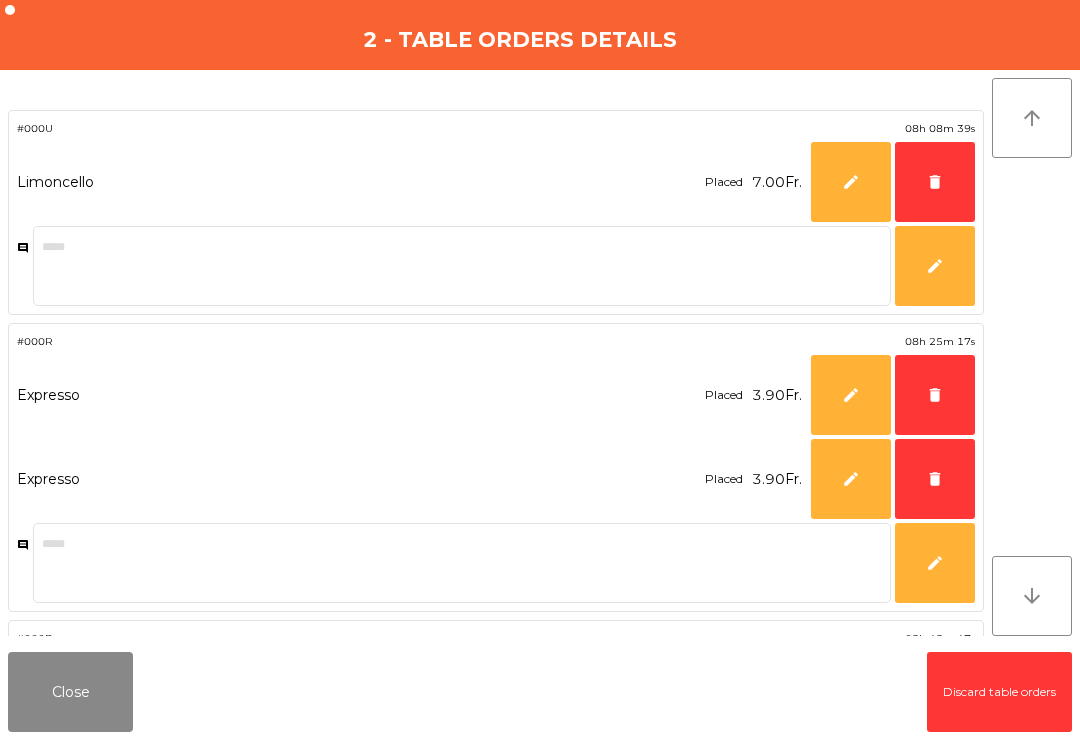 click on "delete" 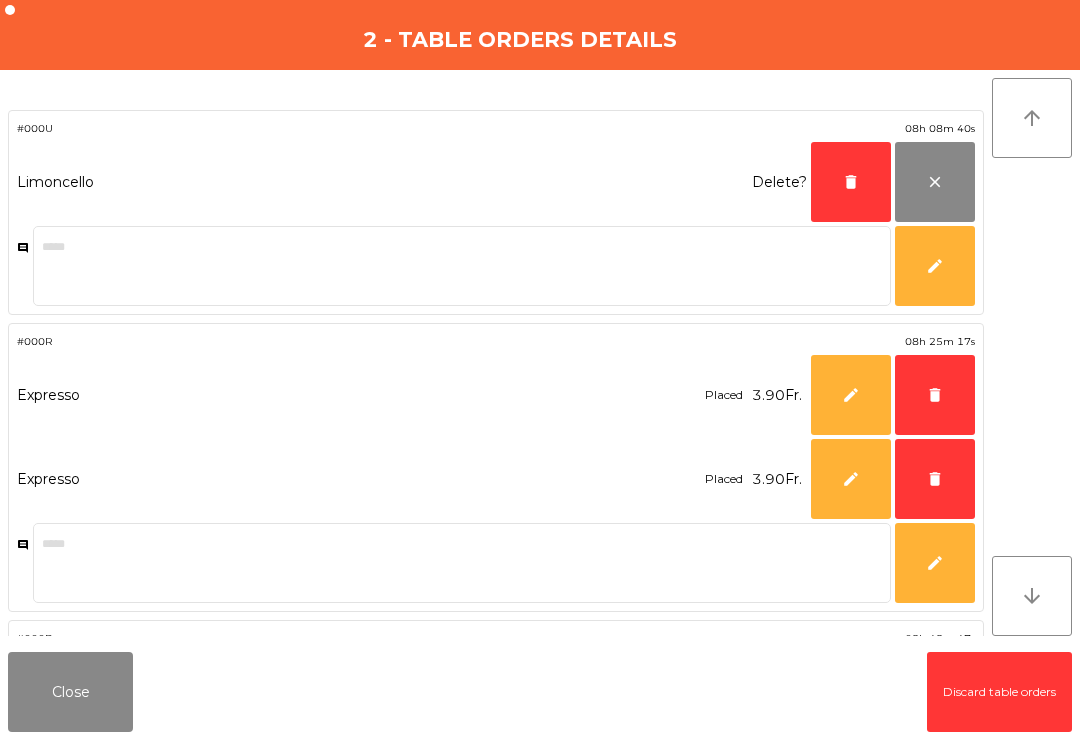 click on "delete" 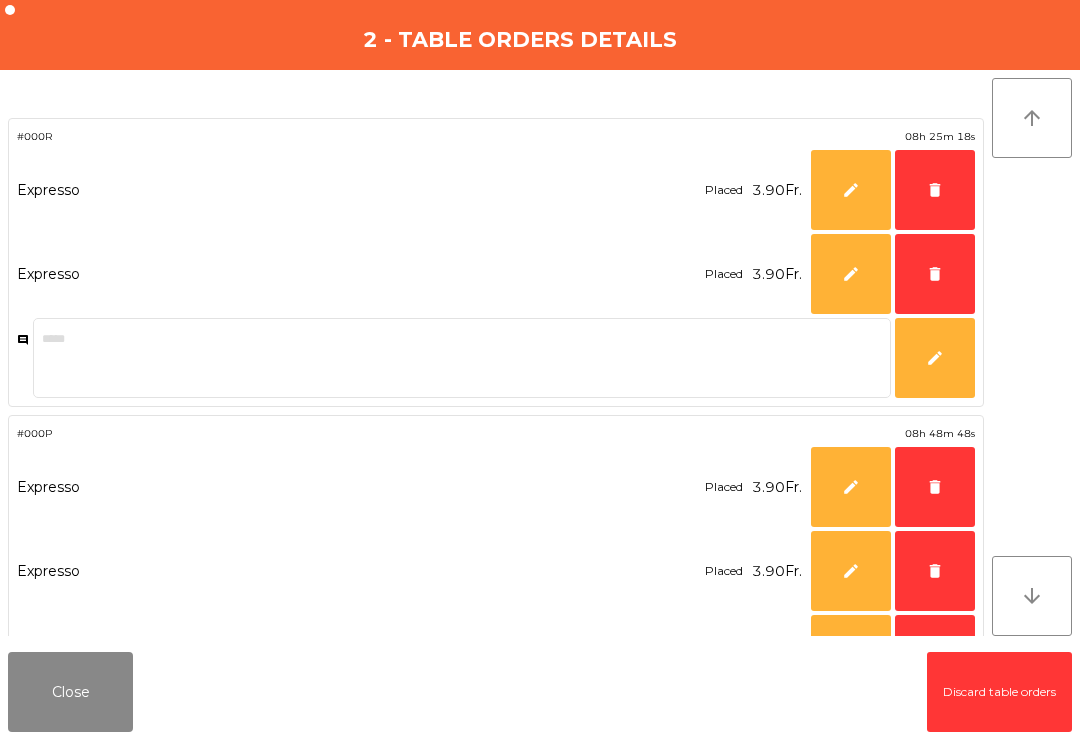click on "delete" 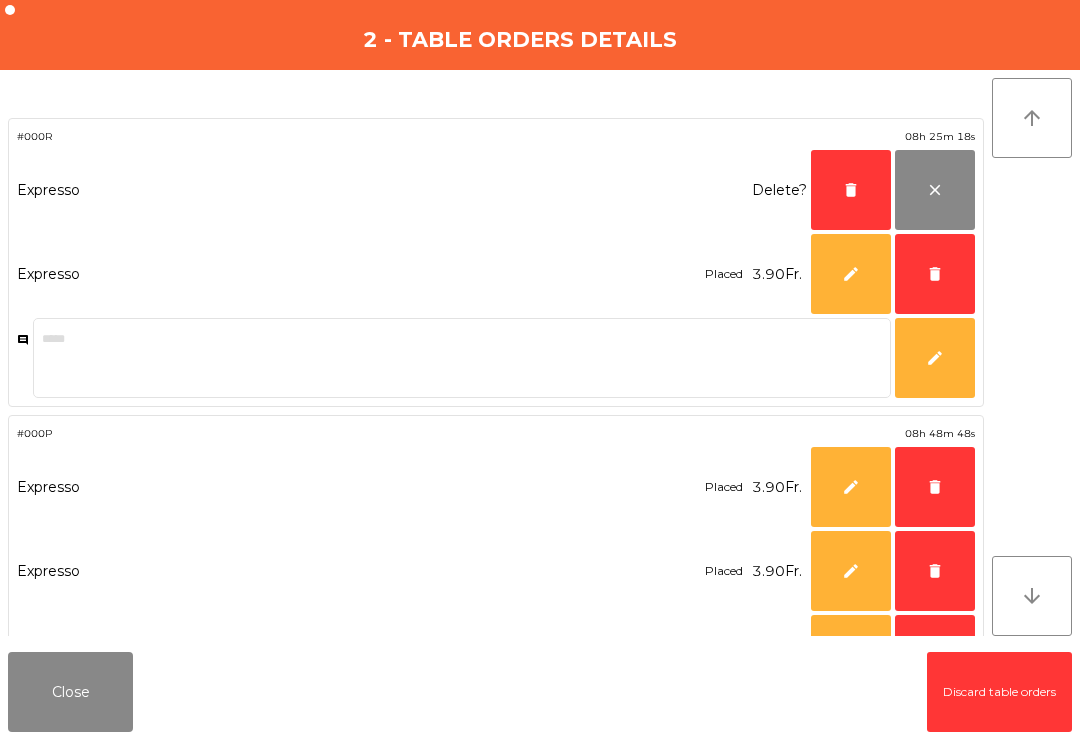 click on "delete" 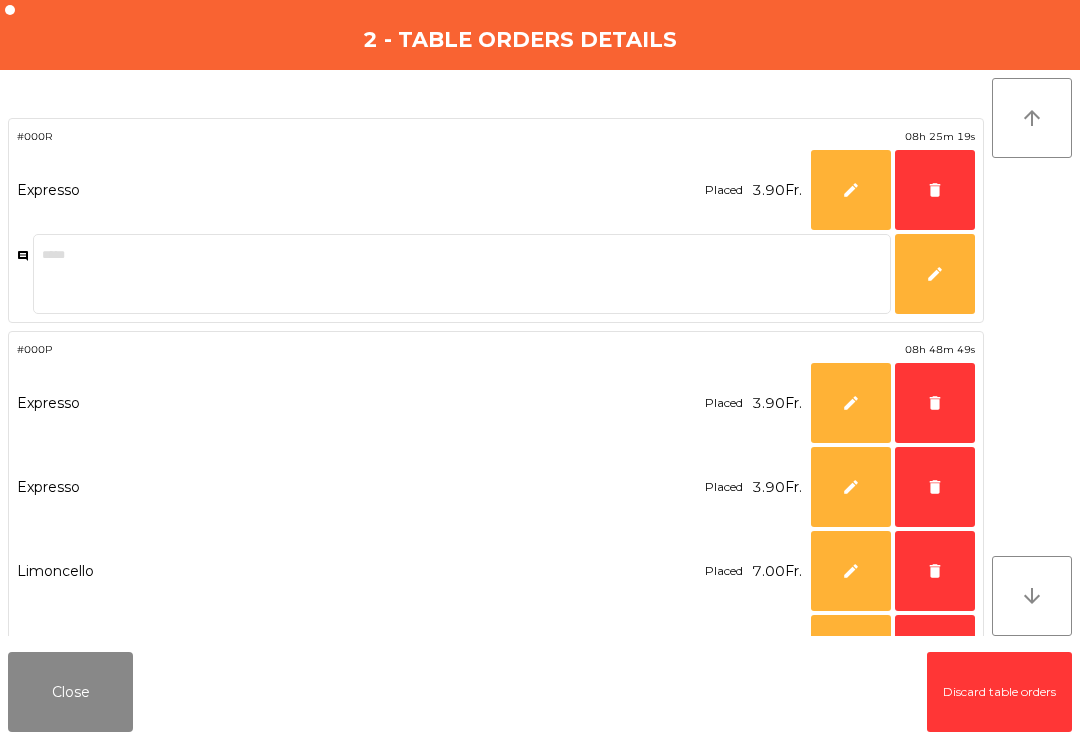 click on "delete" 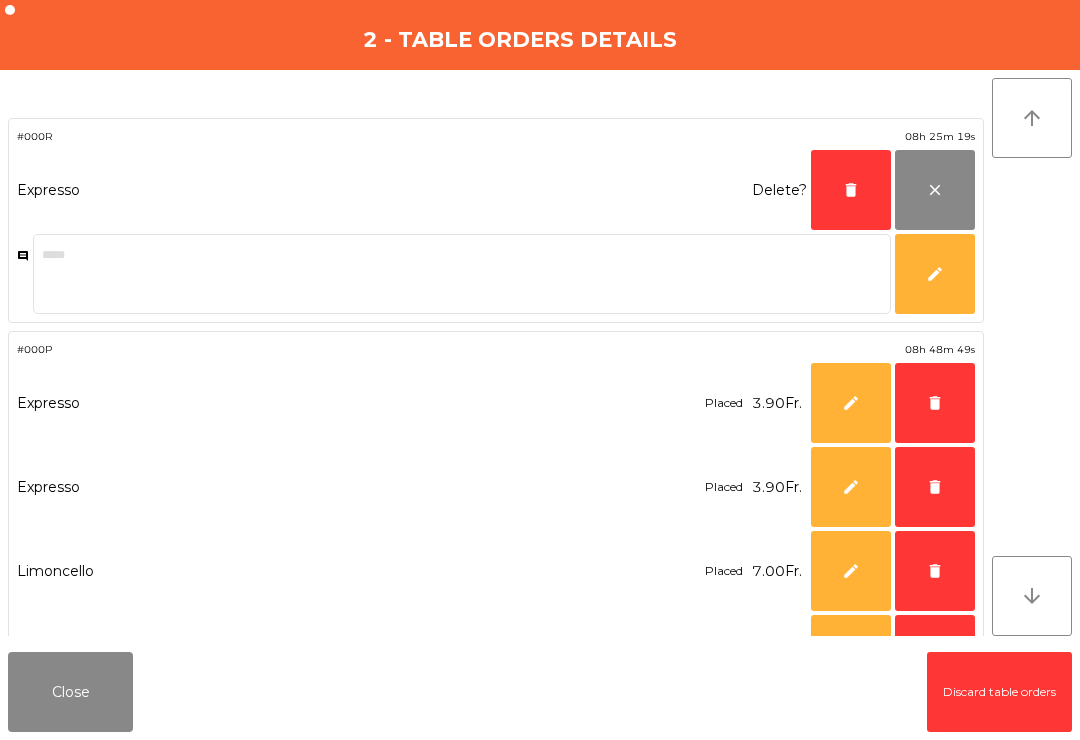 click on "delete" 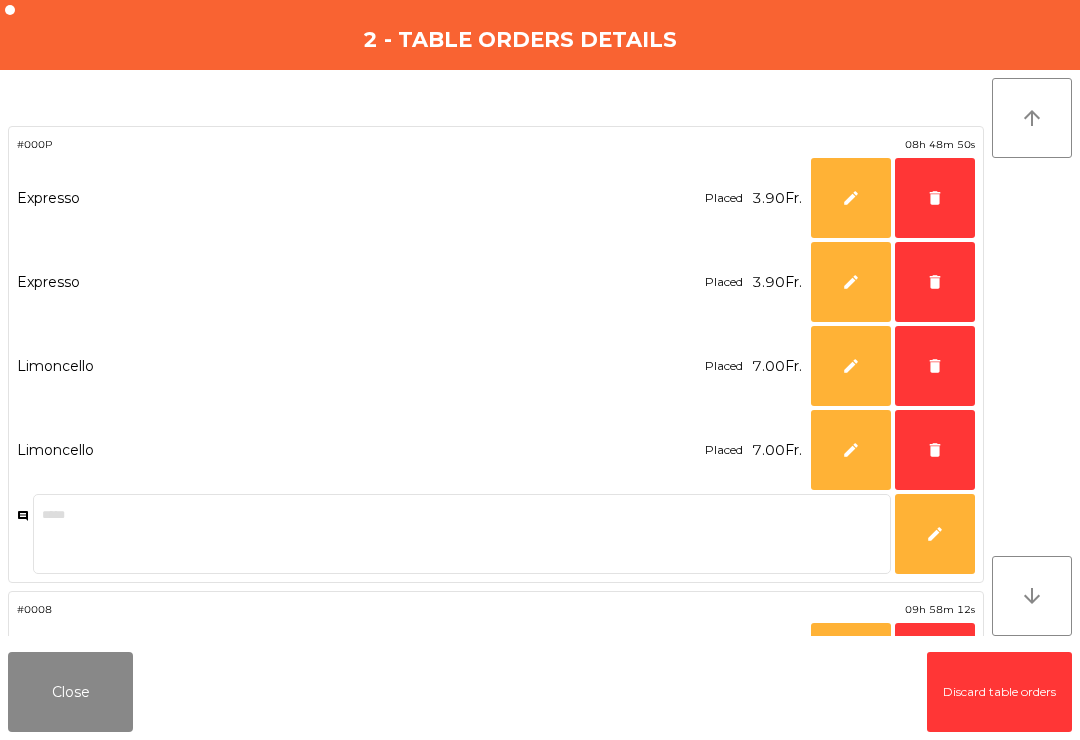 click on "delete" 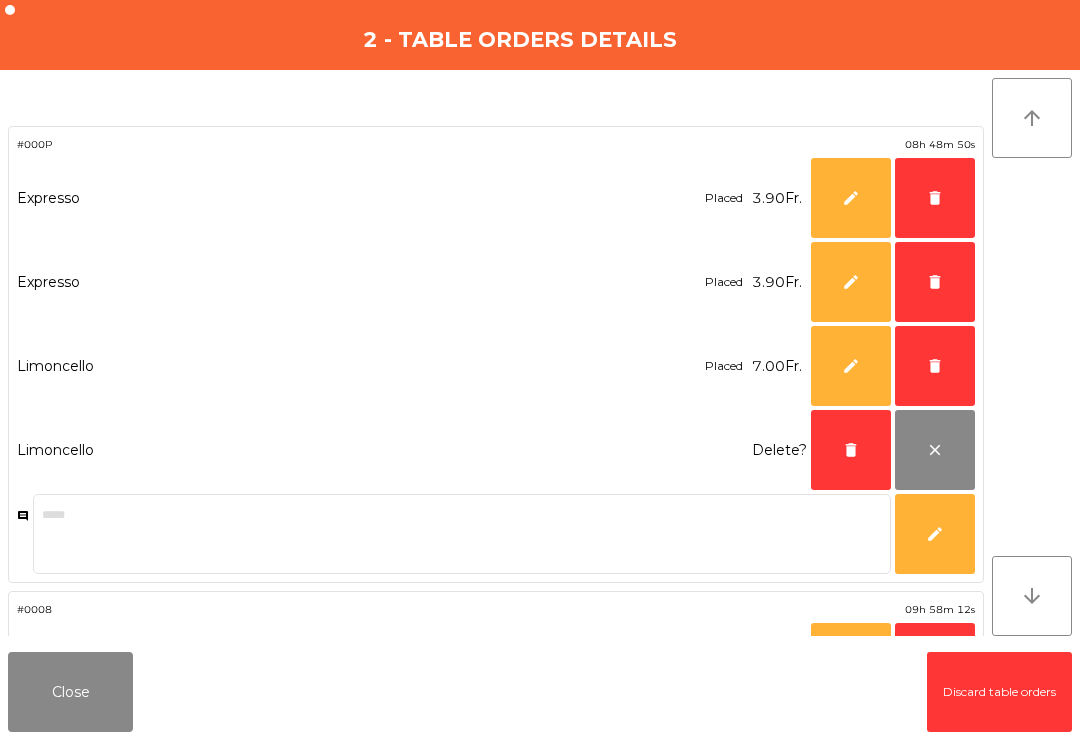 click on "delete" 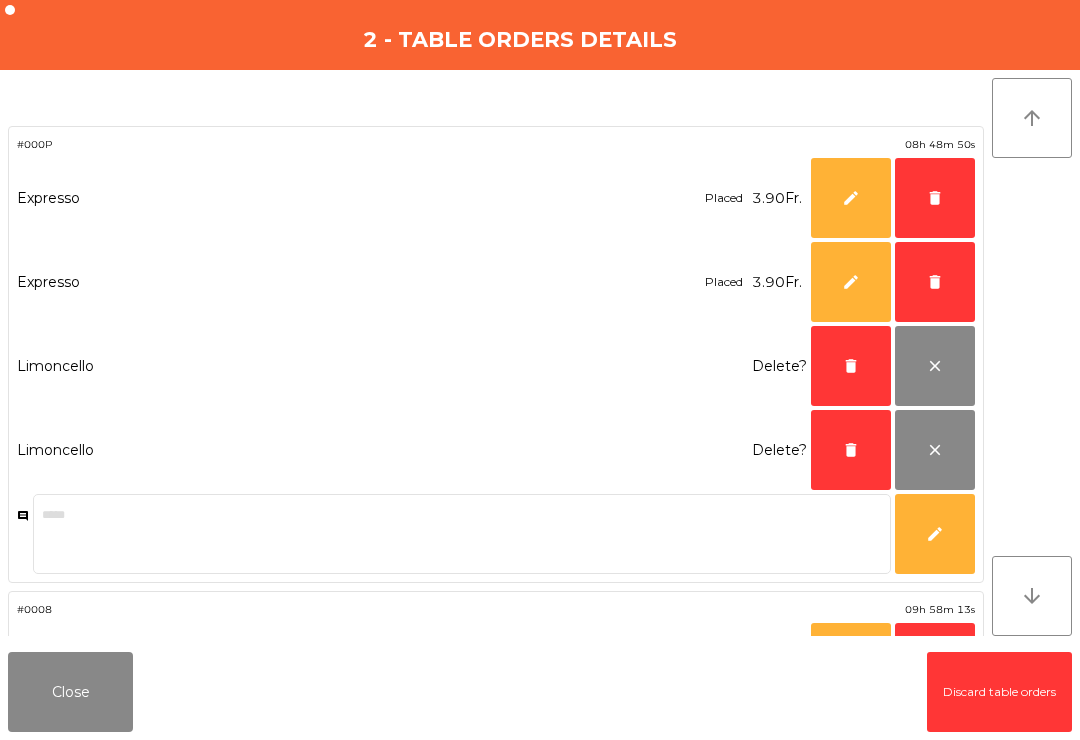click on "delete" 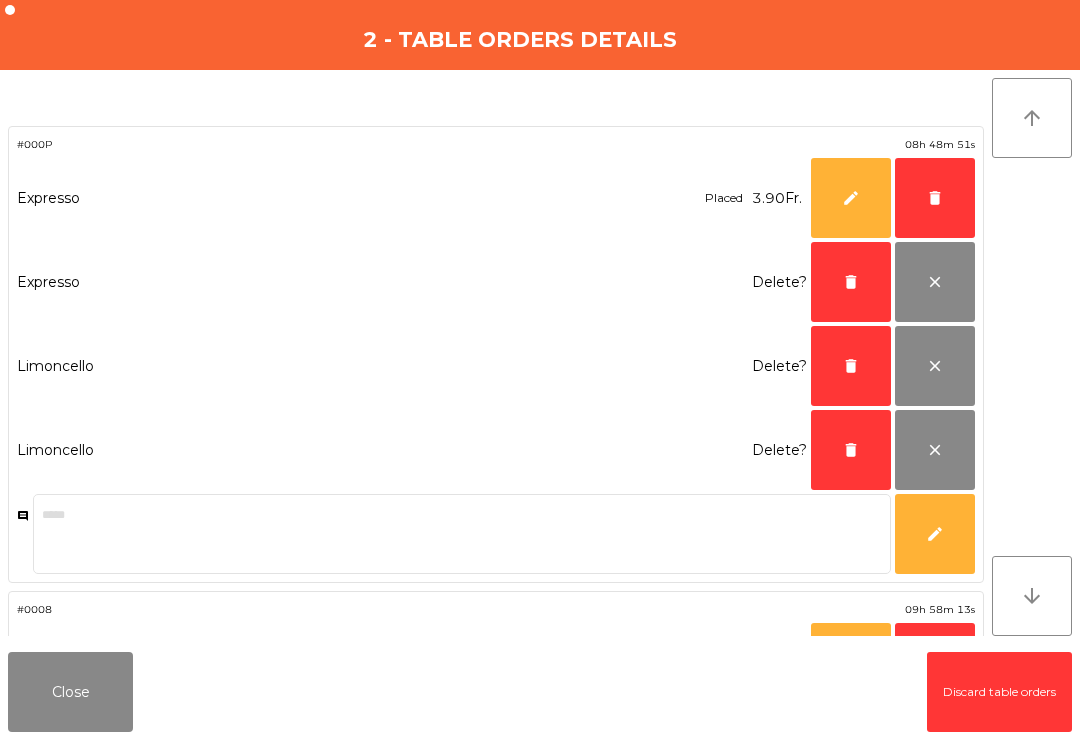 click on "delete" 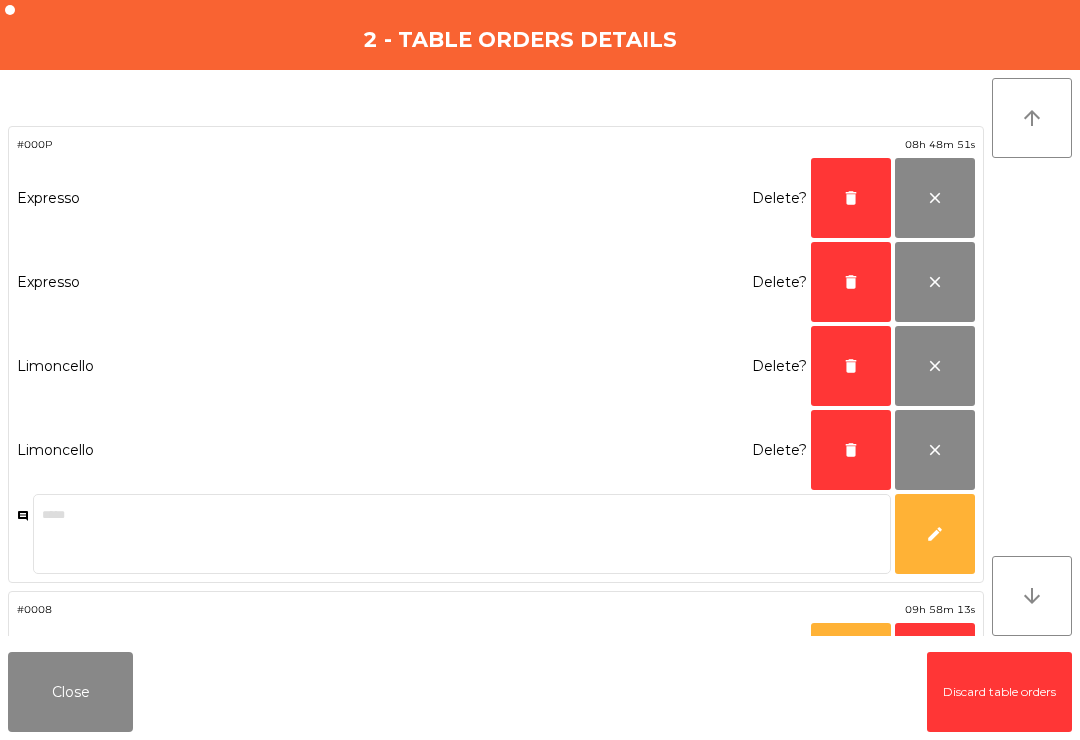 click on "delete" 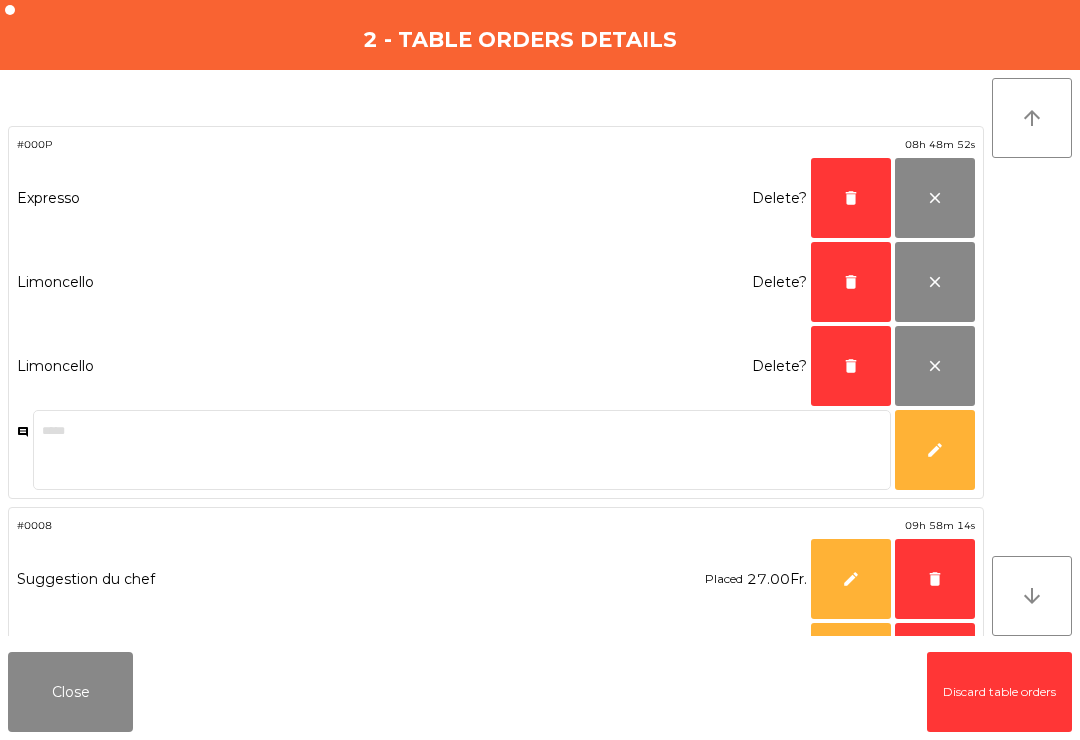click on "delete" 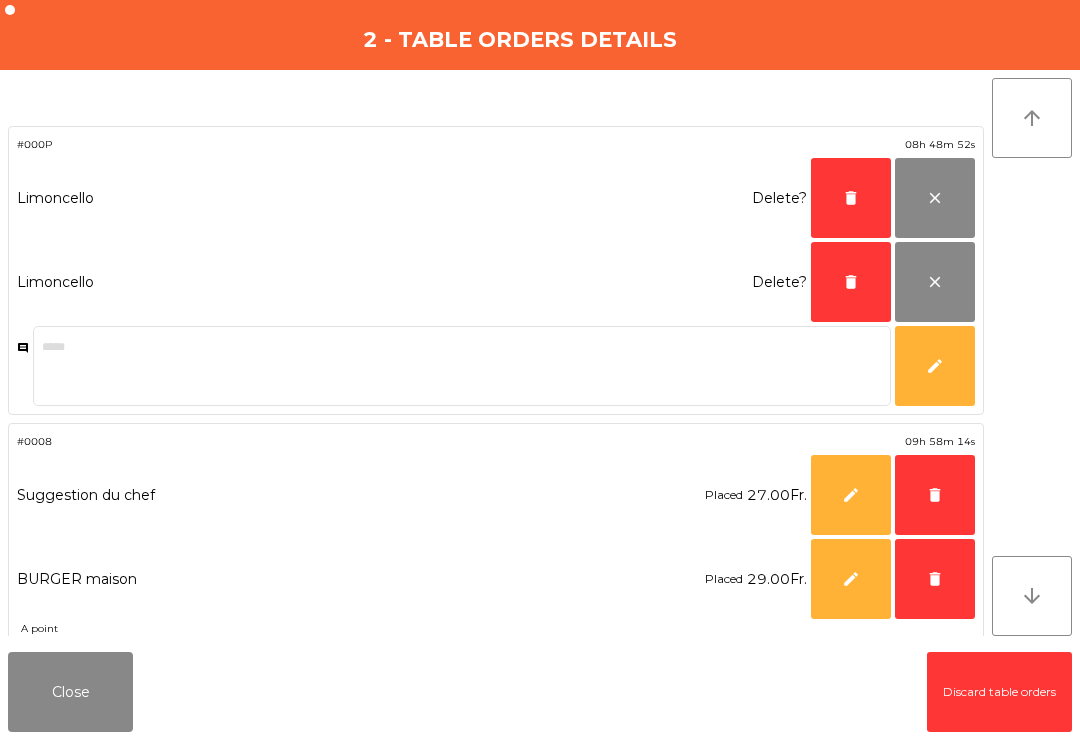 click on "delete" 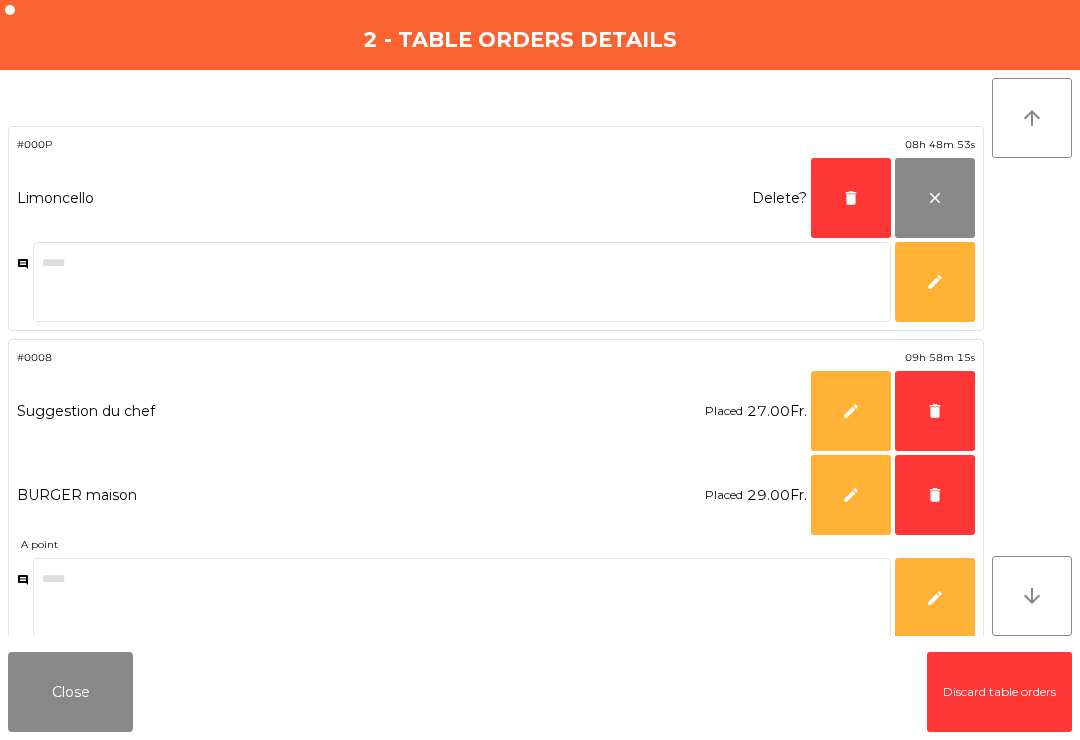 click on "delete" 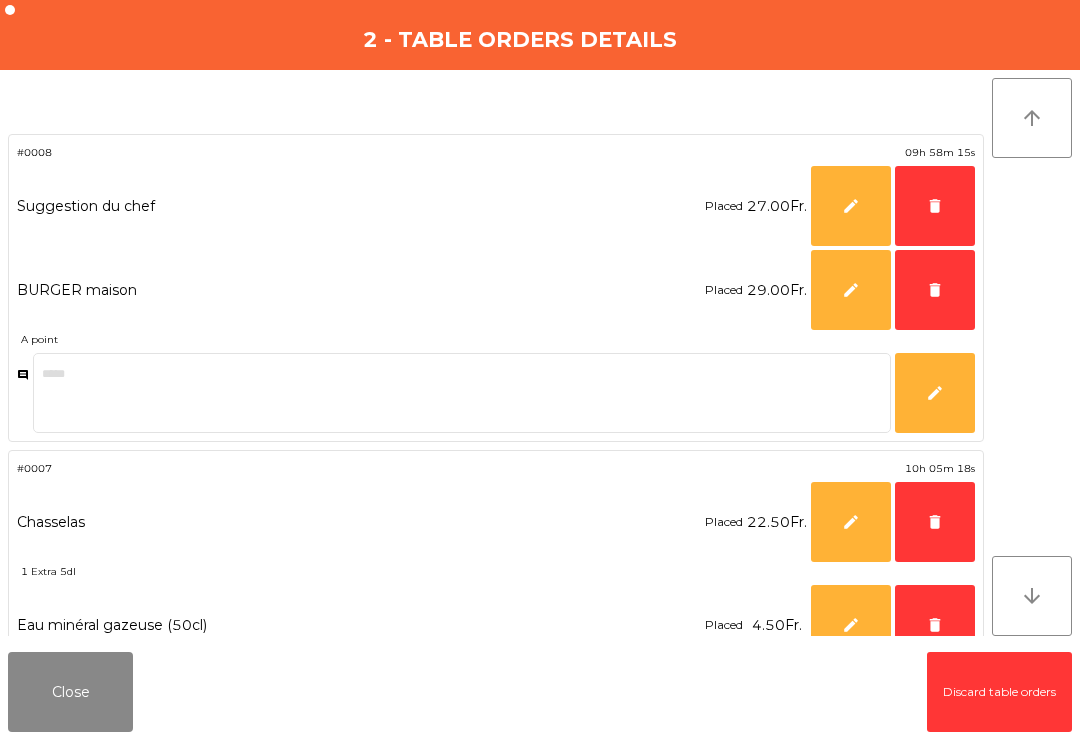 click on "delete" 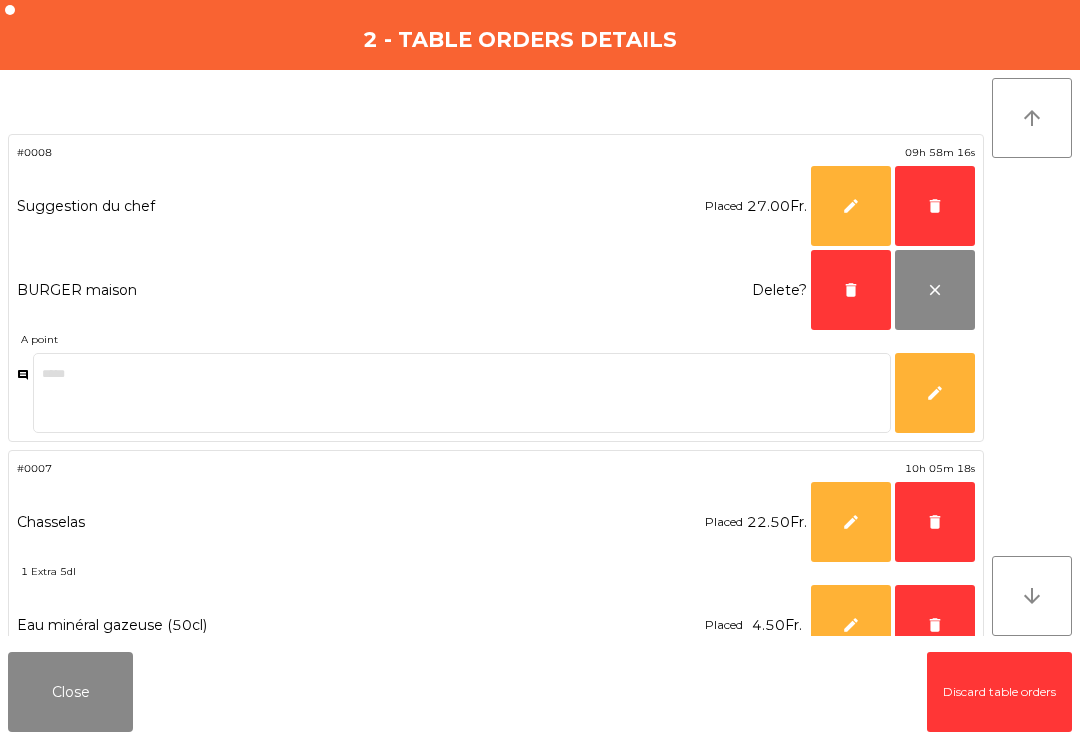click on "delete" 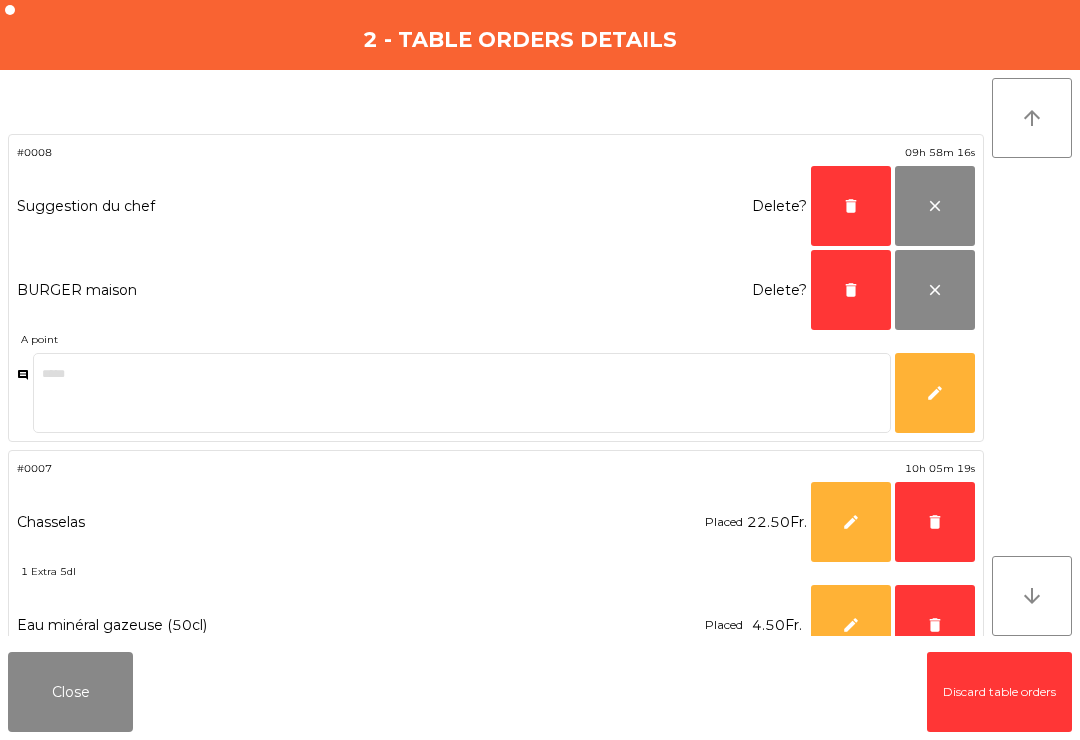 click on "delete" 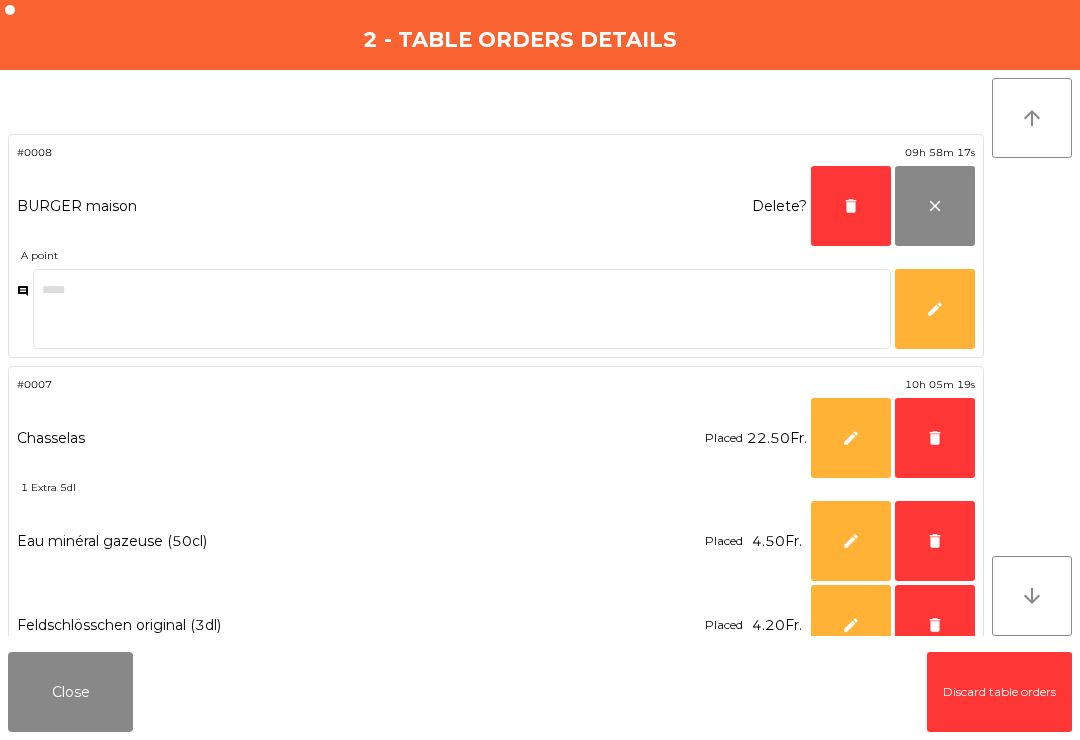 click on "delete" 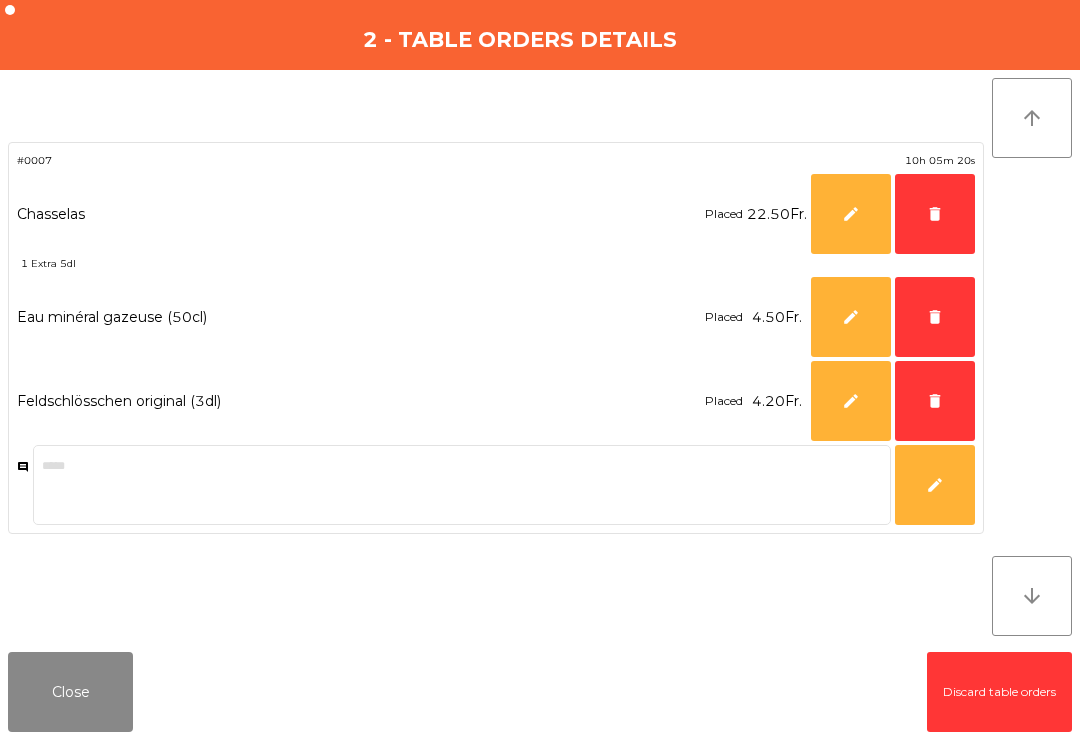 click on "delete" 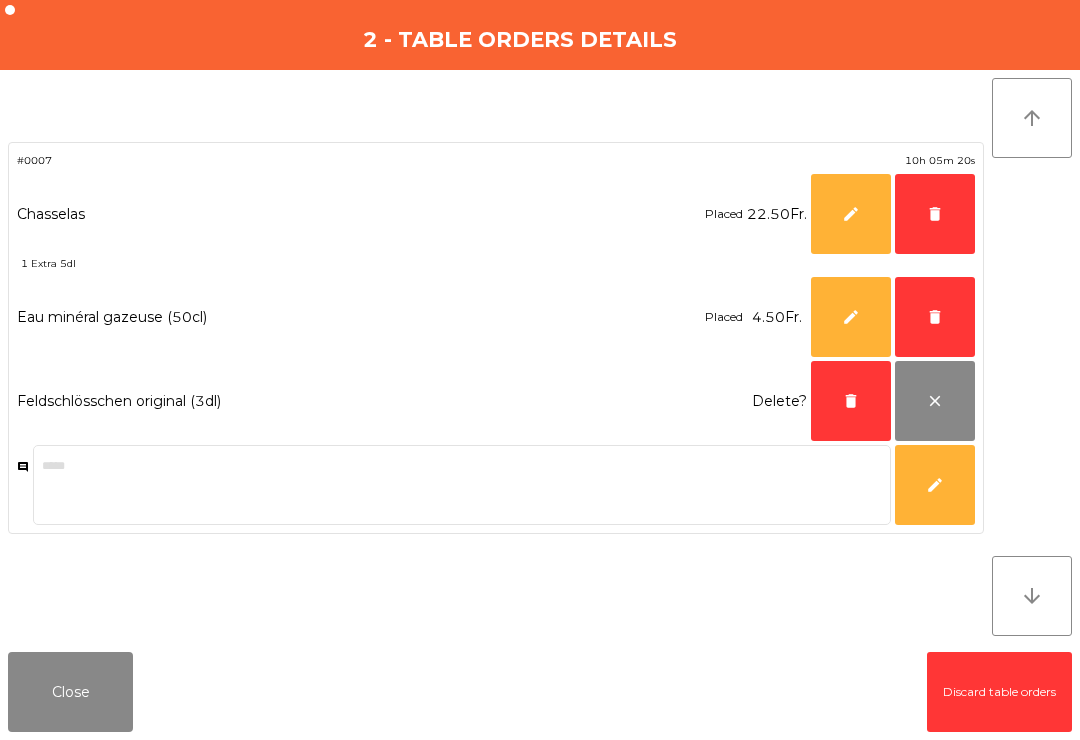 click on "delete" 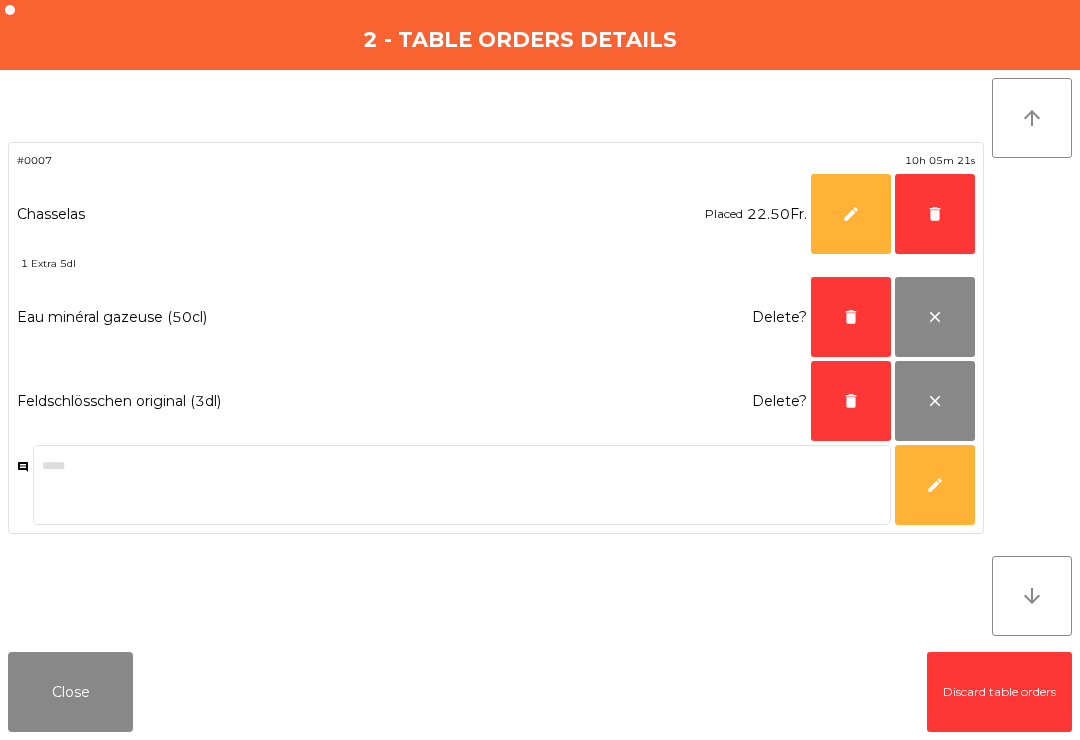 click on "delete" 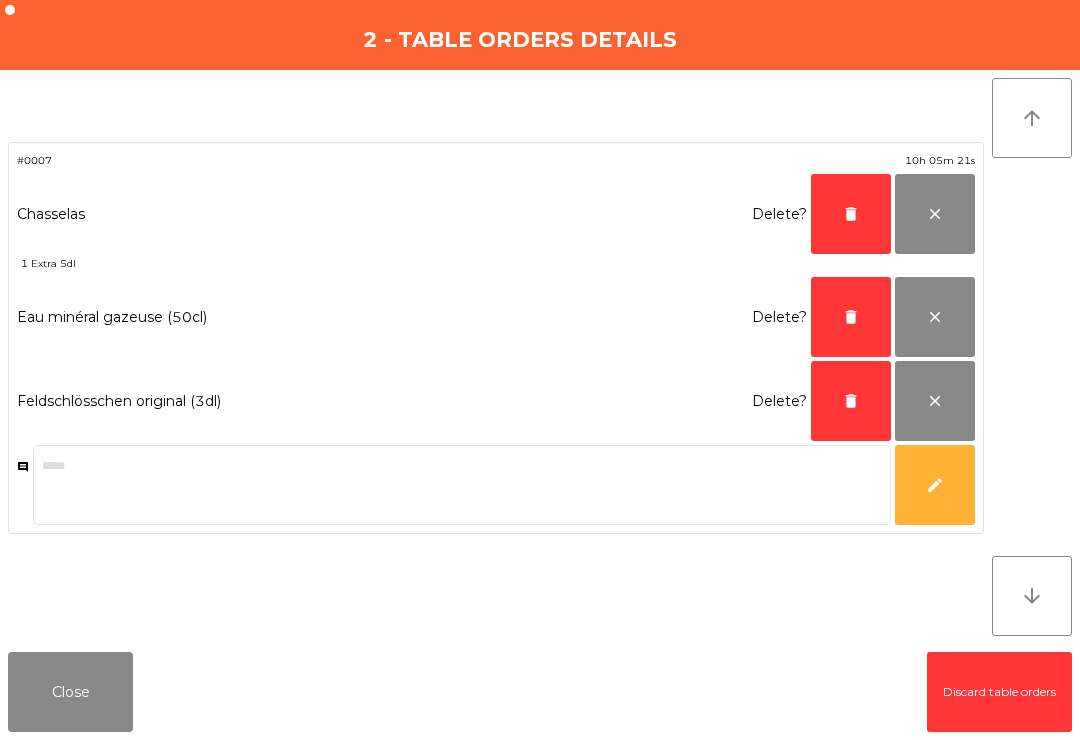 click on "delete" 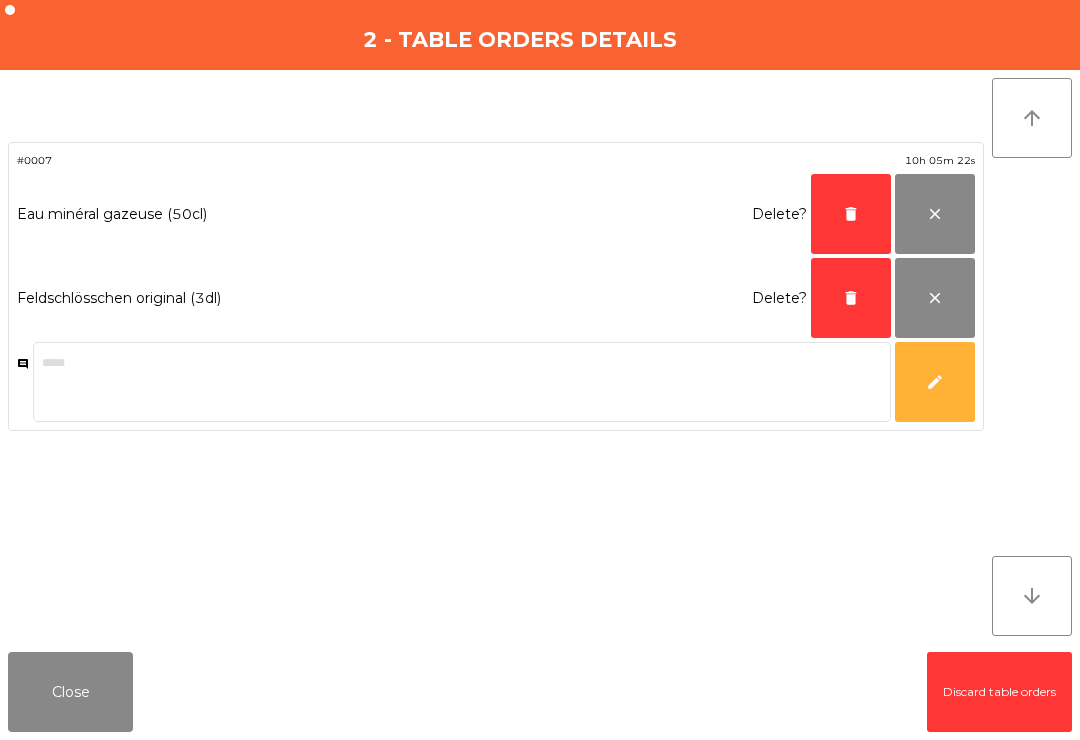 click on "delete" 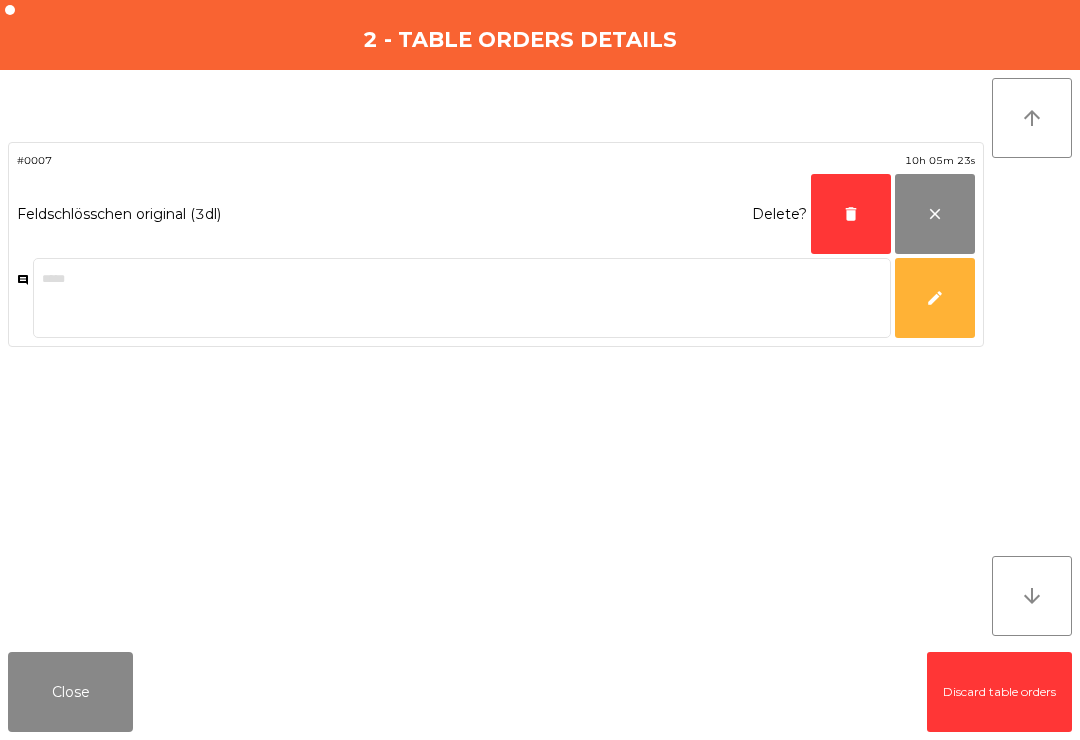 click on "delete" 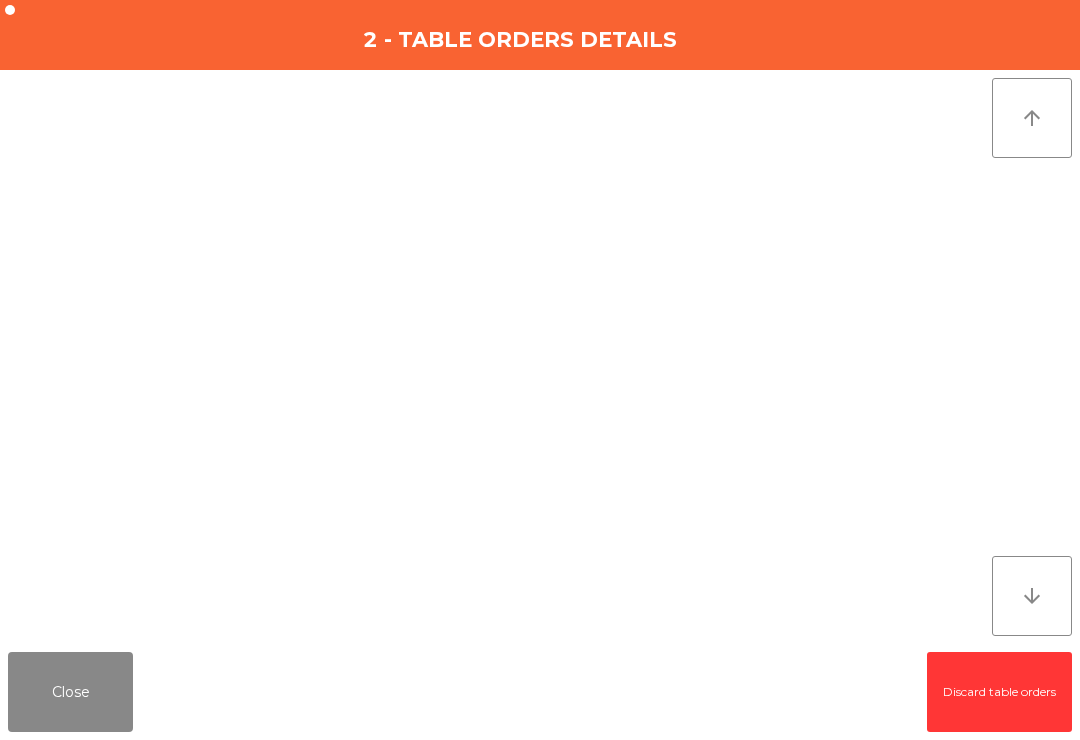 click on "Close" 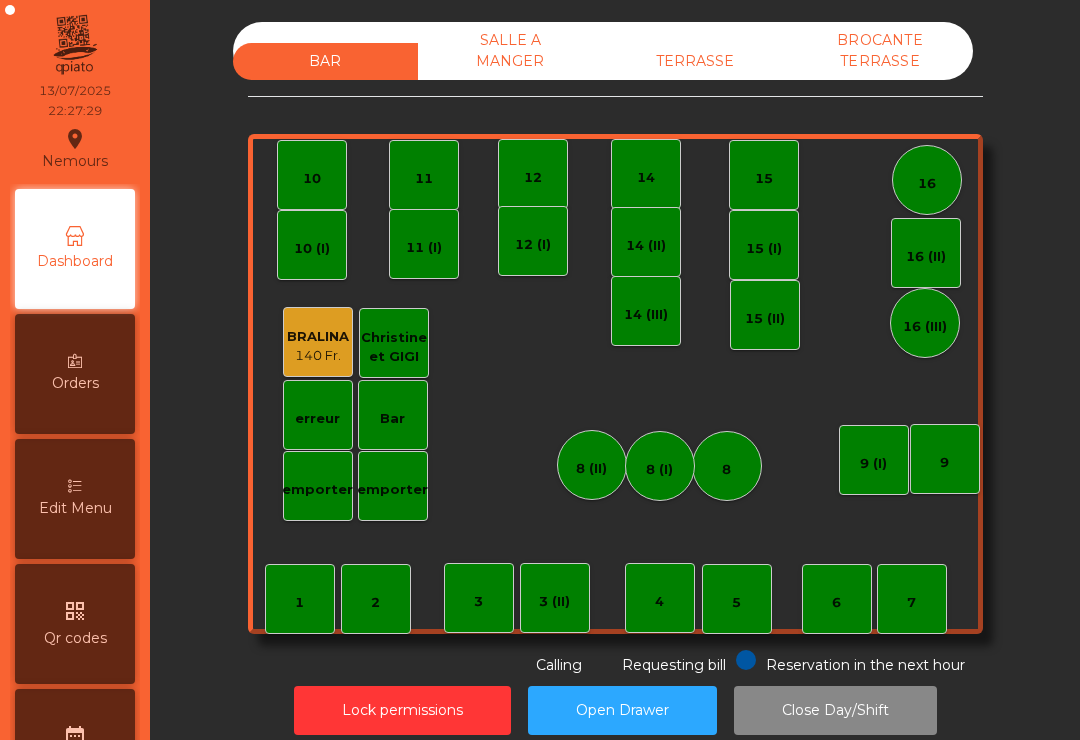 click on "Lock permissions" 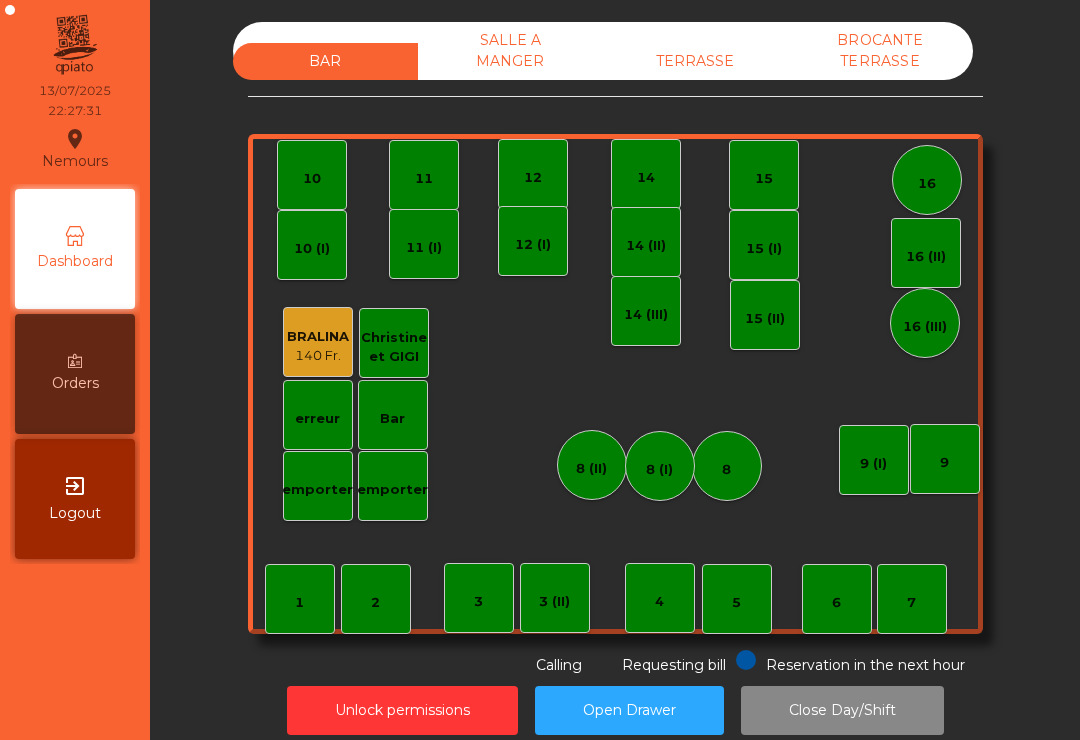 click on "BROCANTE TERRASSE" 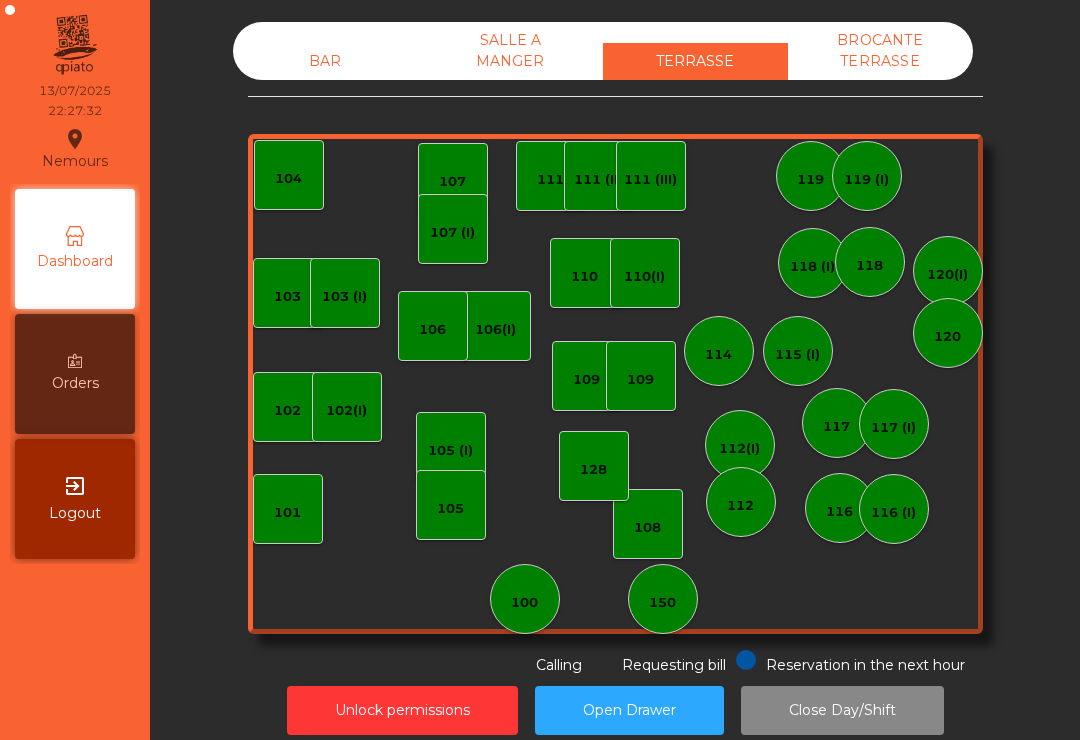 click on "SALLE A MANGER" 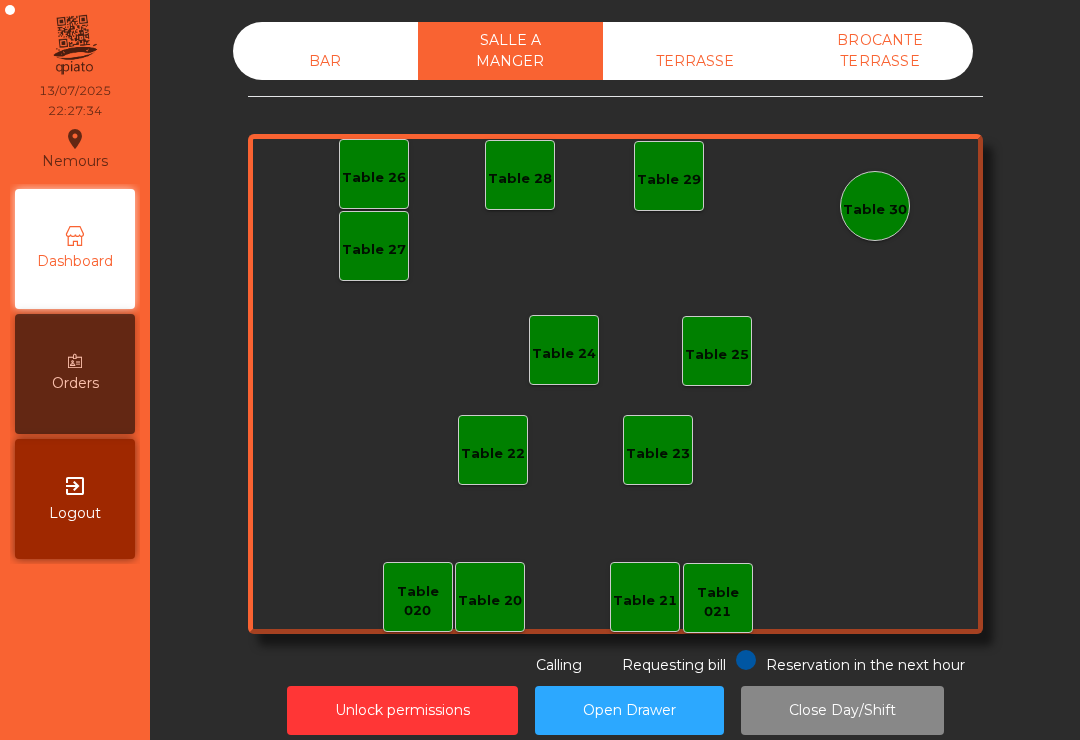 click on "BAR" 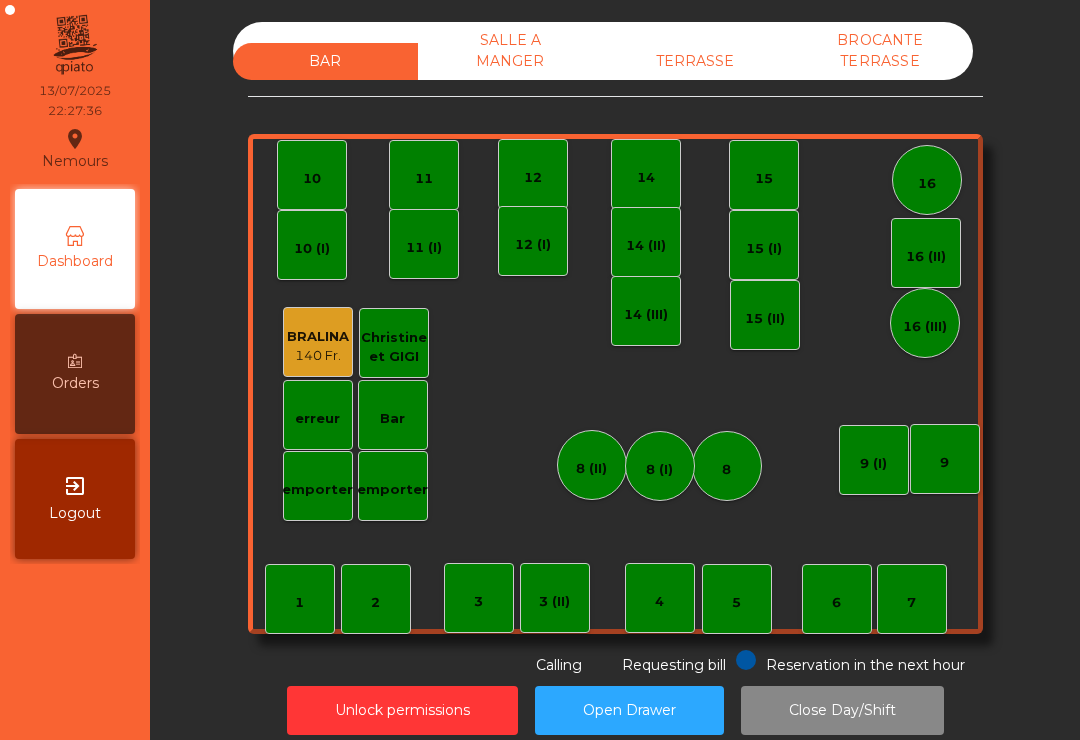 click on "Close Day/Shift" 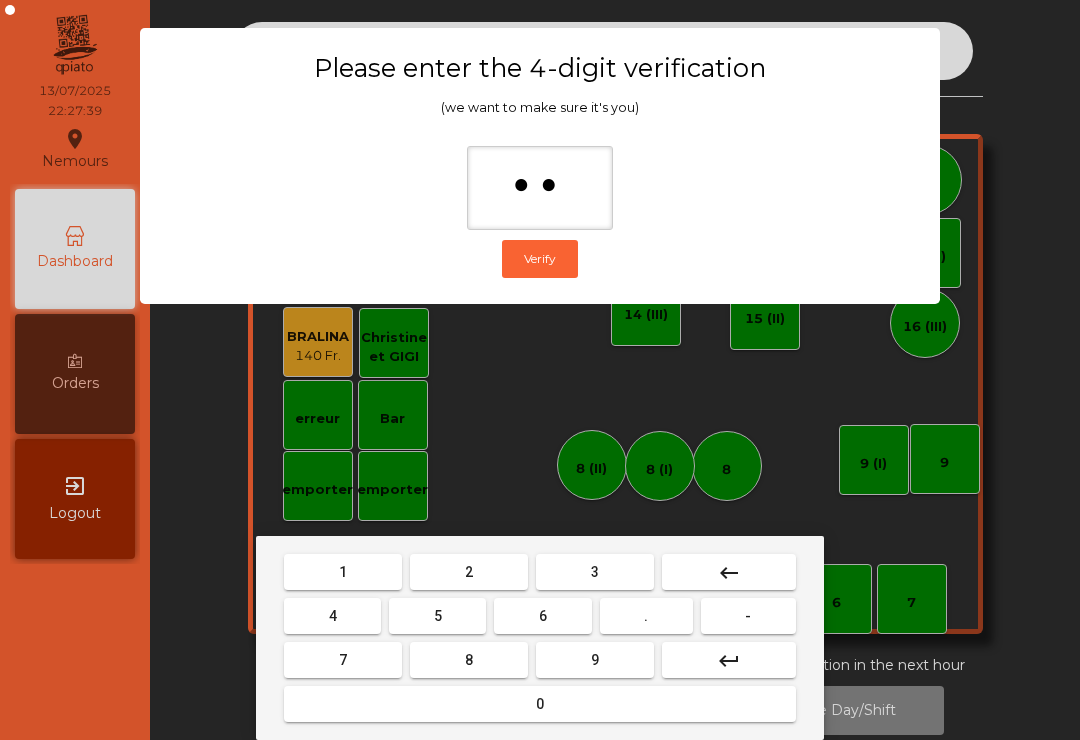 type on "***" 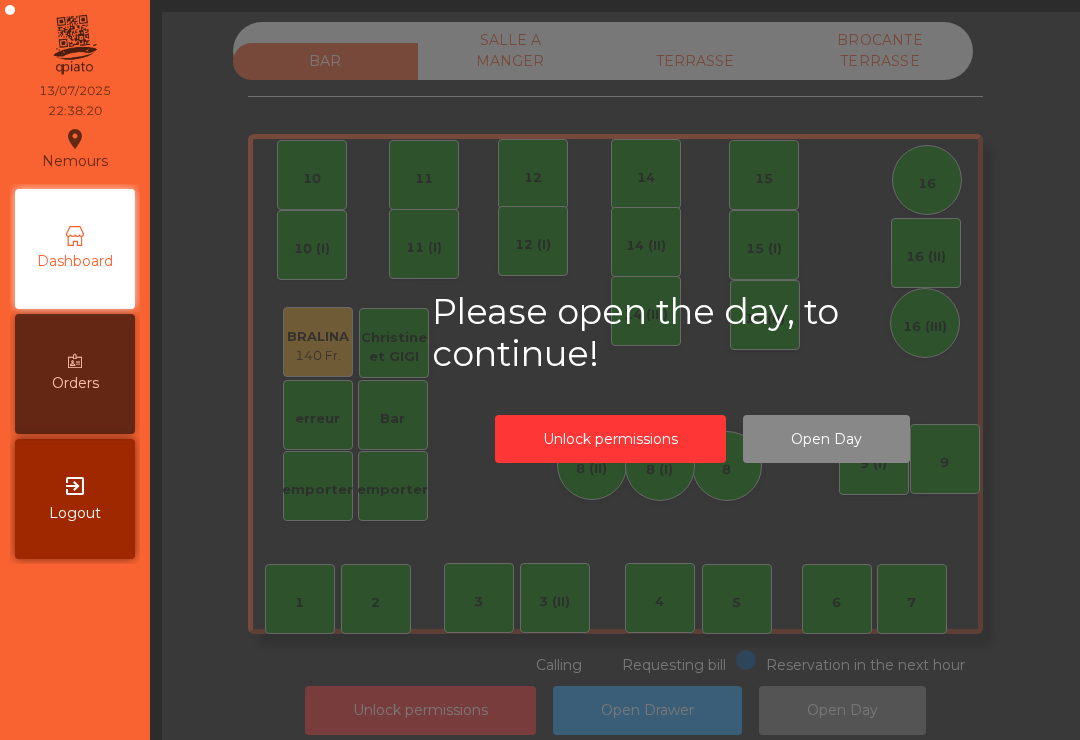 click on "BAR   SALLE A MANGER   TERRASSE   BROCANTE TERRASSE    1   2    3   4    5    6    7    8   9   10    11    12    14   15    16   Bar   3 (II)   14 (II)   15 (I)   erreur    emporter   16 (II)   8 (II)   BRALINA   140 Fr.    14 (III)   15 (II)   16 (III)   9 (I)   10 (I)   11 (I)   12 (I)   8 (I)   Christine et GIGI   emporter  Reservation in the next hour Requesting bill Calling" 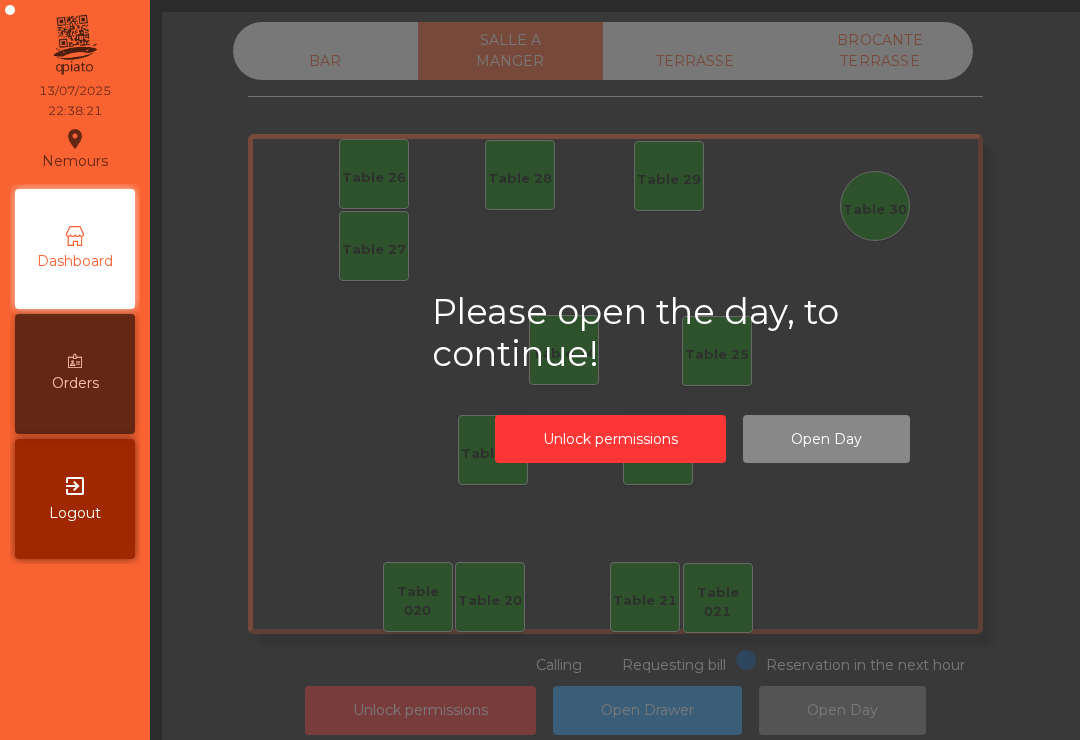 click on "TERRASSE" 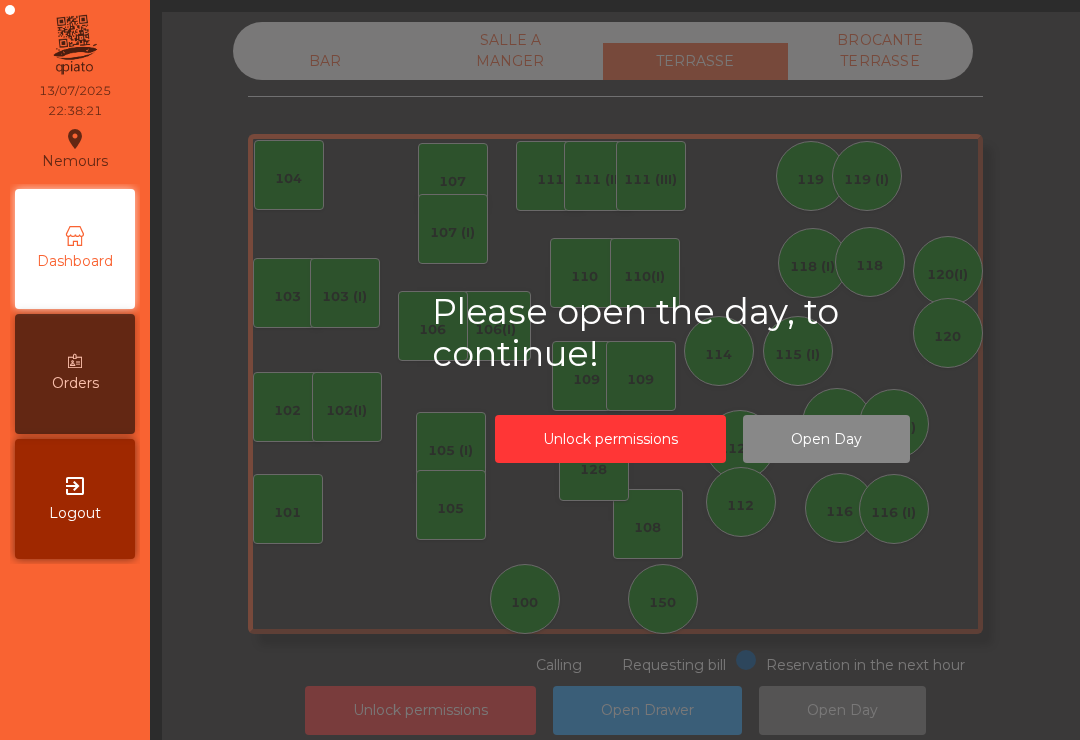 click on "BROCANTE TERRASSE" 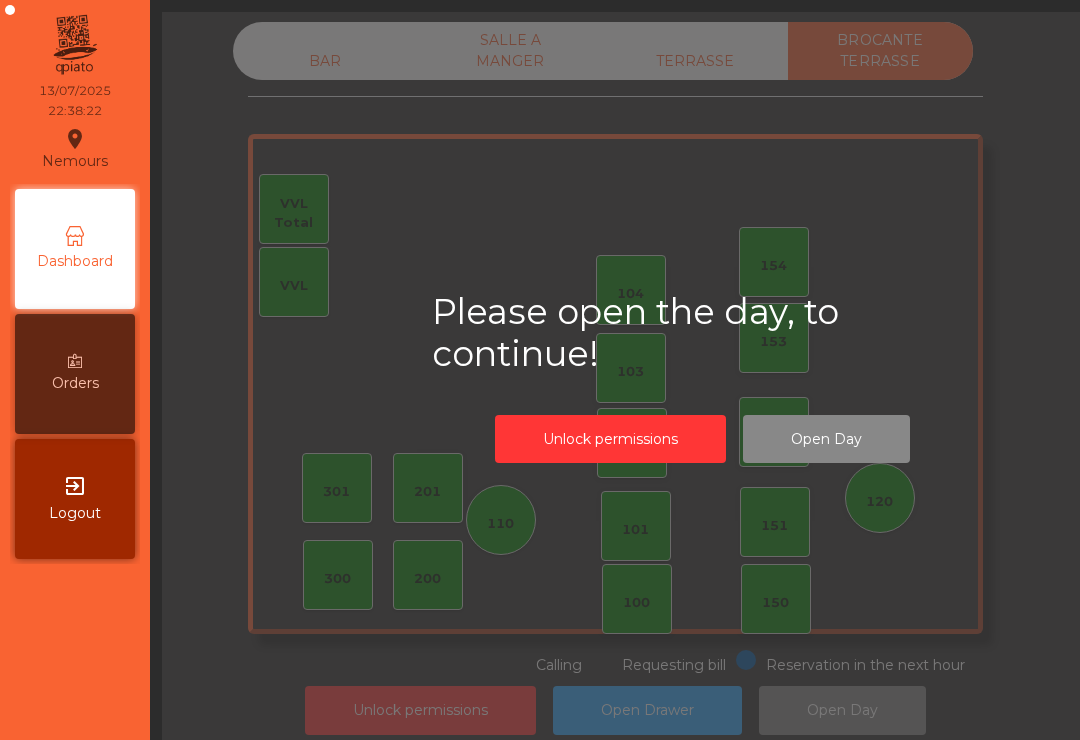 click on "Open Day" 